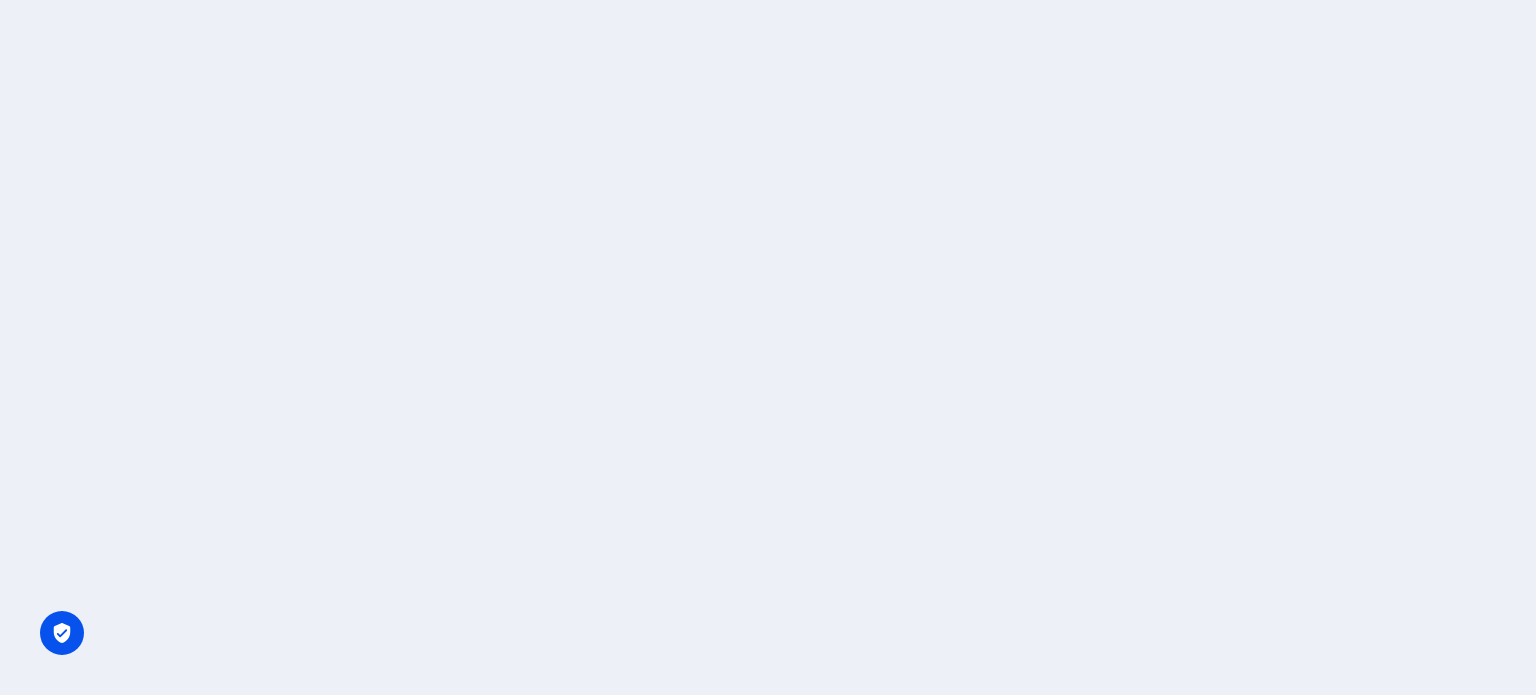 scroll, scrollTop: 0, scrollLeft: 0, axis: both 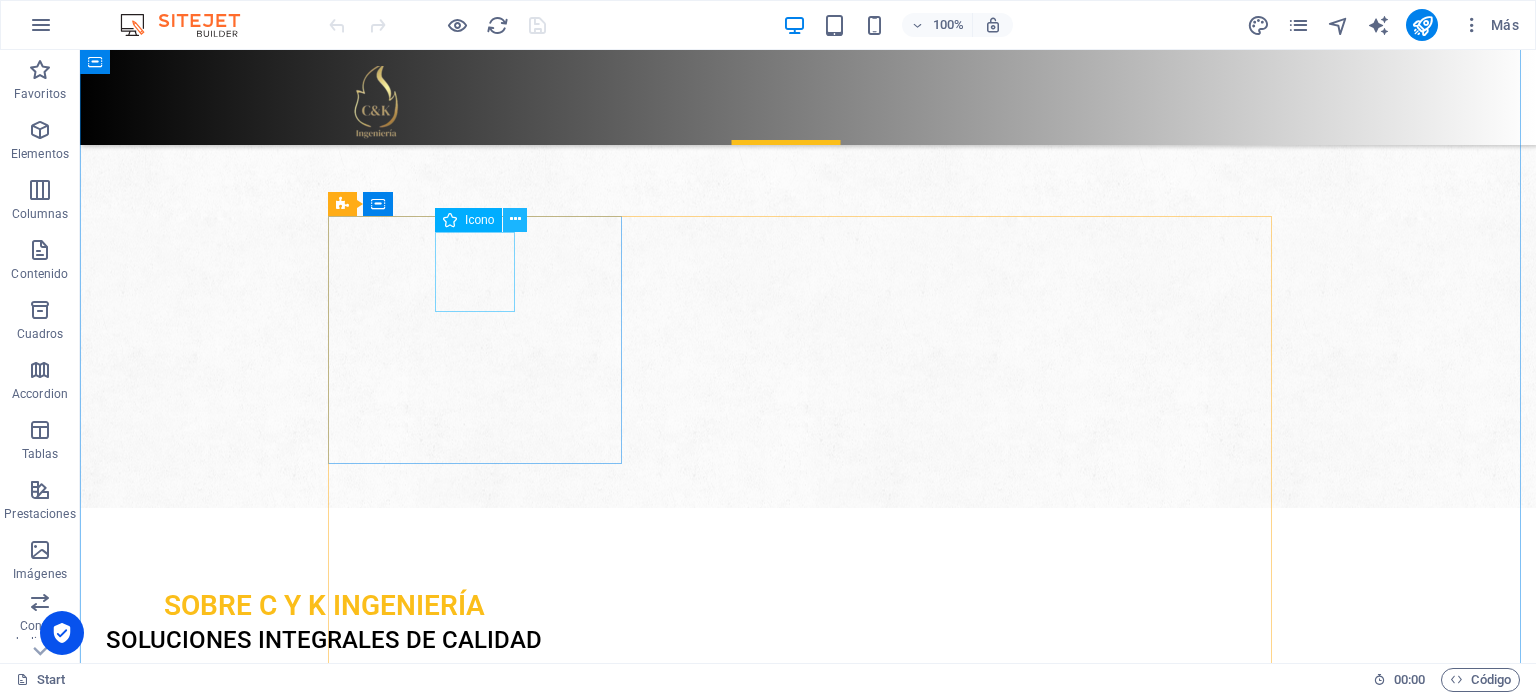 click at bounding box center [515, 219] 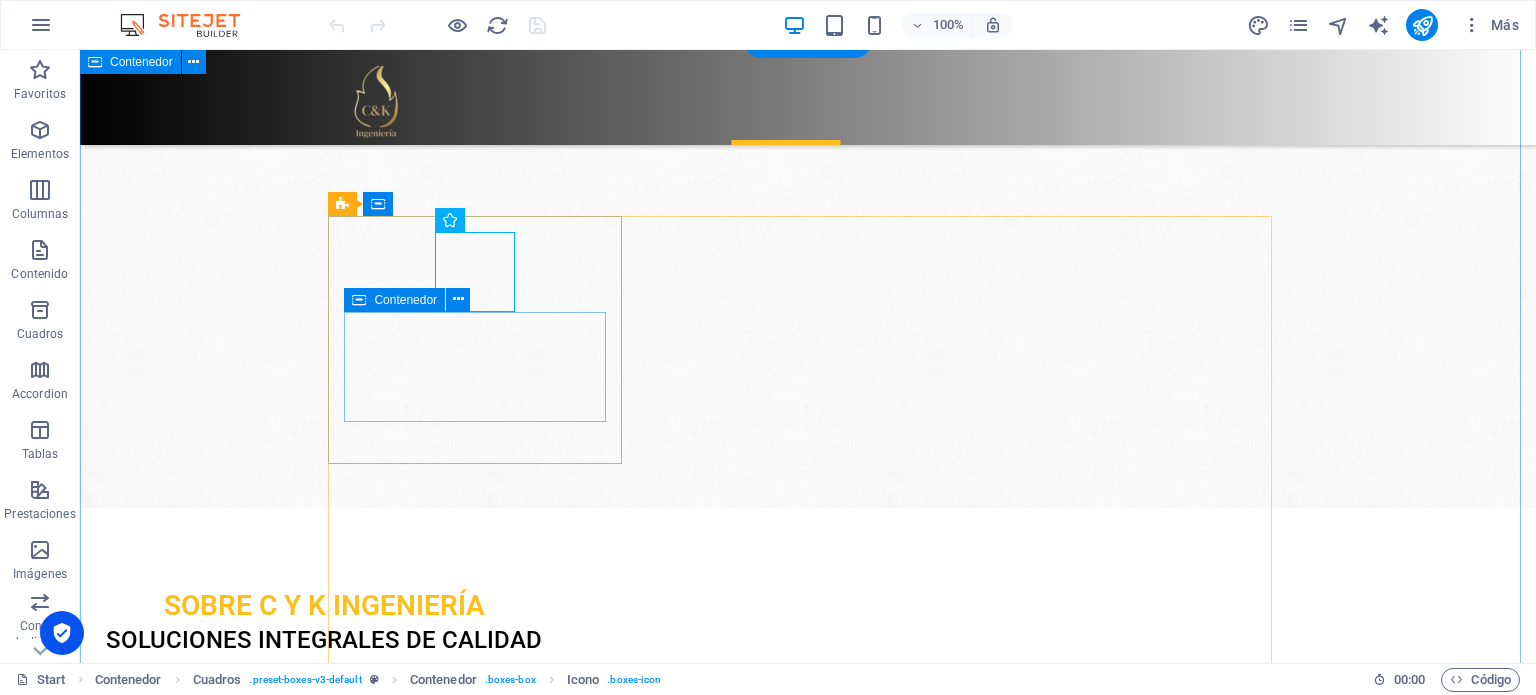 click on "NUESTROS SERVICIOS SOLUCIONES INTEGRALES PARA NUESTROS CLIENTES estanques Montaje de estanques: desde la ingeniería hasta la puesta en marcha. ventas eqp Venta de equipos para salas de bombas y otros accesorios. ingenieria Desarrollo de ingenierías, elaboración de memorias técnicas y todo lo necesario para llevar a cabo tus proyectos. Sistemas contra incendios Sistemas de detección y supresión de incendios .fa-secondary{opacity:.4} CCTV - CCAA Sistemas de CCTV, control de acceso, intrusión, y seguridad electrónica en general. ito Inspecciones técnicas: es fundamental asegurarte de que tus proyectos se ejecuten de manera adecuada." at bounding box center [808, 2405] 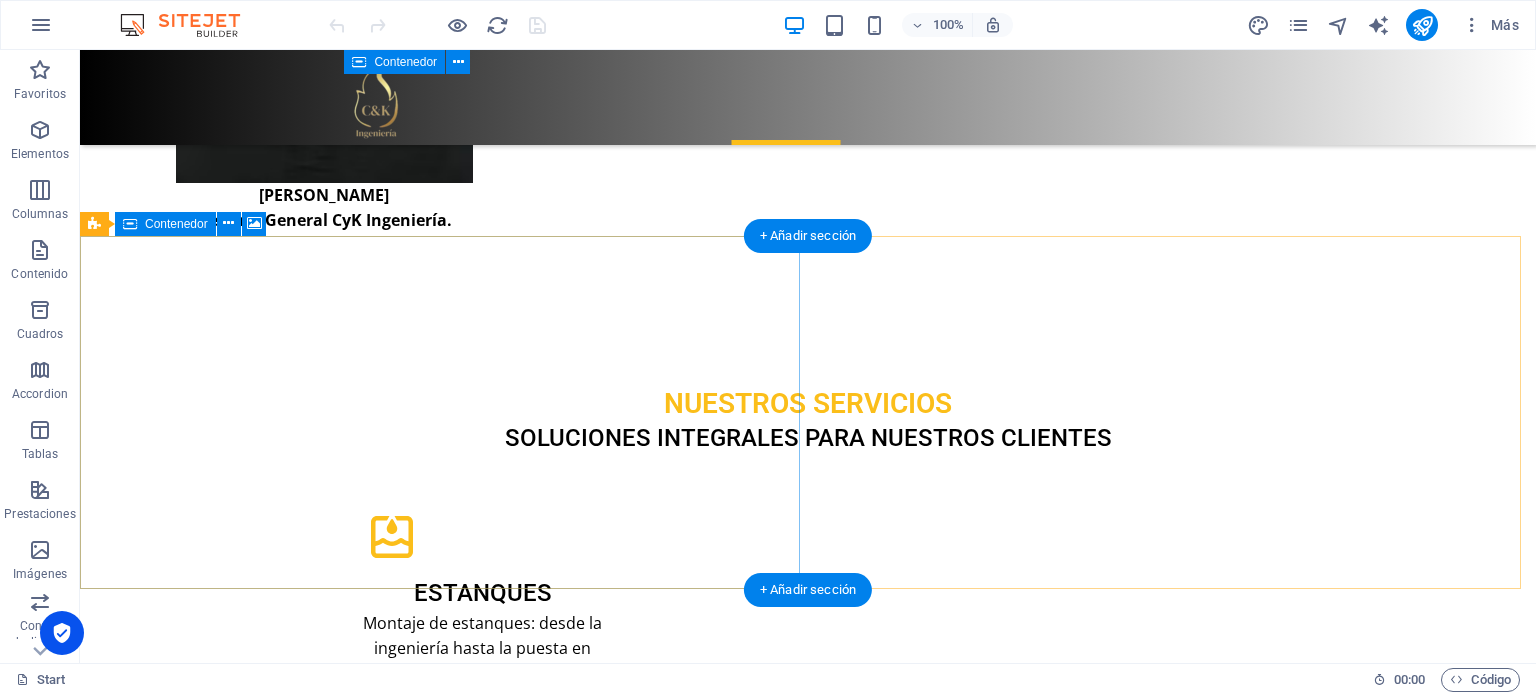scroll, scrollTop: 2548, scrollLeft: 0, axis: vertical 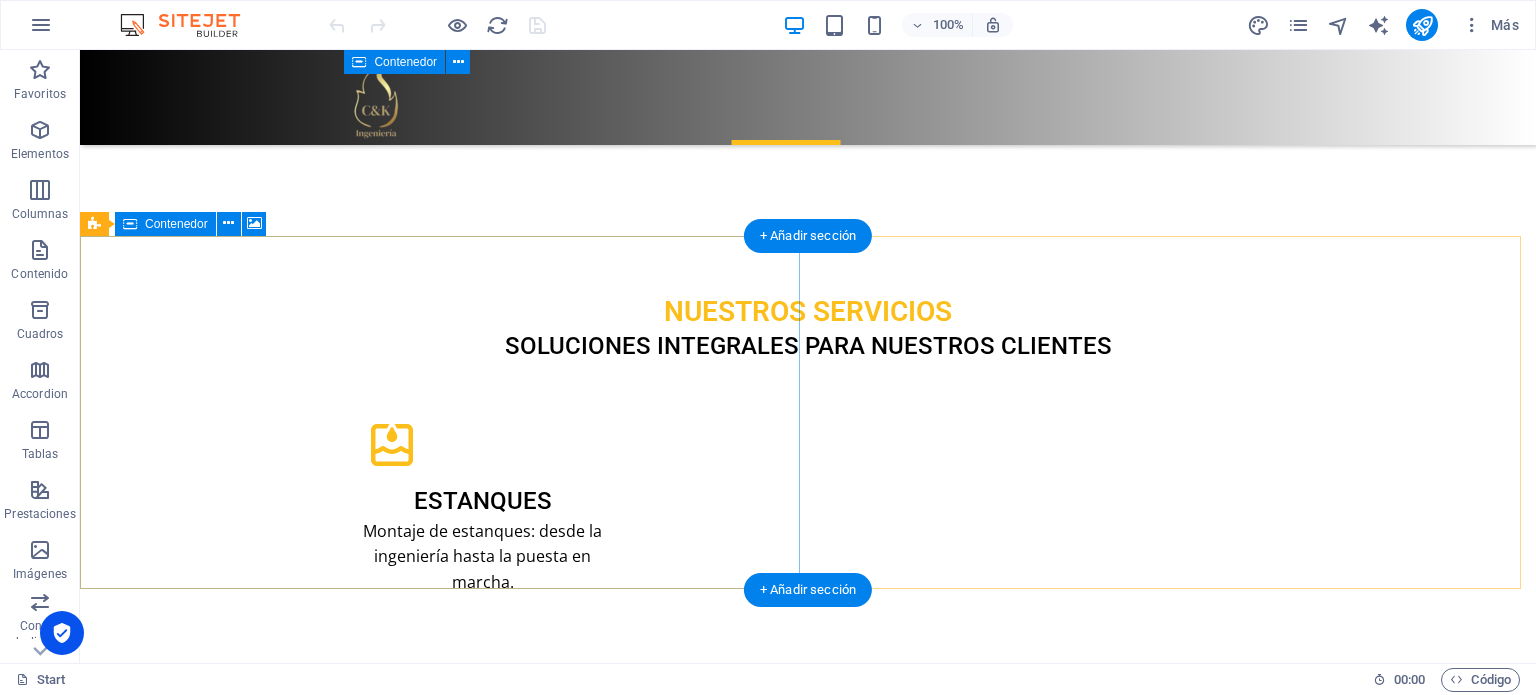 click on "Suelta el contenido aquí o  Añadir elementos  Pegar portapapeles" at bounding box center (808, 3915) 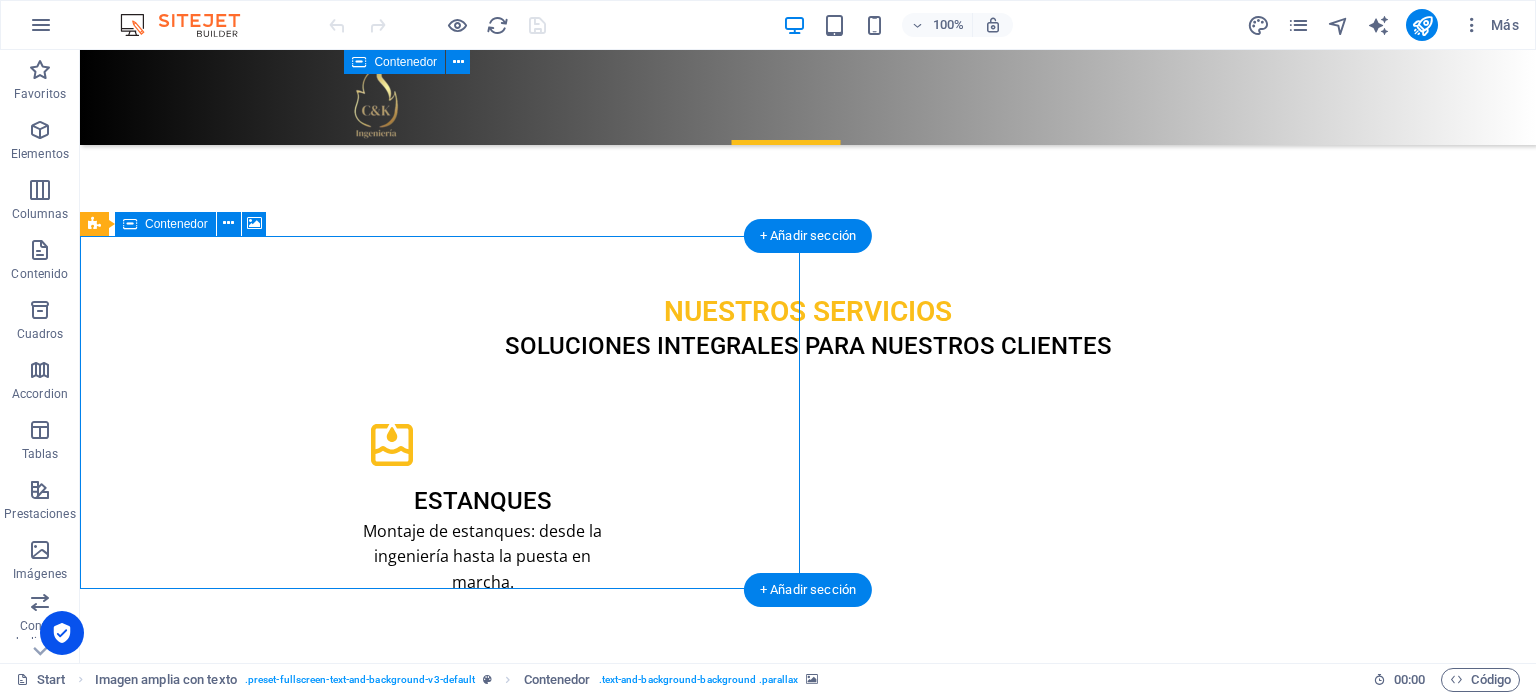 click on "Suelta el contenido aquí o  Añadir elementos  Pegar portapapeles" at bounding box center [808, 3915] 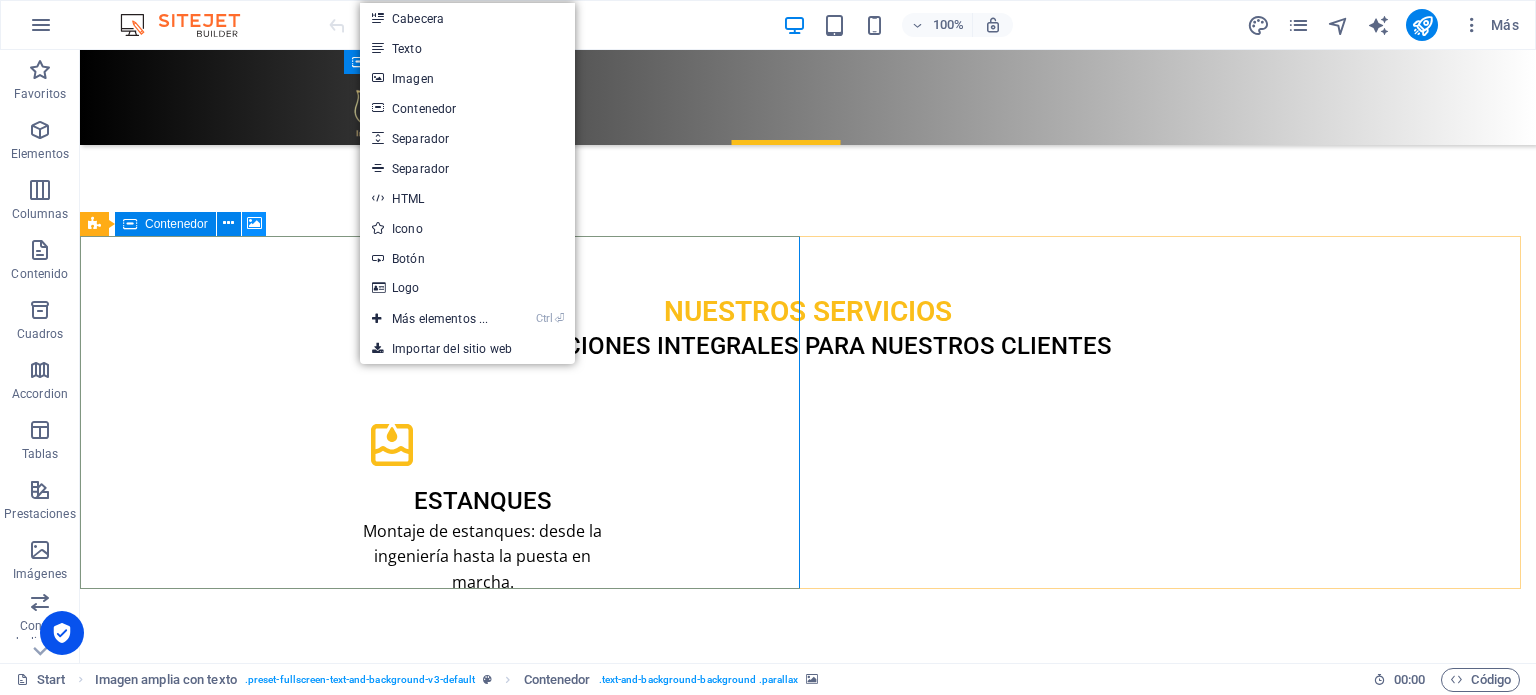 click at bounding box center (254, 223) 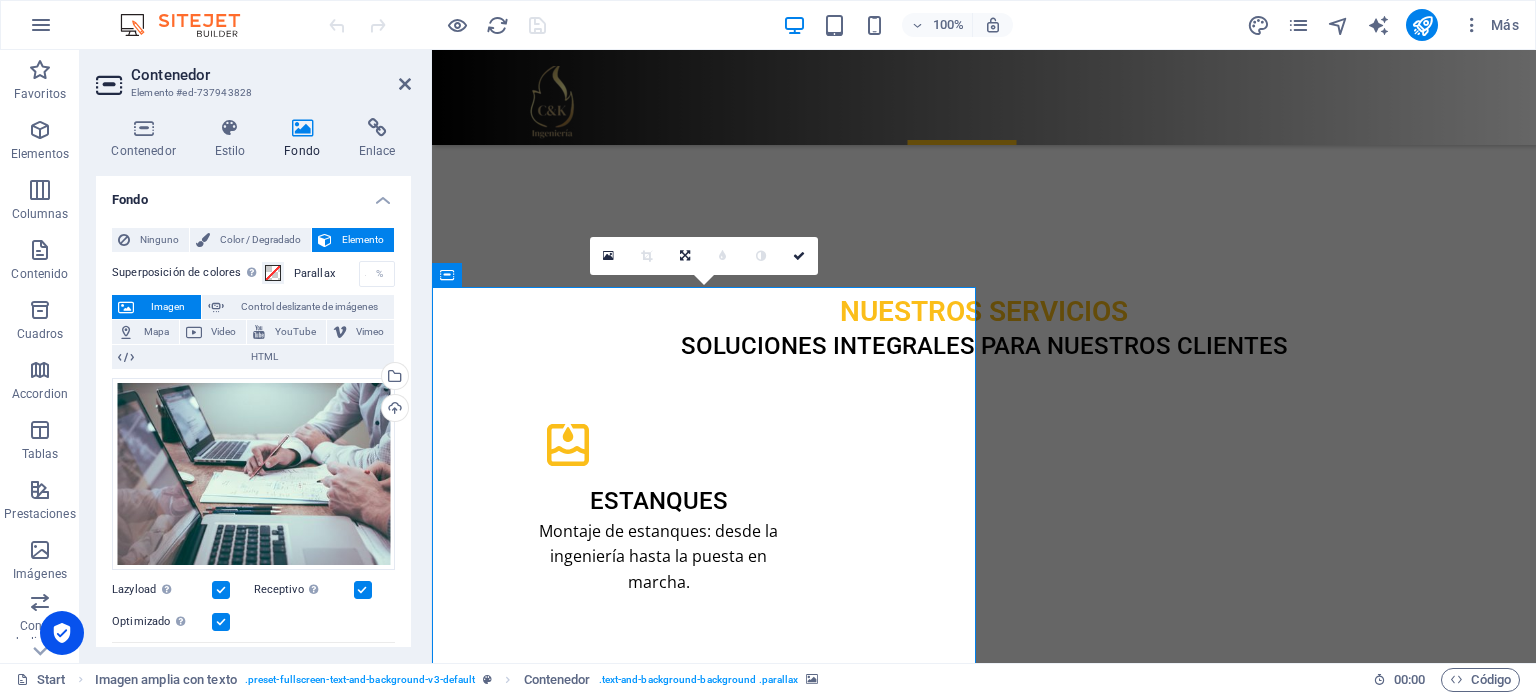 scroll, scrollTop: 2676, scrollLeft: 0, axis: vertical 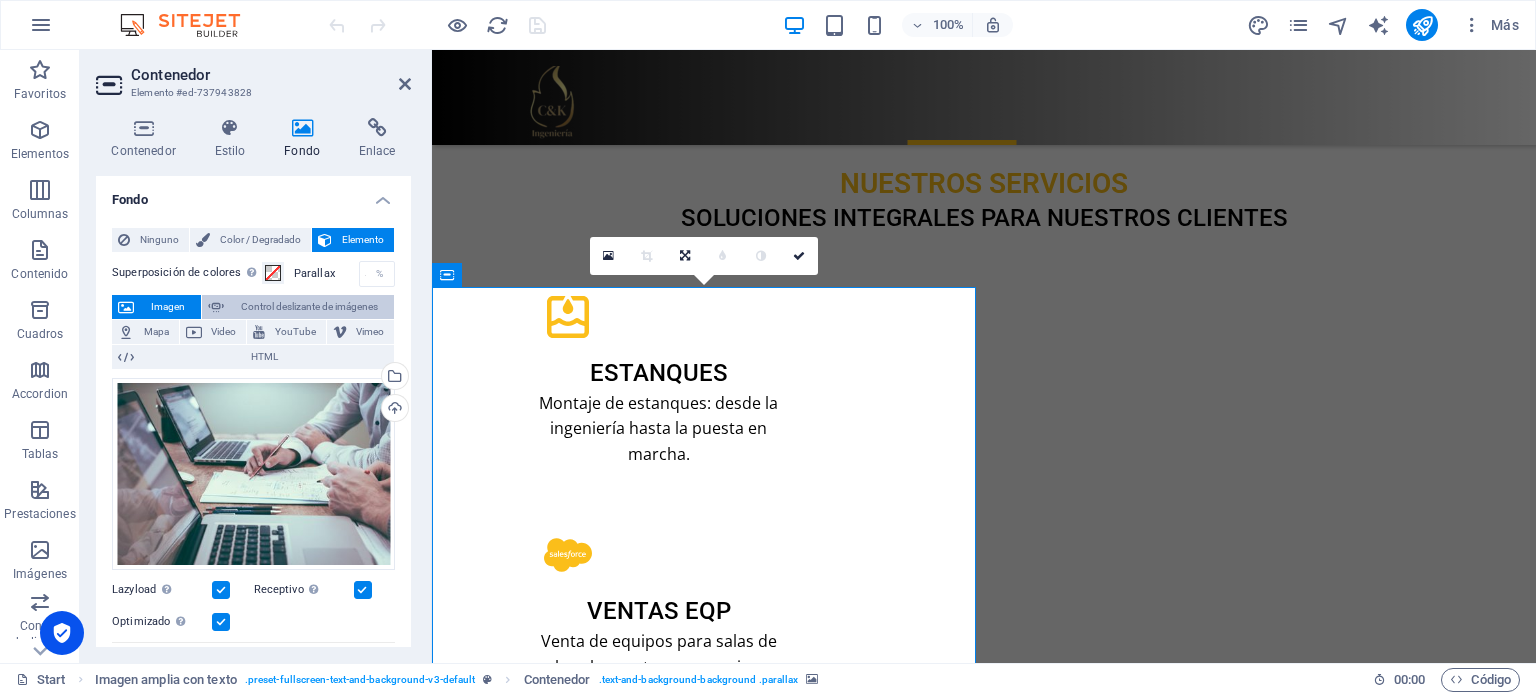 click on "Control deslizante de imágenes" at bounding box center (309, 307) 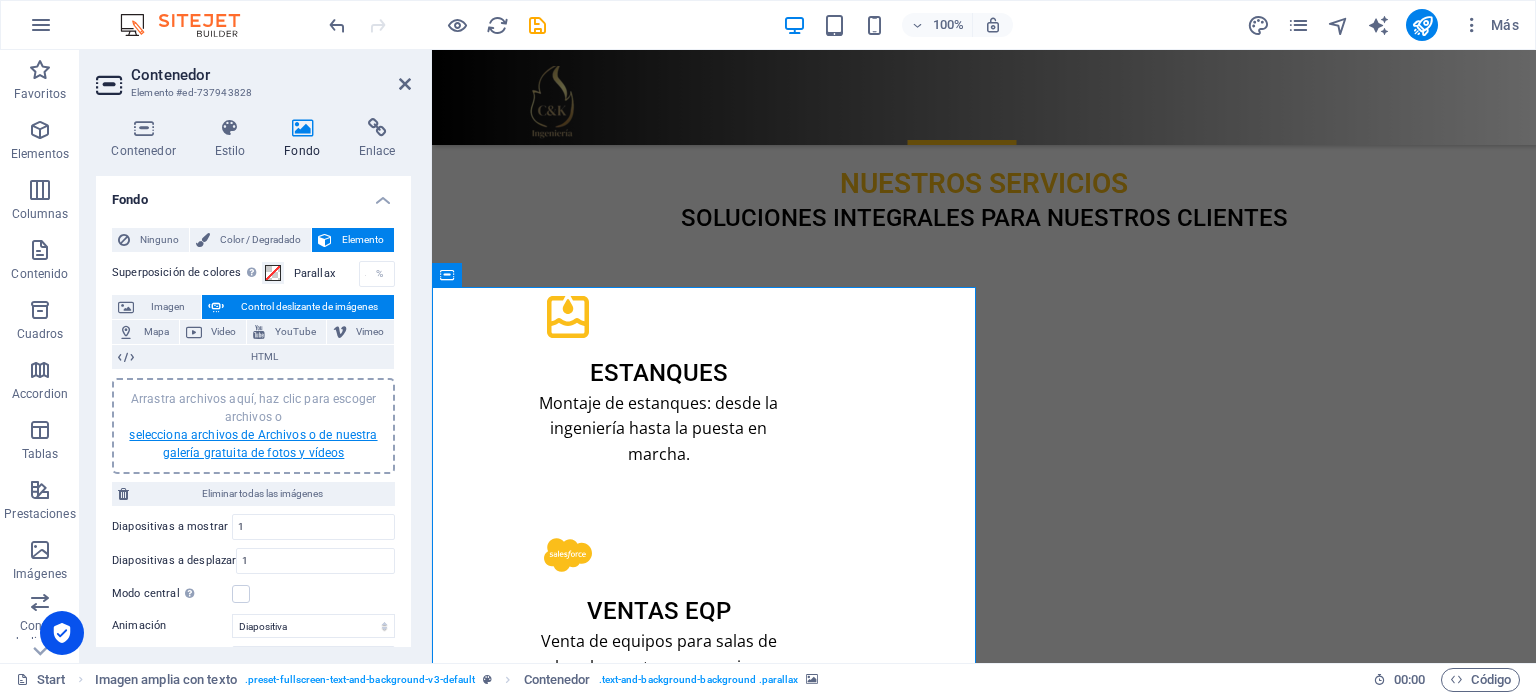 click on "selecciona archivos de Archivos o de nuestra galería gratuita de fotos y vídeos" at bounding box center [253, 444] 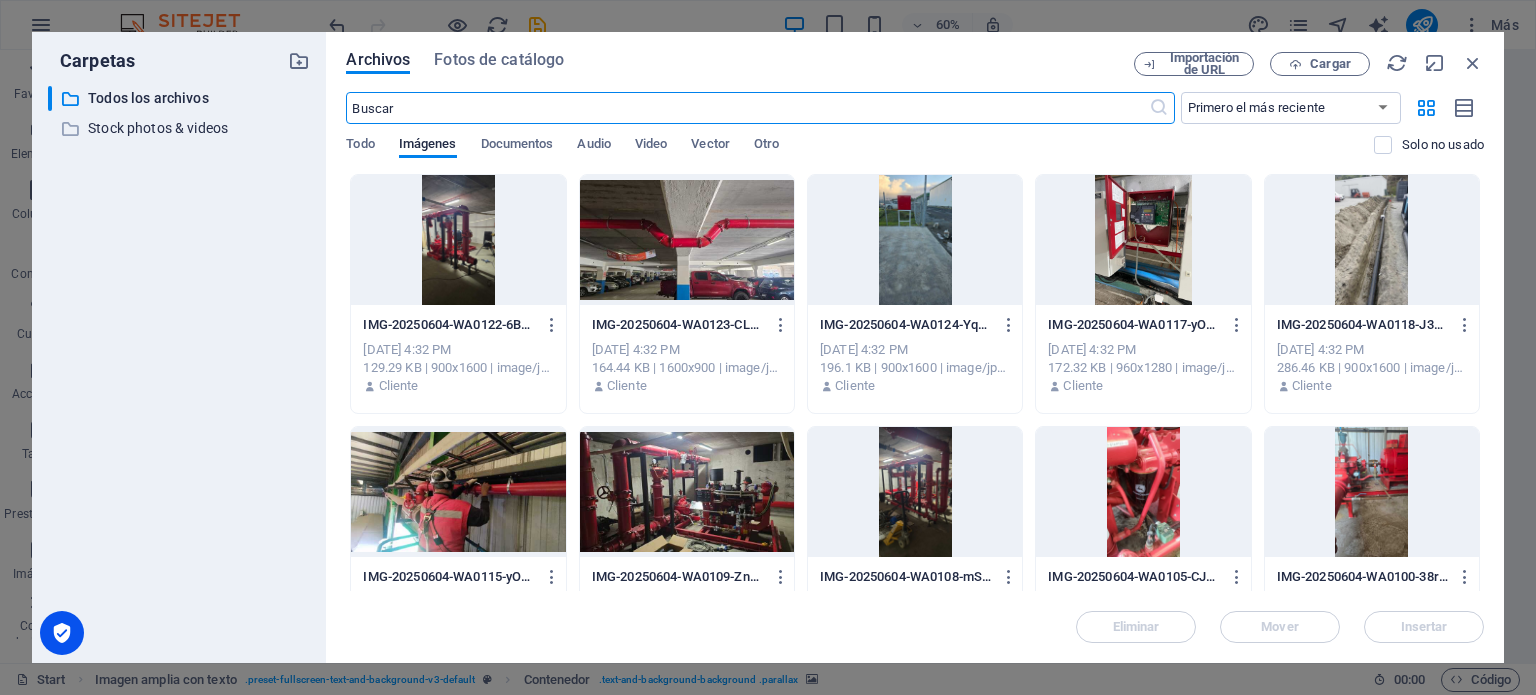 scroll, scrollTop: 3024, scrollLeft: 0, axis: vertical 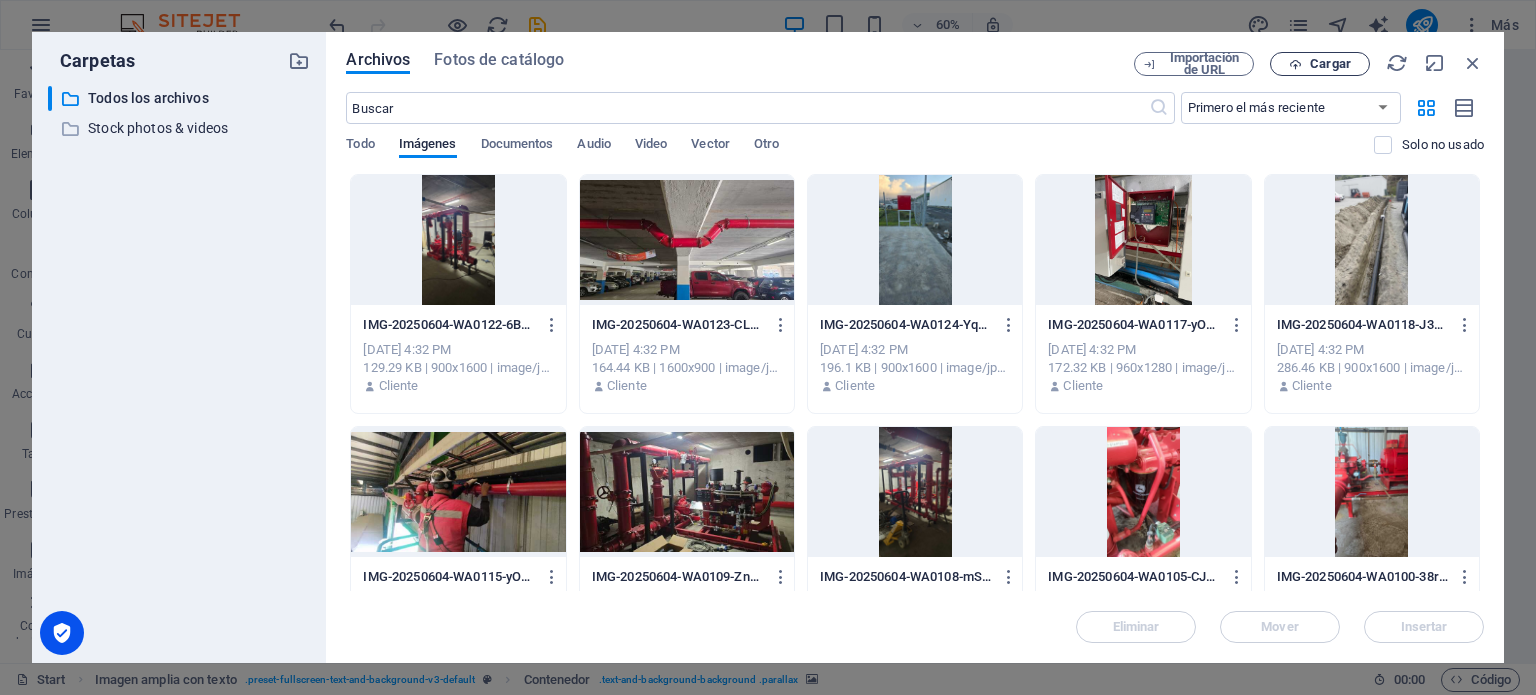 click on "Cargar" at bounding box center (1320, 64) 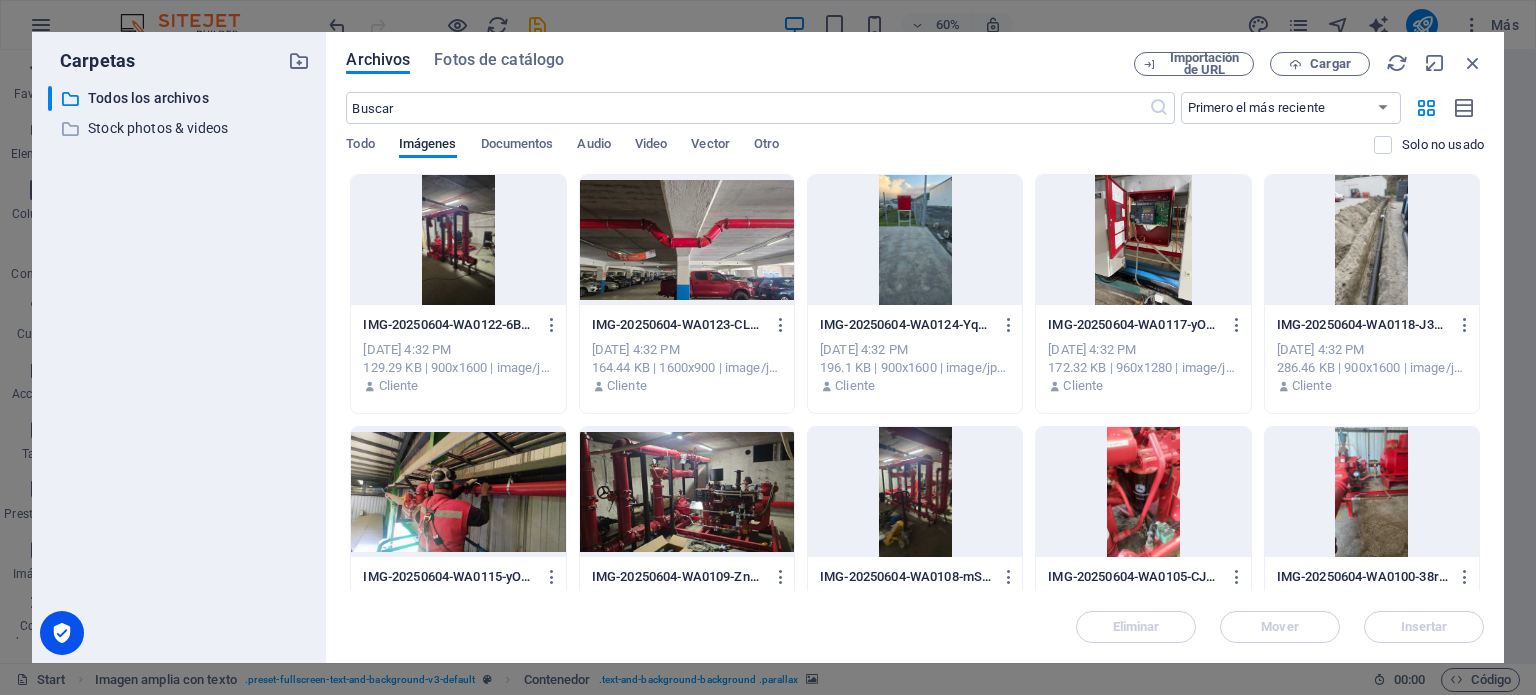 type 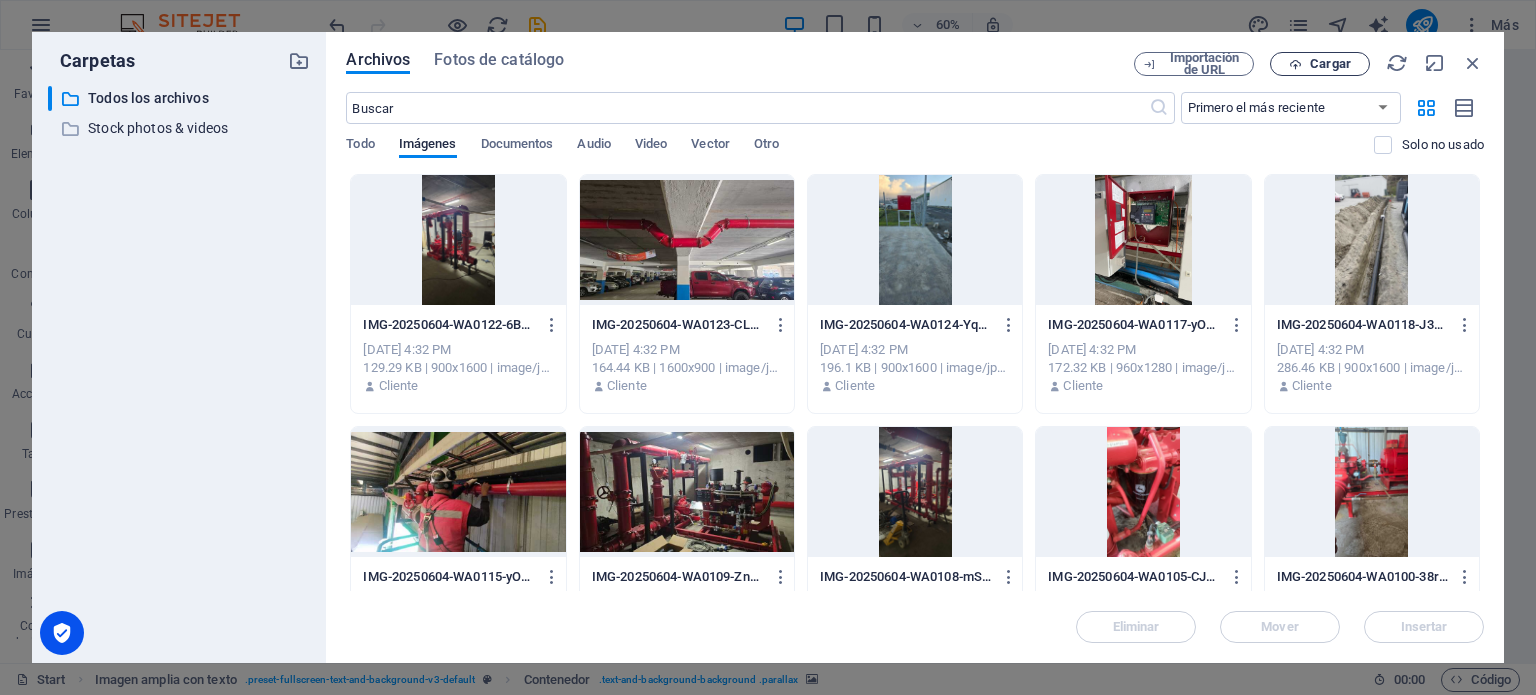 click at bounding box center (1295, 64) 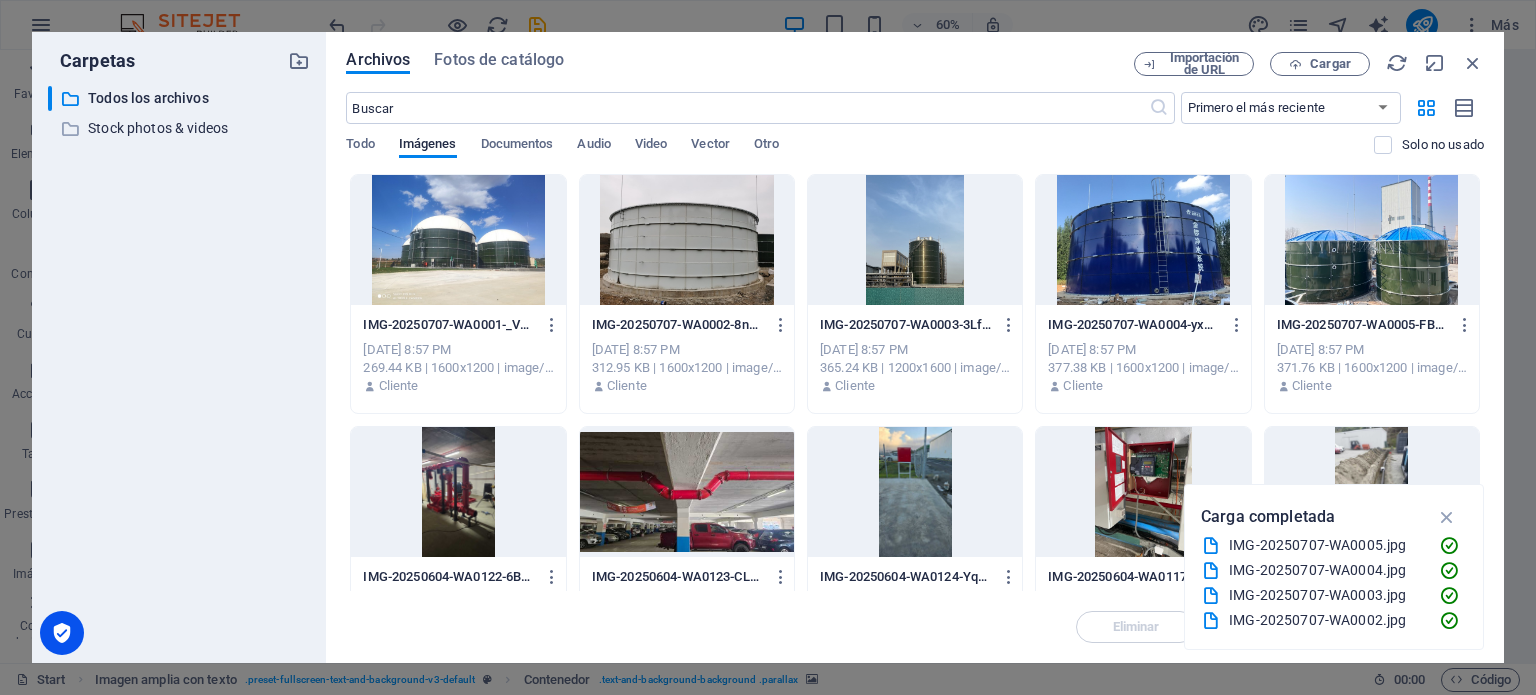 drag, startPoint x: 336, startPoint y: 181, endPoint x: 555, endPoint y: 260, distance: 232.81323 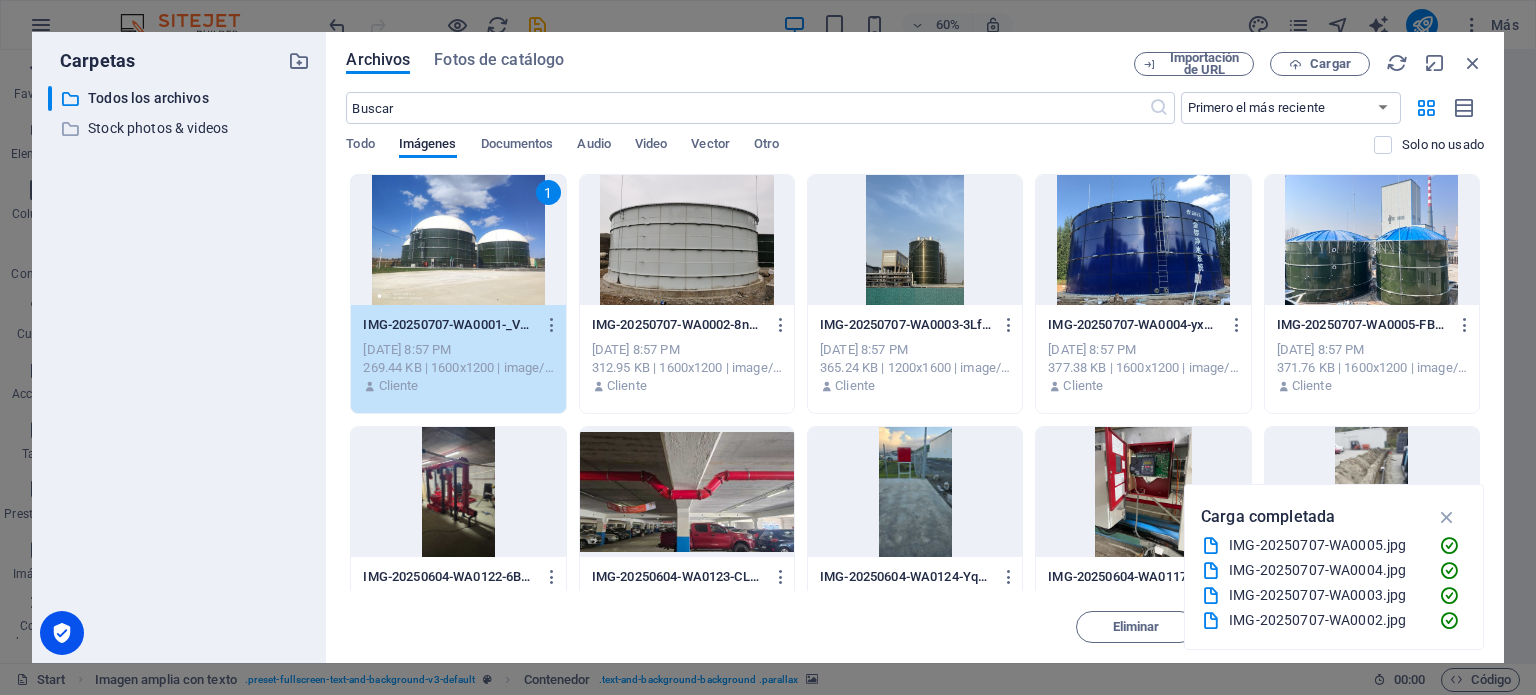 click at bounding box center (687, 240) 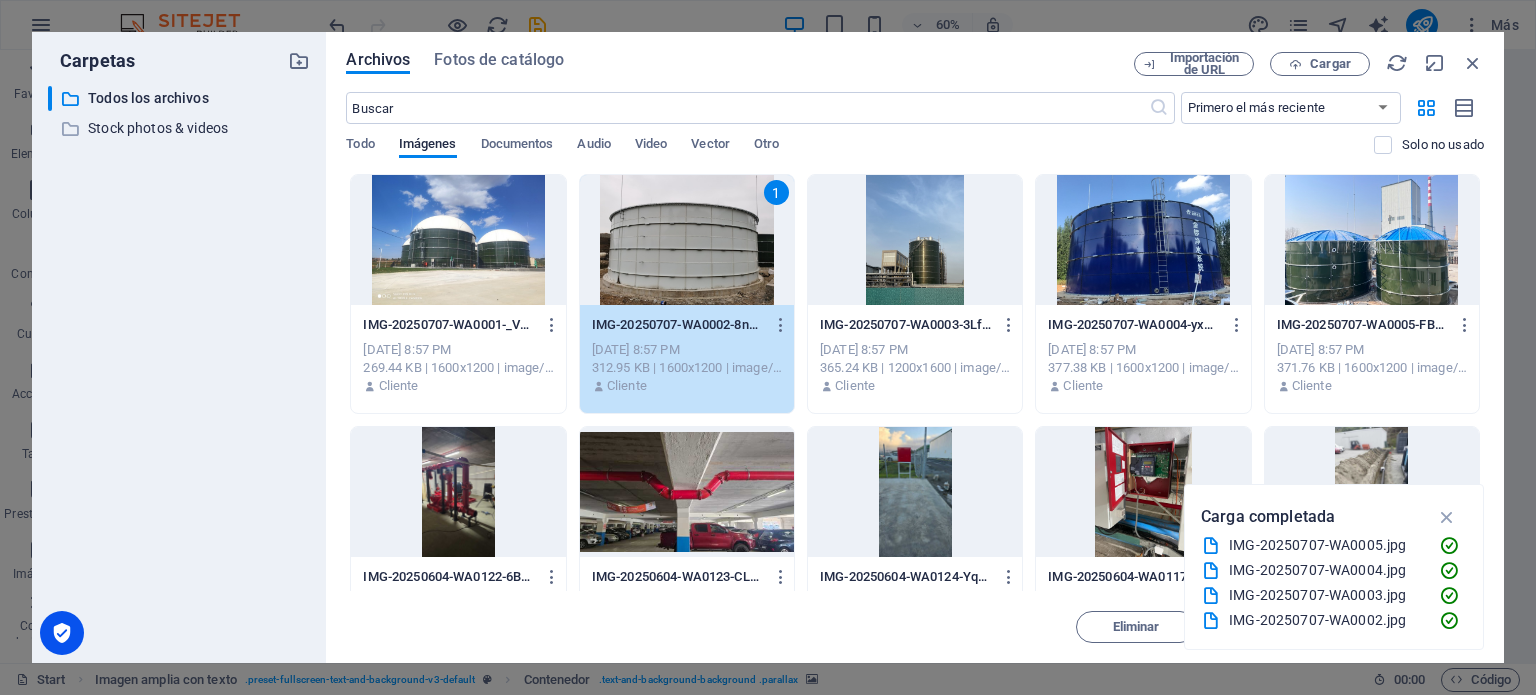 drag, startPoint x: 501, startPoint y: 211, endPoint x: 537, endPoint y: 205, distance: 36.496574 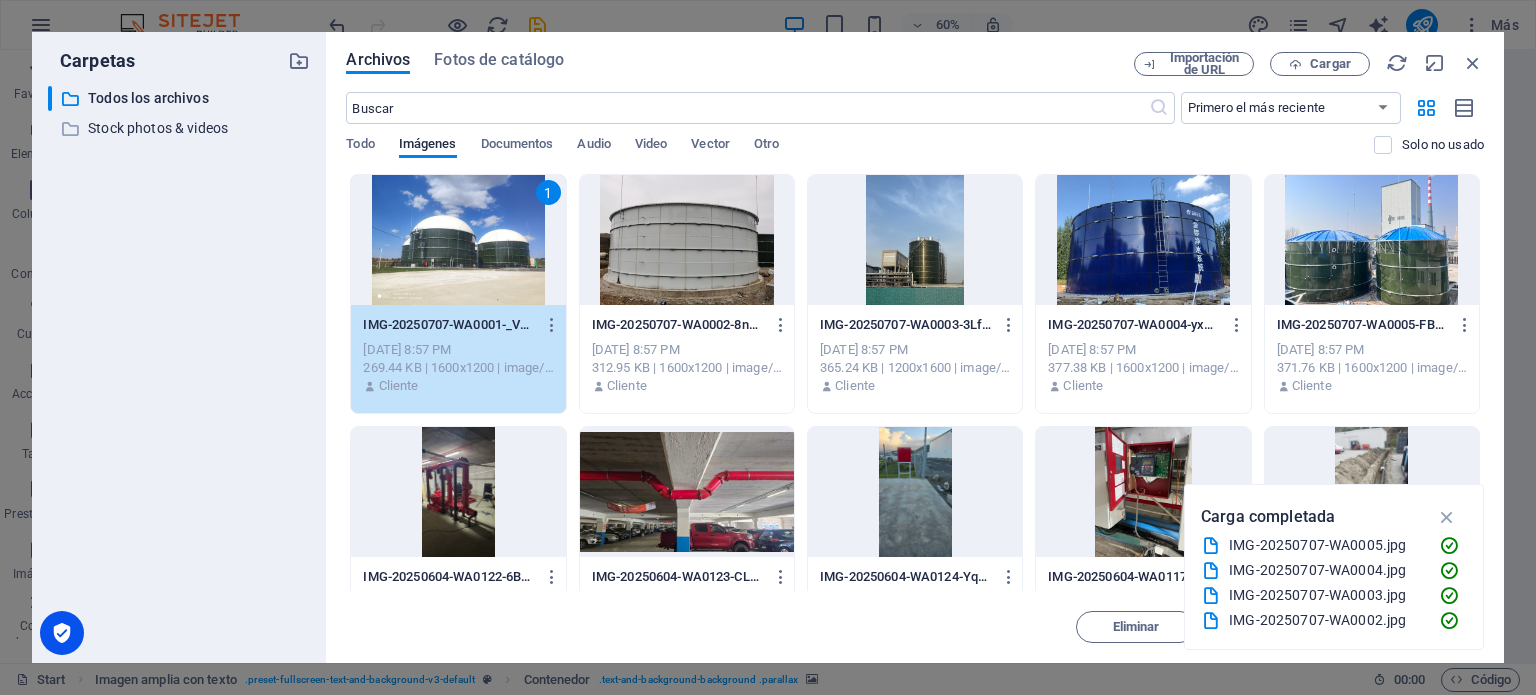 click at bounding box center (687, 240) 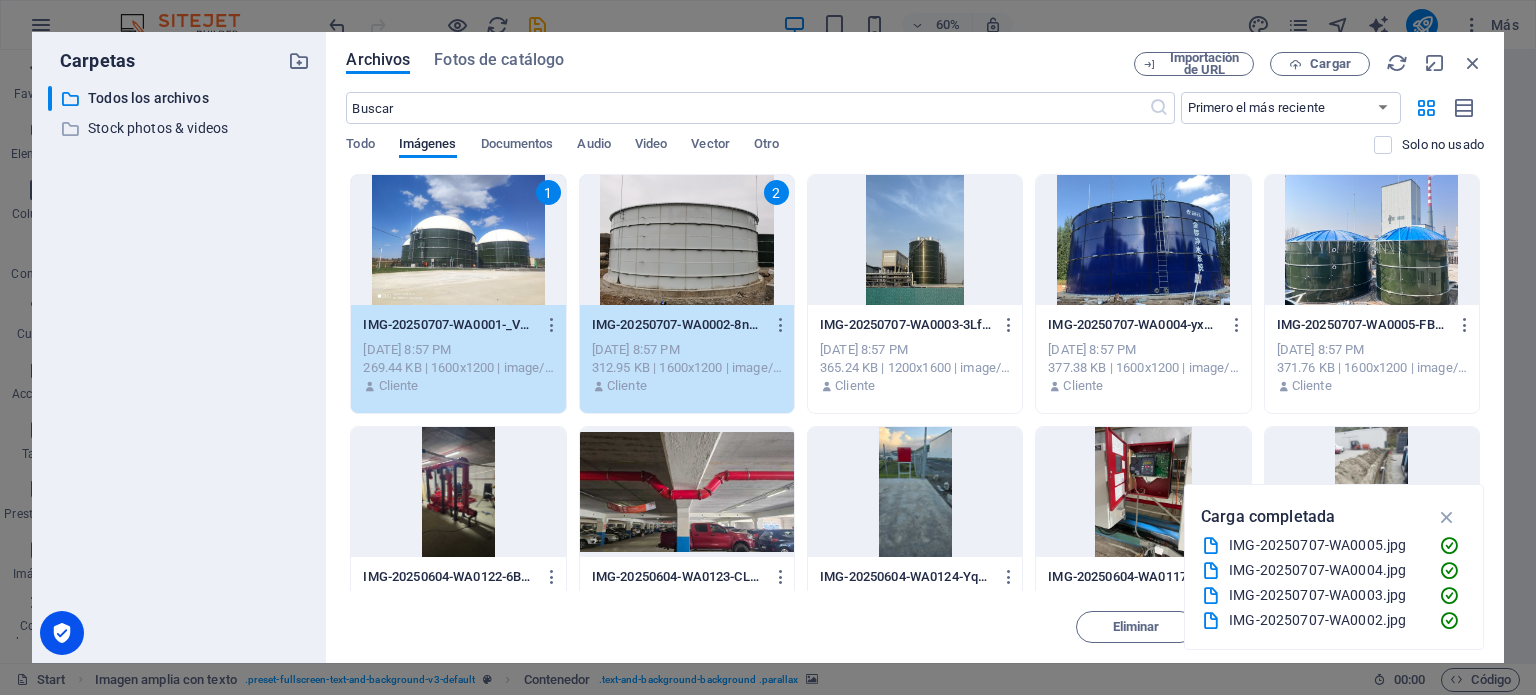 click at bounding box center (915, 240) 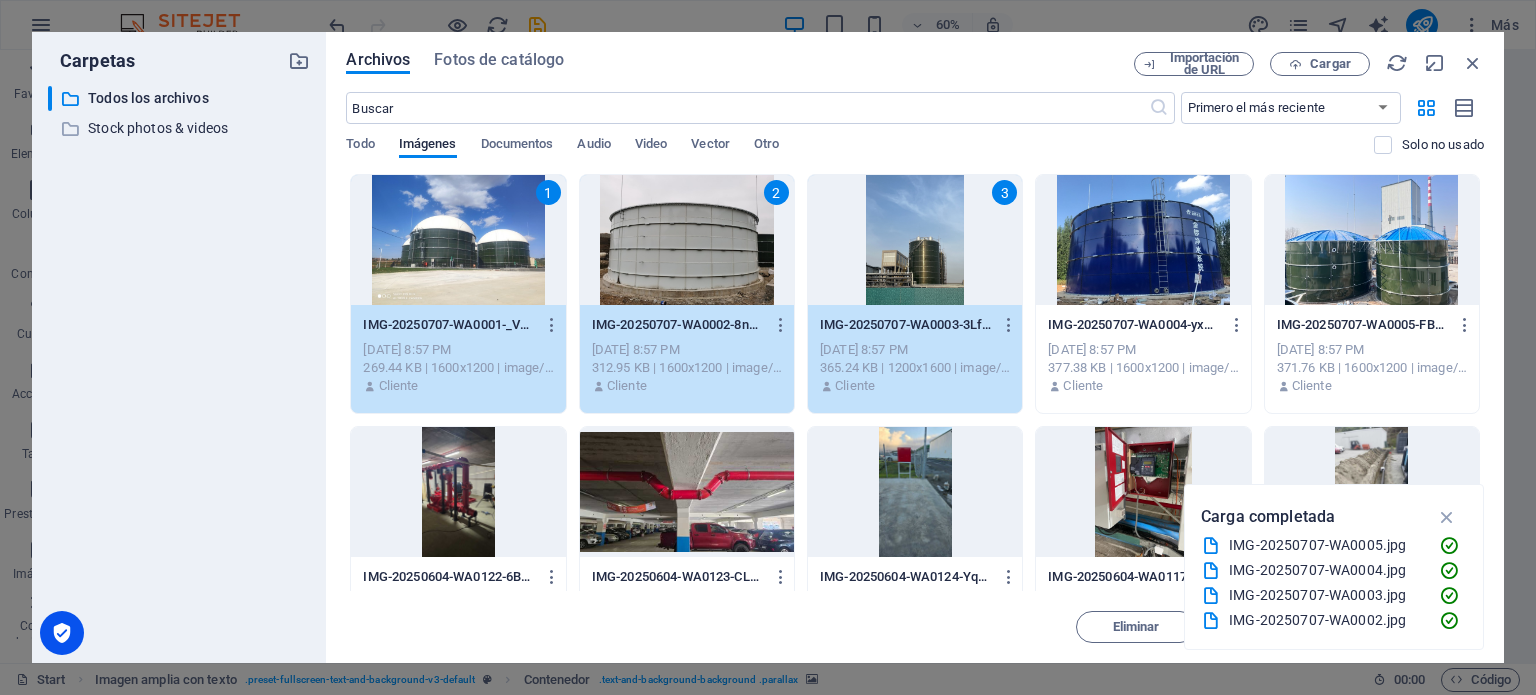 drag, startPoint x: 1099, startPoint y: 253, endPoint x: 1121, endPoint y: 252, distance: 22.022715 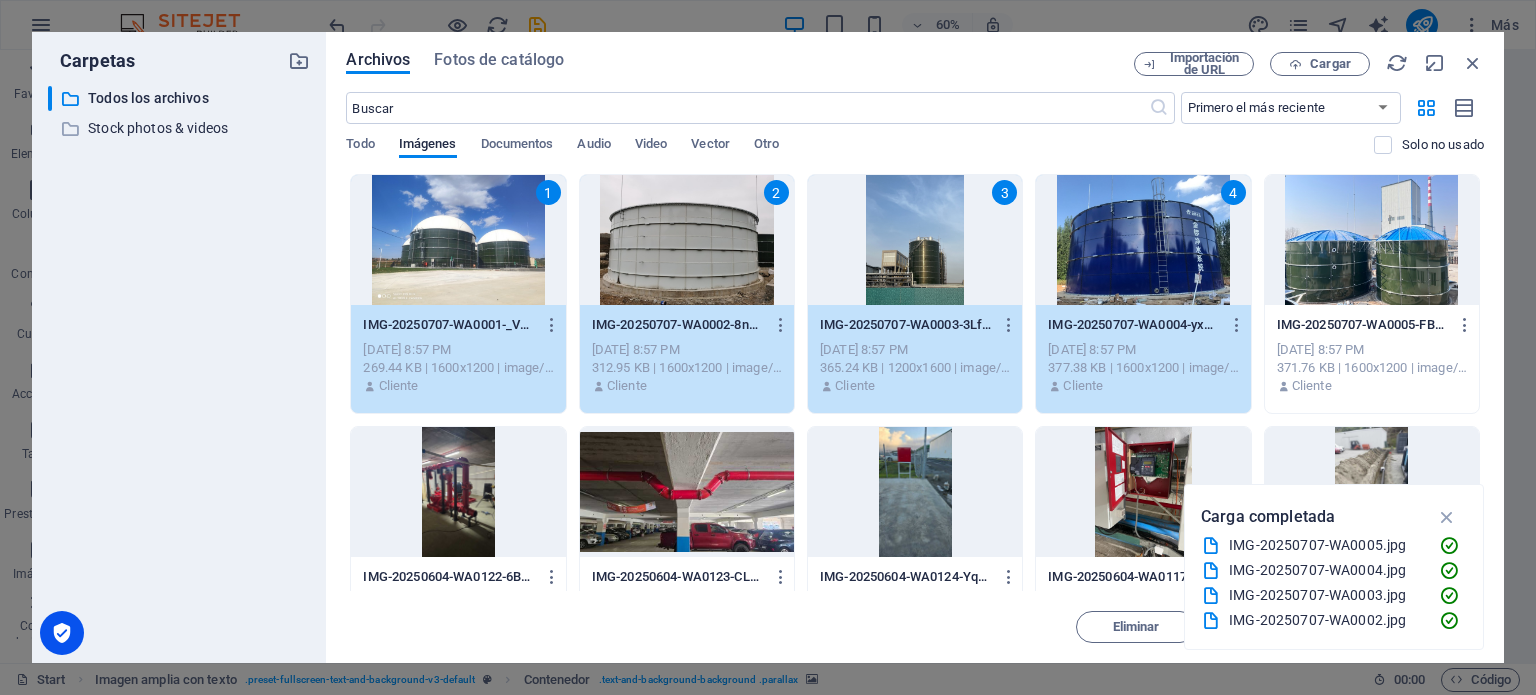 click at bounding box center (1372, 240) 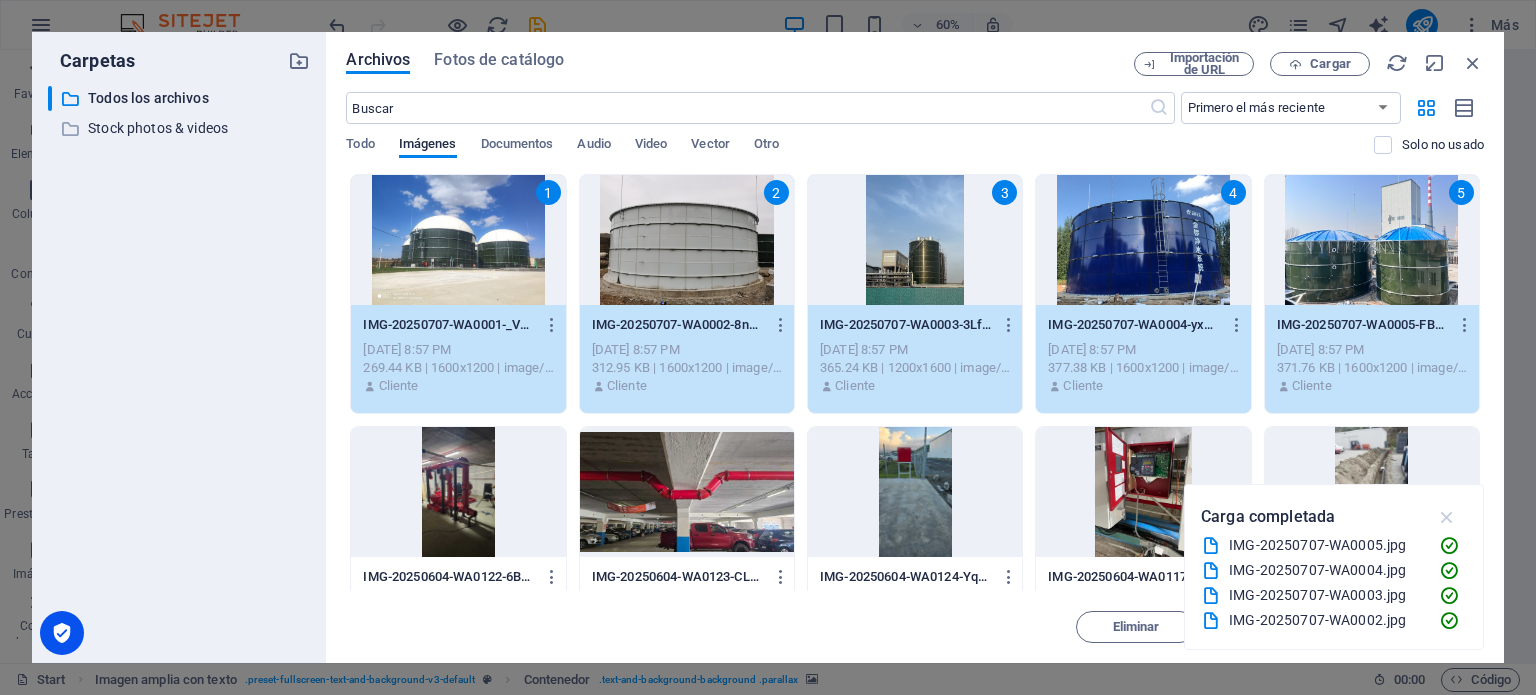 click at bounding box center [1447, 517] 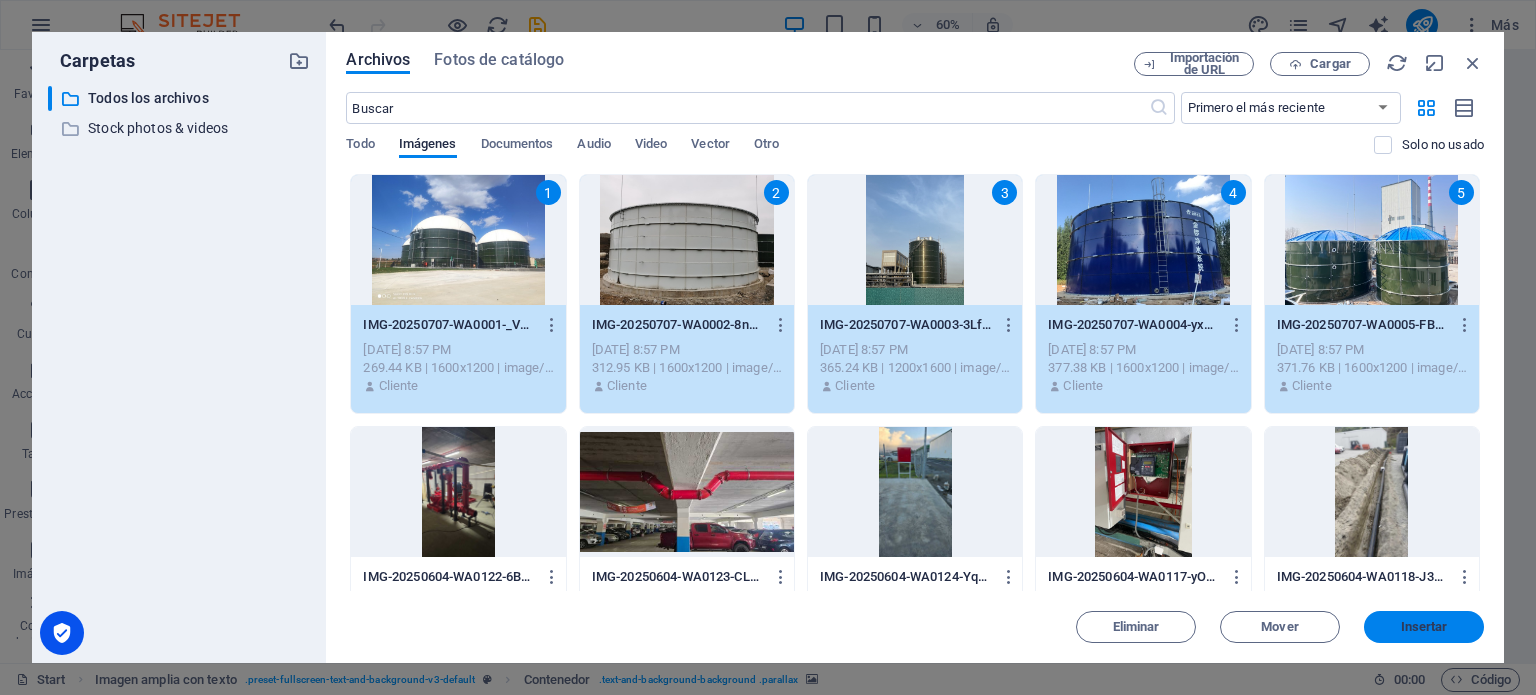 click on "Insertar" at bounding box center [1424, 627] 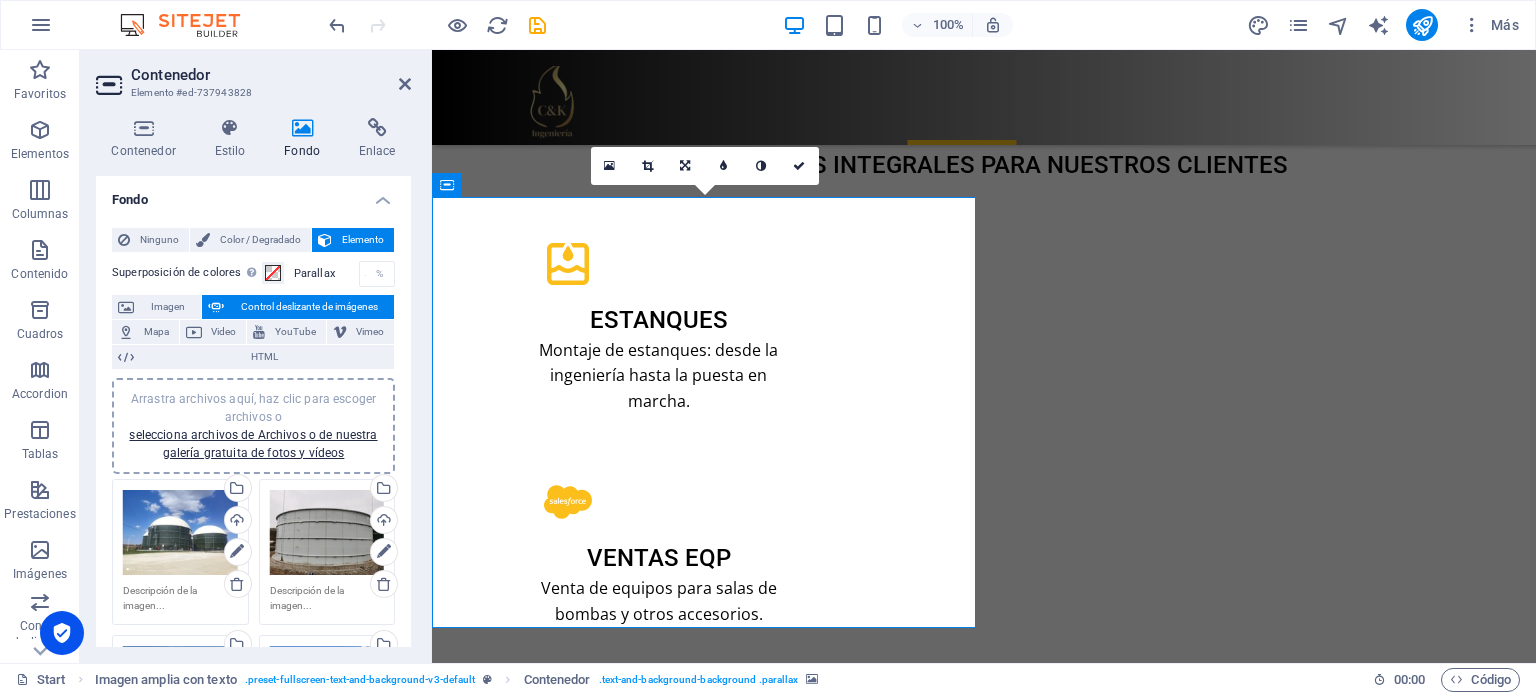 scroll, scrollTop: 2776, scrollLeft: 0, axis: vertical 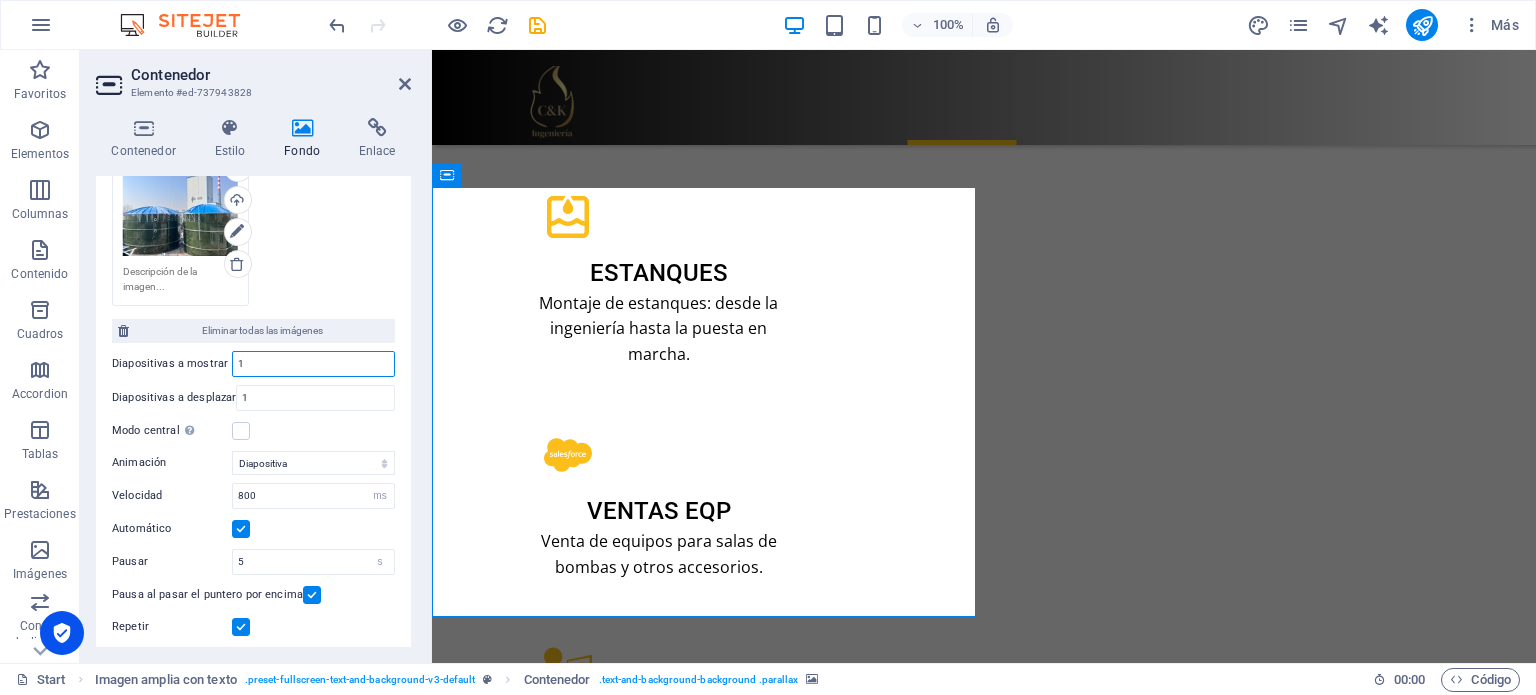 drag, startPoint x: 260, startPoint y: 355, endPoint x: 223, endPoint y: 355, distance: 37 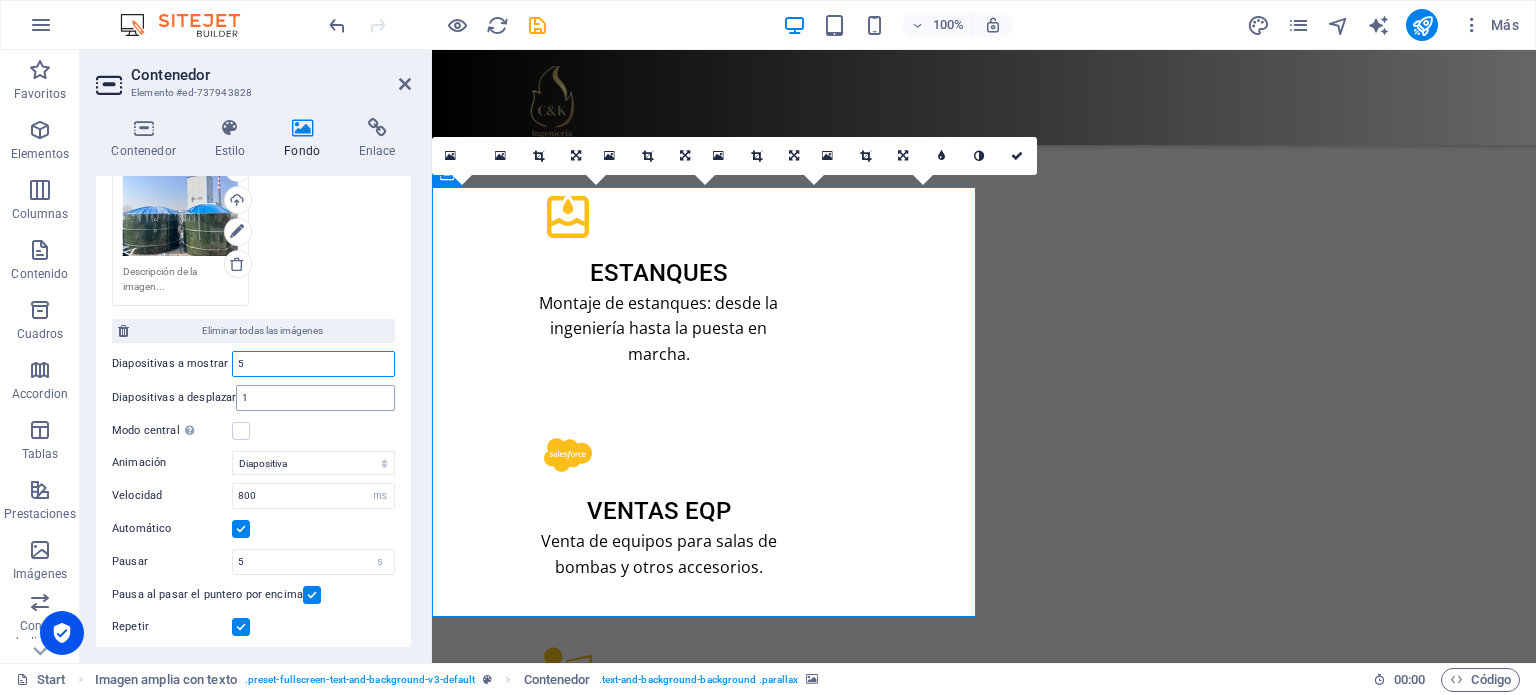 type on "5" 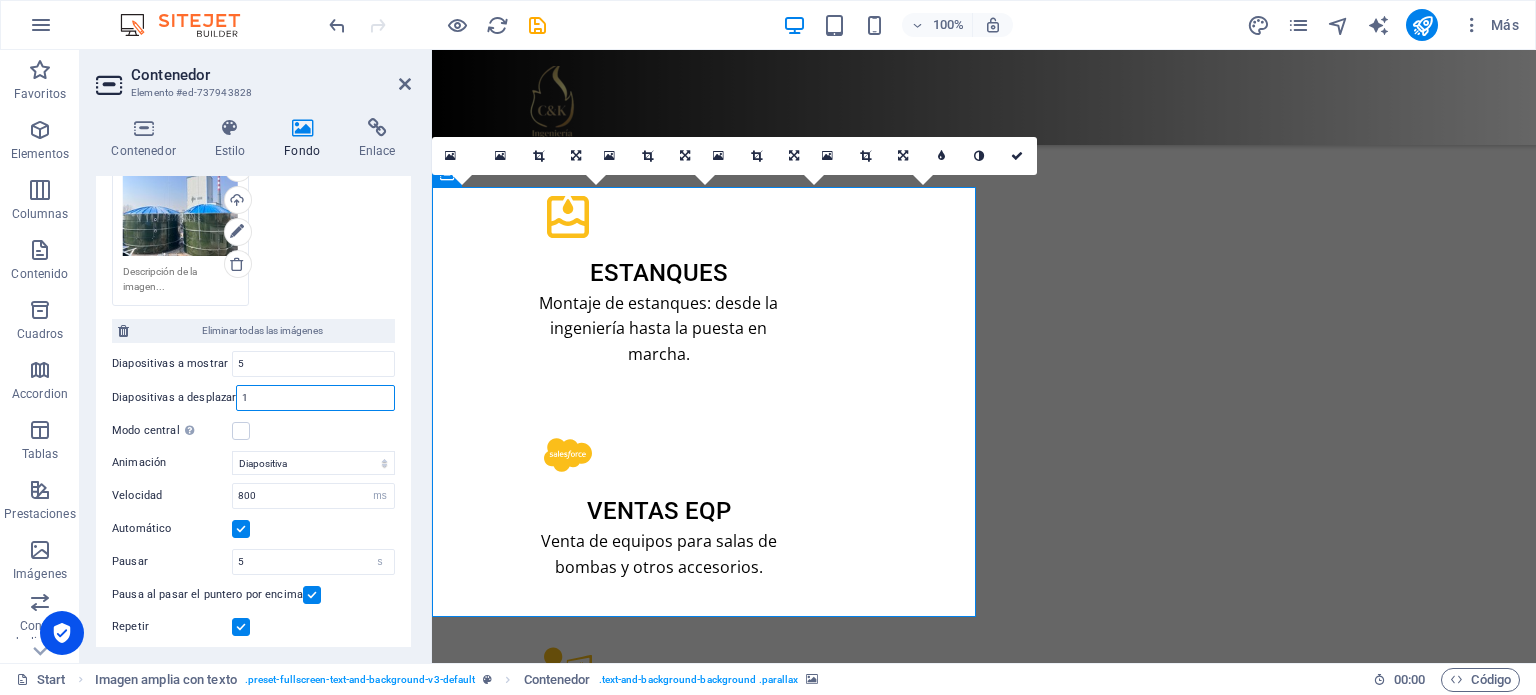 click on "1" at bounding box center [315, 398] 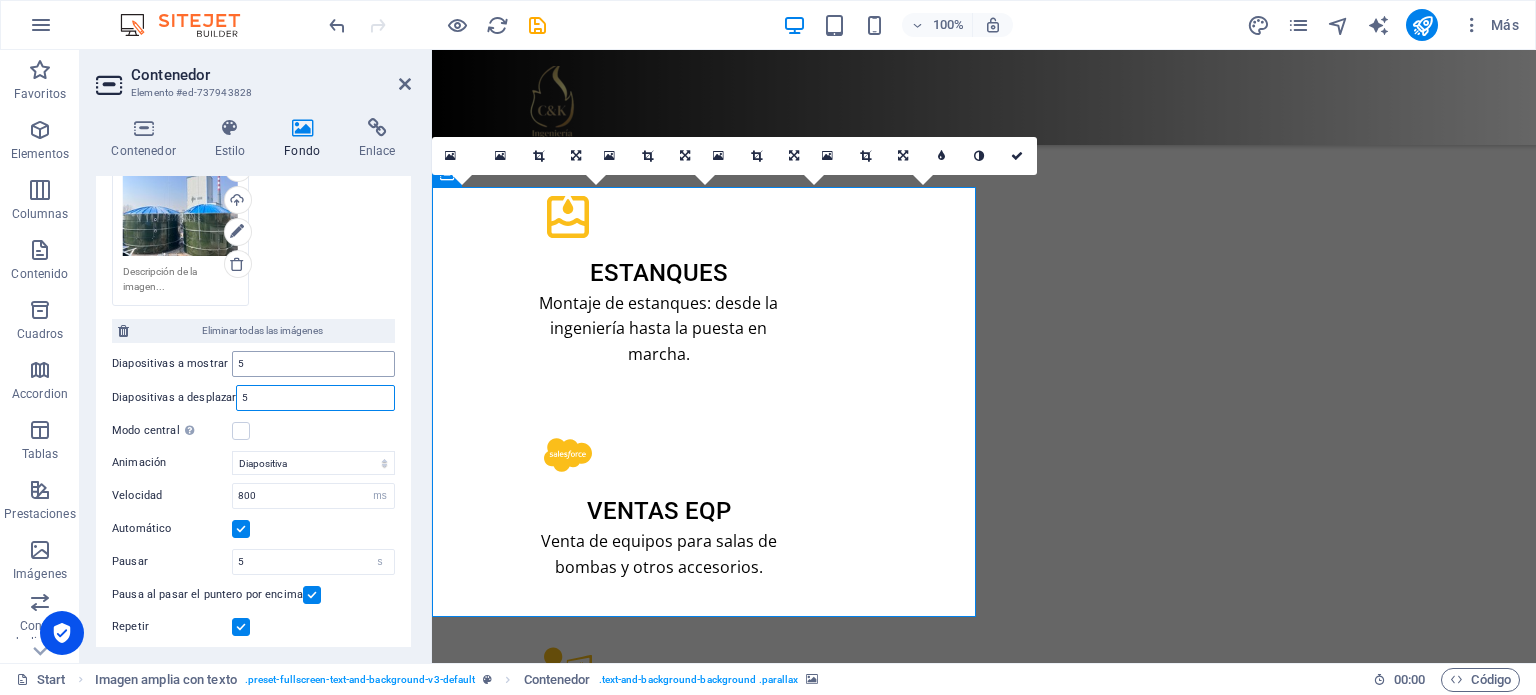 type on "5" 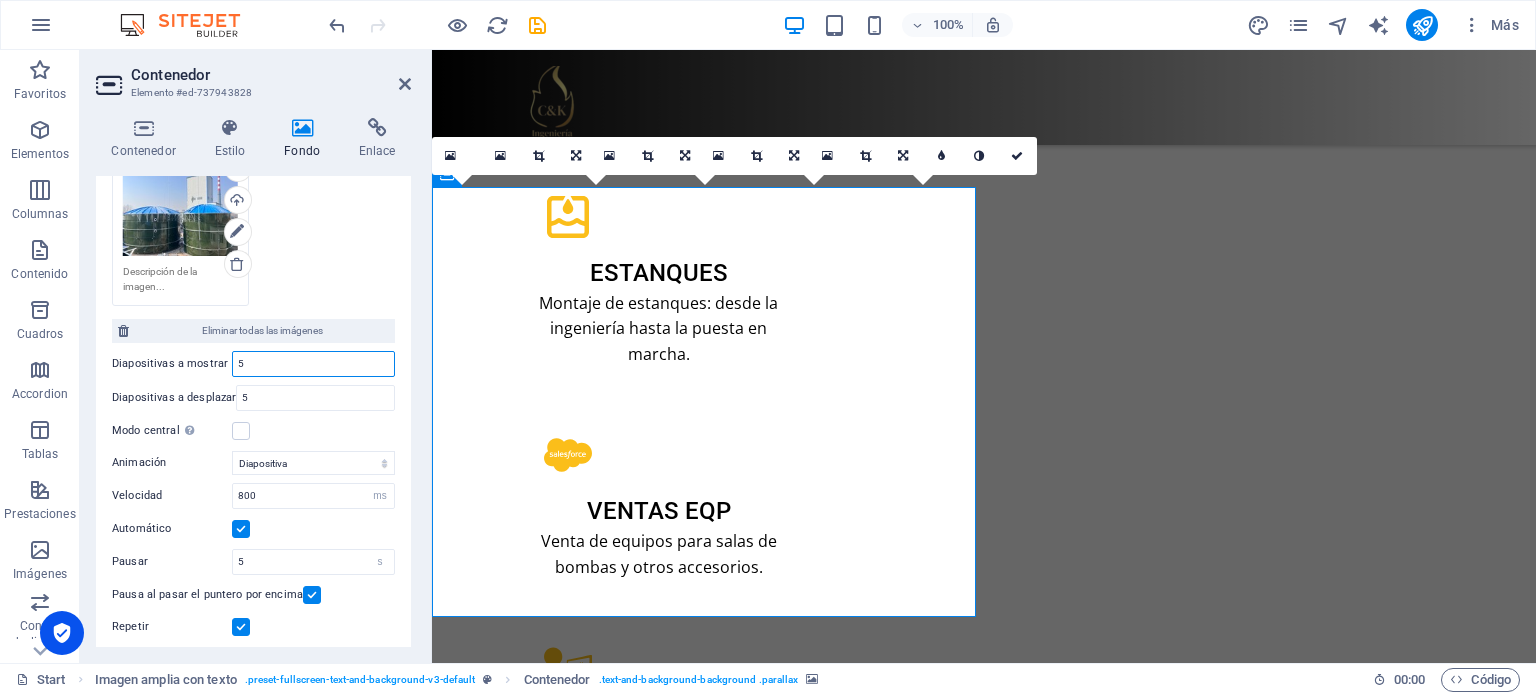 drag, startPoint x: 260, startPoint y: 364, endPoint x: 208, endPoint y: 354, distance: 52.95281 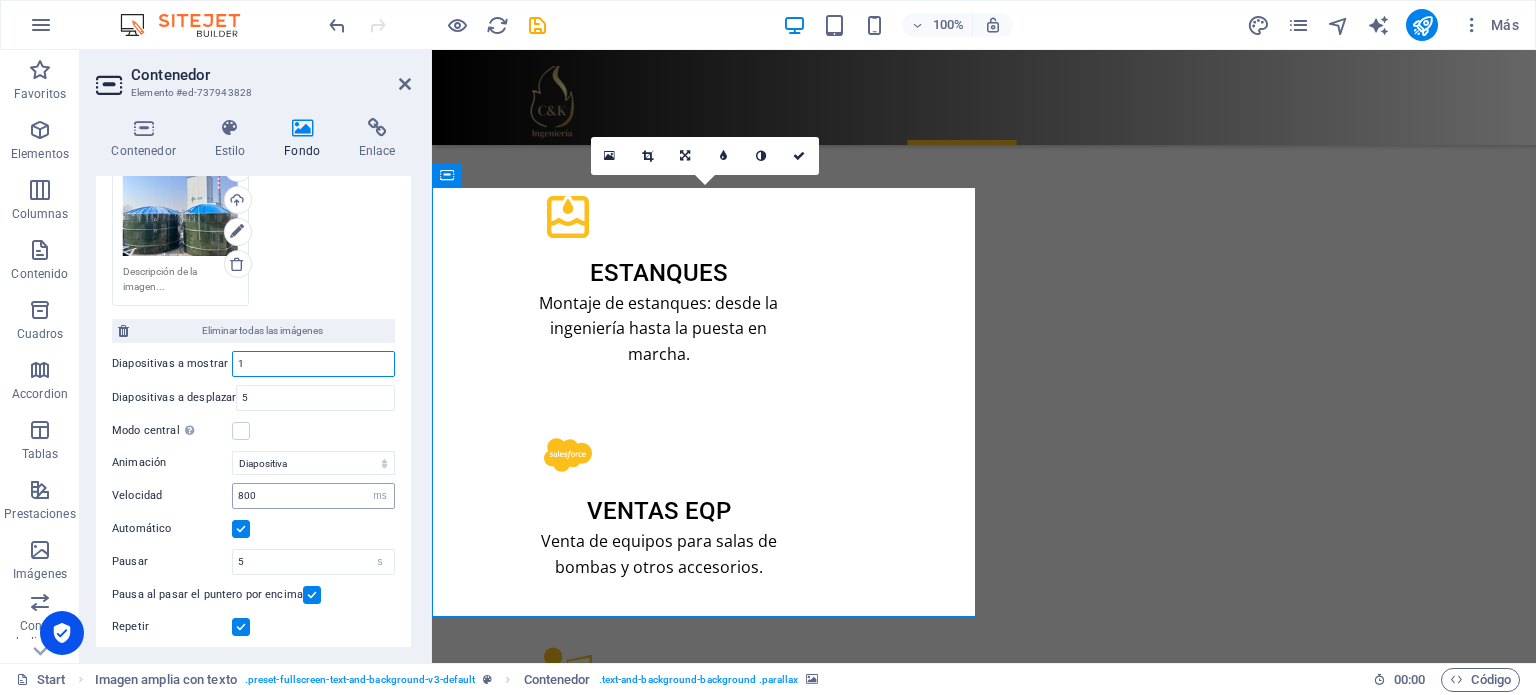 type on "1" 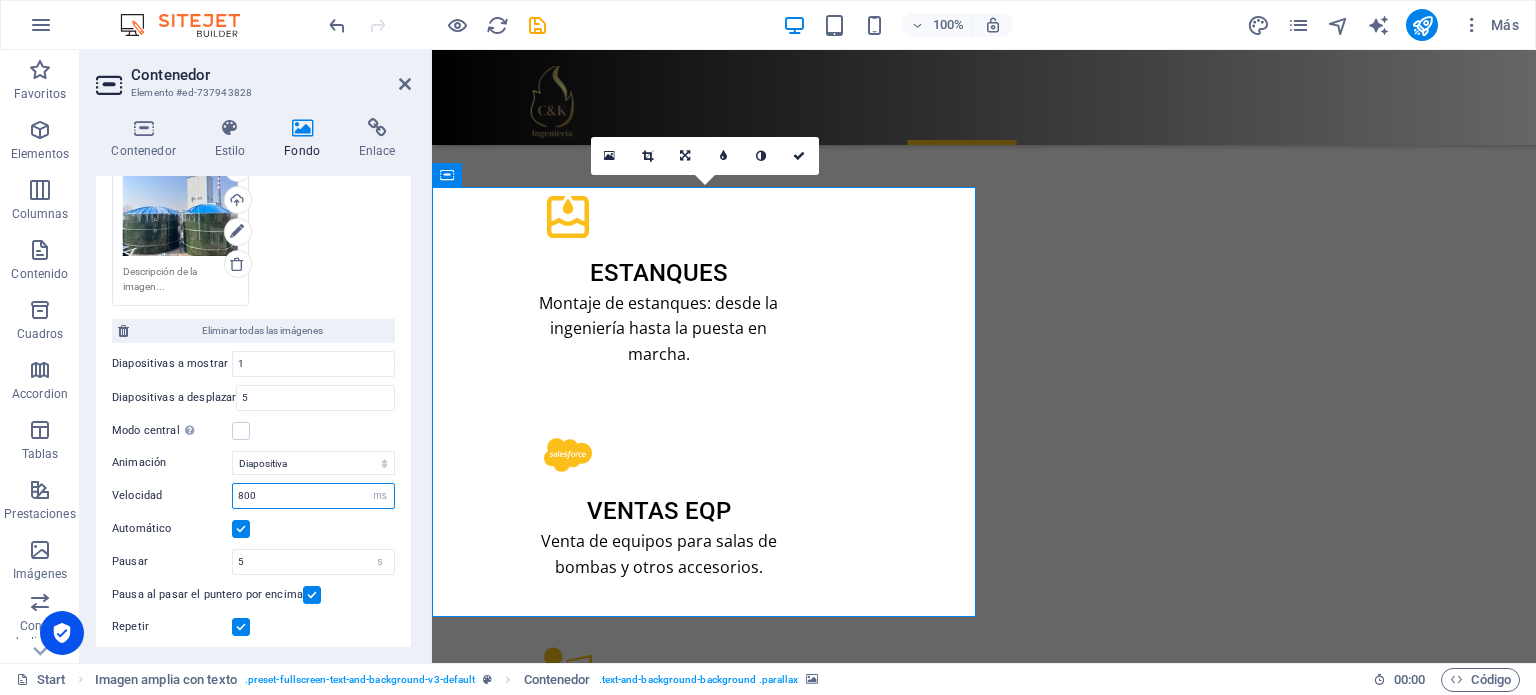 click on "800" at bounding box center [313, 496] 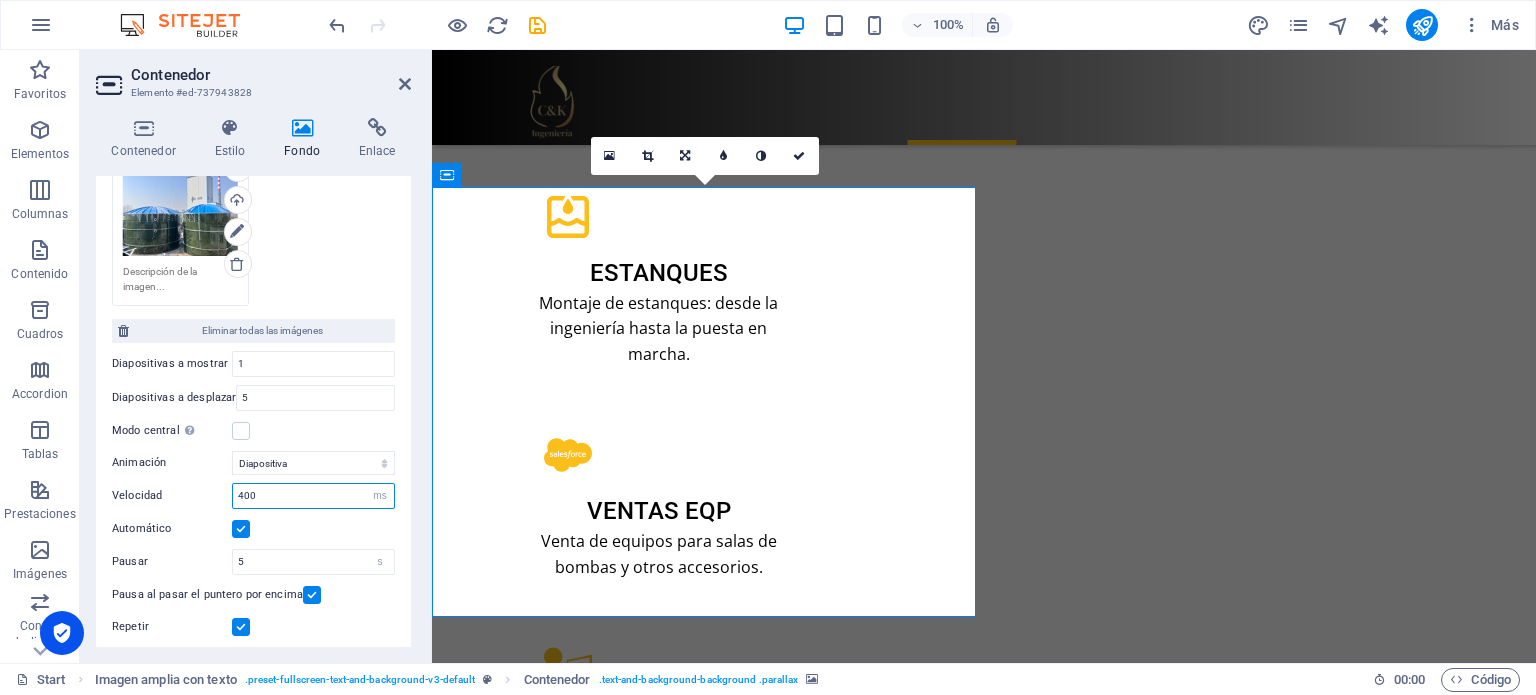 type on "400" 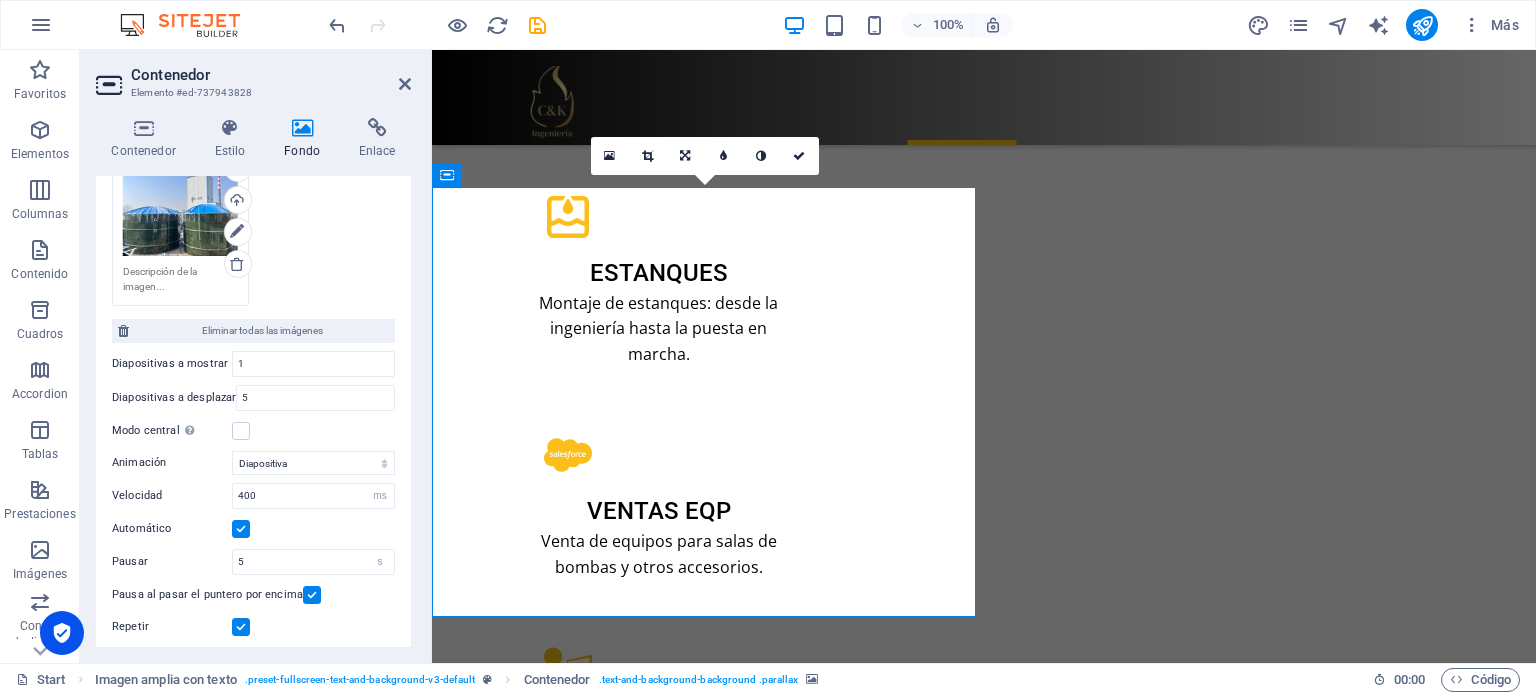 click on "Automático" at bounding box center [253, 529] 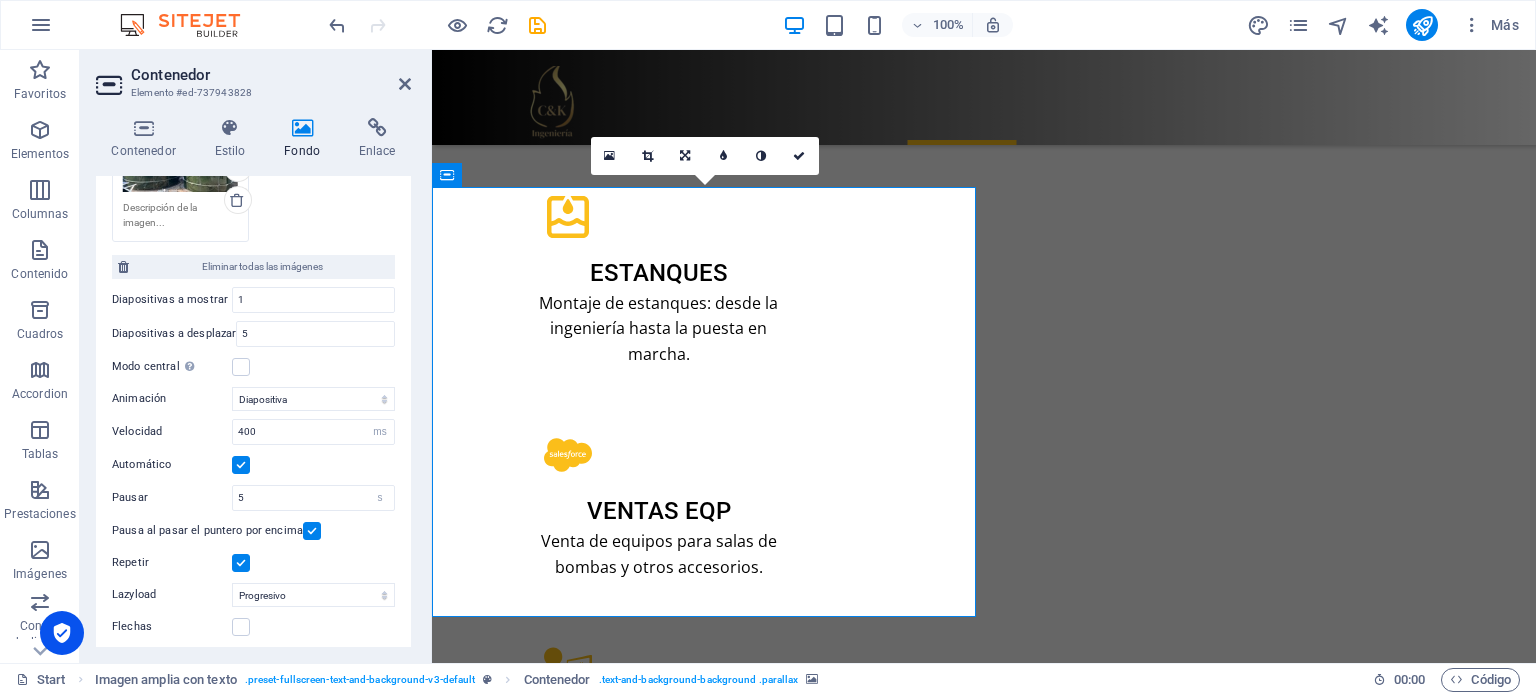 scroll, scrollTop: 795, scrollLeft: 0, axis: vertical 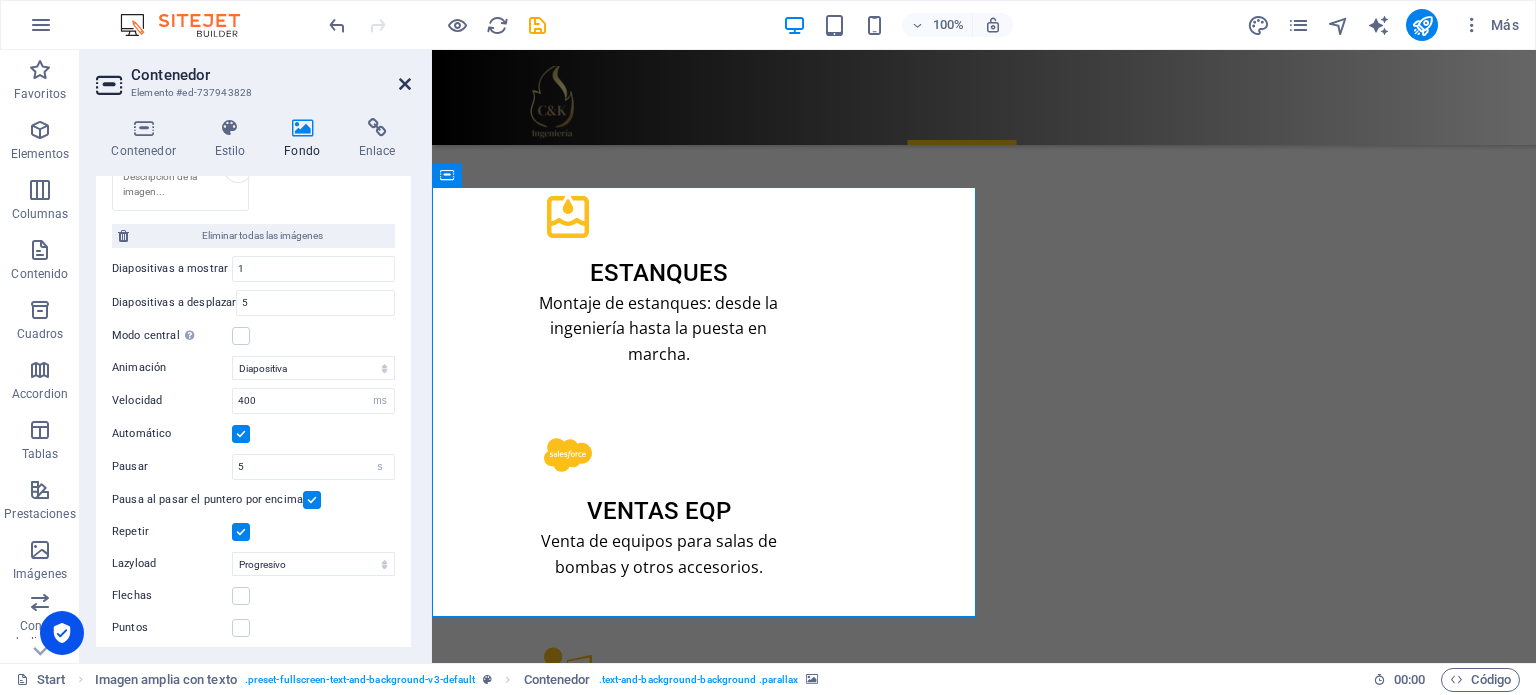 click at bounding box center (405, 84) 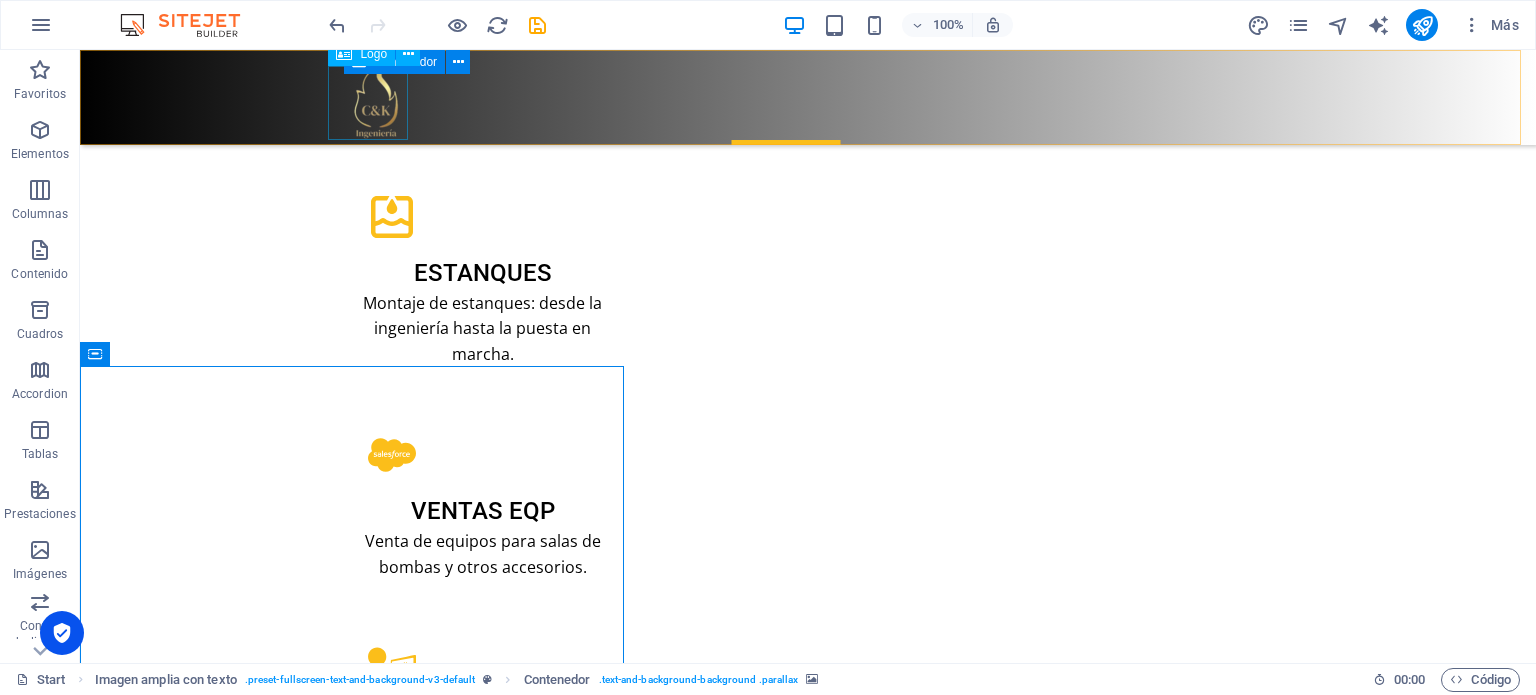 scroll, scrollTop: 2597, scrollLeft: 0, axis: vertical 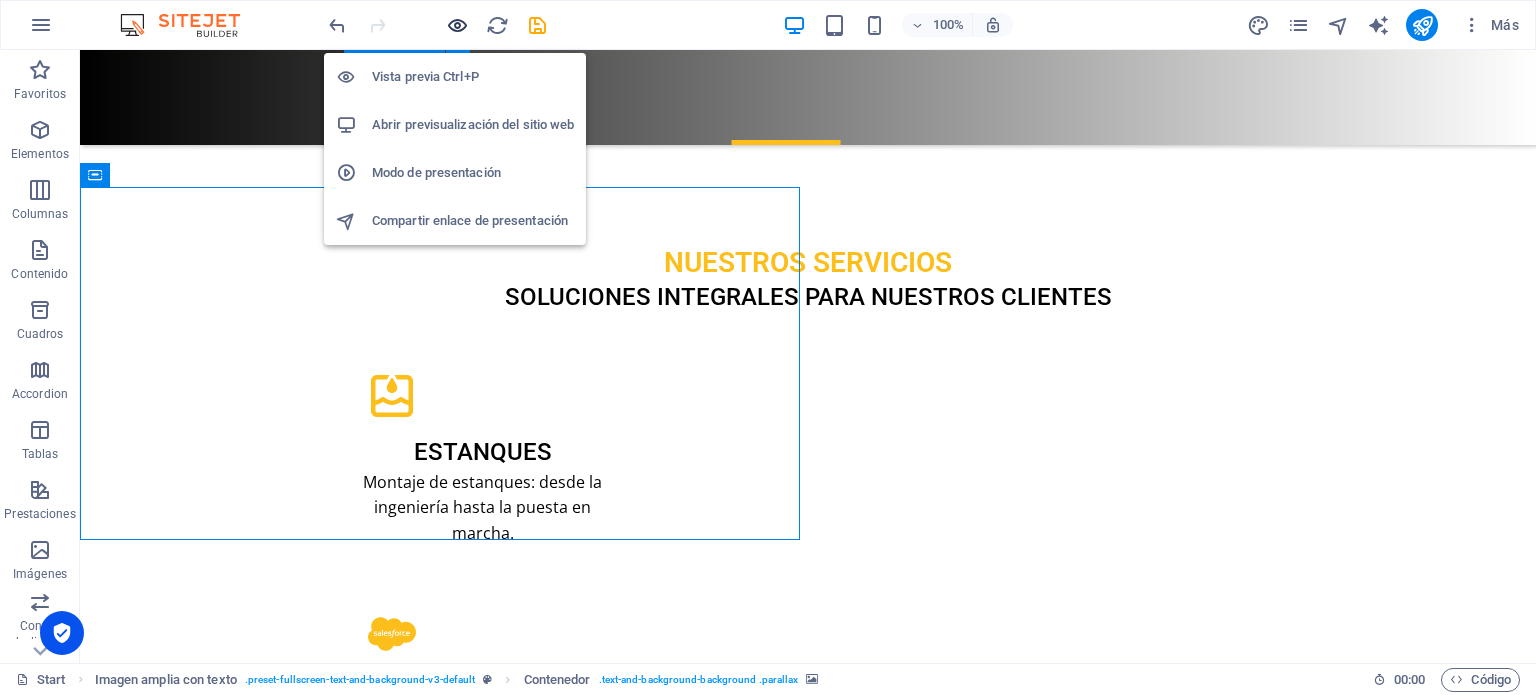 click at bounding box center (457, 25) 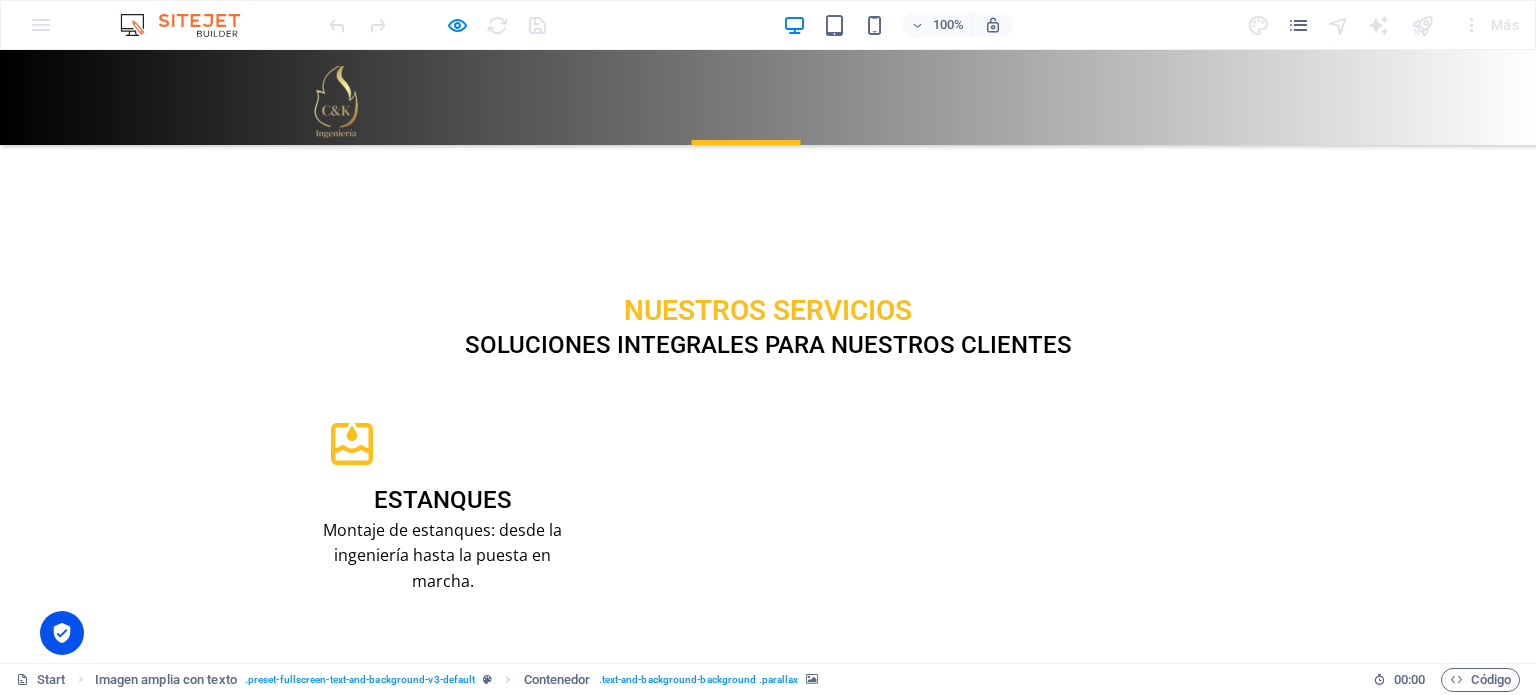 scroll, scrollTop: 2546, scrollLeft: 0, axis: vertical 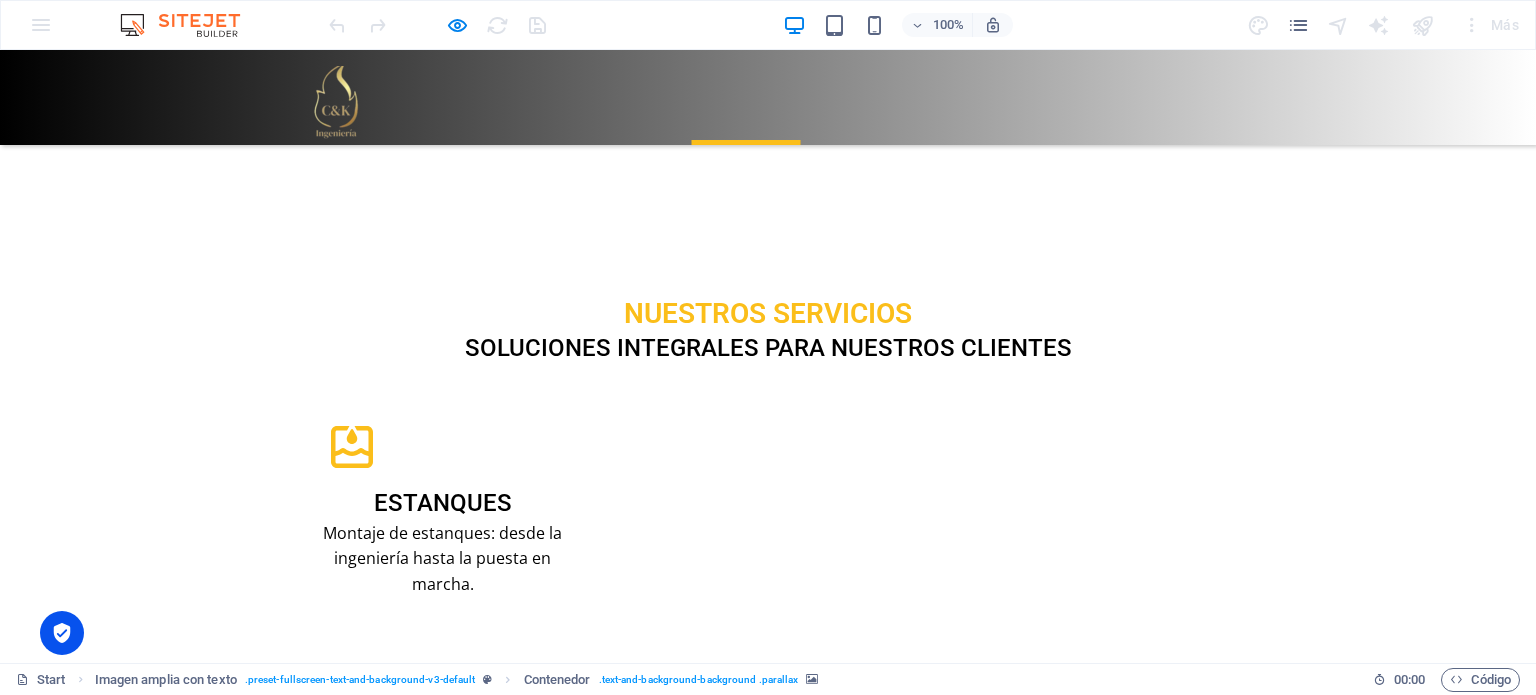 click at bounding box center (-381, 3127) 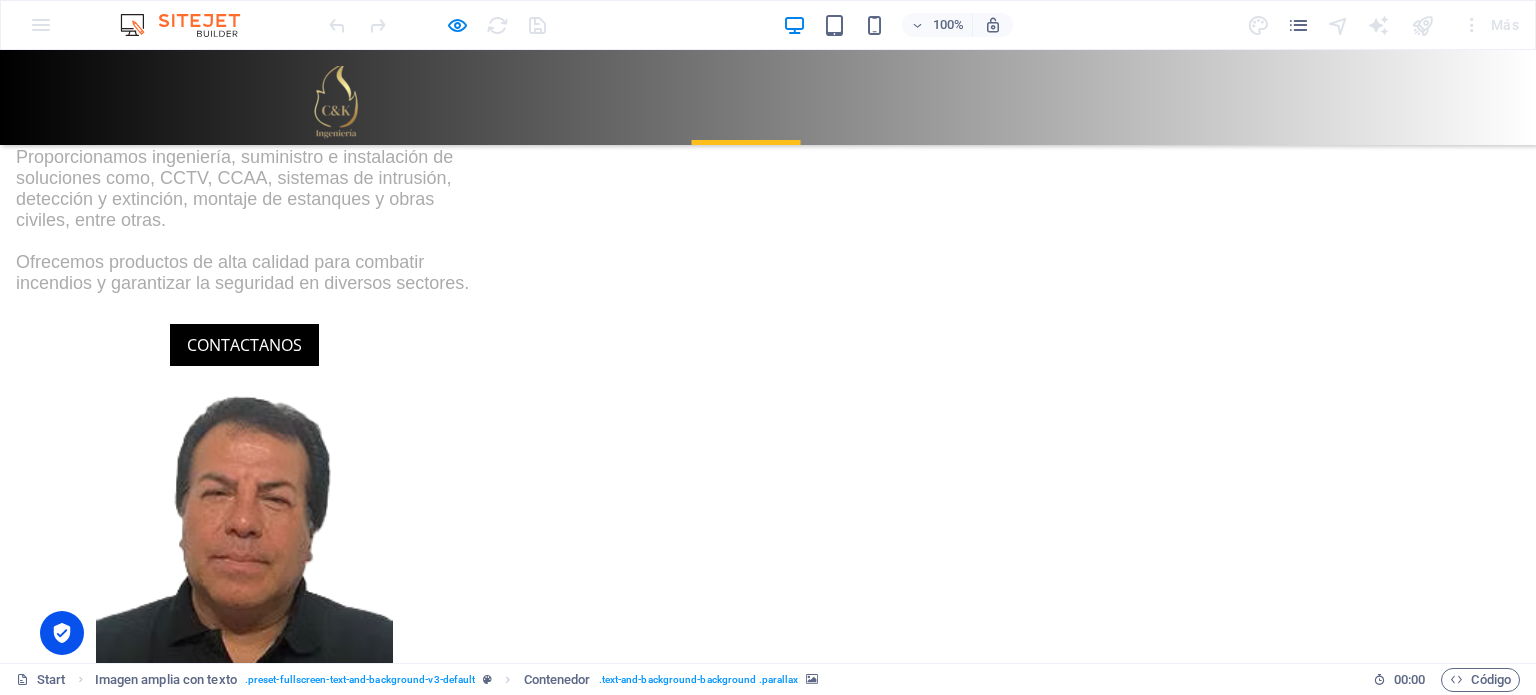 scroll, scrollTop: 1846, scrollLeft: 0, axis: vertical 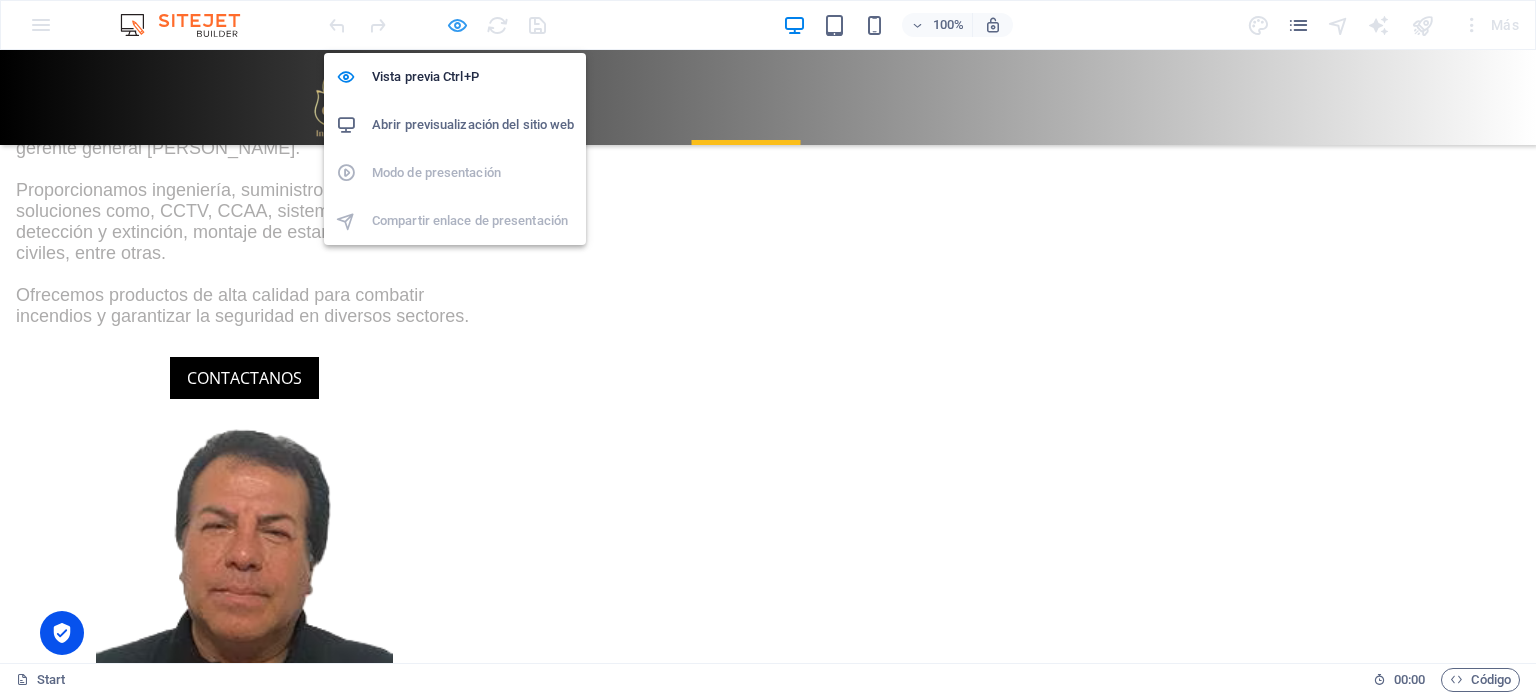 click at bounding box center [457, 25] 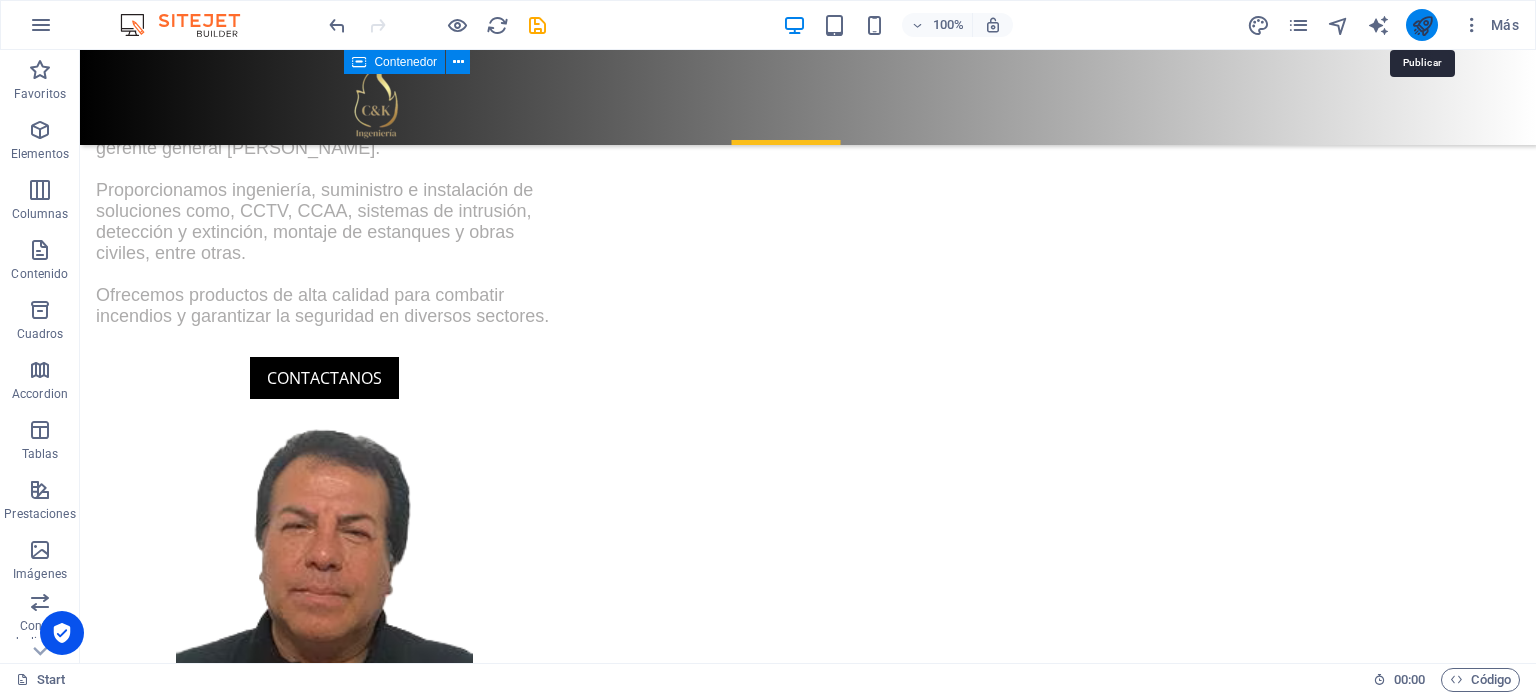 click at bounding box center (1422, 25) 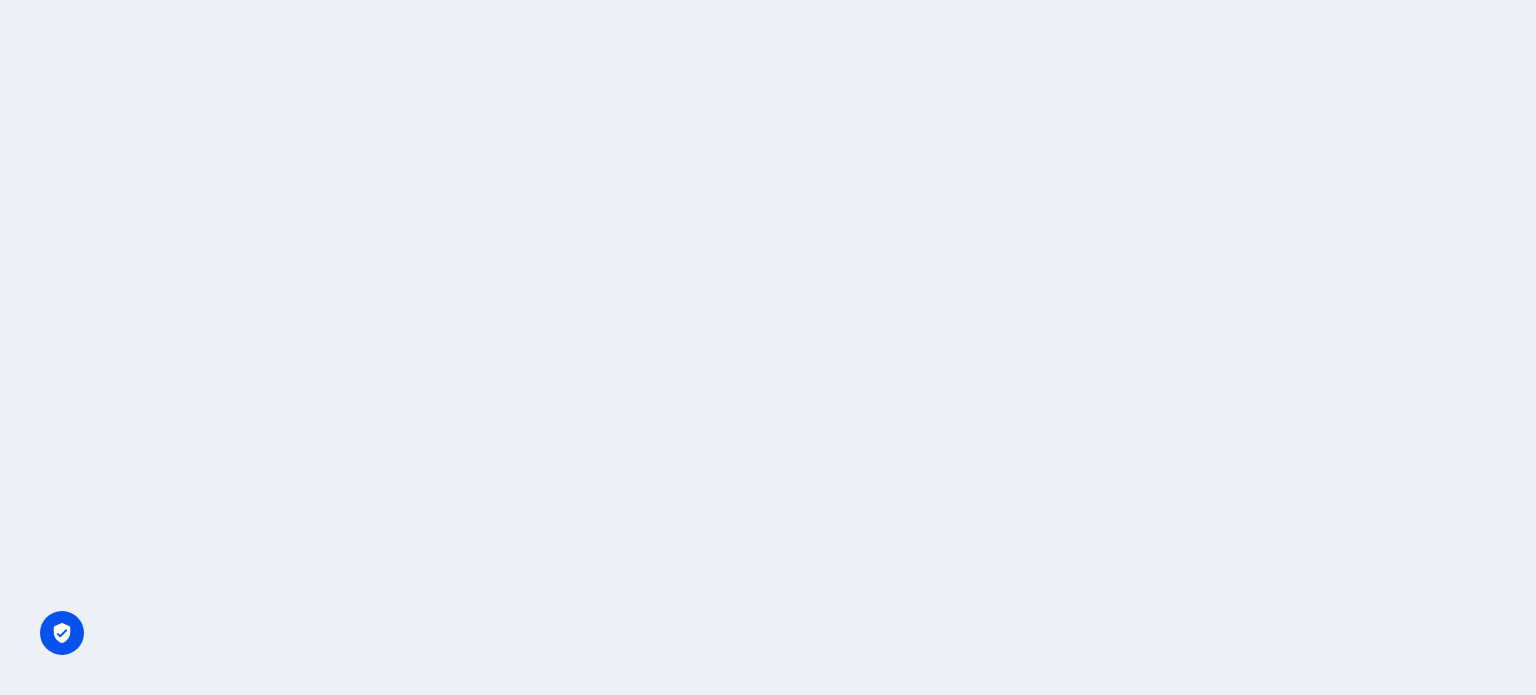 scroll, scrollTop: 0, scrollLeft: 0, axis: both 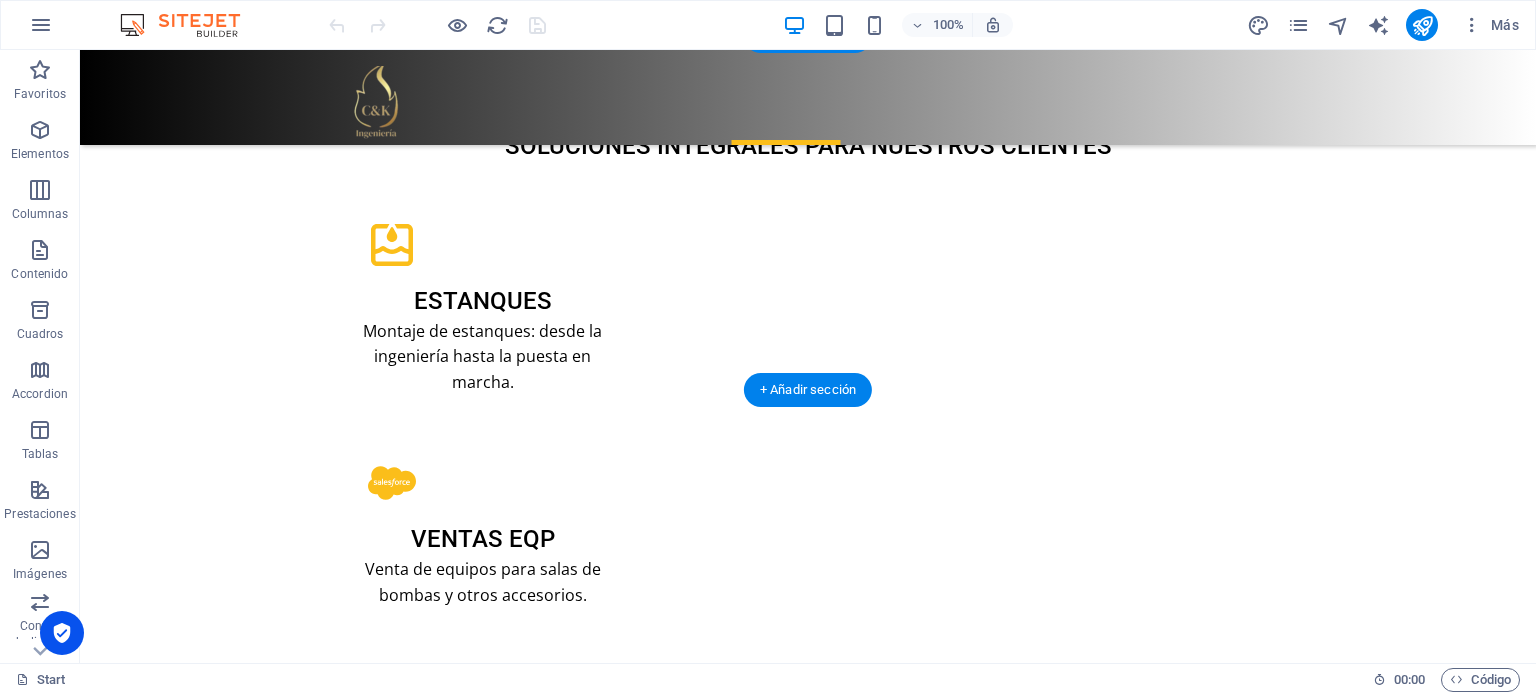 click at bounding box center (-281, 3167) 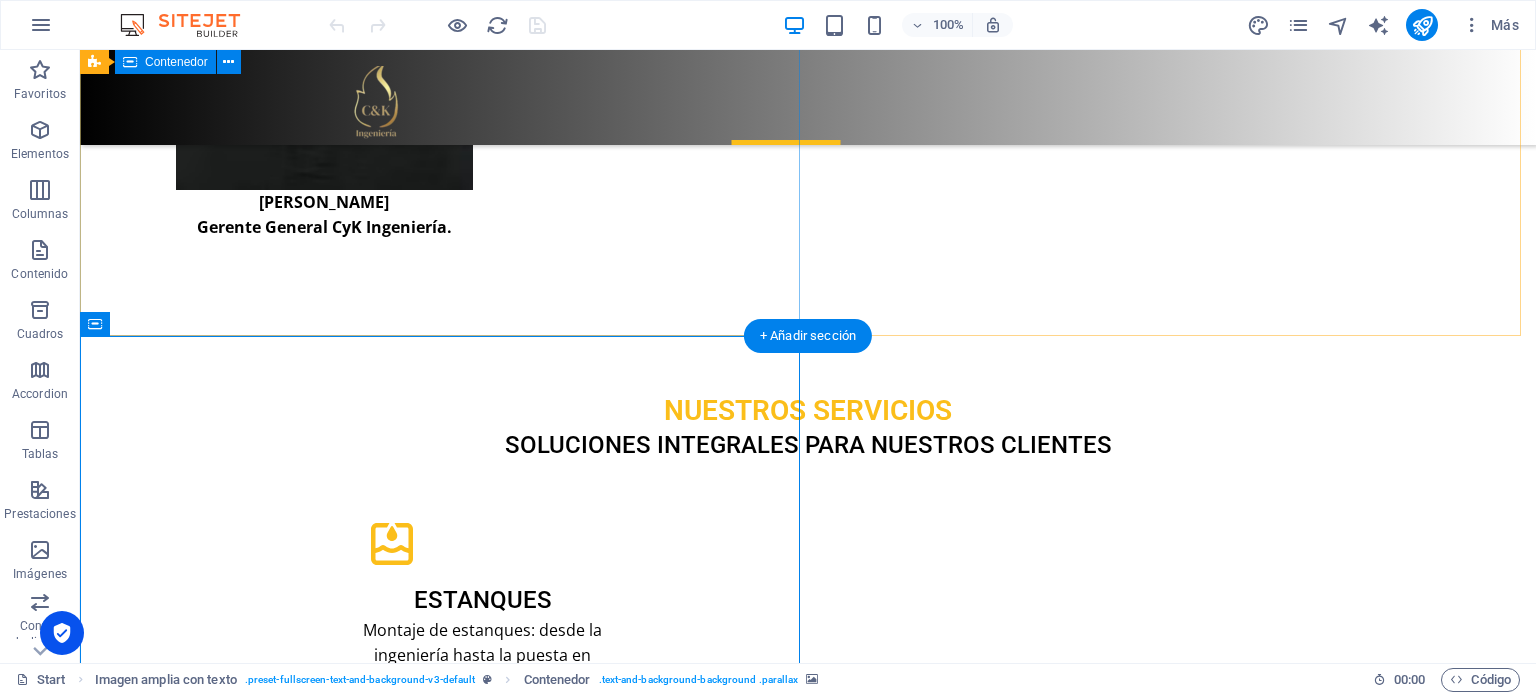 scroll, scrollTop: 2448, scrollLeft: 0, axis: vertical 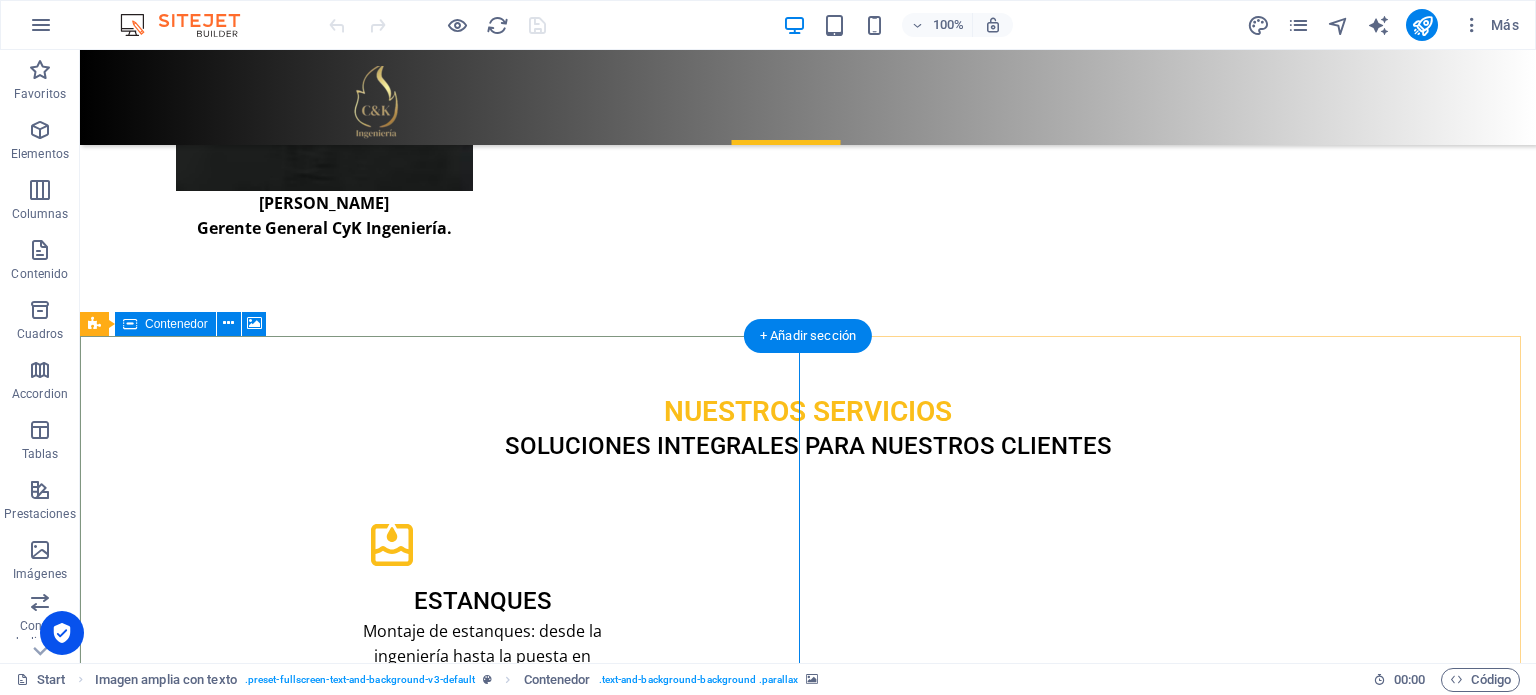 click on "Suelta el contenido aquí o  Añadir elementos  Pegar portapapeles" at bounding box center [808, 4015] 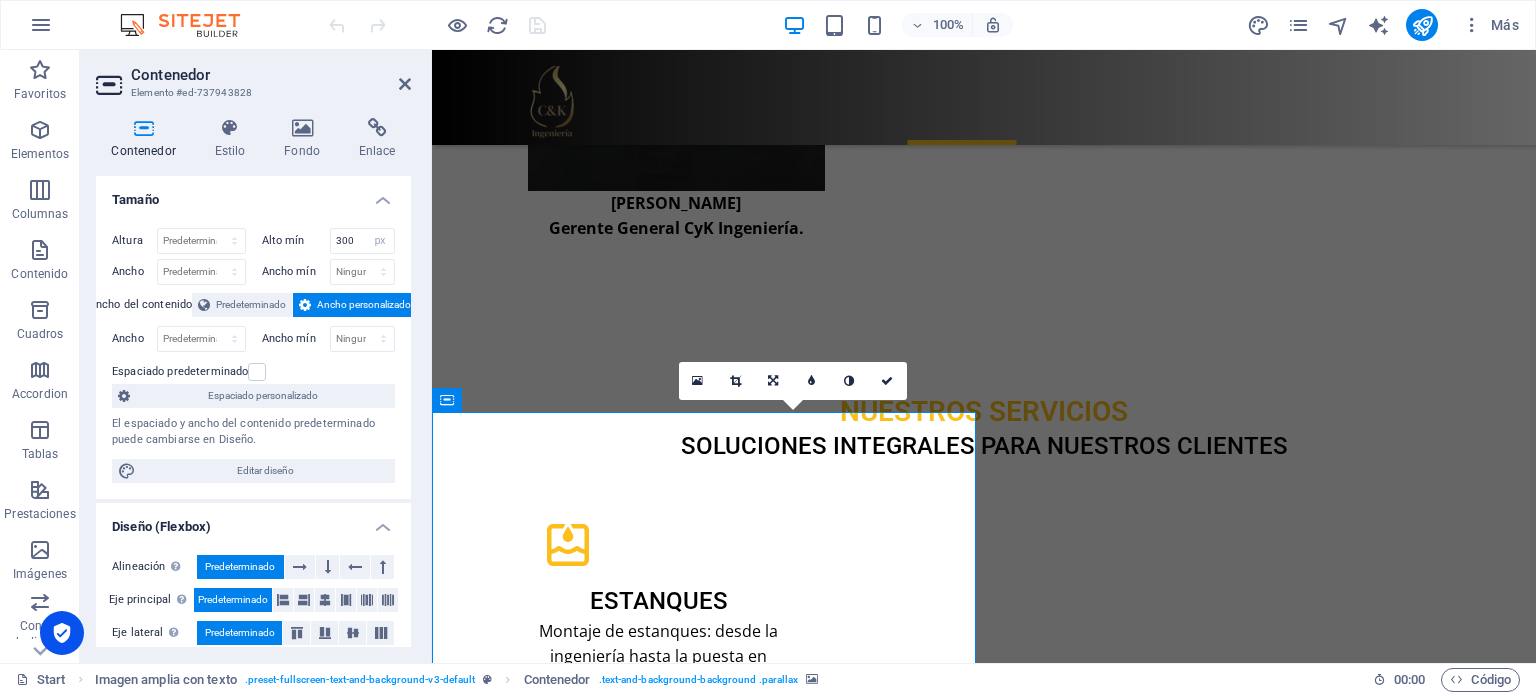 scroll, scrollTop: 2551, scrollLeft: 0, axis: vertical 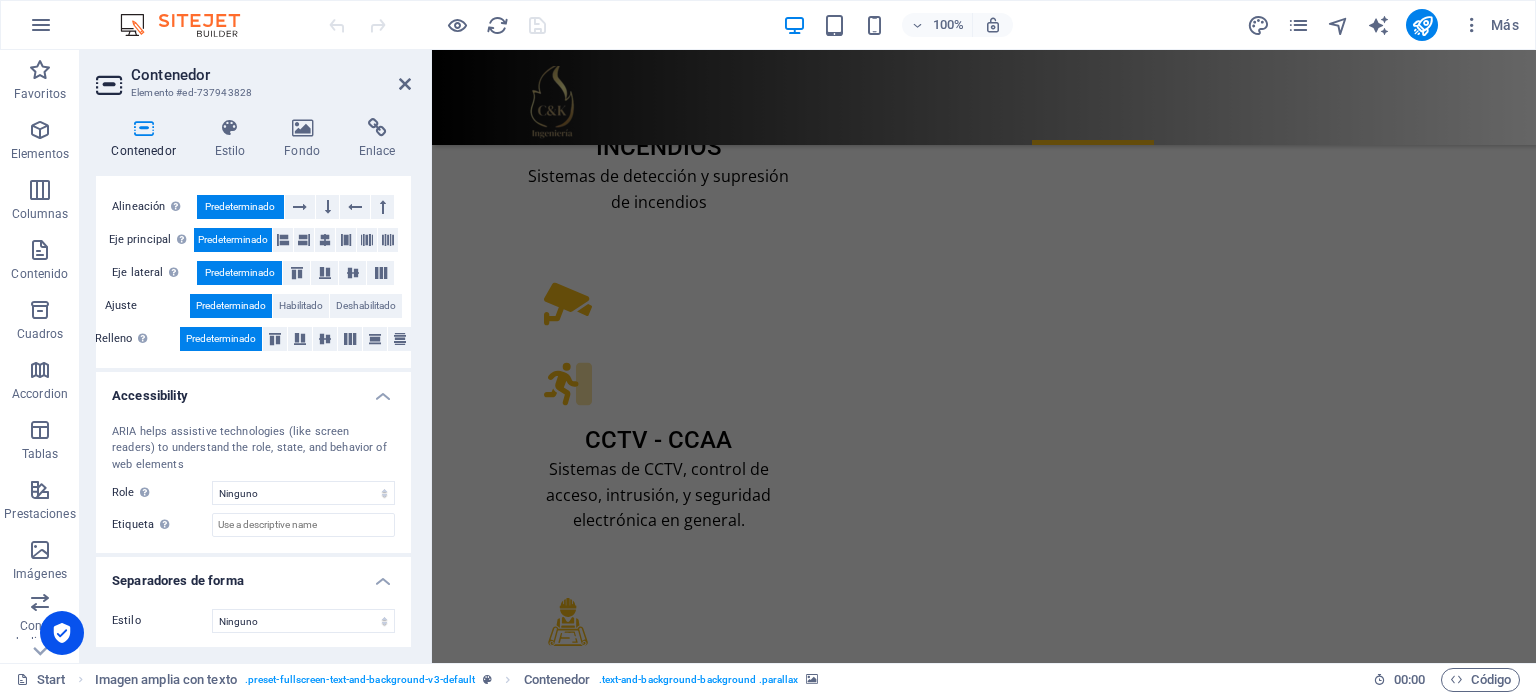 click at bounding box center [-8456, 3982] 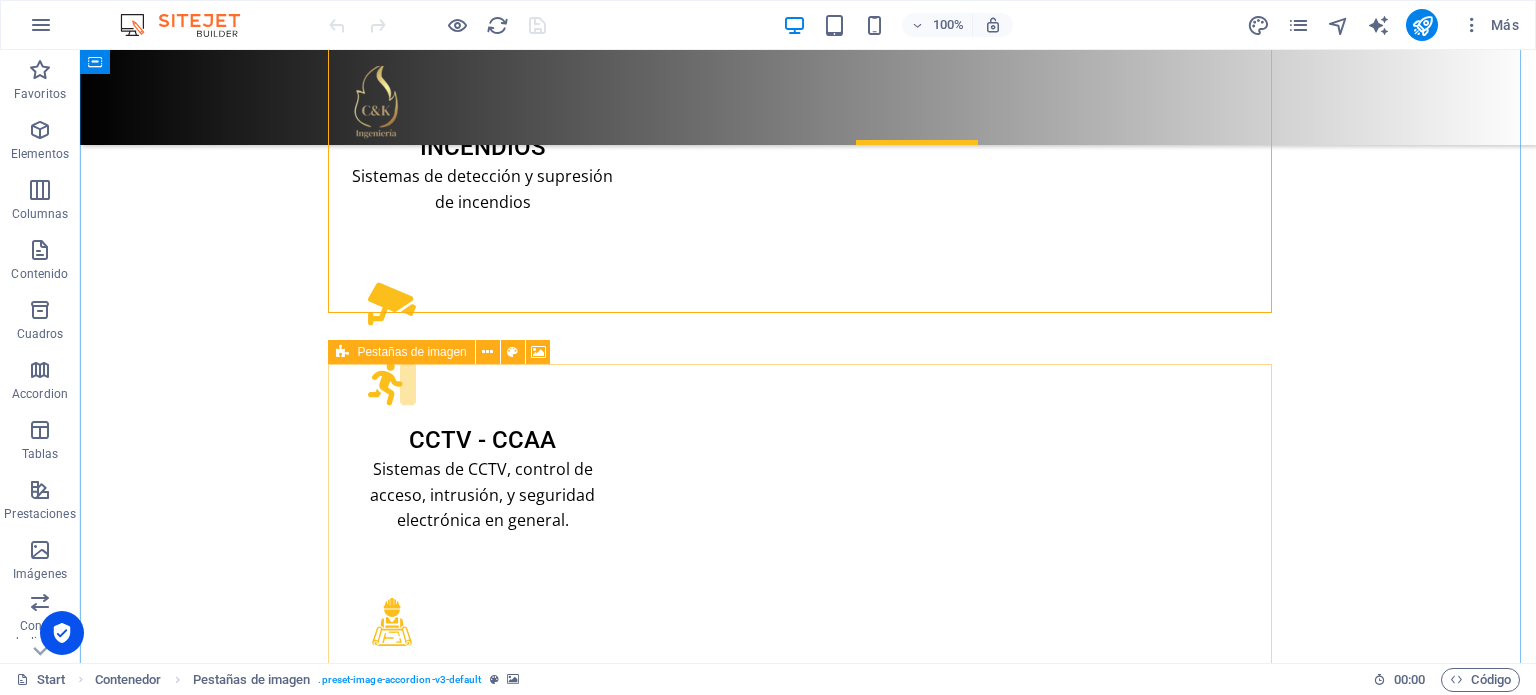 click on "Suelta el contenido aquí o  Añadir elementos  Pegar portapapeles" at bounding box center (808, 4922) 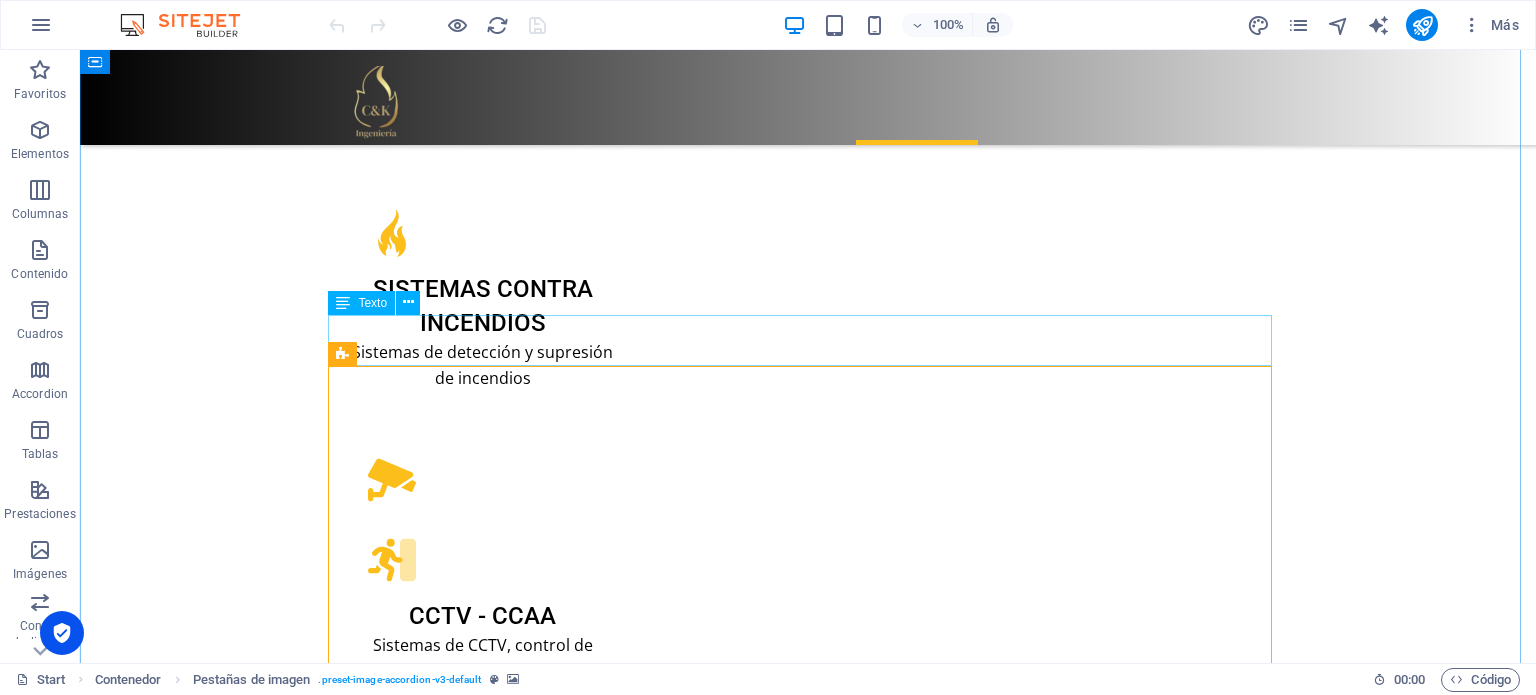 scroll, scrollTop: 3351, scrollLeft: 0, axis: vertical 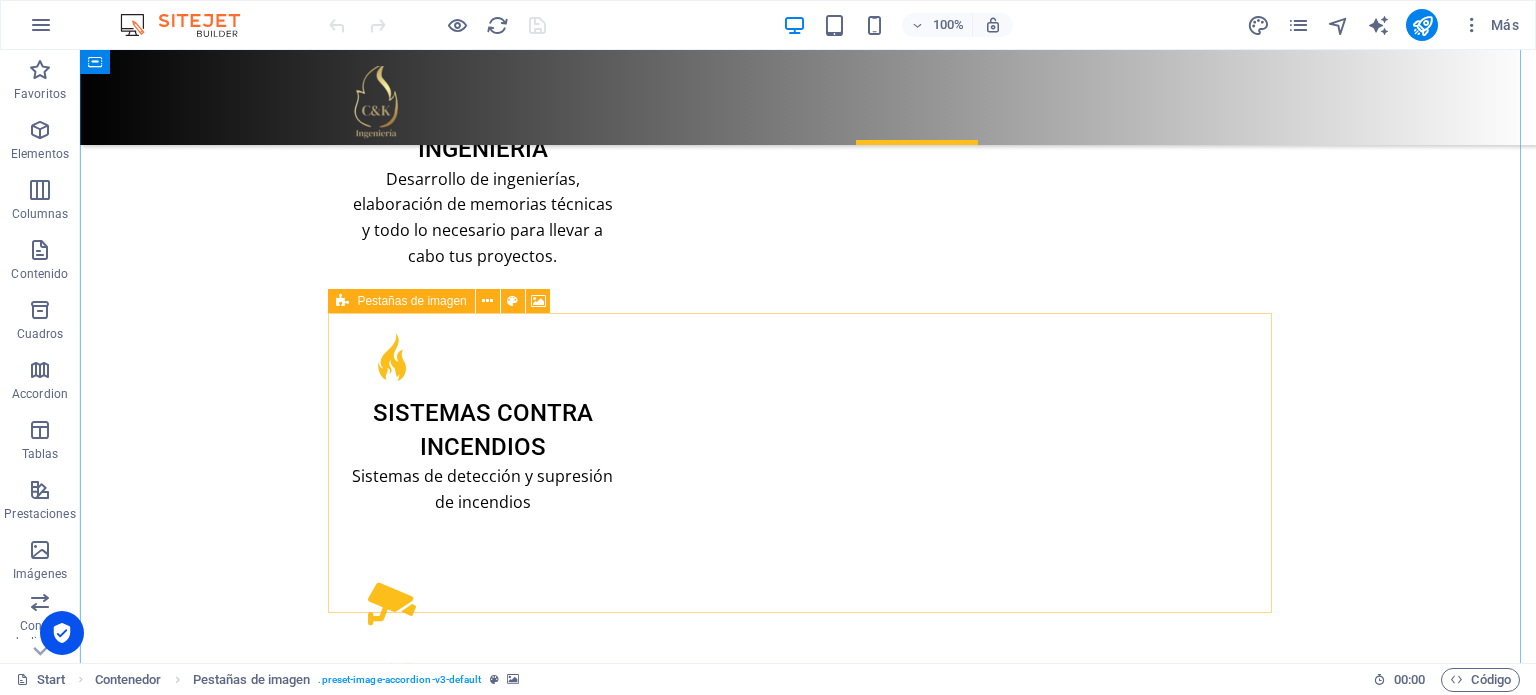 click on "Añadir elementos" at bounding box center [737, 4555] 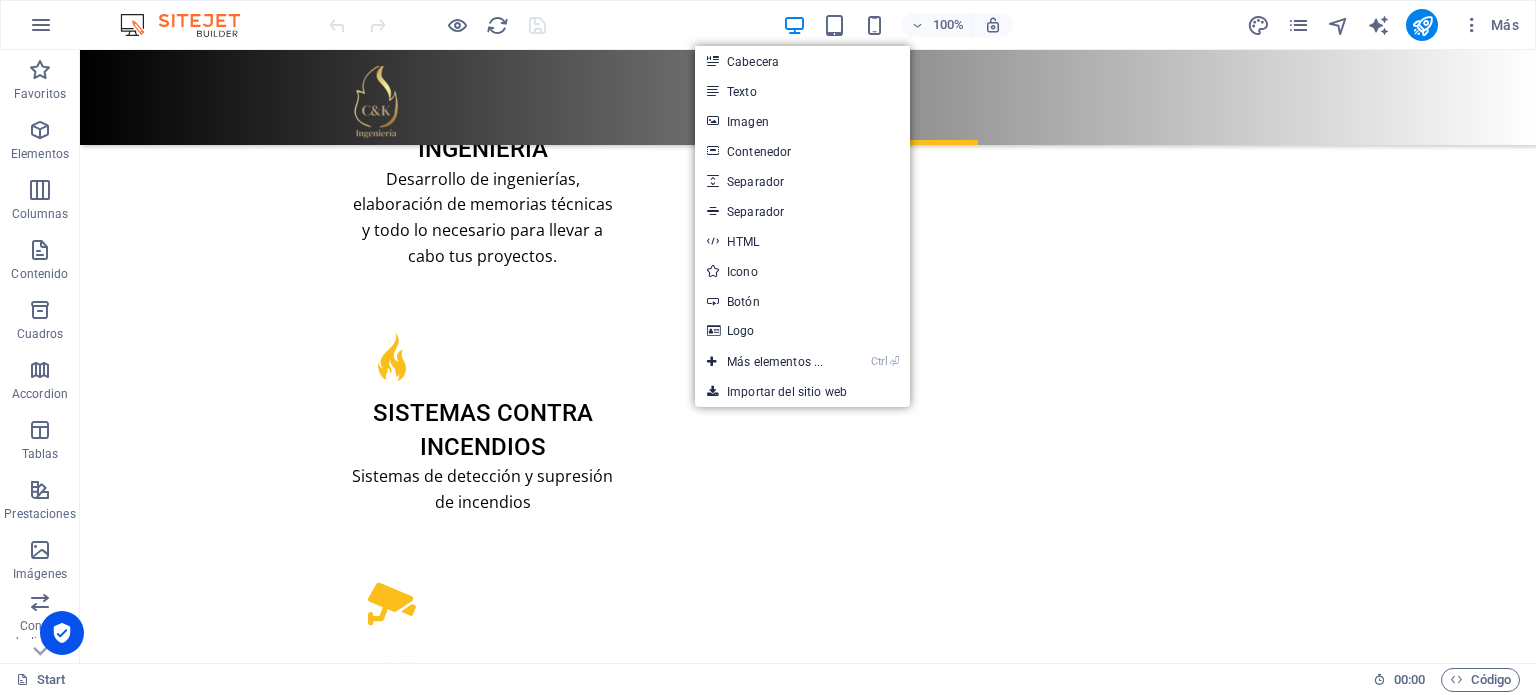 click at bounding box center (-8632, 4154) 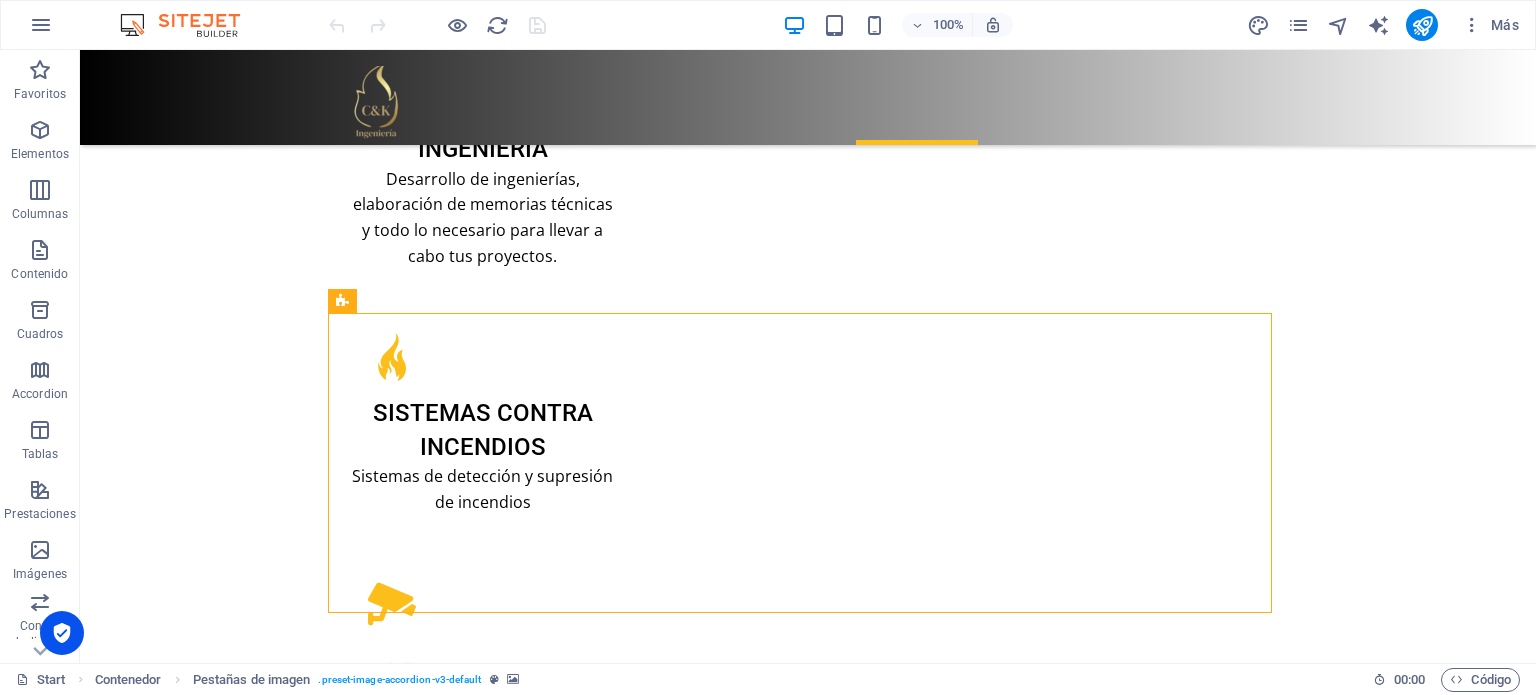 click at bounding box center [-8632, 4154] 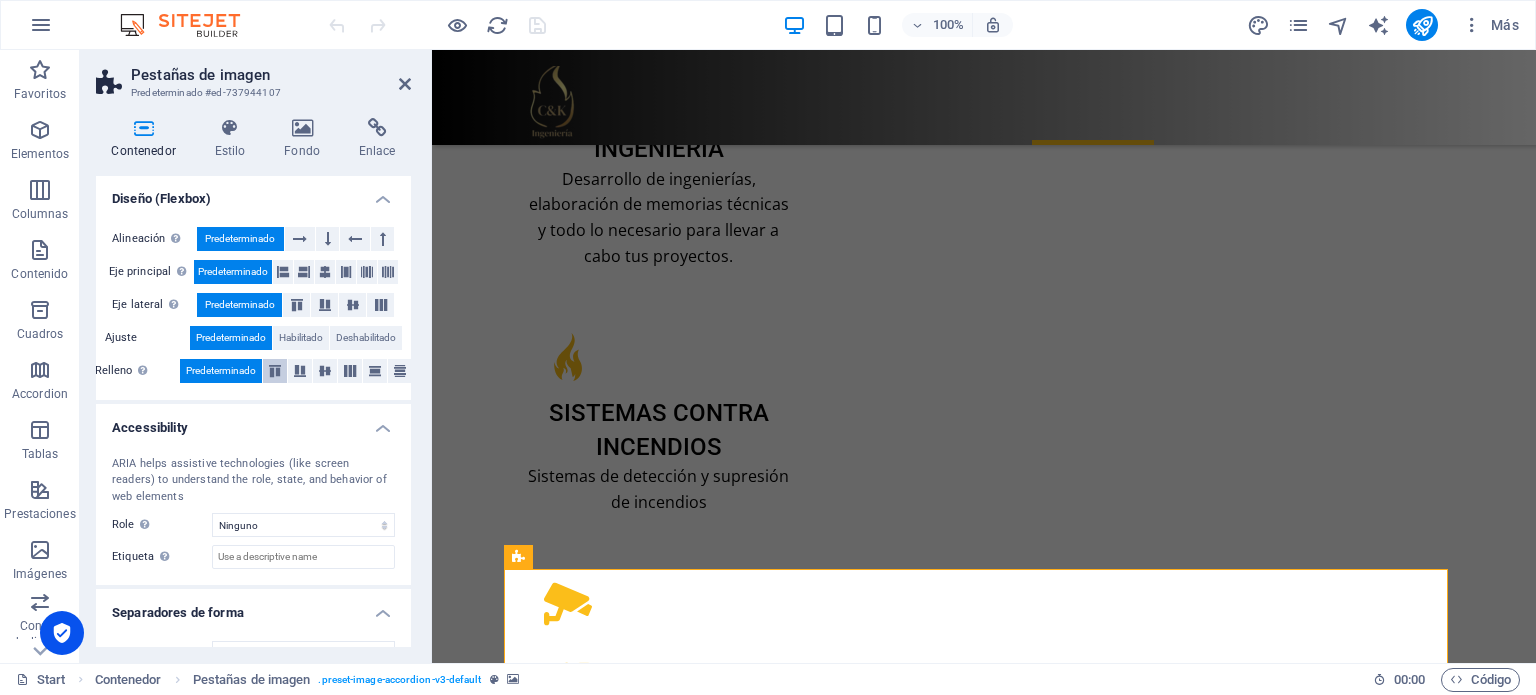 scroll, scrollTop: 360, scrollLeft: 0, axis: vertical 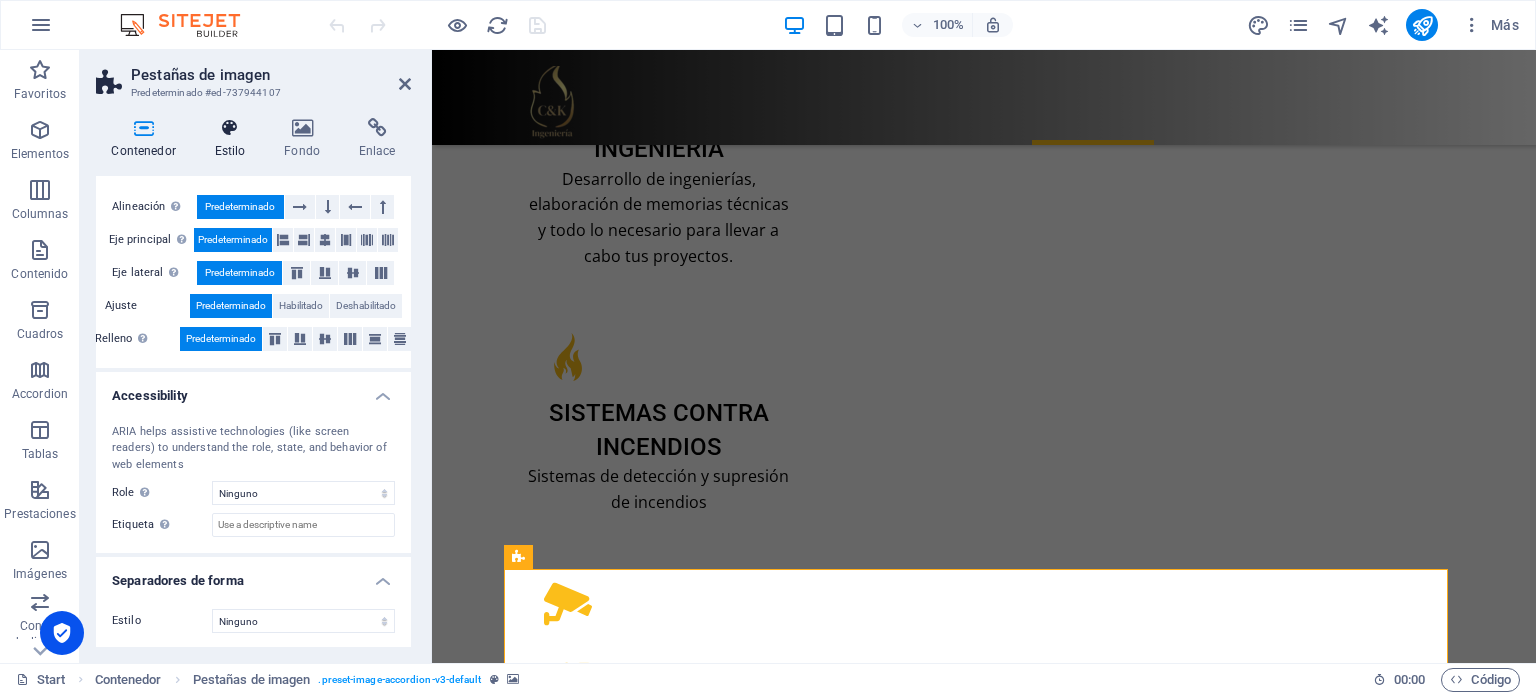 click on "Estilo" at bounding box center (234, 139) 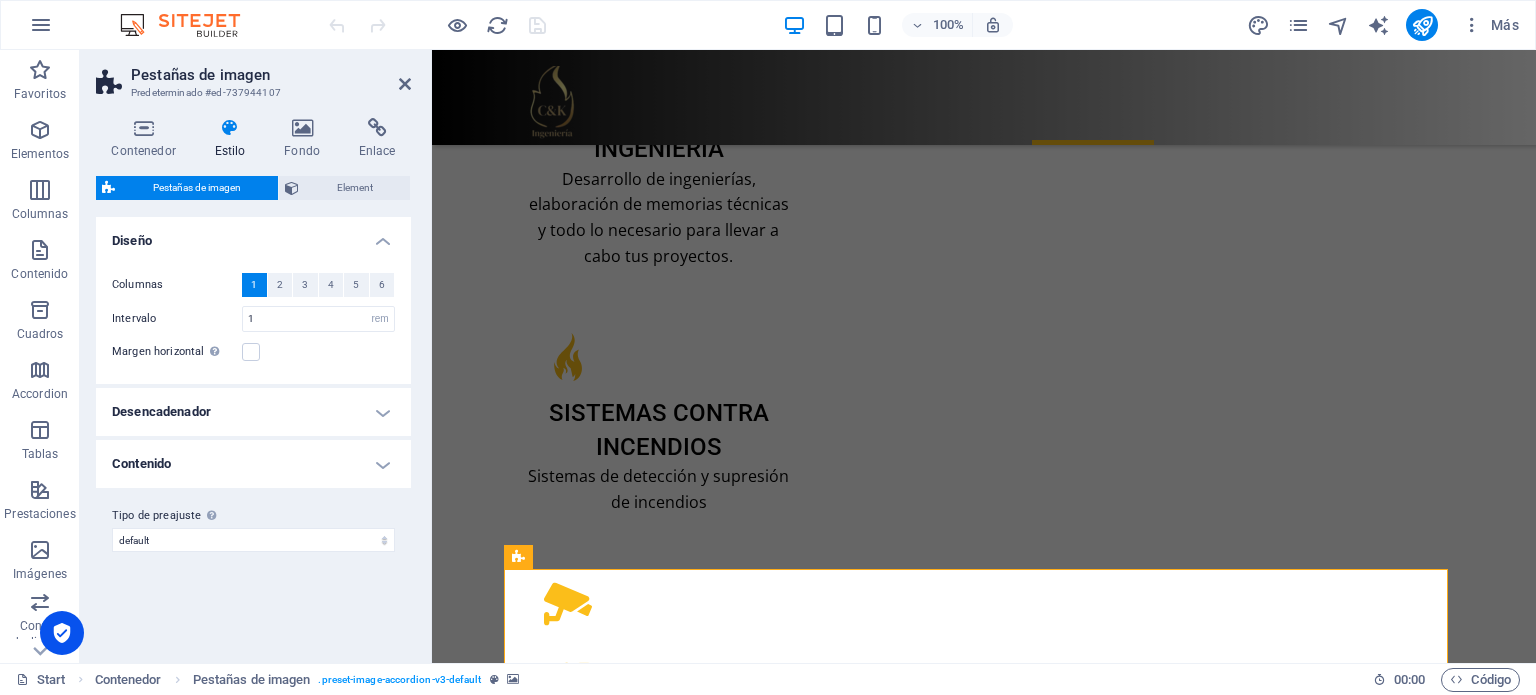 click on "Desencadenador" at bounding box center (253, 412) 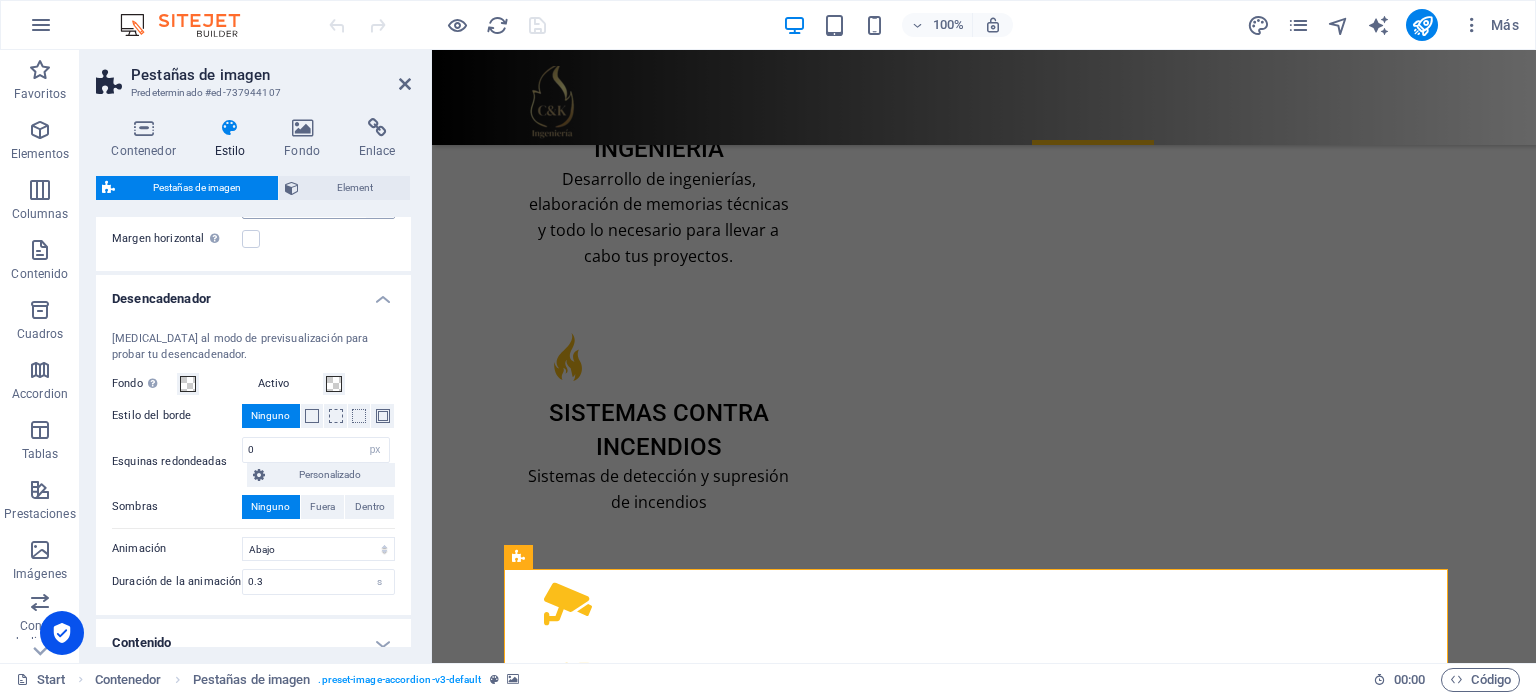 scroll, scrollTop: 11, scrollLeft: 0, axis: vertical 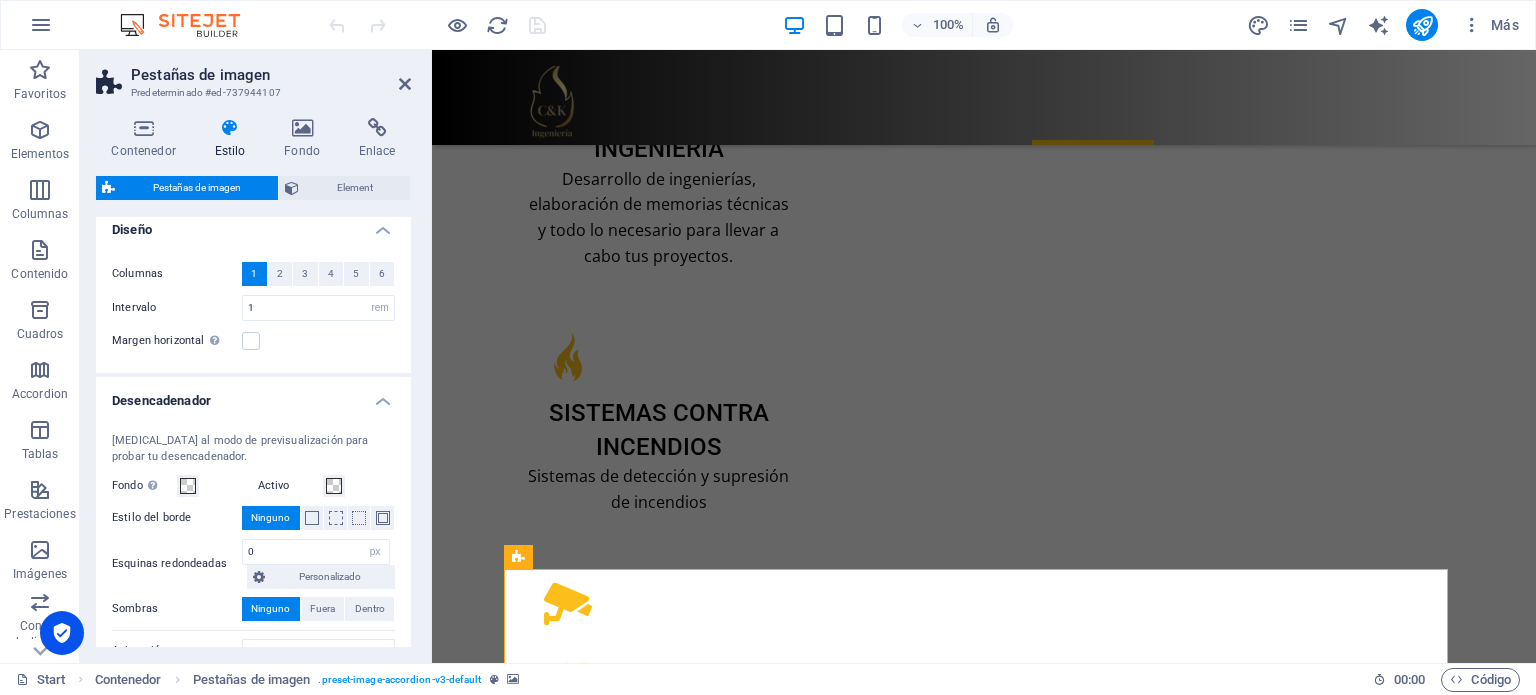 click on "Desencadenador" at bounding box center [253, 395] 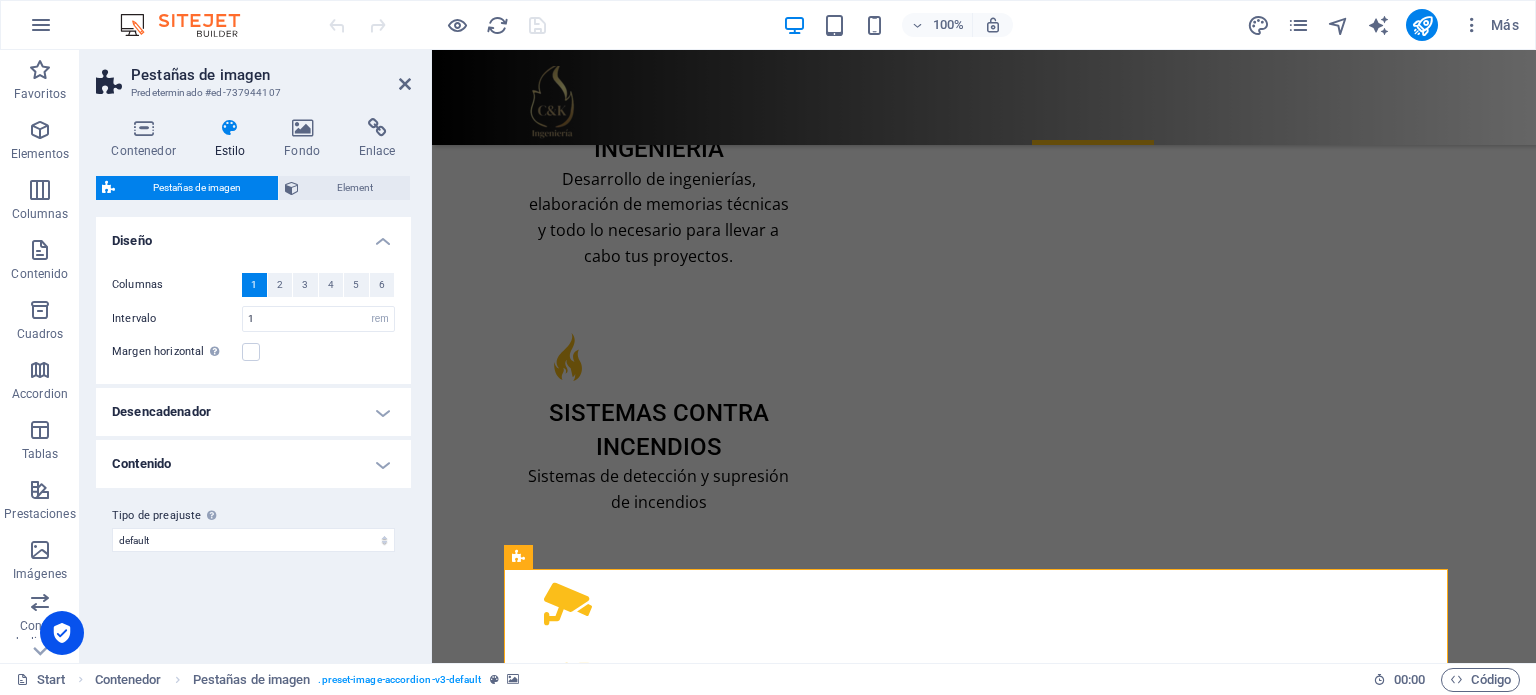 scroll, scrollTop: 0, scrollLeft: 0, axis: both 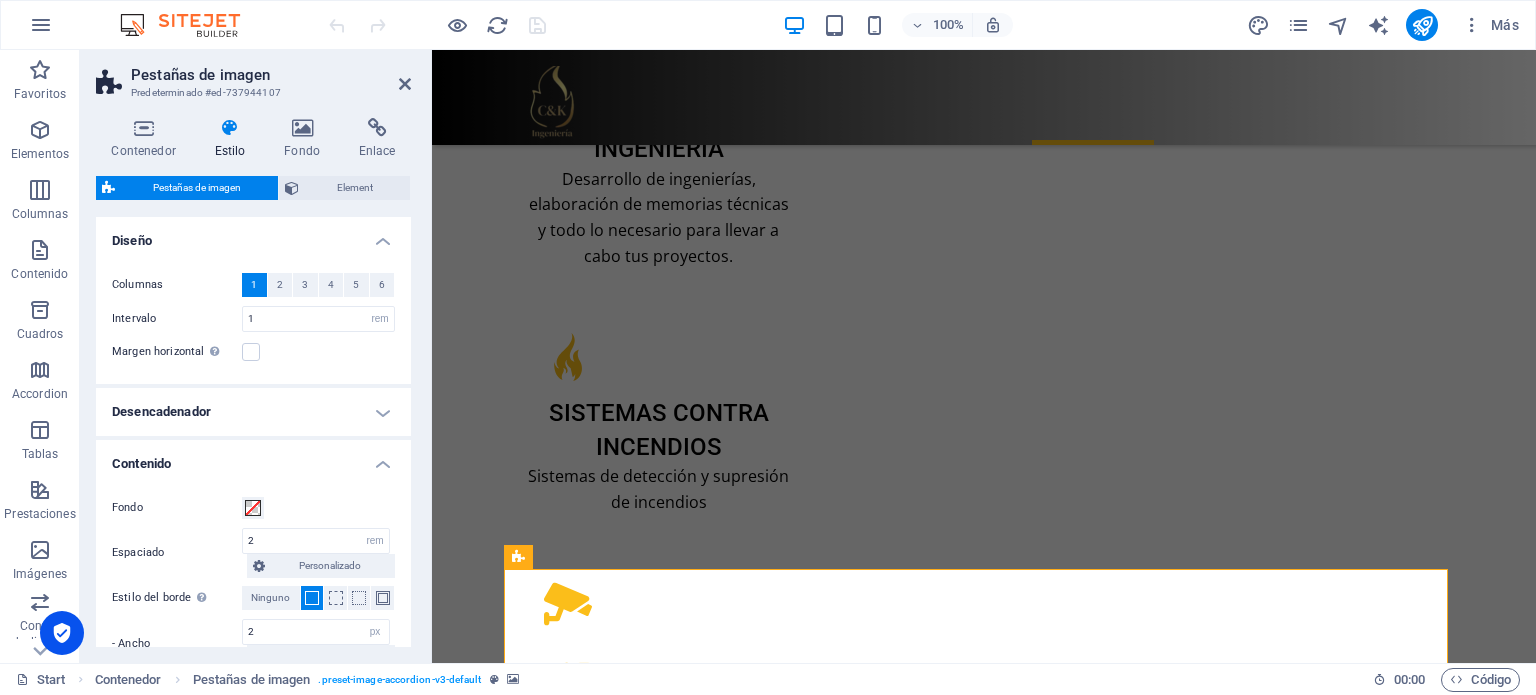 click on "Contenido" at bounding box center (253, 458) 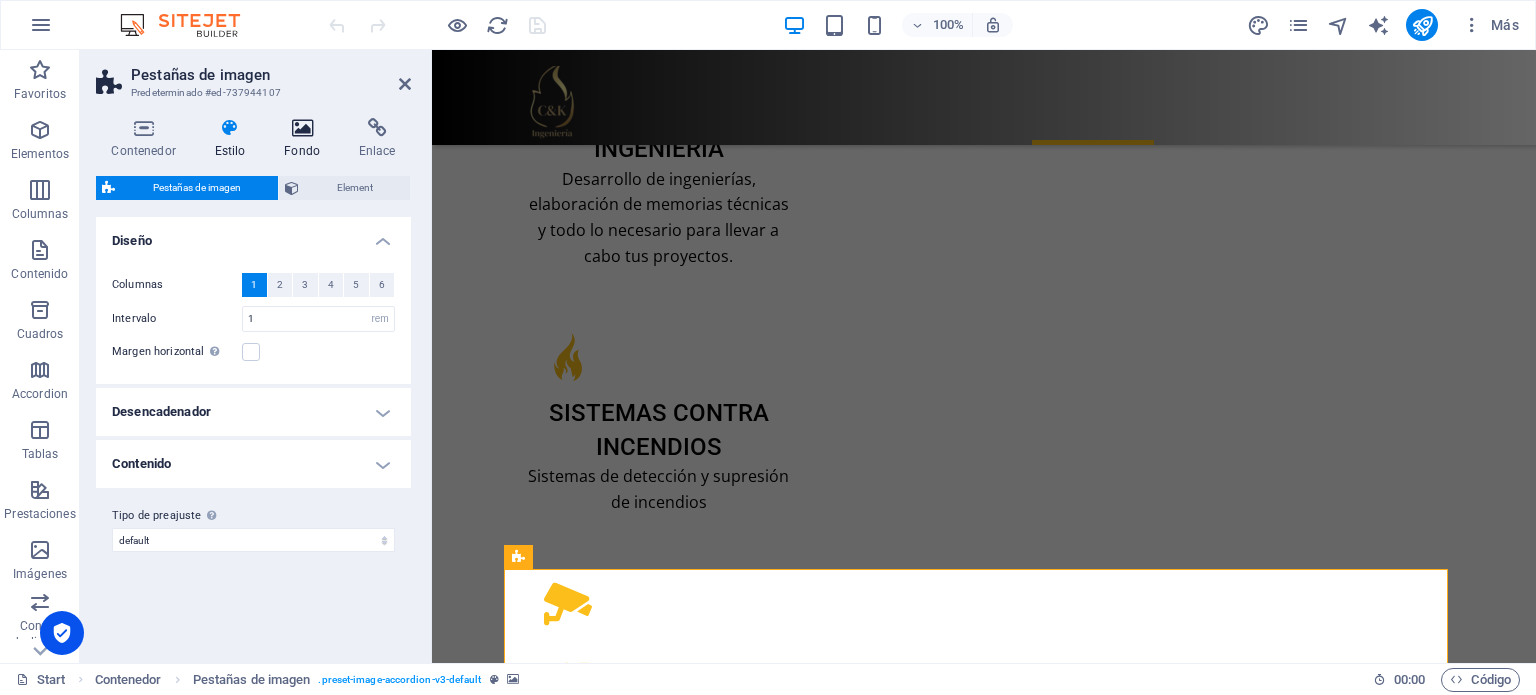 click at bounding box center (302, 128) 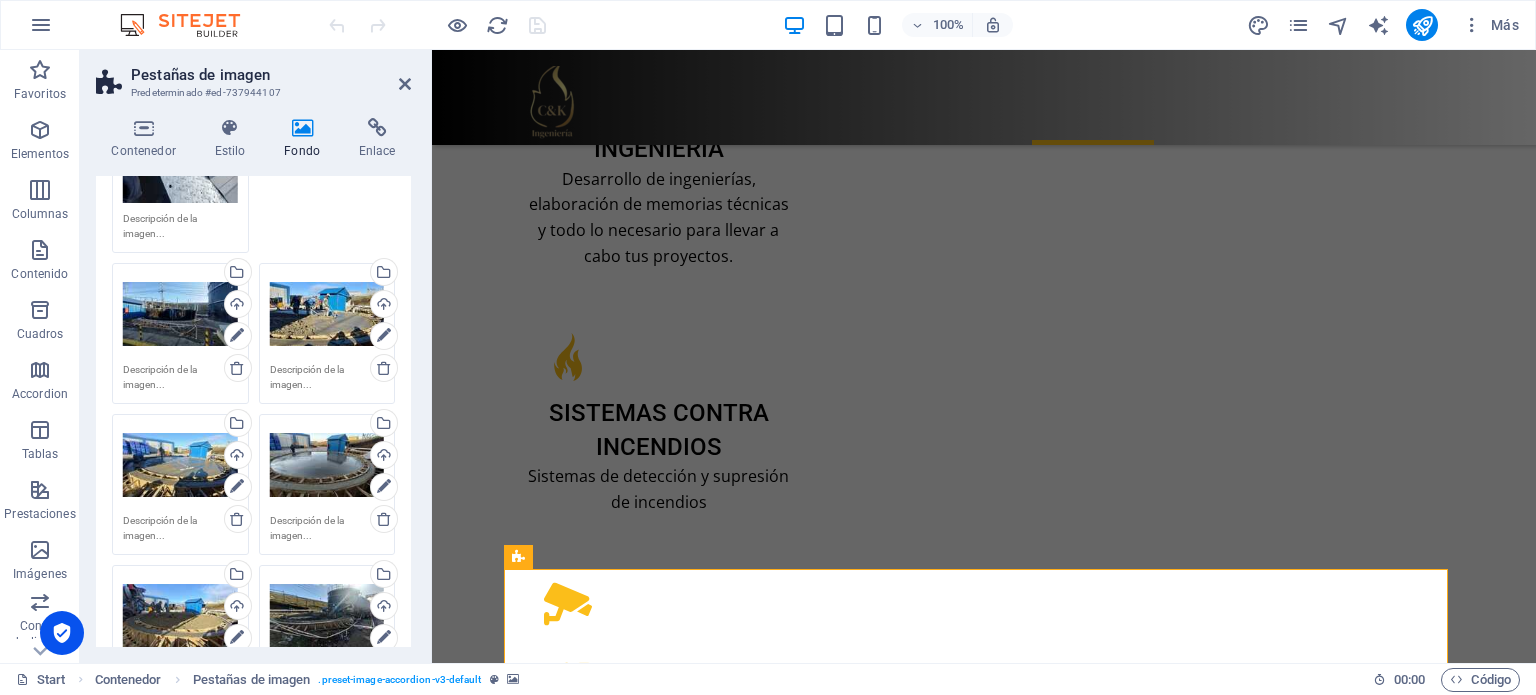 scroll, scrollTop: 981, scrollLeft: 0, axis: vertical 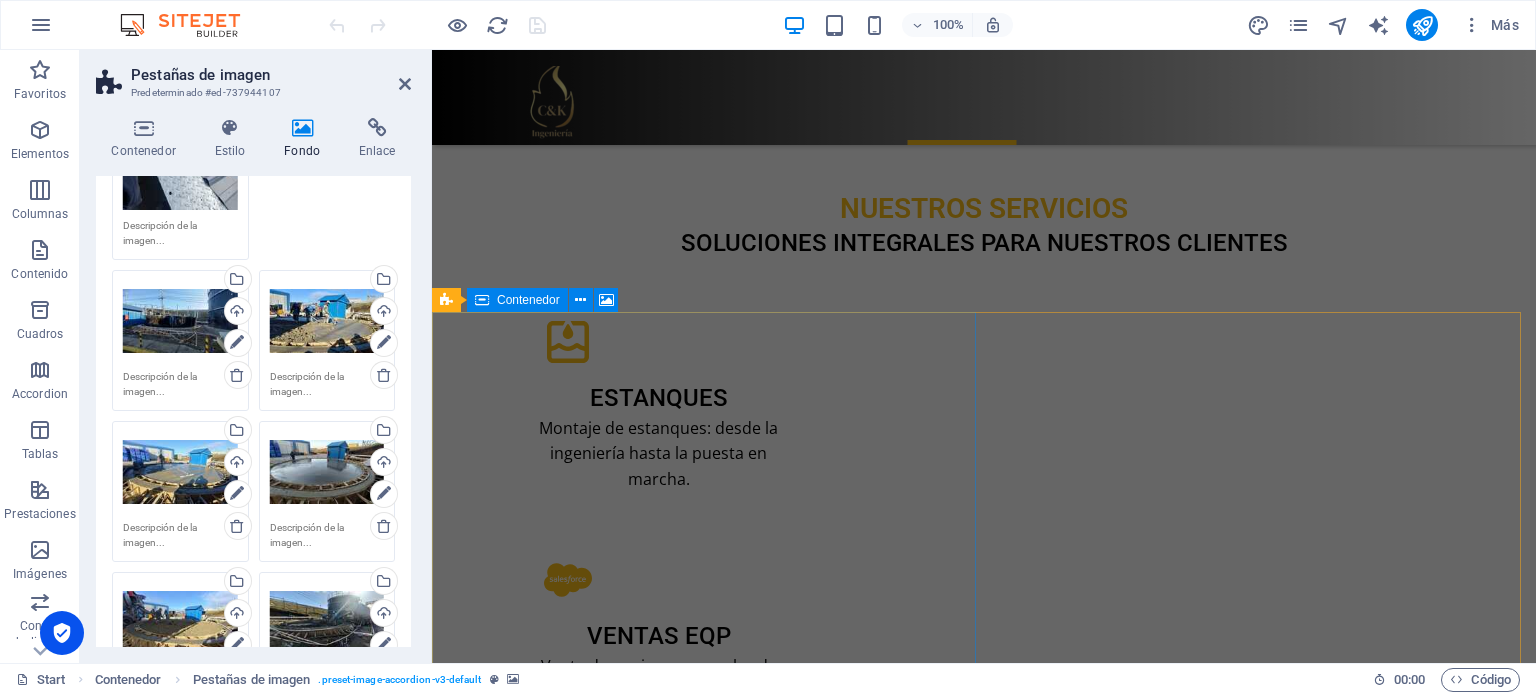 click on "Suelta el contenido aquí o  Añadir elementos  Pegar portapapeles" at bounding box center (984, 3940) 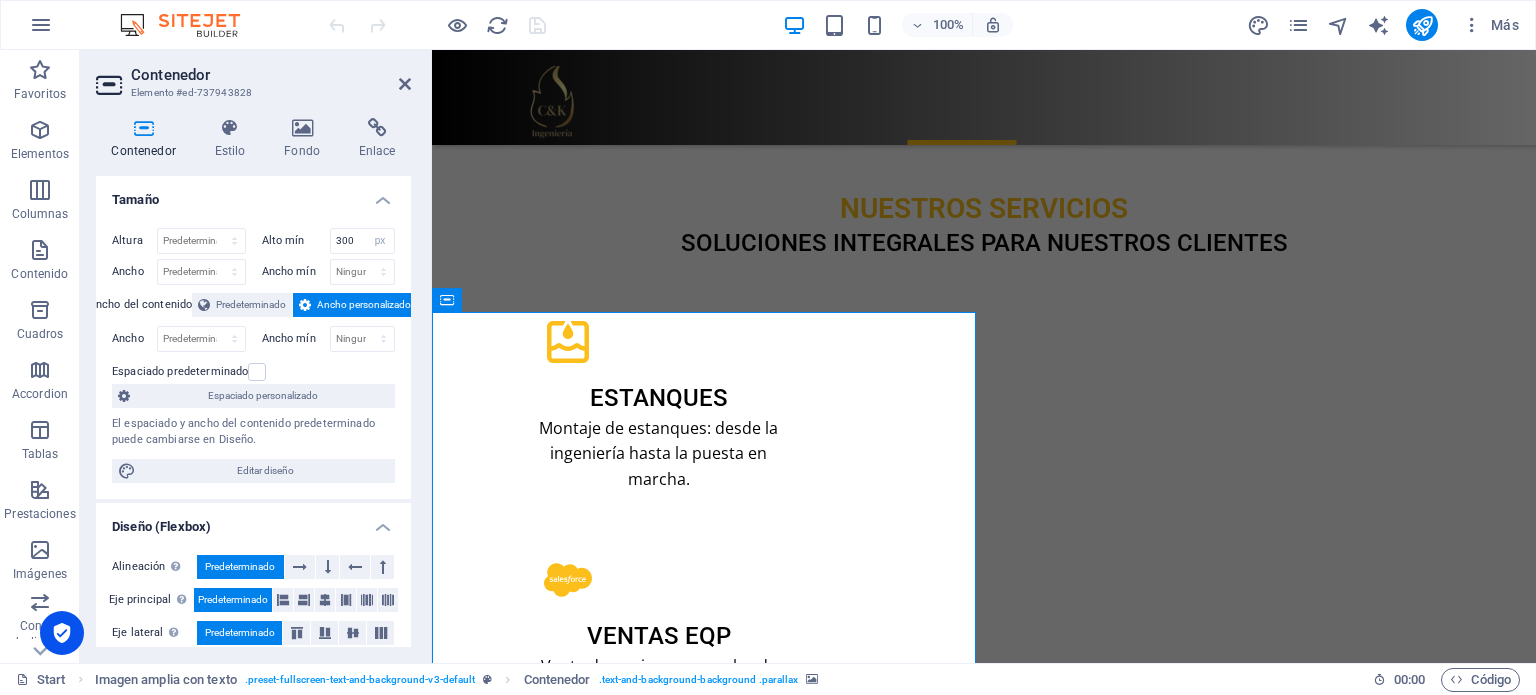 click on "Contenedor Estilo Fondo Enlace Tamaño Altura Predeterminado px rem % vh vw Alto mín 300 Ninguno px rem % vh vw Ancho Predeterminado px rem % em vh vw Ancho mín Ninguno px rem % vh vw Ancho del contenido Predeterminado Ancho personalizado Ancho Predeterminado px rem % em vh vw Ancho mín Ninguno px rem % vh vw Espaciado predeterminado Espaciado personalizado El espaciado y ancho del contenido predeterminado puede cambiarse en Diseño. Editar diseño Diseño (Flexbox) Alineación Determina flex-direction. Predeterminado Eje principal Determina la forma en la que los elementos deberían comportarse por el eje principal en este contenedor (contenido justificado). Predeterminado Eje lateral Controla la dirección vertical del elemento en el contenedor (alinear elementos). Predeterminado Ajuste Predeterminado Habilitado Deshabilitado Relleno Controla las distancias y la dirección de los elementos en el eje Y en varias líneas (alinear contenido). Predeterminado Accessibility Role Ninguno Alert" at bounding box center [253, 382] 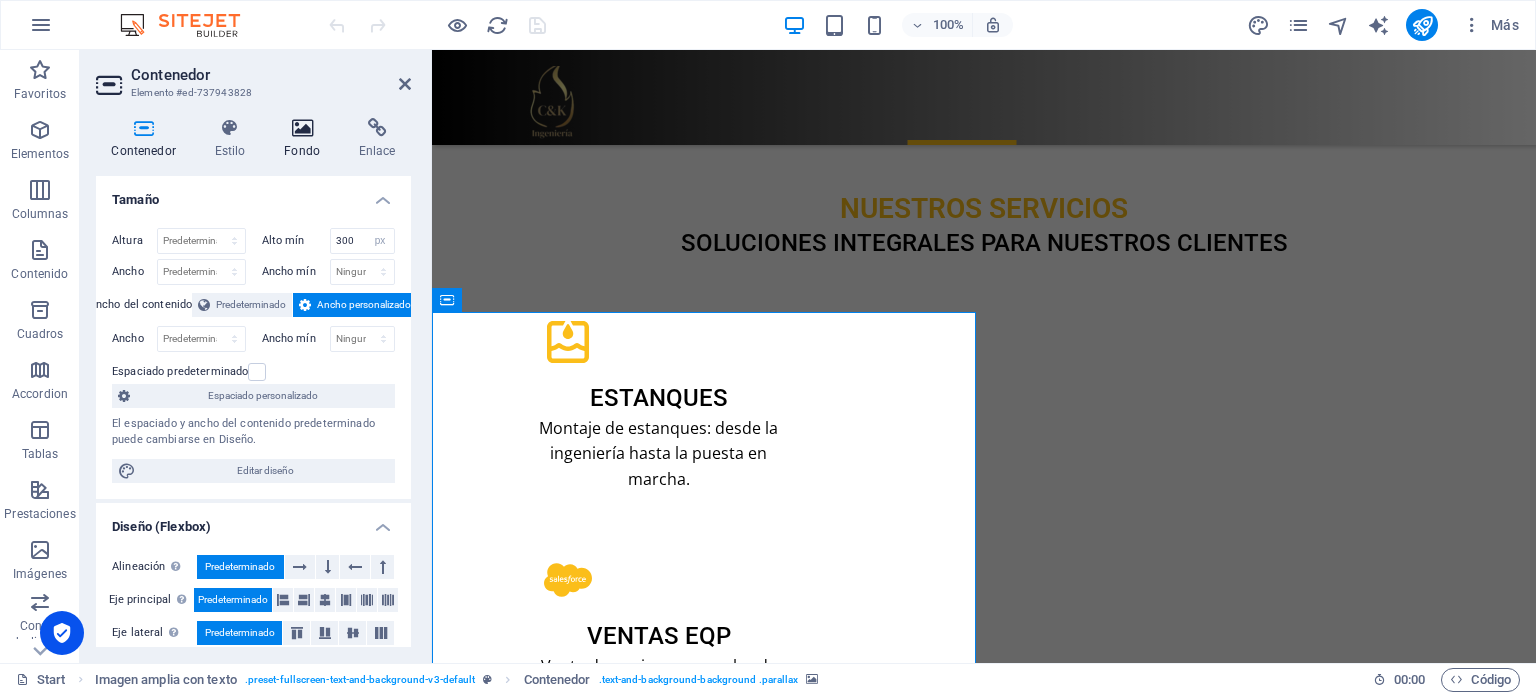 click on "Fondo" at bounding box center [306, 139] 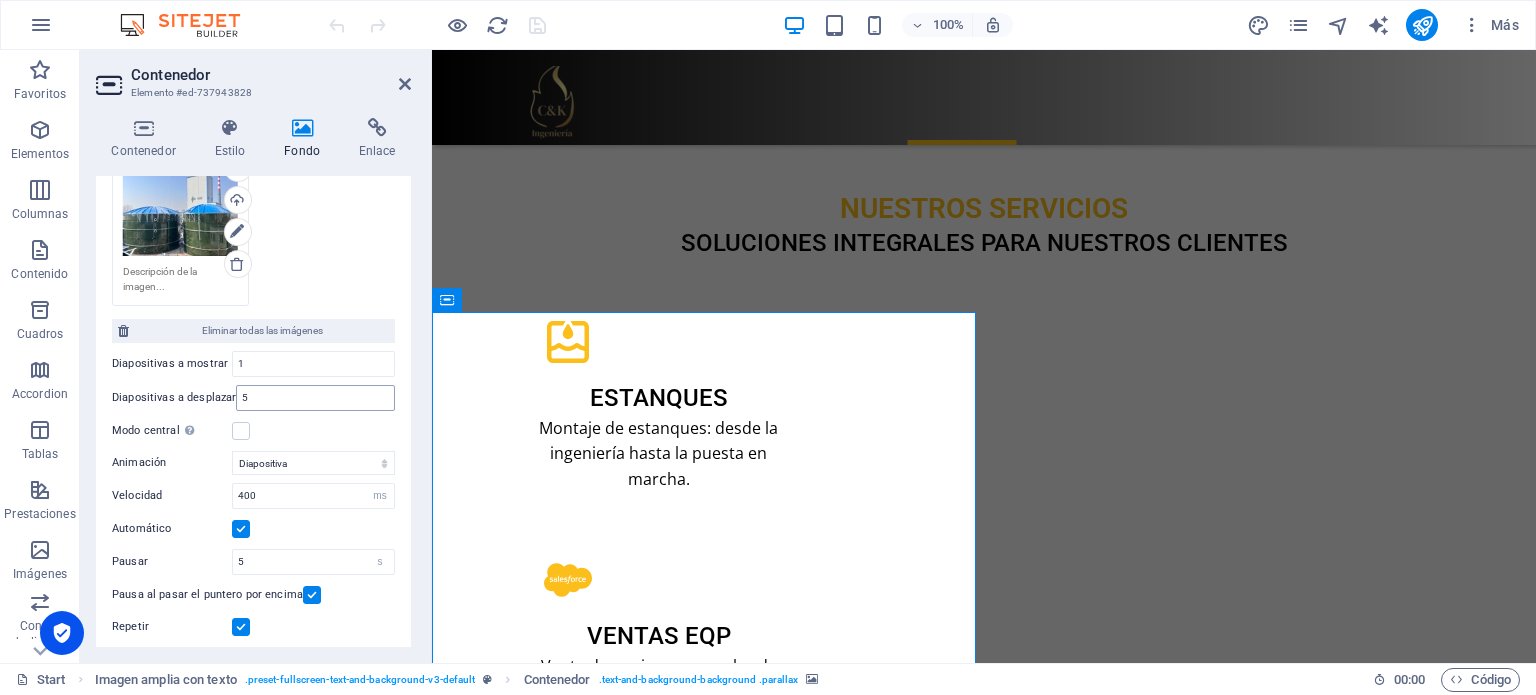 scroll, scrollTop: 795, scrollLeft: 0, axis: vertical 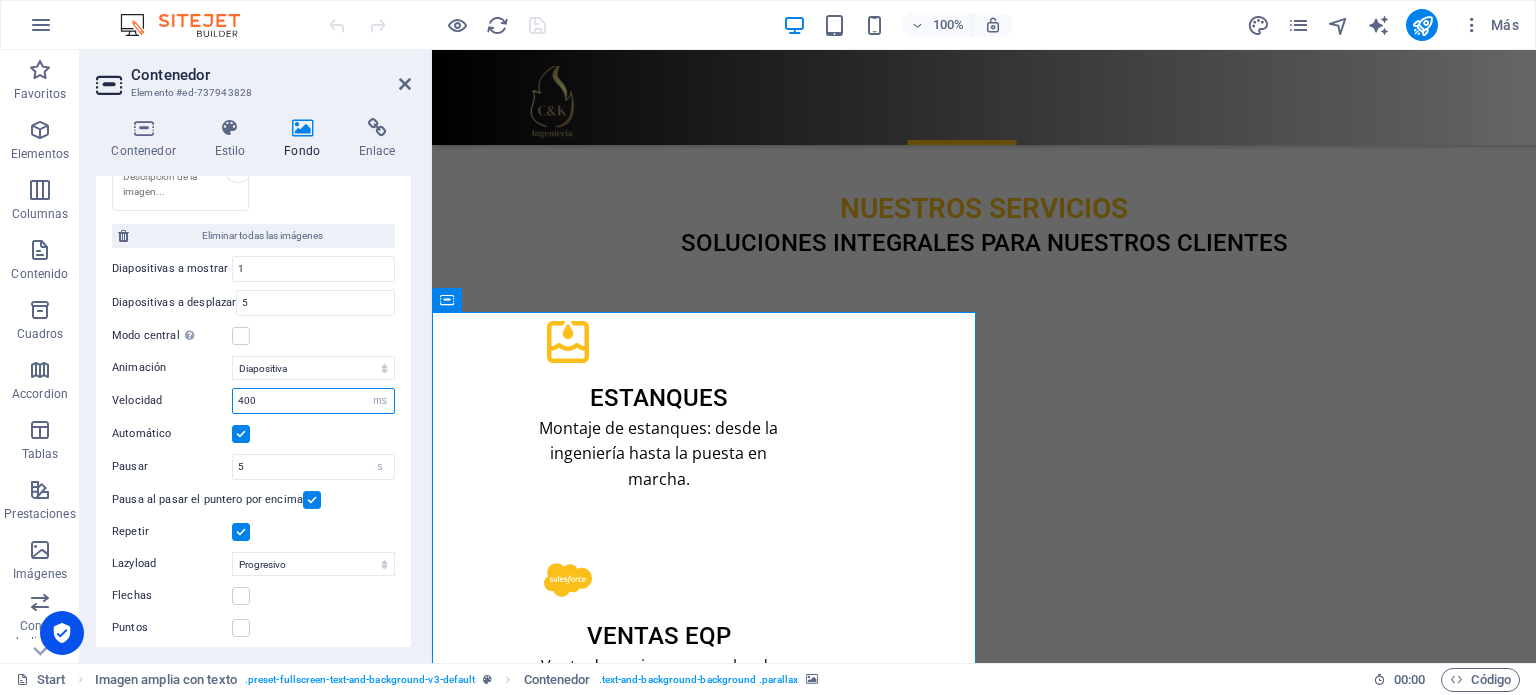 drag, startPoint x: 284, startPoint y: 387, endPoint x: 200, endPoint y: 378, distance: 84.48077 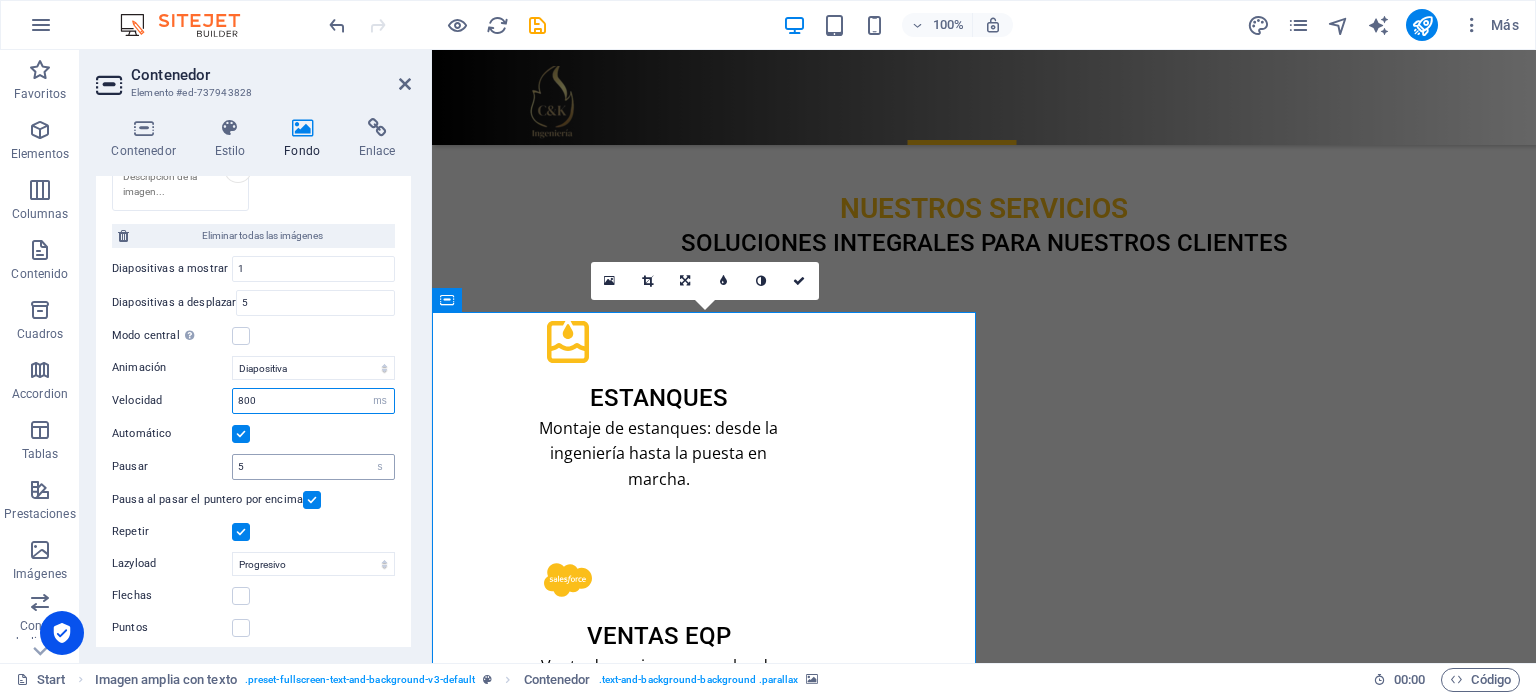 type on "800" 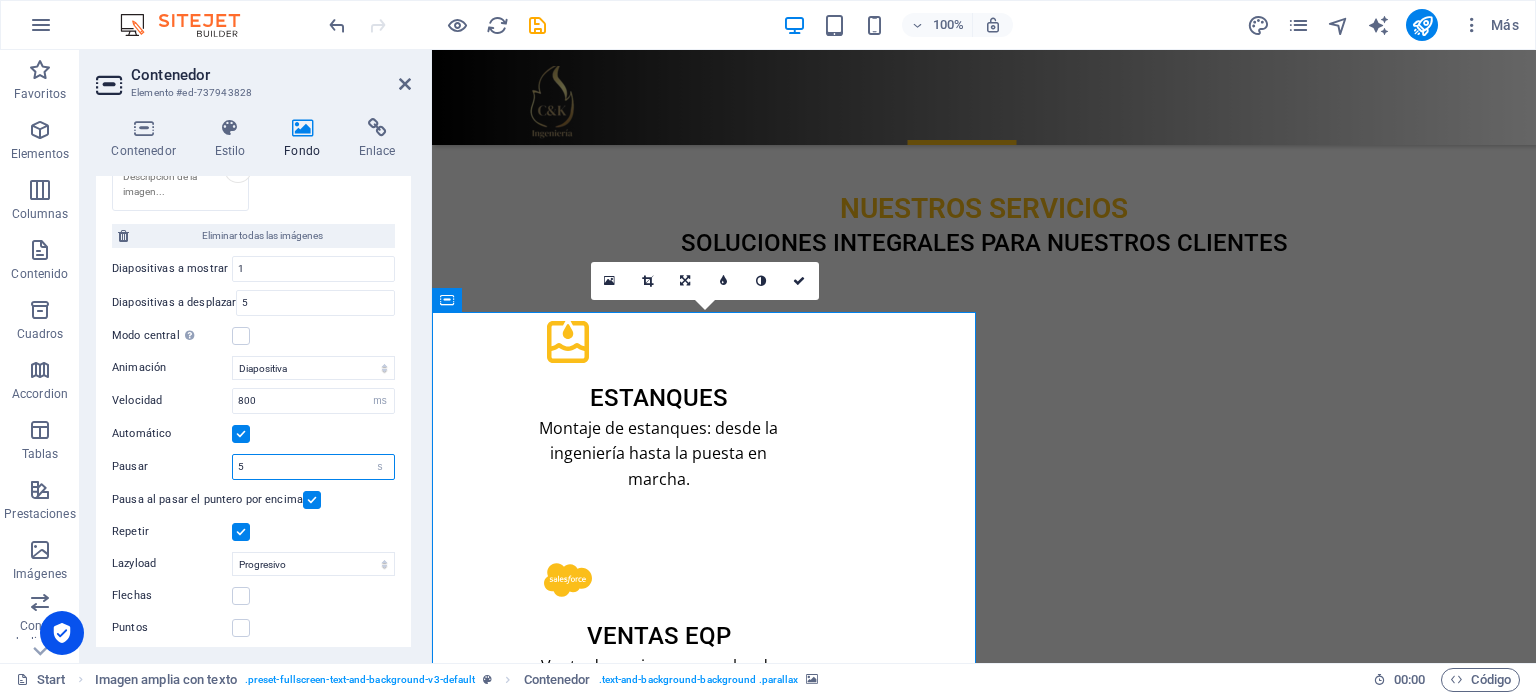 click on "5" at bounding box center (313, 467) 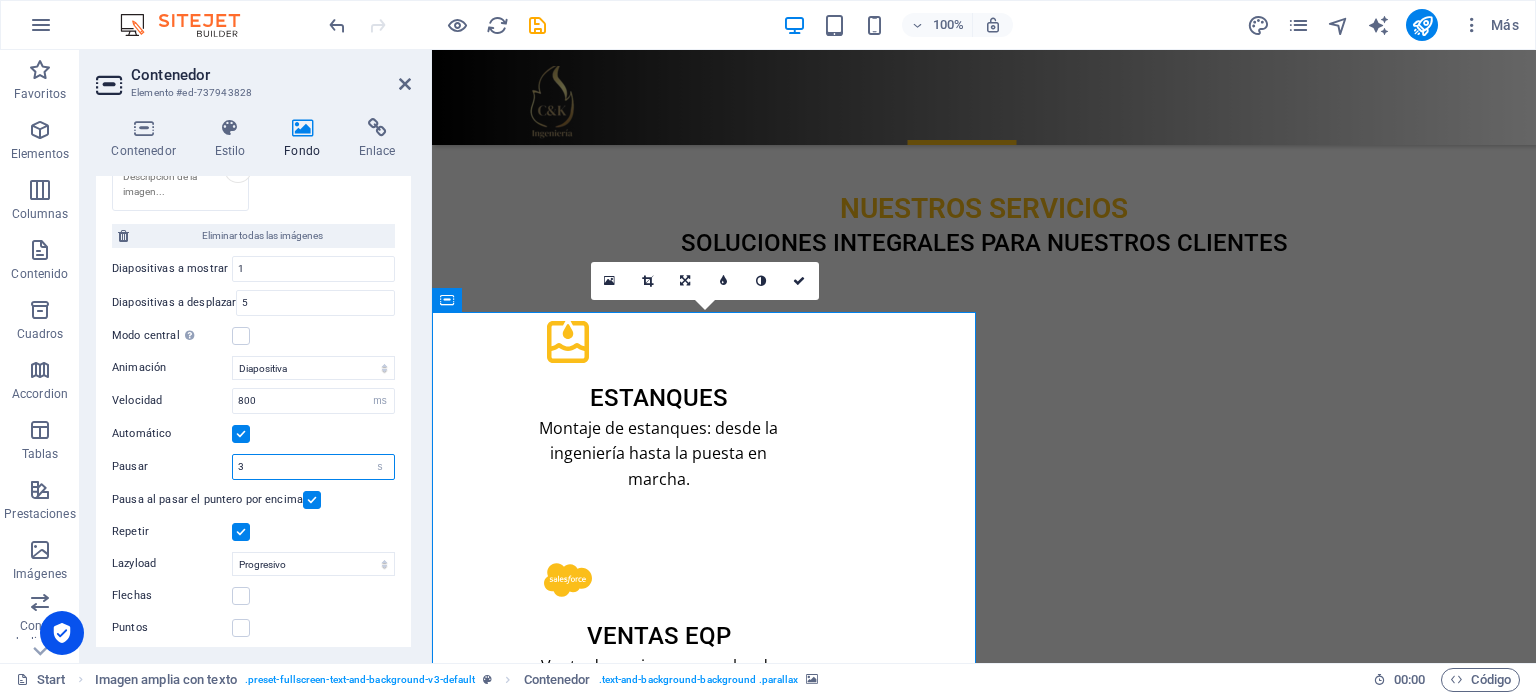 type on "3" 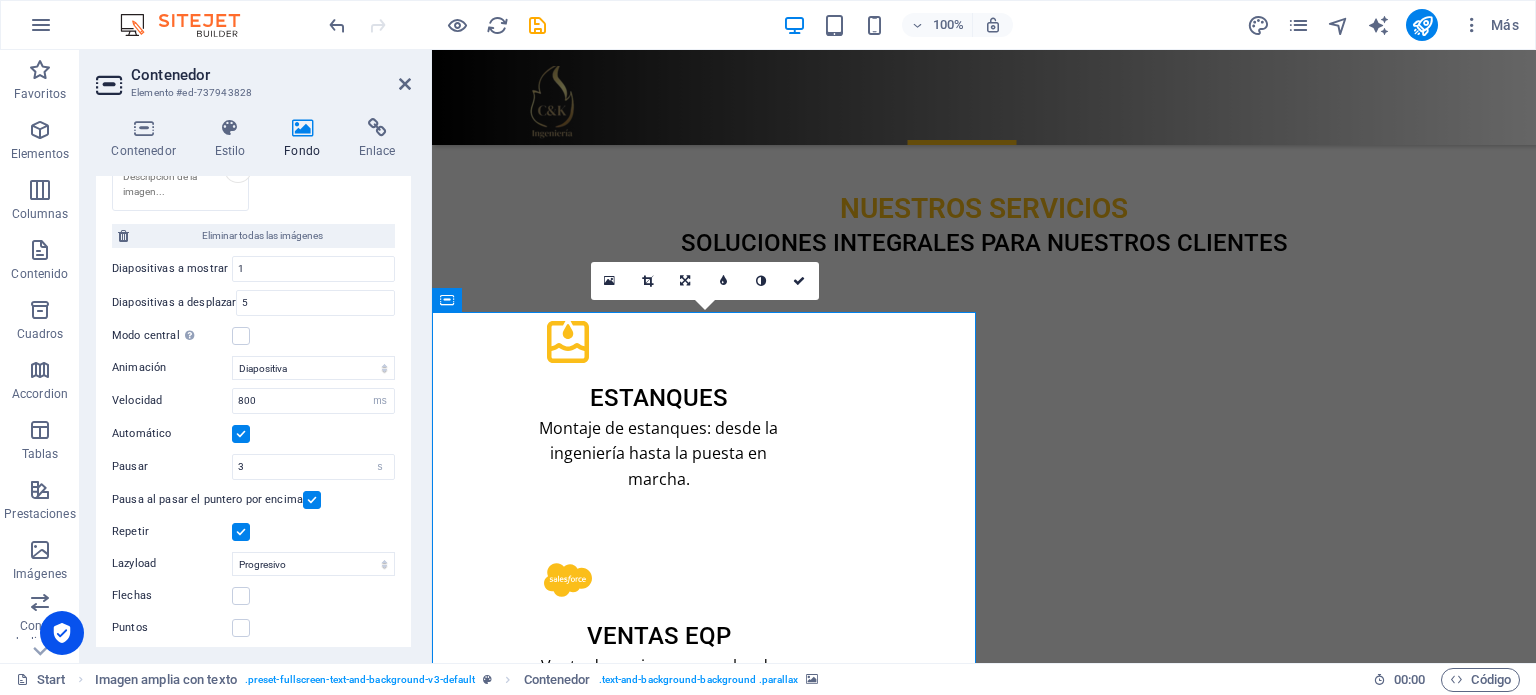 click on "Pausar" at bounding box center [172, 466] 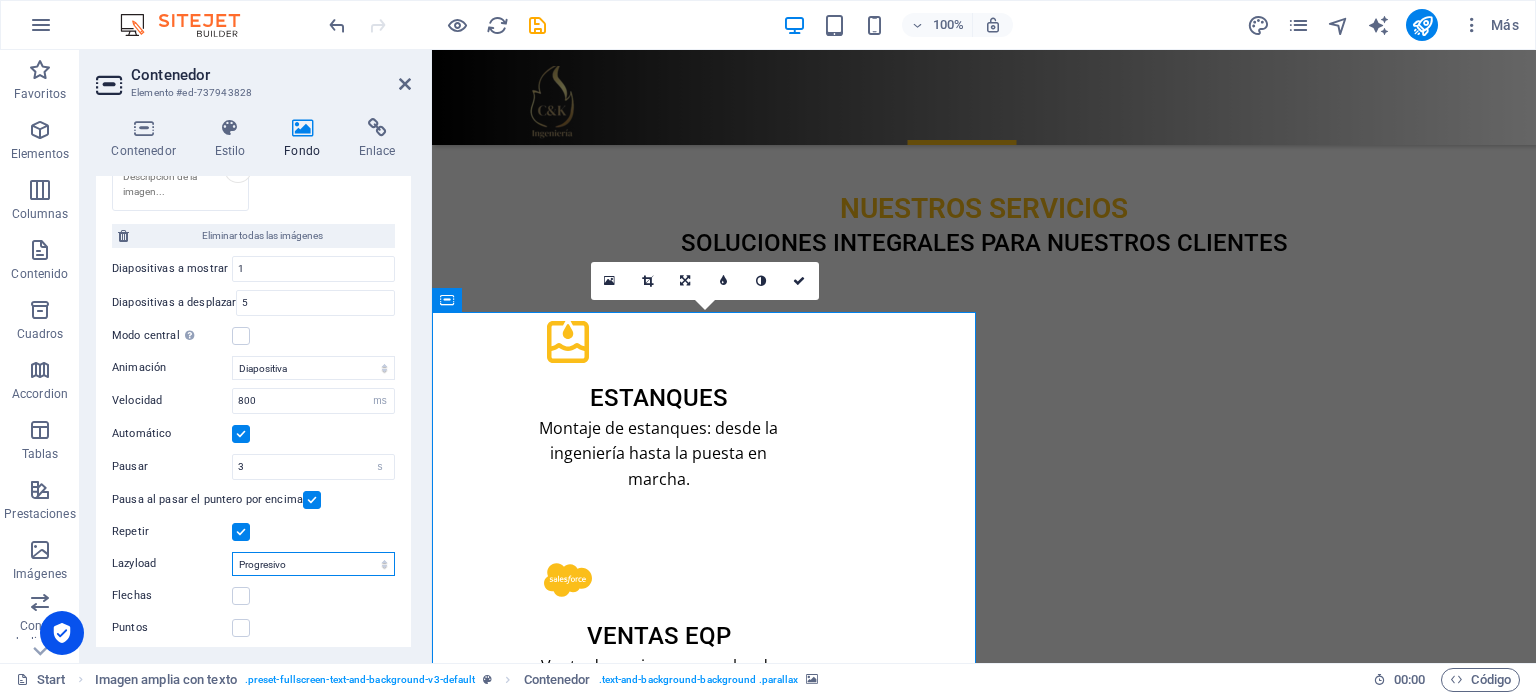 click on "Deshabilitado Bajo demanda Progresivo" at bounding box center (313, 564) 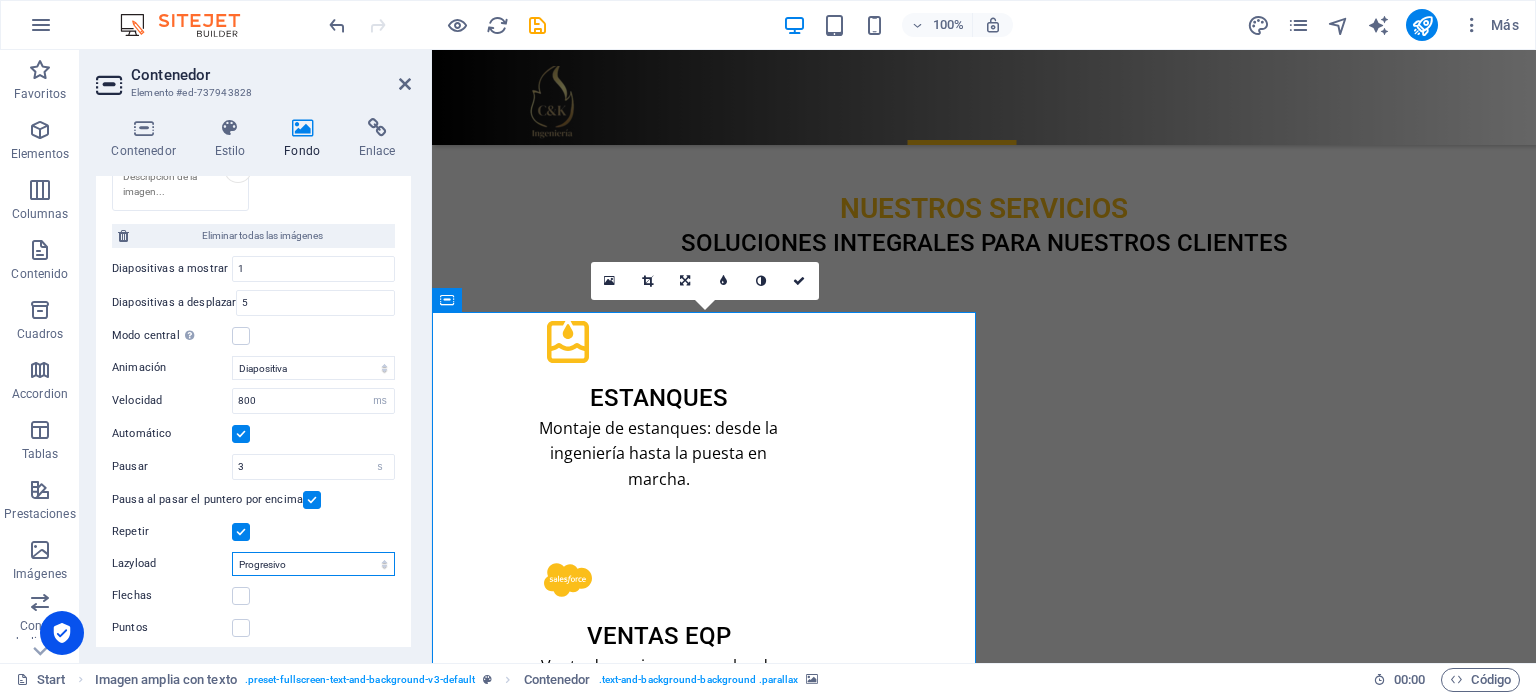 click on "Deshabilitado Bajo demanda Progresivo" at bounding box center (313, 564) 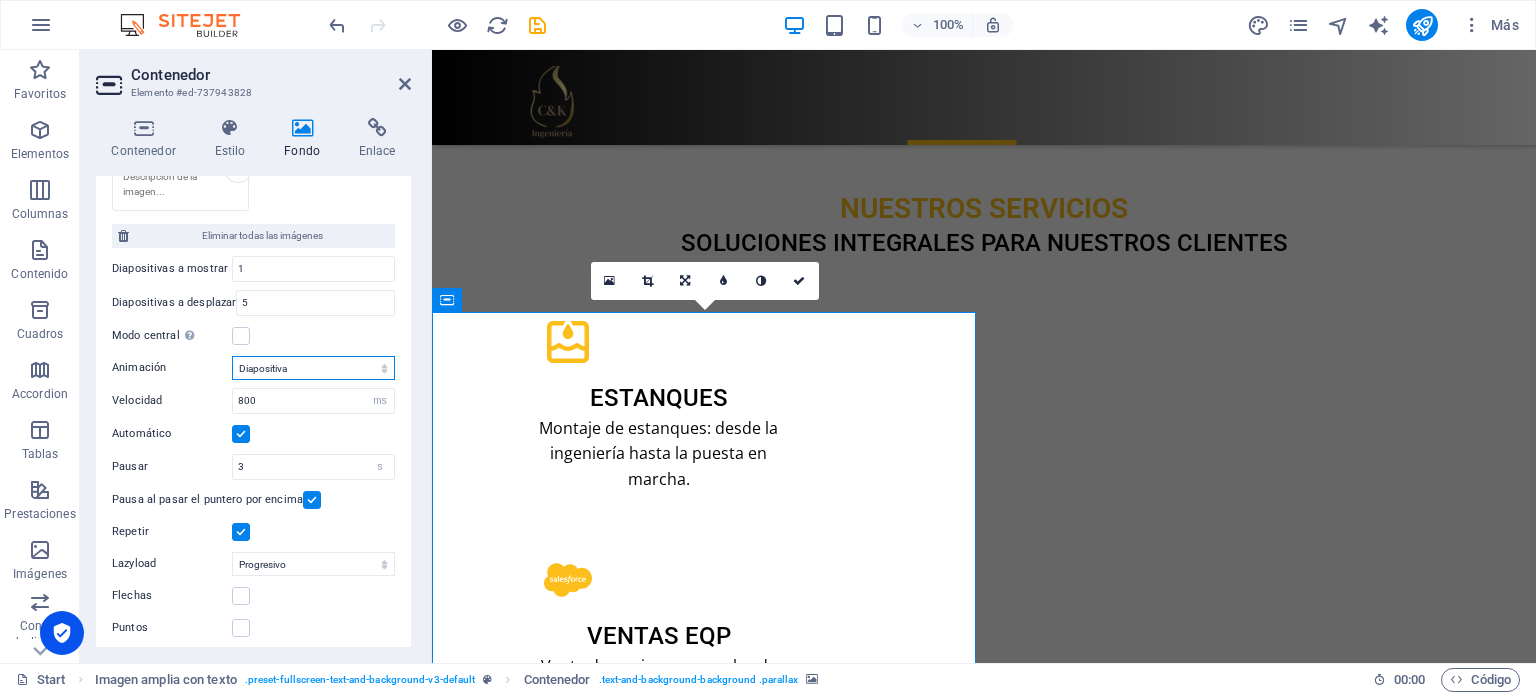click on "Diapositiva Difuminar" at bounding box center (313, 368) 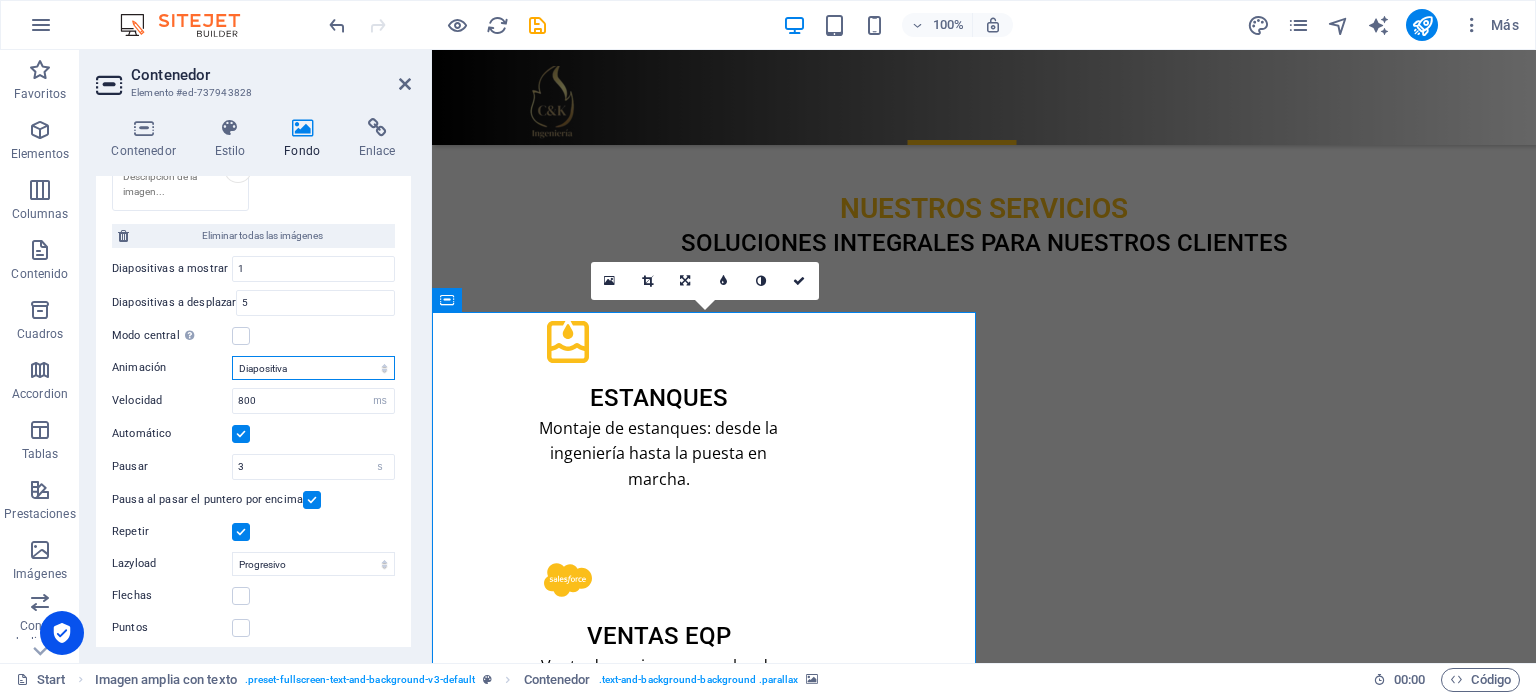 click on "Diapositiva Difuminar" at bounding box center (313, 368) 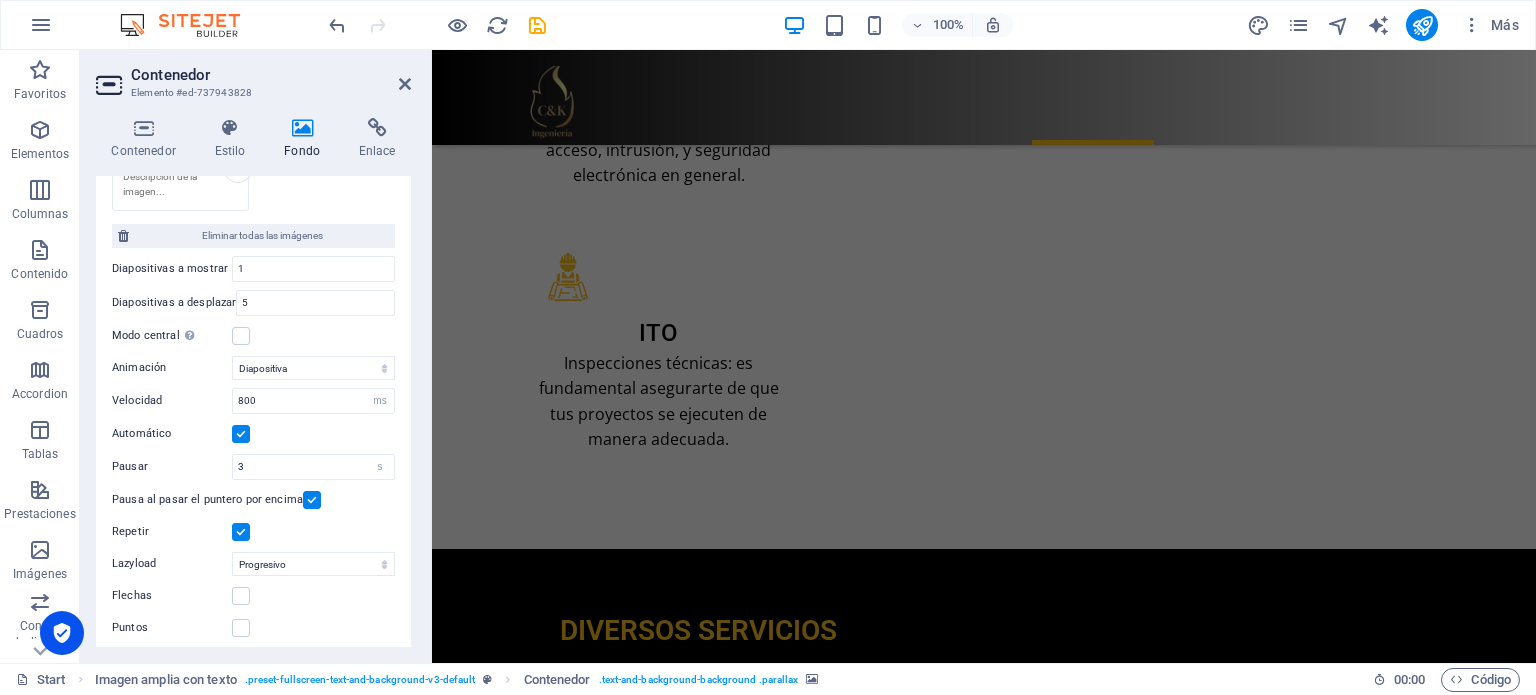 scroll, scrollTop: 3951, scrollLeft: 0, axis: vertical 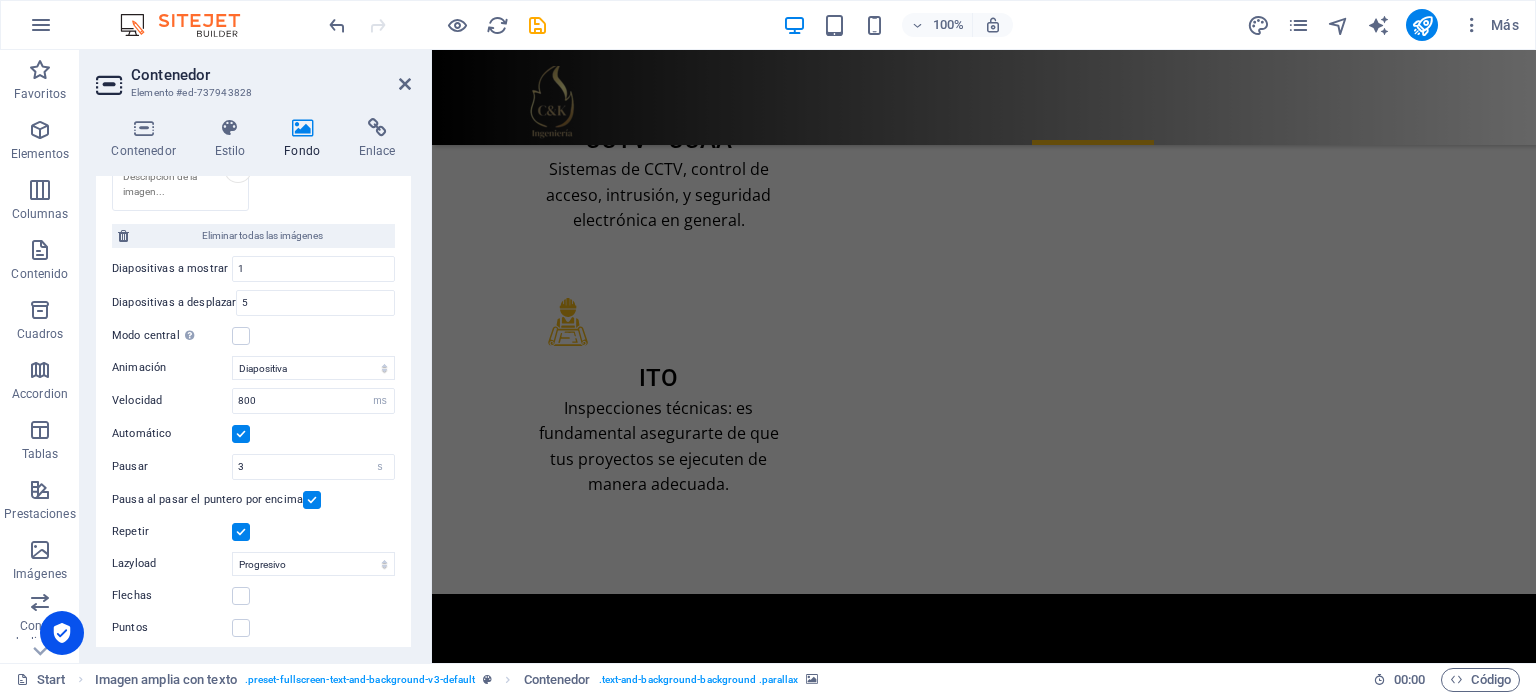 click at bounding box center [-8456, 4201] 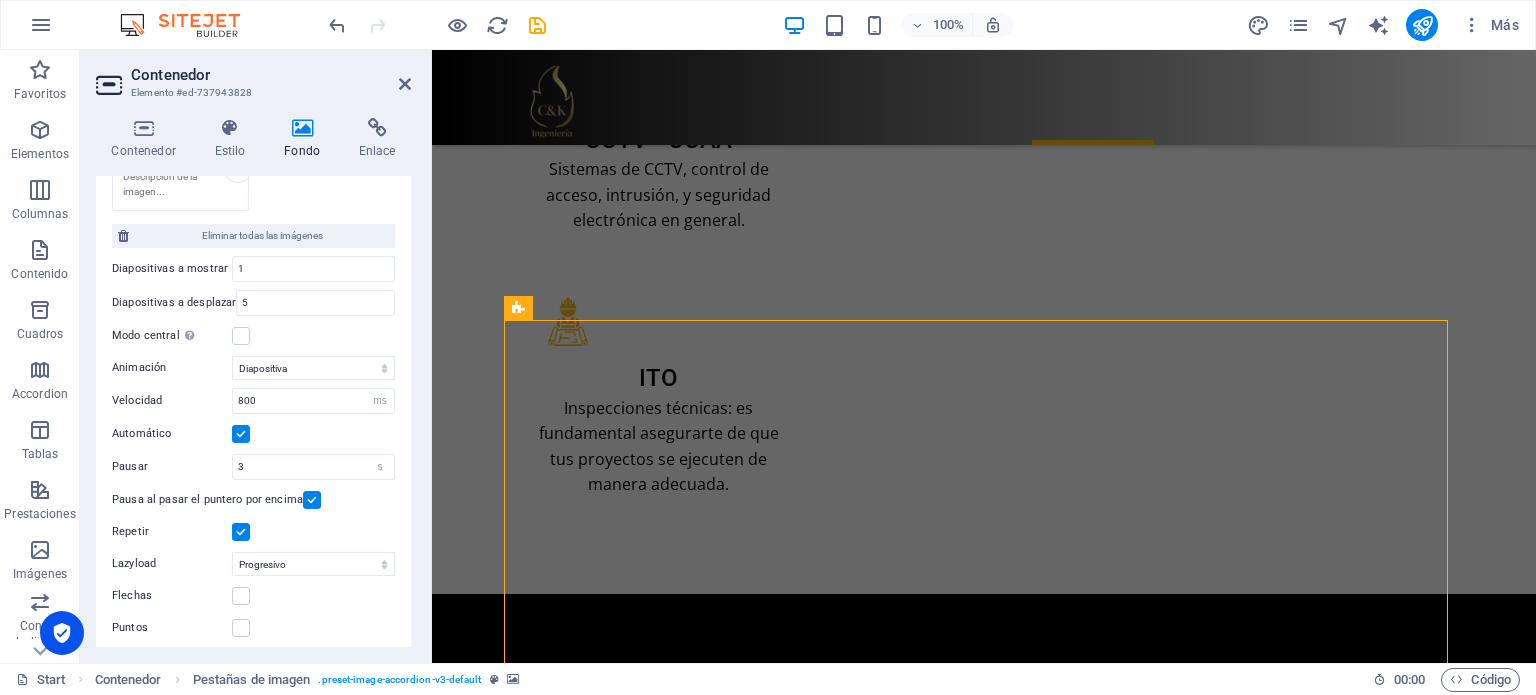 click at bounding box center (-8456, 4201) 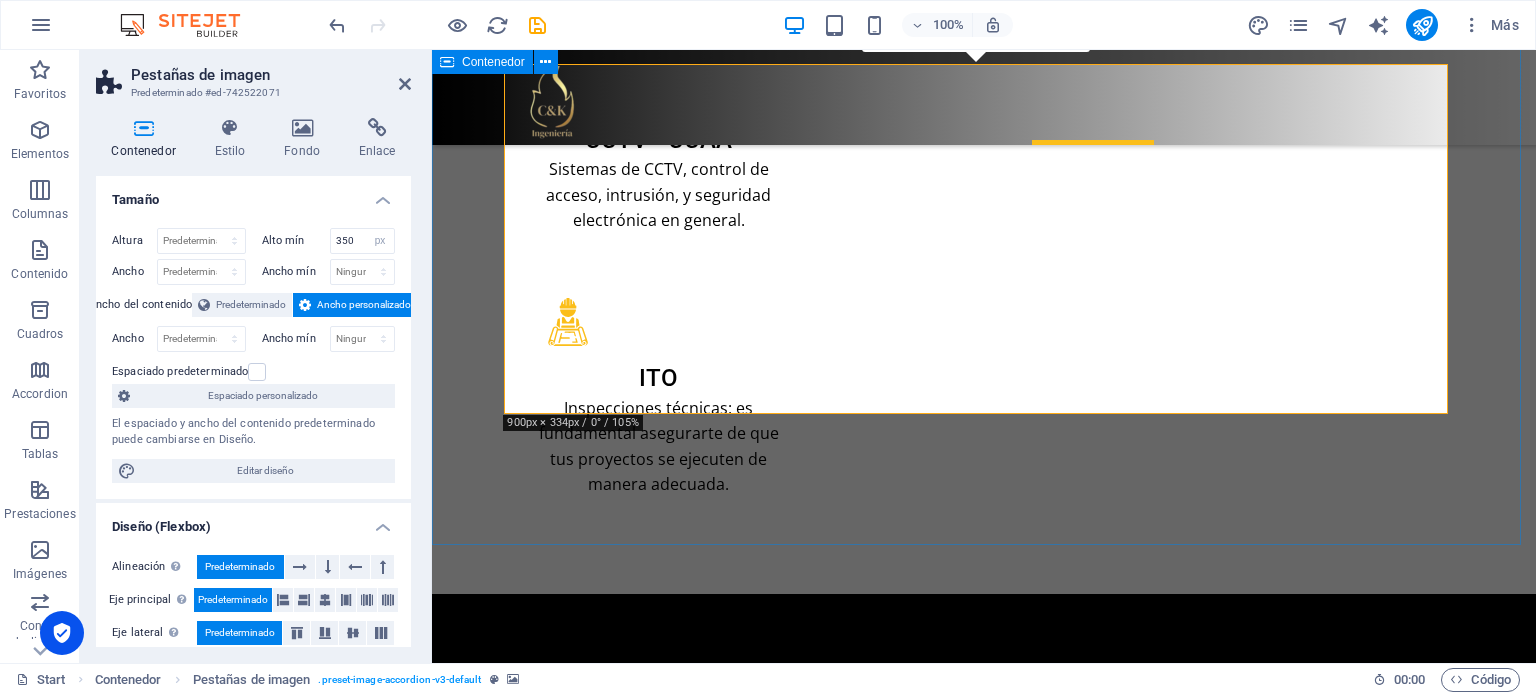 scroll, scrollTop: 4207, scrollLeft: 0, axis: vertical 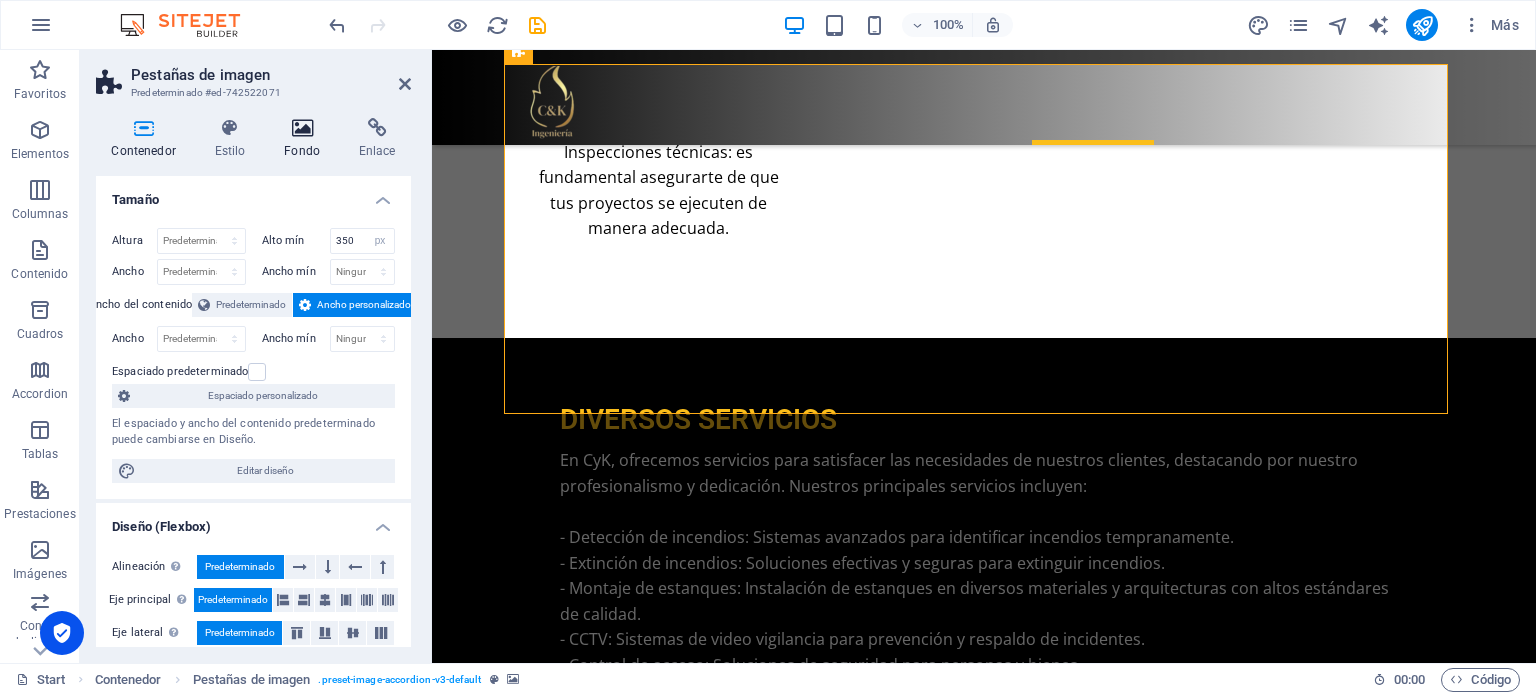 click at bounding box center (302, 128) 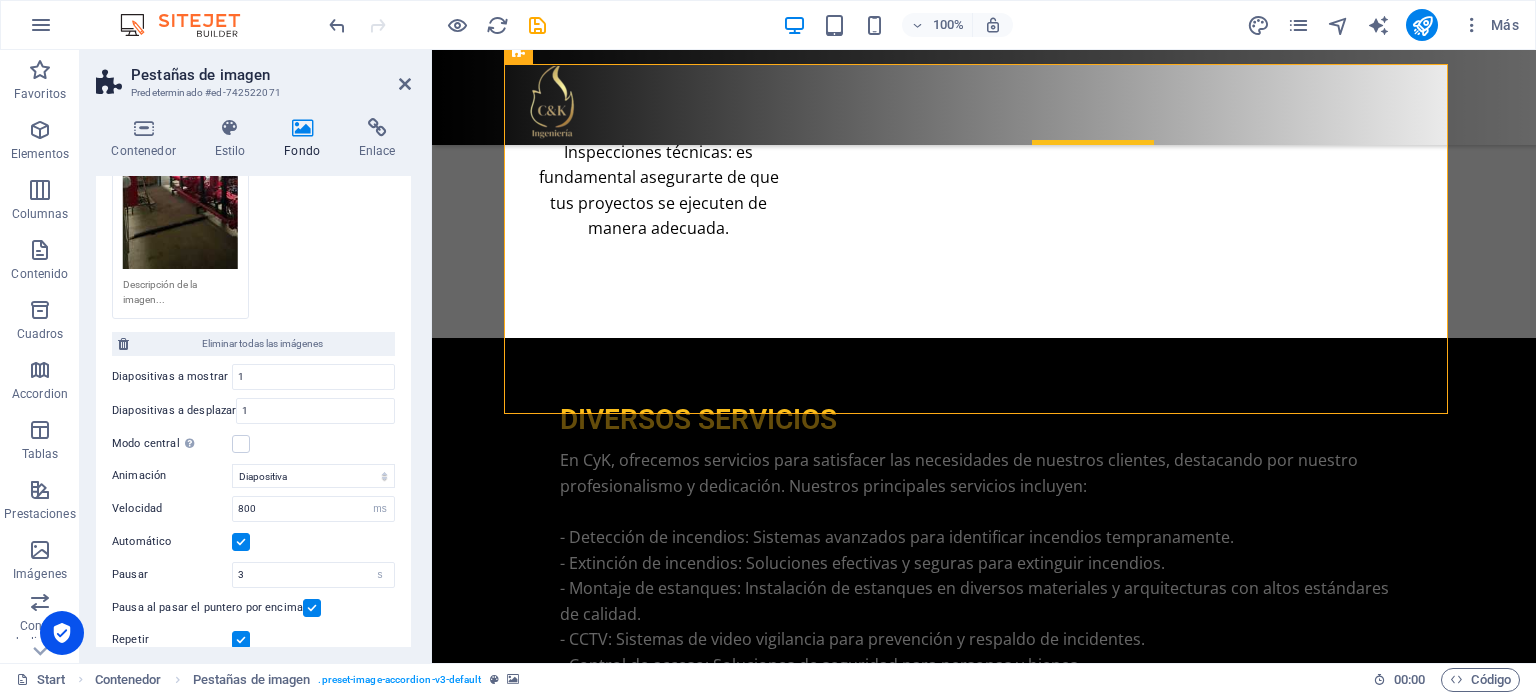 scroll, scrollTop: 3885, scrollLeft: 0, axis: vertical 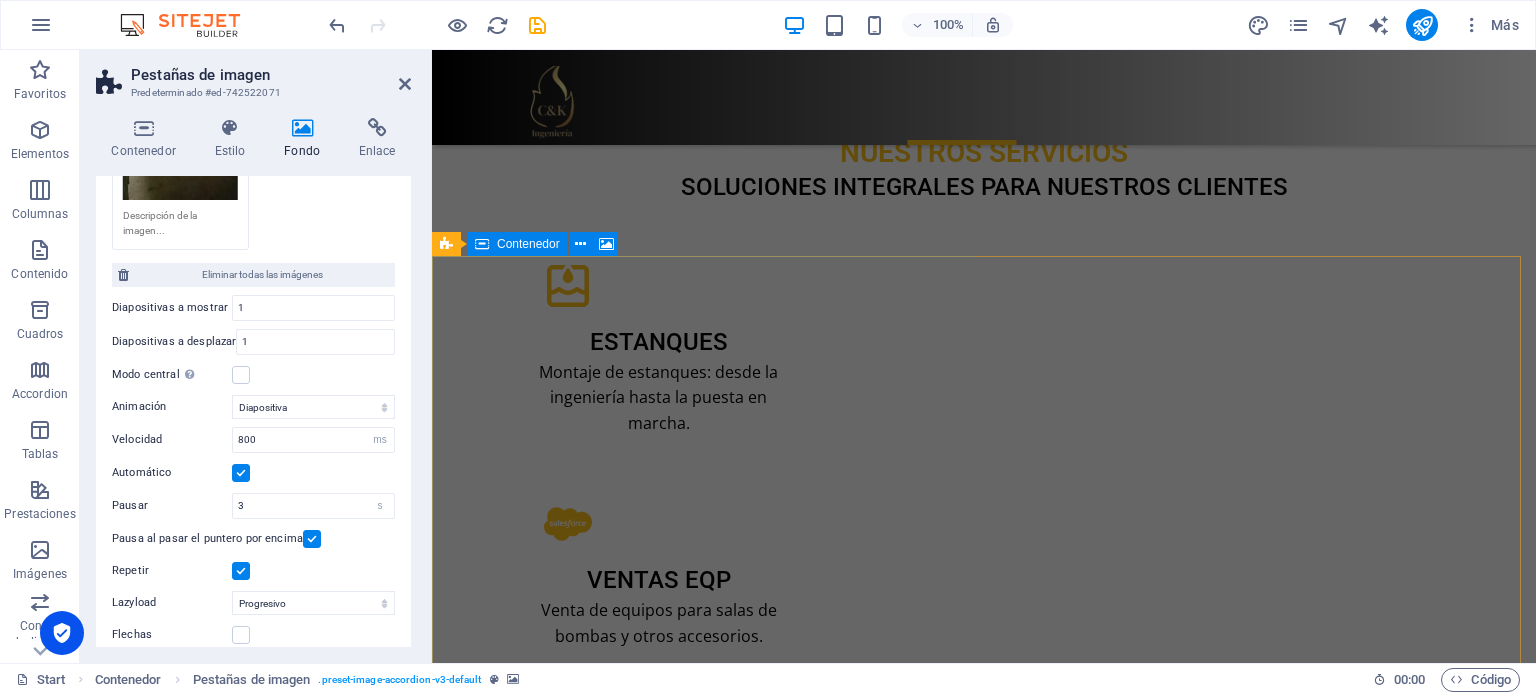 click on "Suelta el contenido aquí o  Añadir elementos  Pegar portapapeles" at bounding box center [984, 3884] 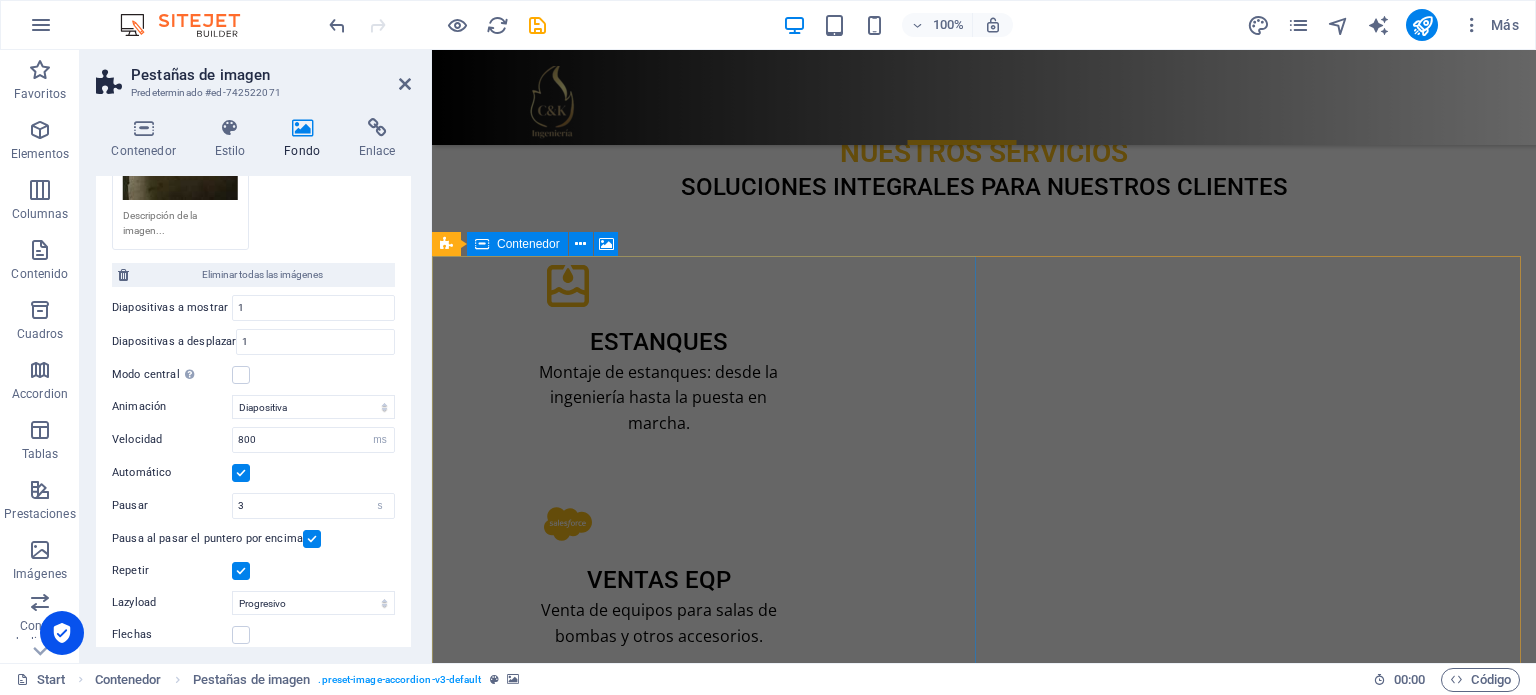 click on "Suelta el contenido aquí o  Añadir elementos  Pegar portapapeles" at bounding box center (984, 3884) 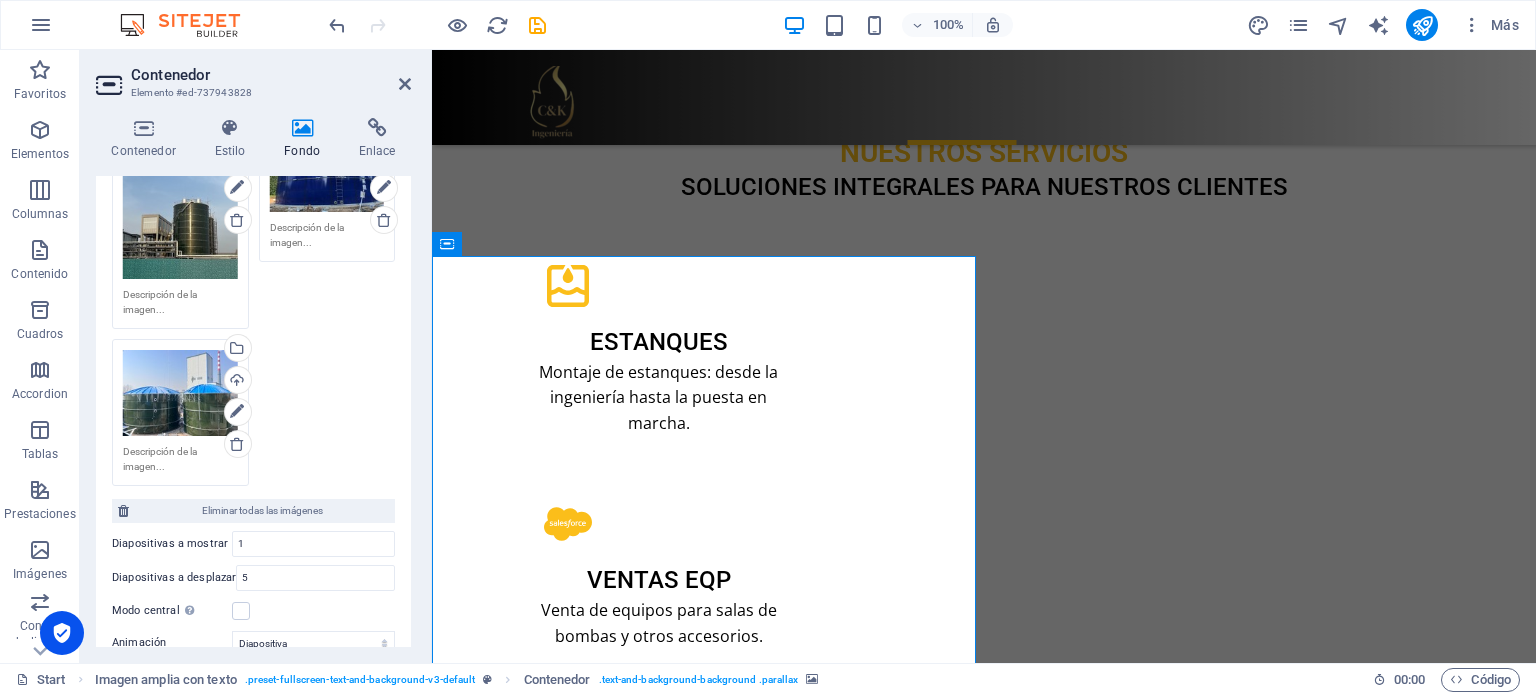 scroll, scrollTop: 795, scrollLeft: 0, axis: vertical 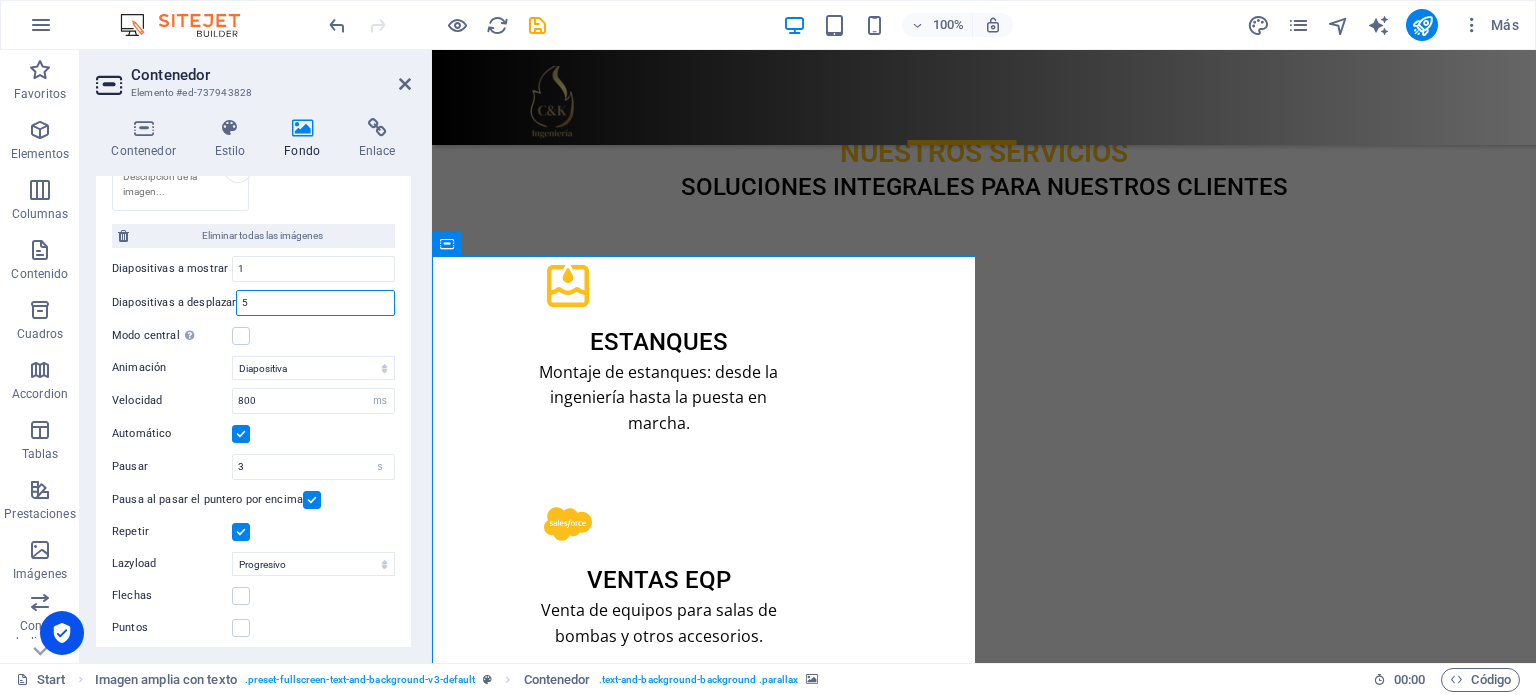drag, startPoint x: 264, startPoint y: 292, endPoint x: 232, endPoint y: 291, distance: 32.01562 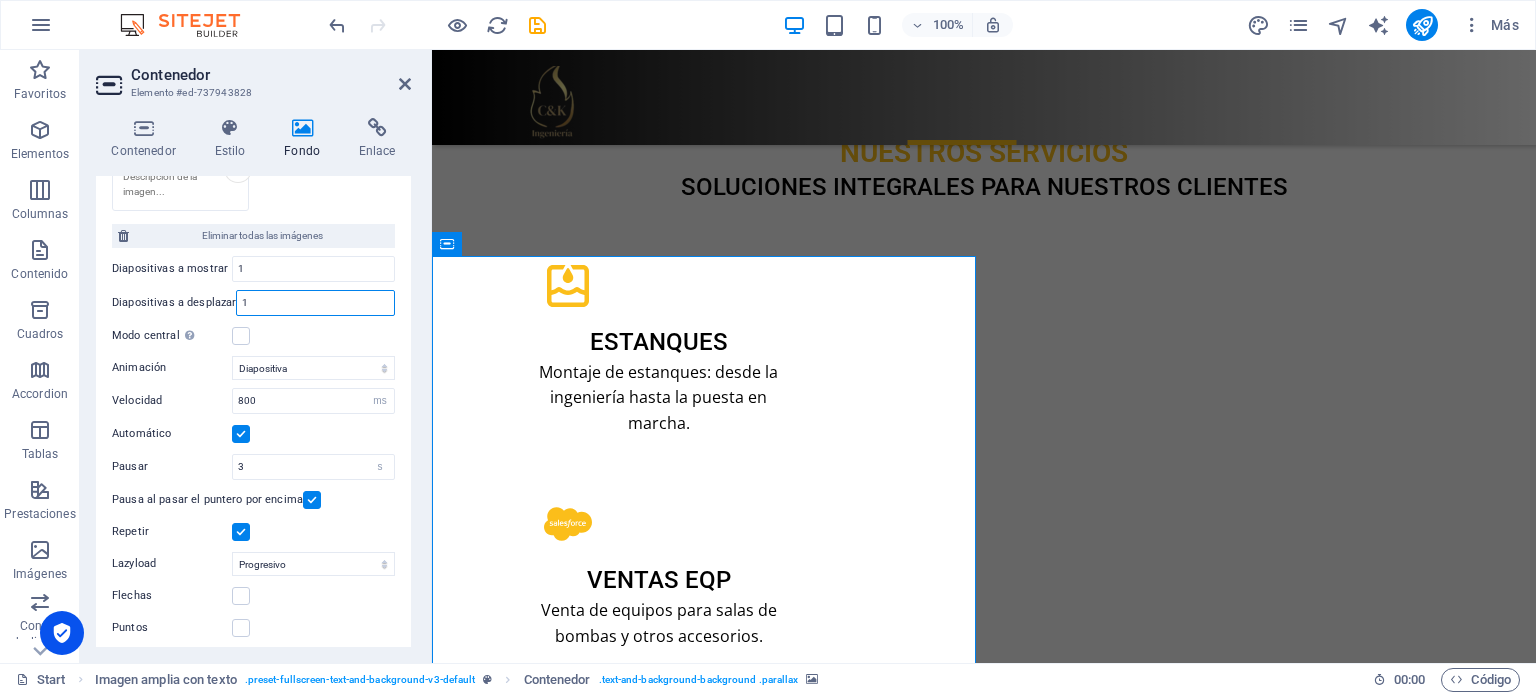 click on "1" at bounding box center [315, 303] 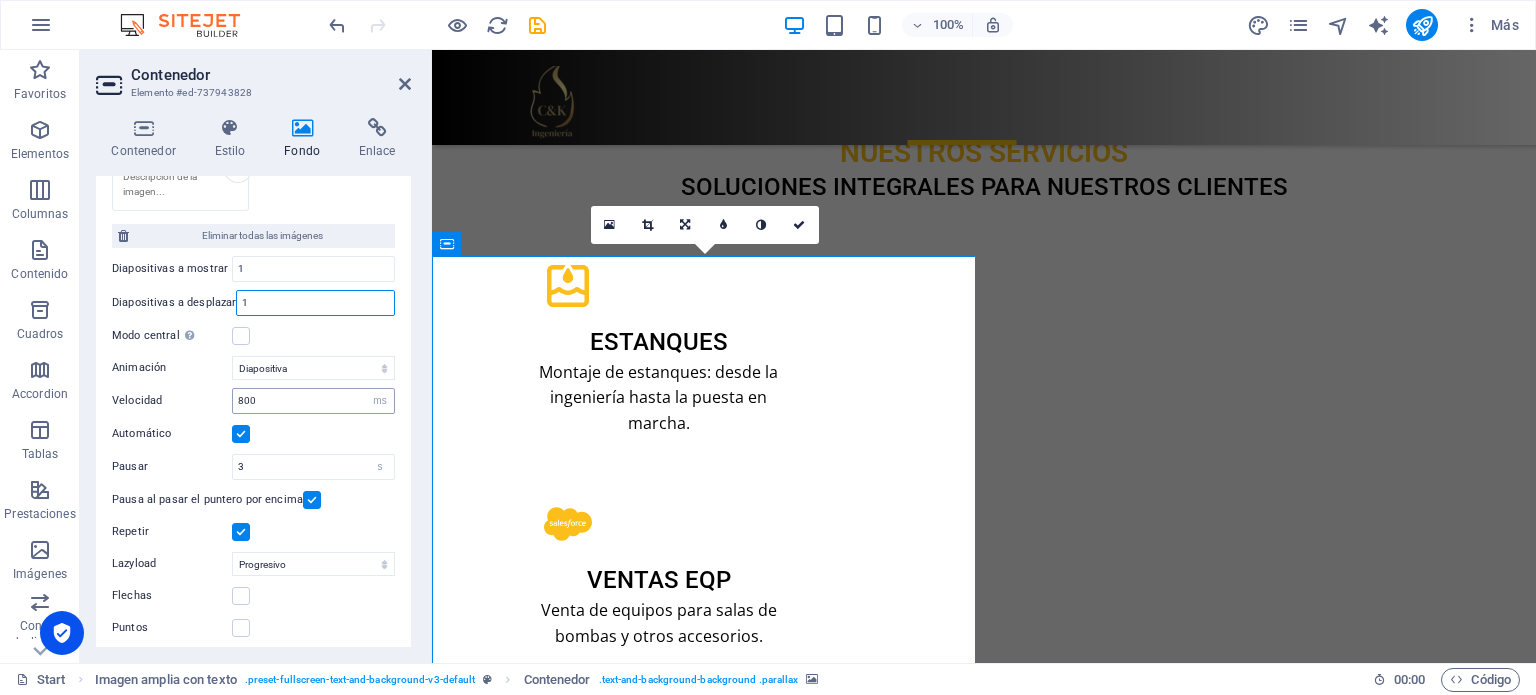 type on "1" 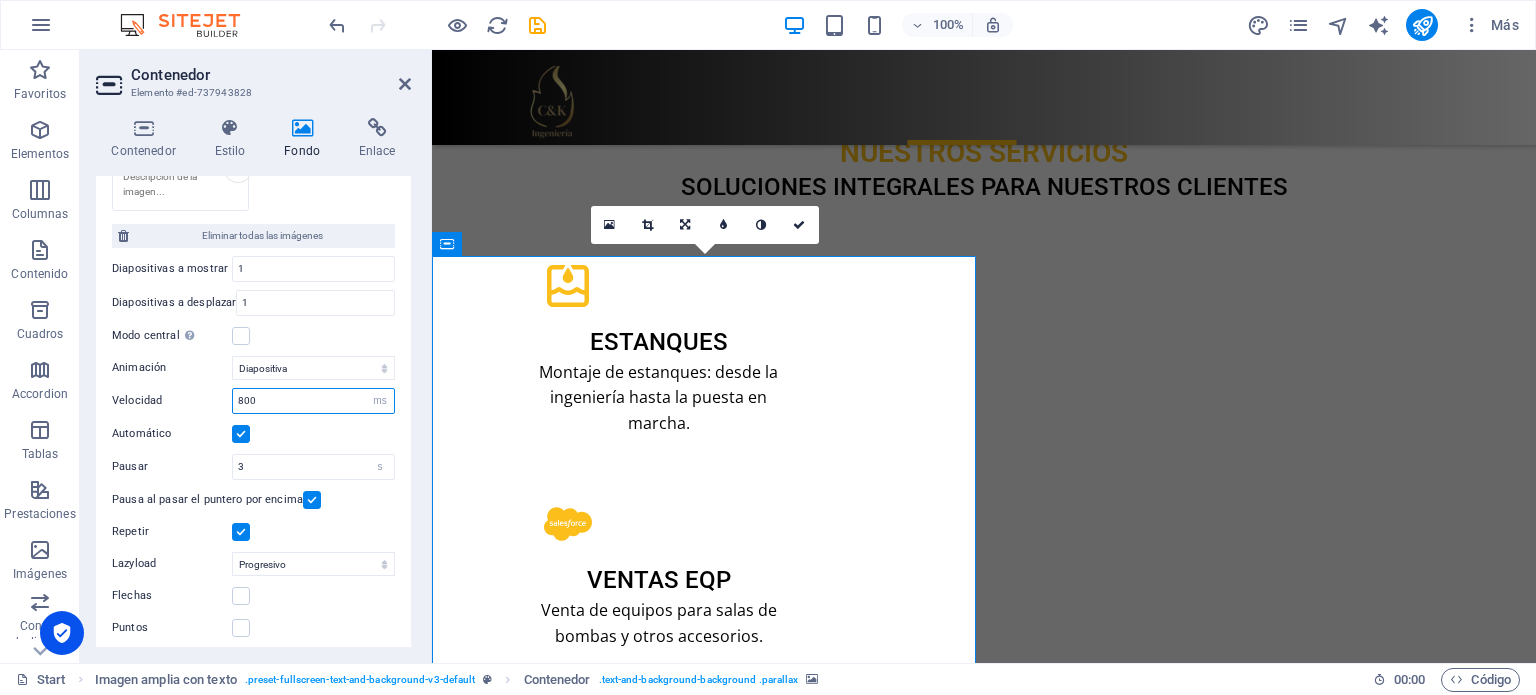 drag, startPoint x: 264, startPoint y: 388, endPoint x: 222, endPoint y: 387, distance: 42.0119 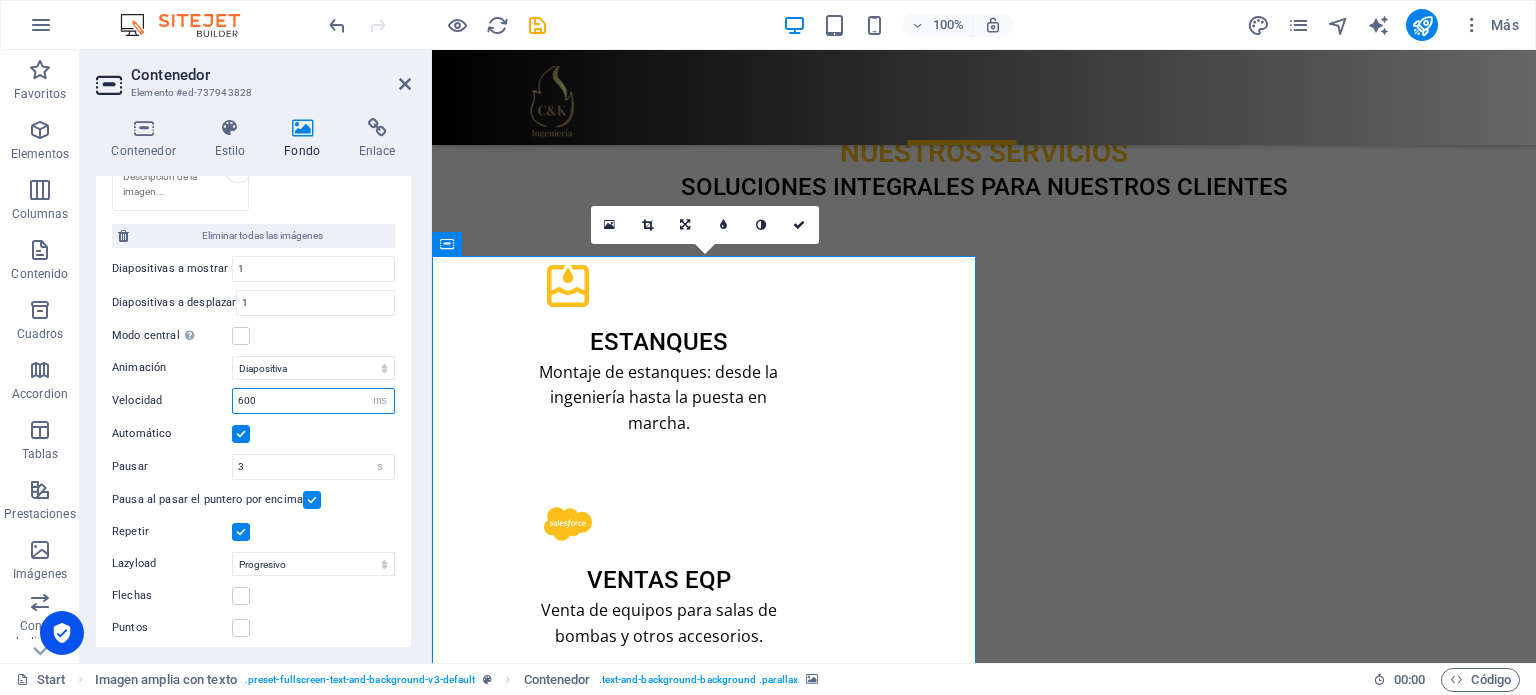 type on "600" 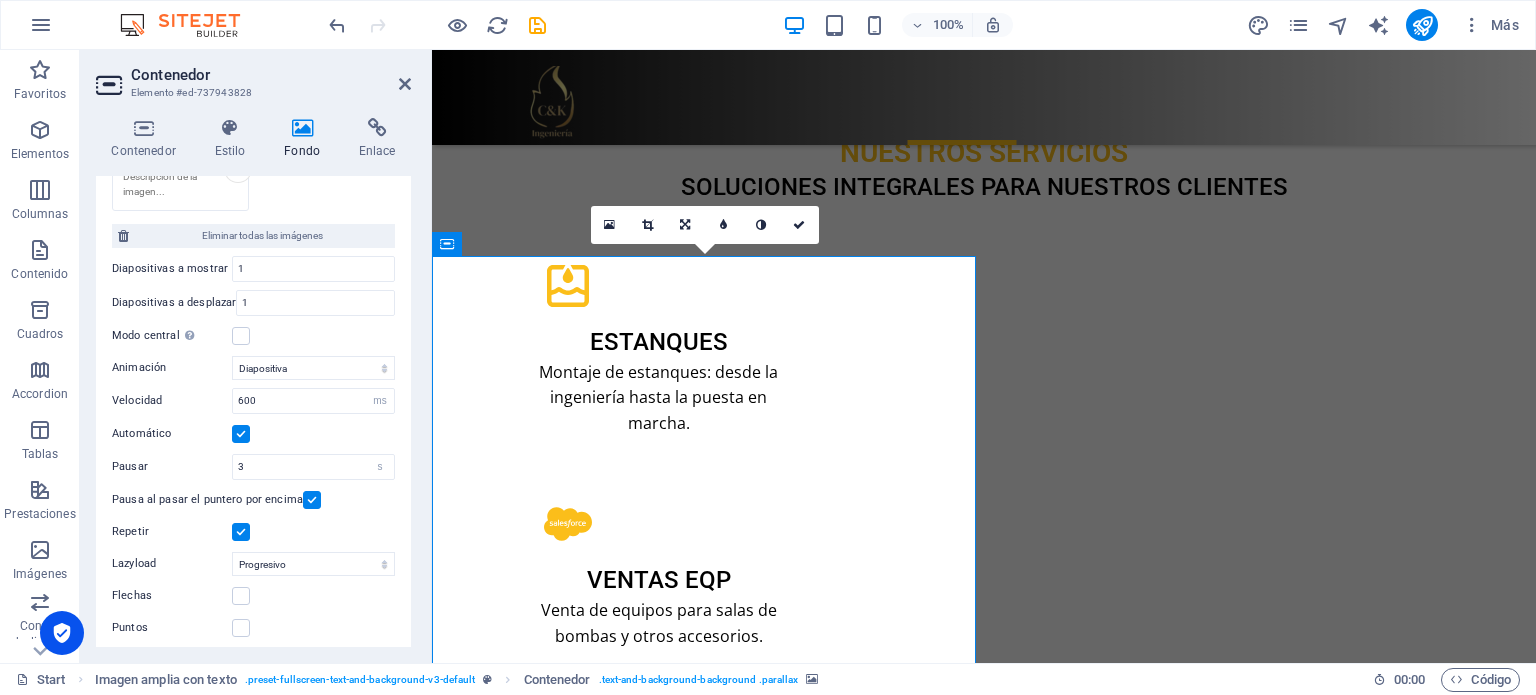 click on "Velocidad" at bounding box center [172, 400] 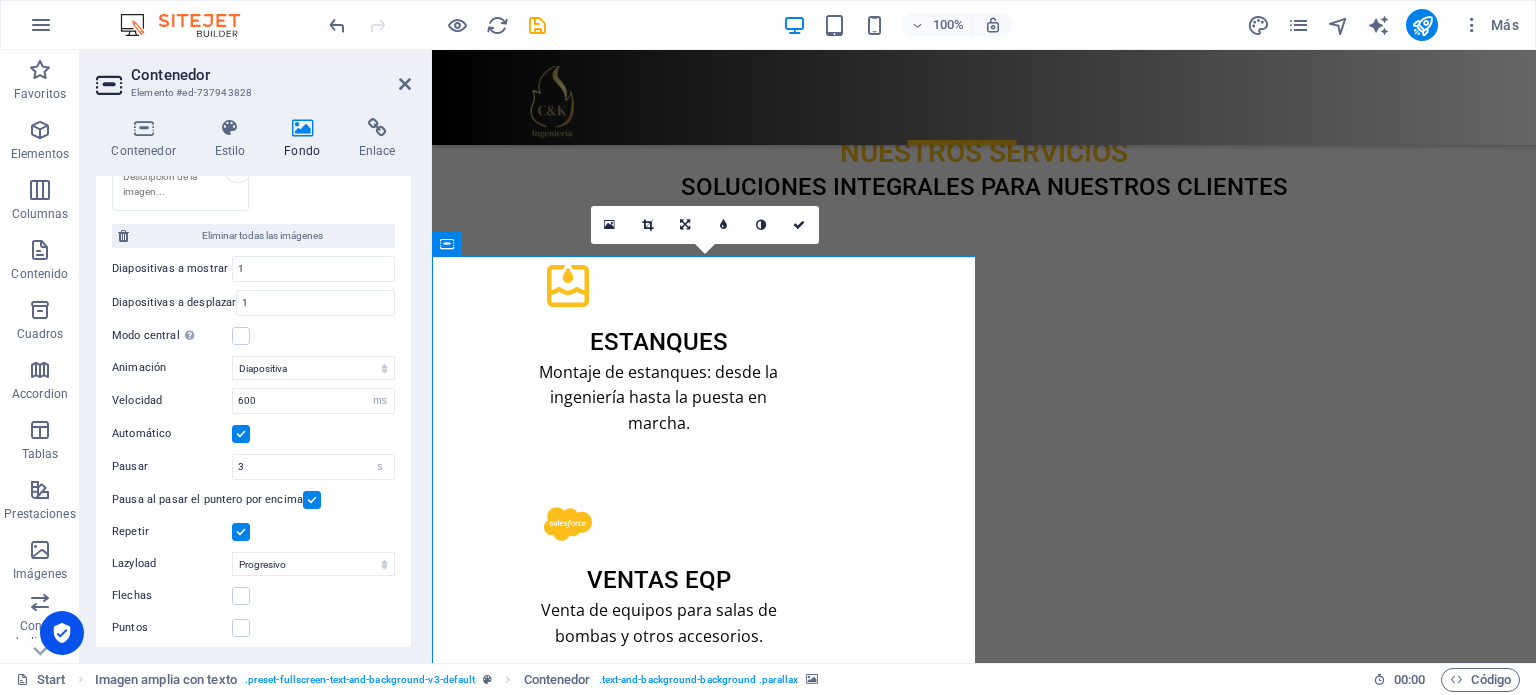 scroll, scrollTop: 0, scrollLeft: 0, axis: both 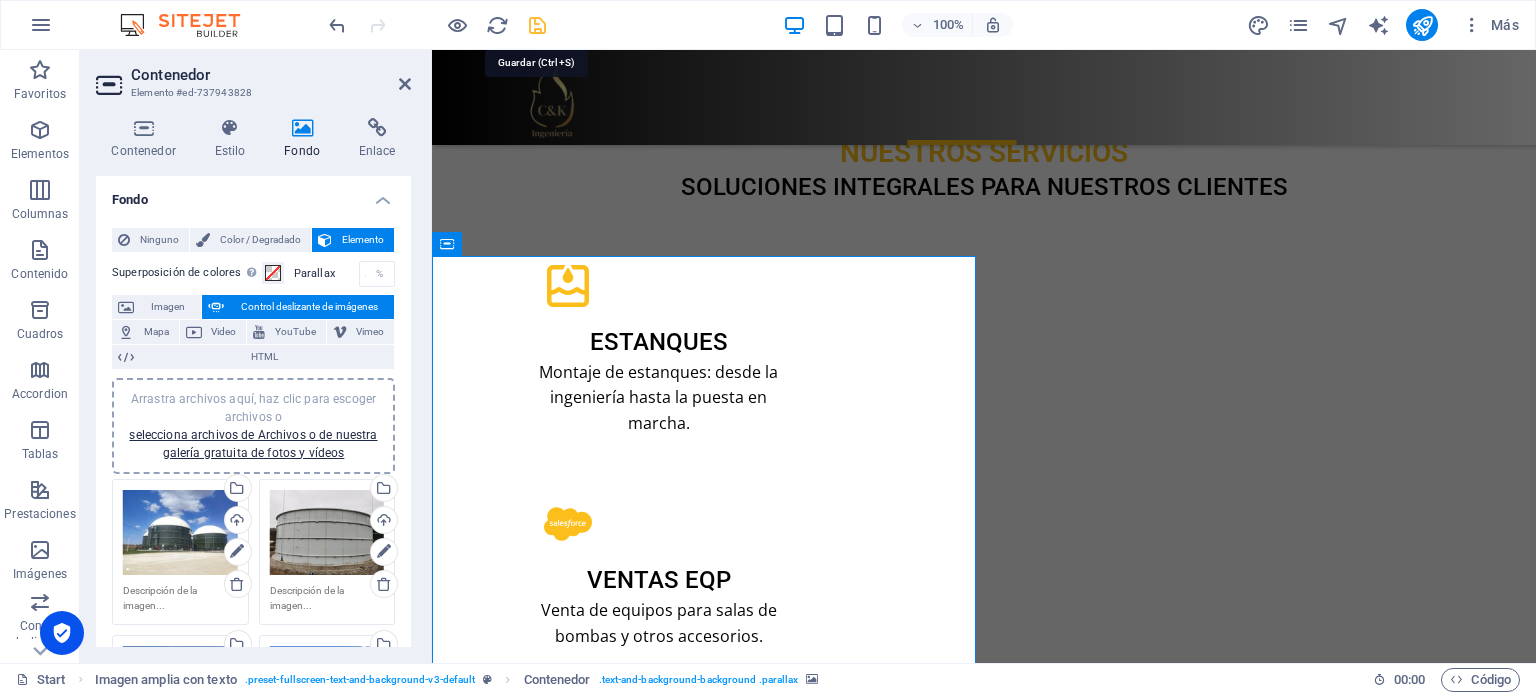 click at bounding box center (537, 25) 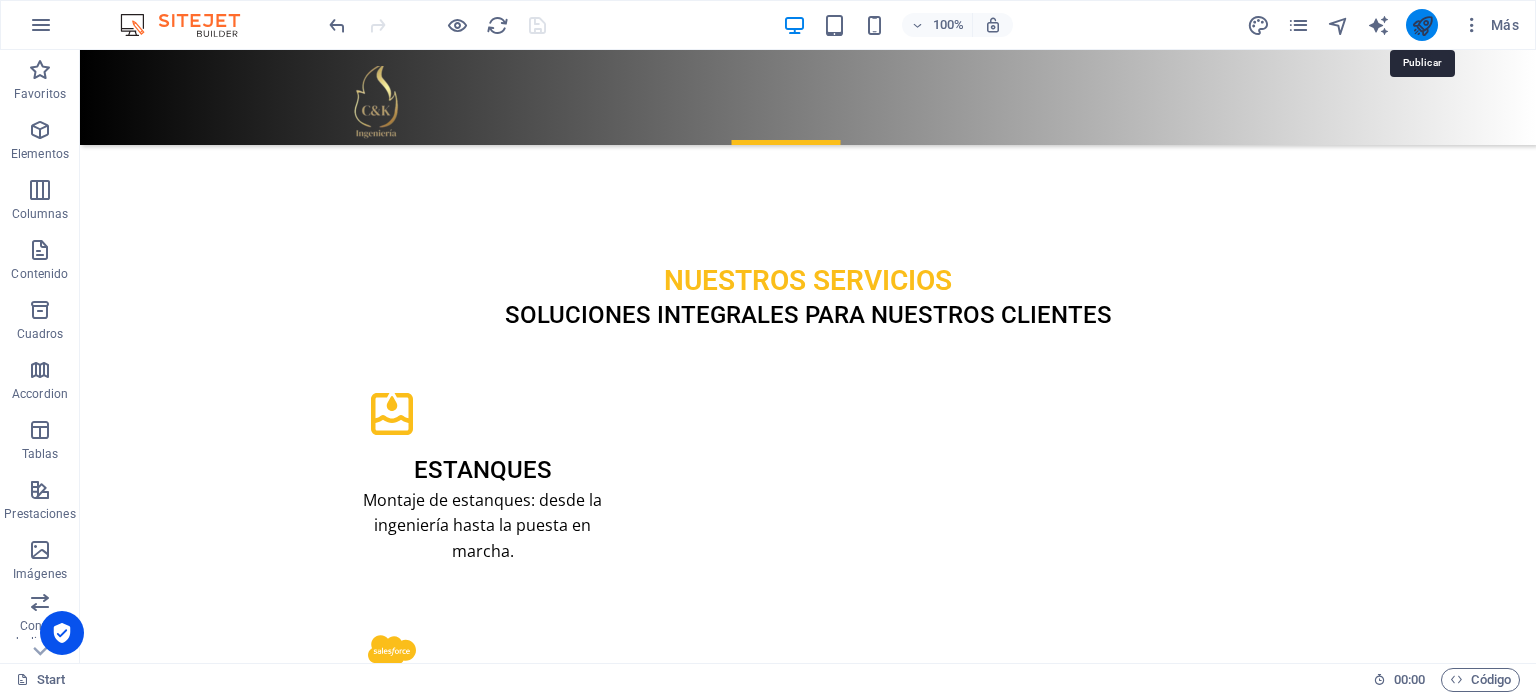 click at bounding box center (1422, 25) 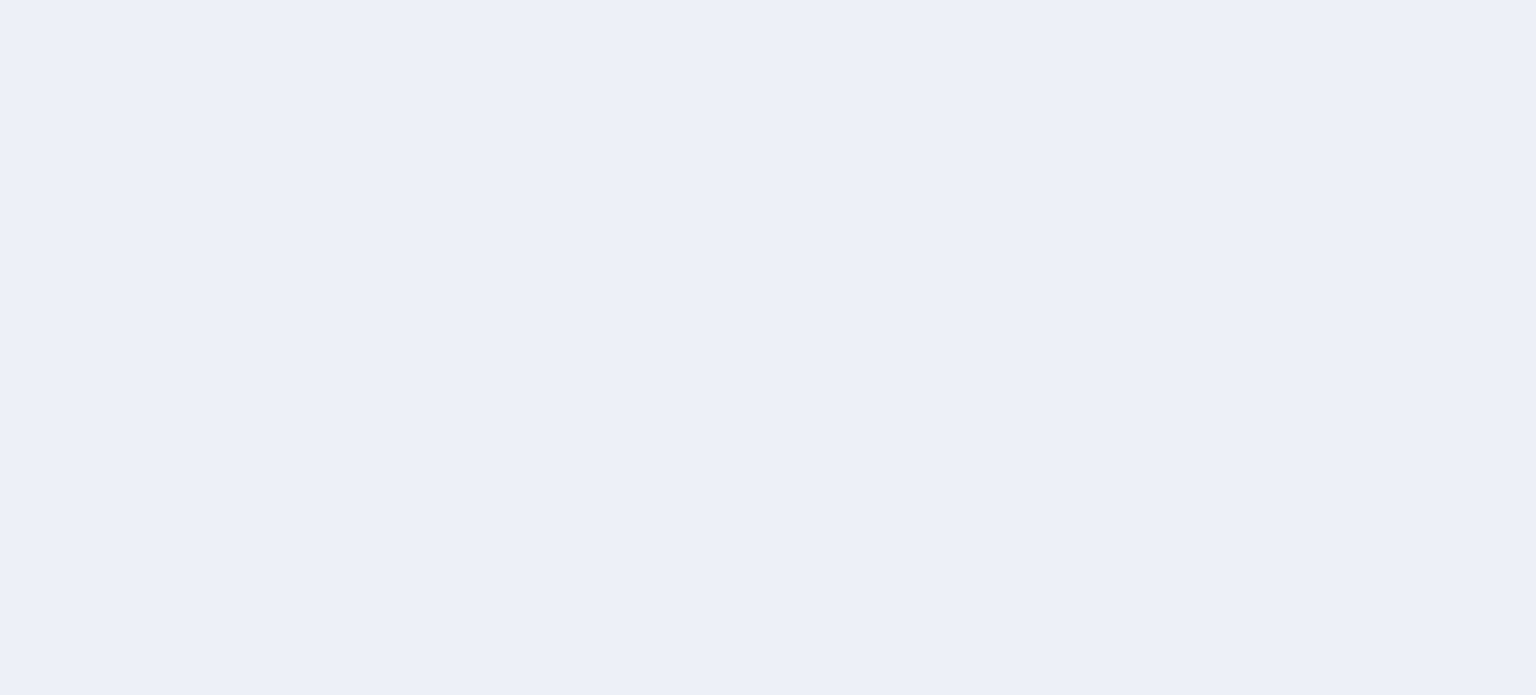 scroll, scrollTop: 0, scrollLeft: 0, axis: both 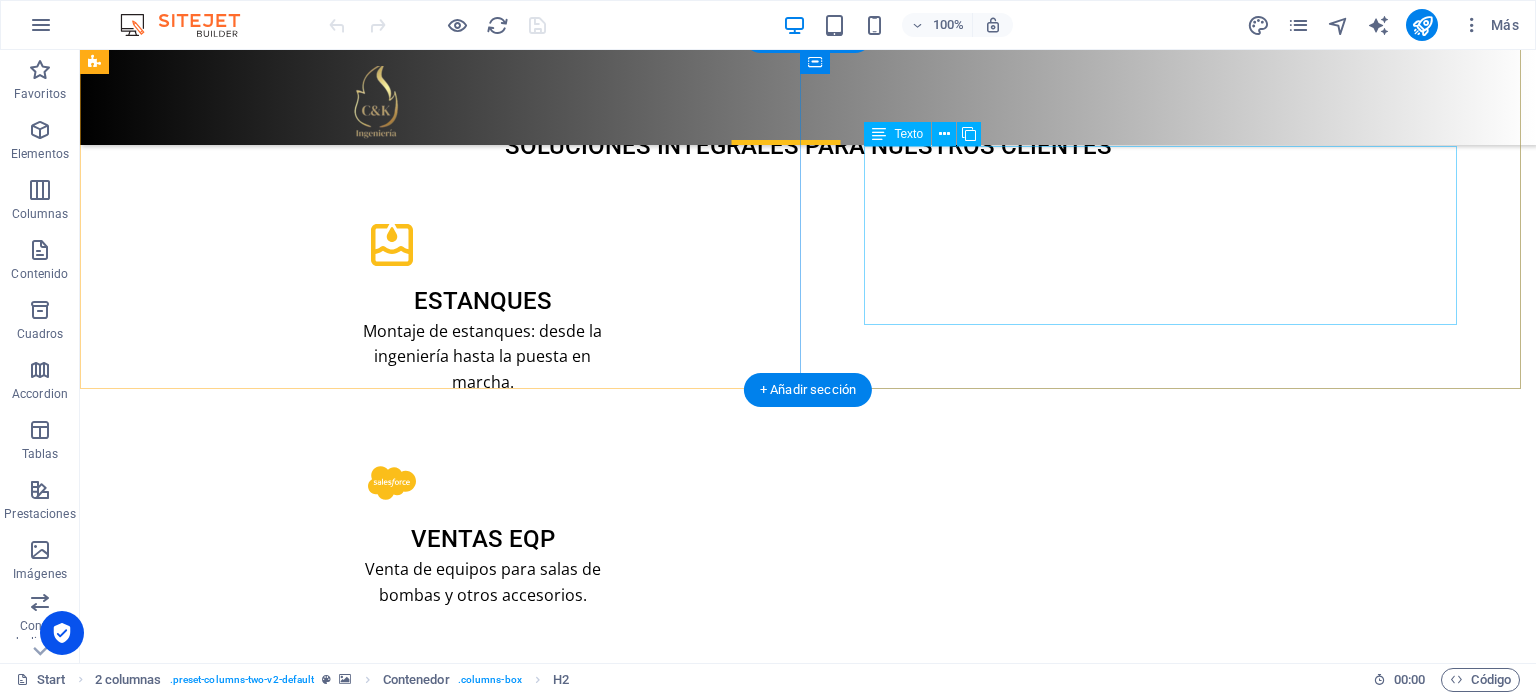 click on "En CyK, tienes a tu disposición un equipo de profesionales altamente capacitados y experimentados, dispuestos a ofrecerte un servicio excepcional. Cada uno de nuestros expertos se dedica a asegurar no solo la satisfacción del cliente, sino también a fomentar una cultura de mejora continua y a añadir un valor significativo a cada aspecto de la atención que proporcionamos. Estamos comprometidos a superar tus expectativas y a garantizar que cada interacción sea memorable." at bounding box center (808, 3961) 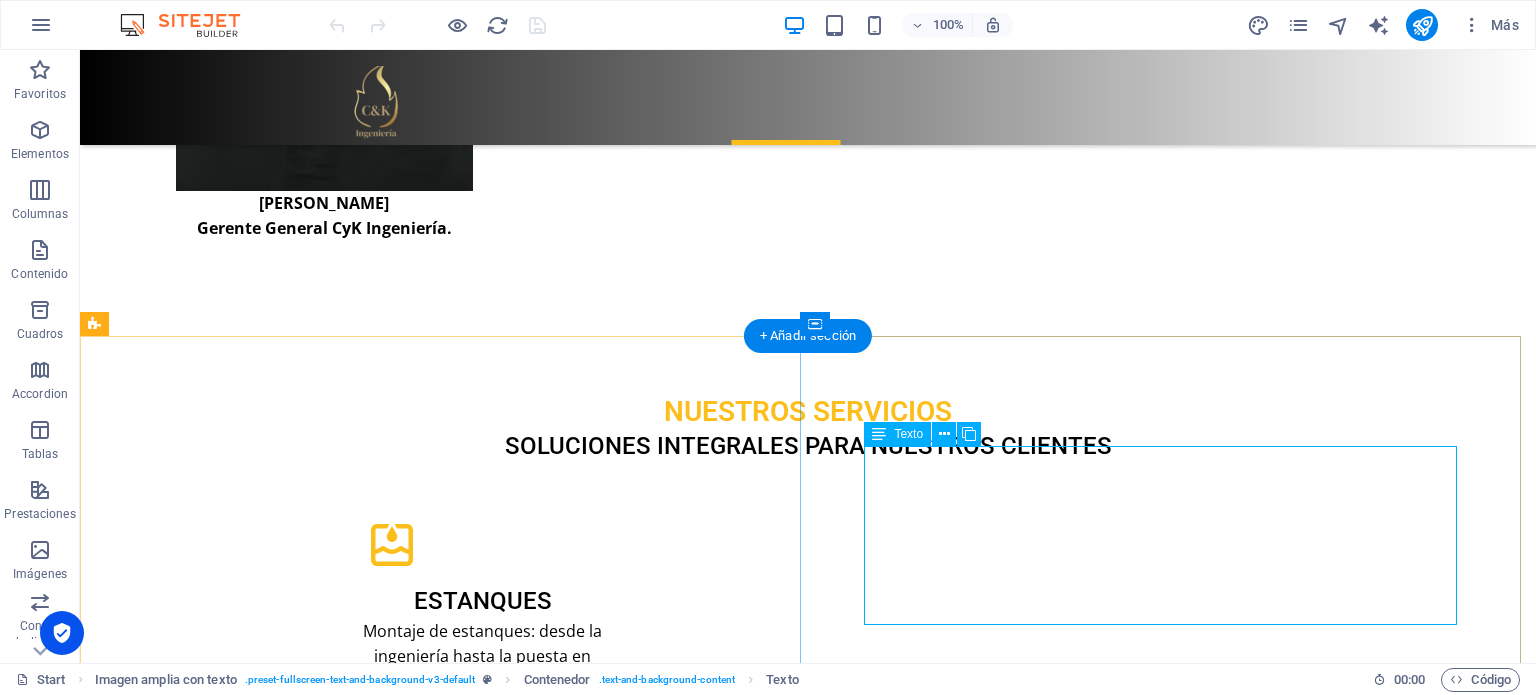 click on "En CyK, tienes a tu disposición un equipo de profesionales altamente capacitados y experimentados, dispuestos a ofrecerte un servicio excepcional. Cada uno de nuestros expertos se dedica a asegurar no solo la satisfacción del cliente, sino también a fomentar una cultura de mejora continua y a añadir un valor significativo a cada aspecto de la atención que proporcionamos. Estamos comprometidos a superar tus expectativas y a garantizar que cada interacción sea memorable." at bounding box center (808, 4261) 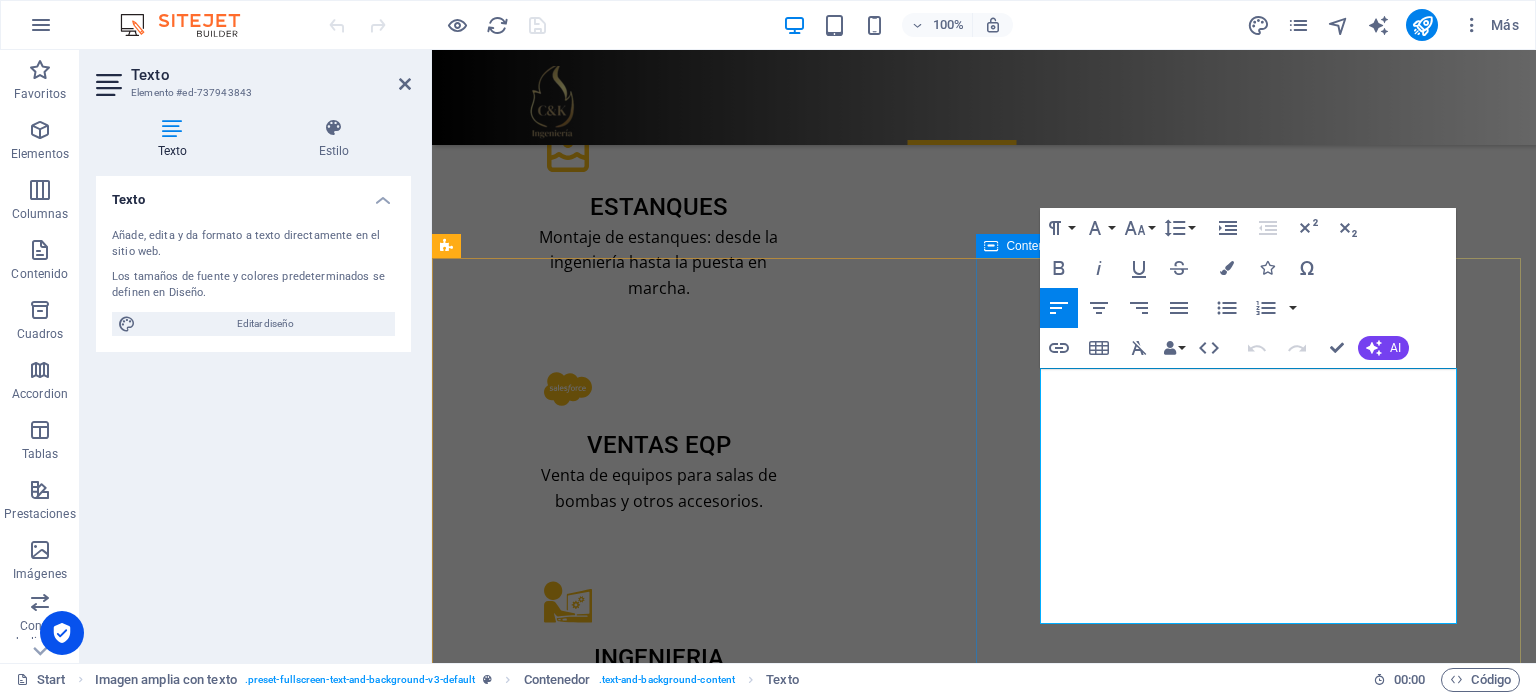 scroll, scrollTop: 2851, scrollLeft: 0, axis: vertical 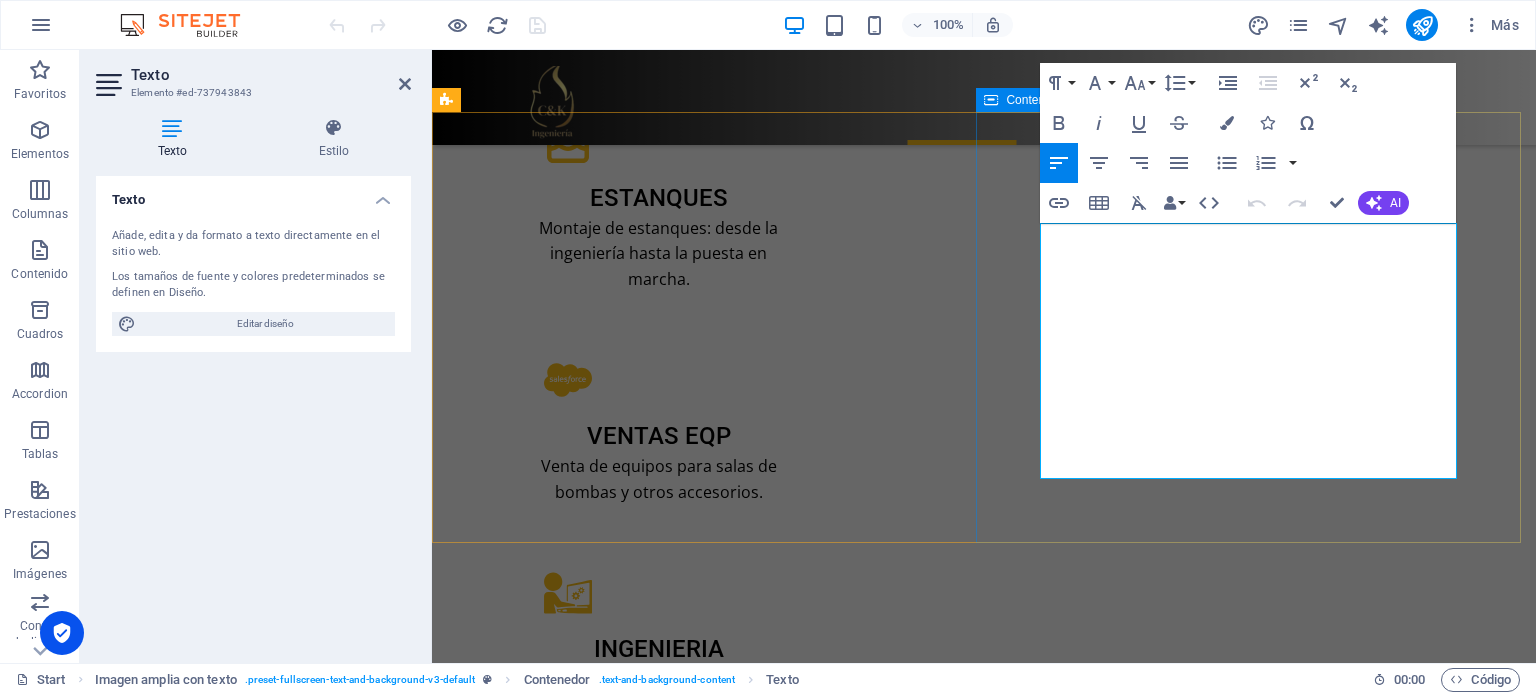 drag, startPoint x: 1135, startPoint y: 467, endPoint x: 1035, endPoint y: 235, distance: 252.63412 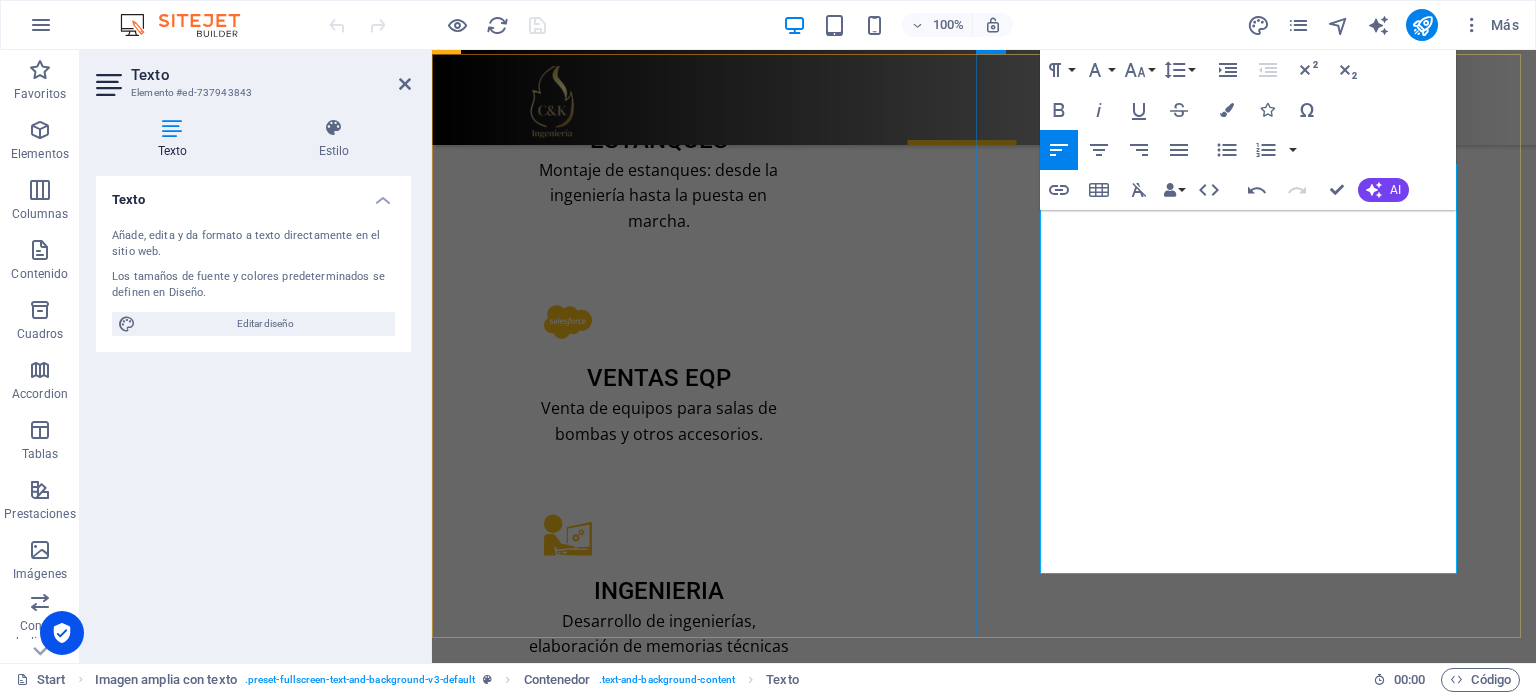 scroll, scrollTop: 3051, scrollLeft: 0, axis: vertical 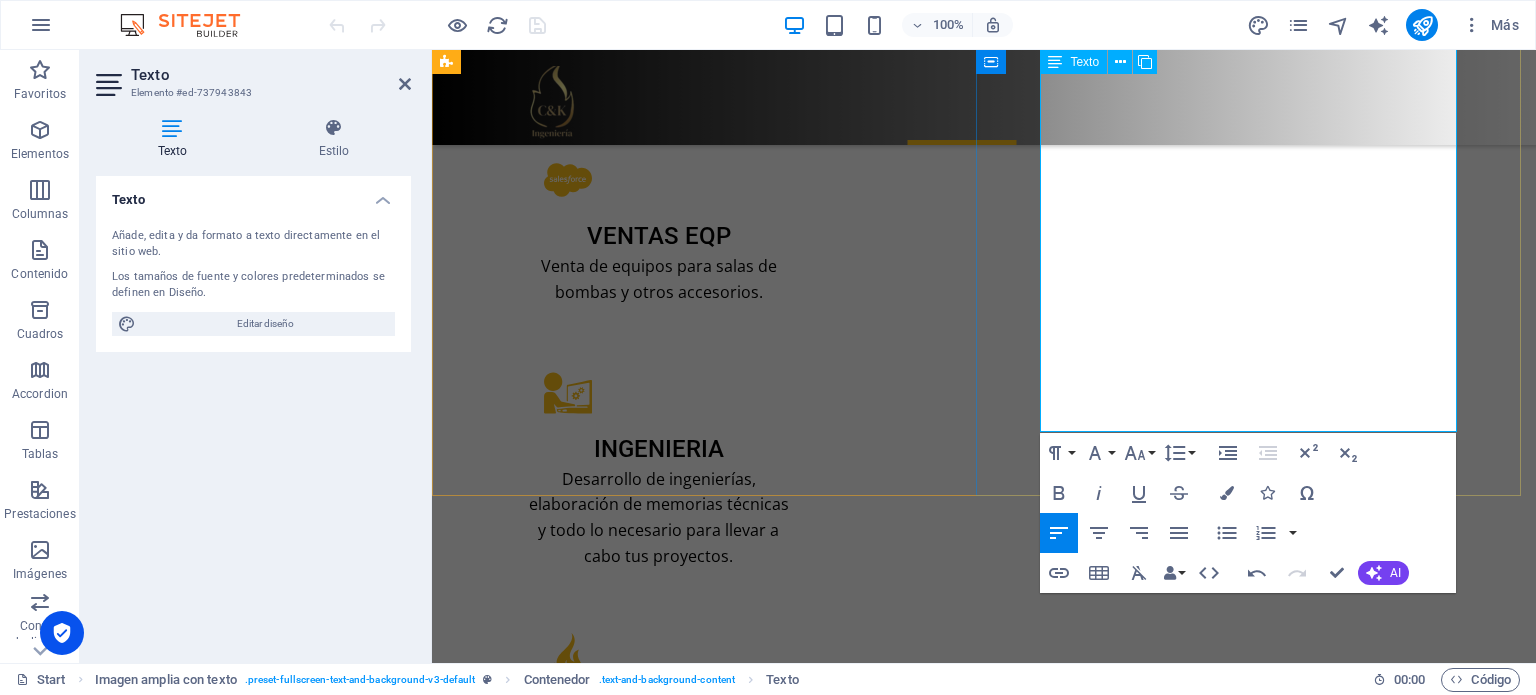 click on "📍 Atendemos en todo Chile 📞 ¡Cotiza hoy mismo y asegura tu suministro de agua!" at bounding box center [984, 4080] 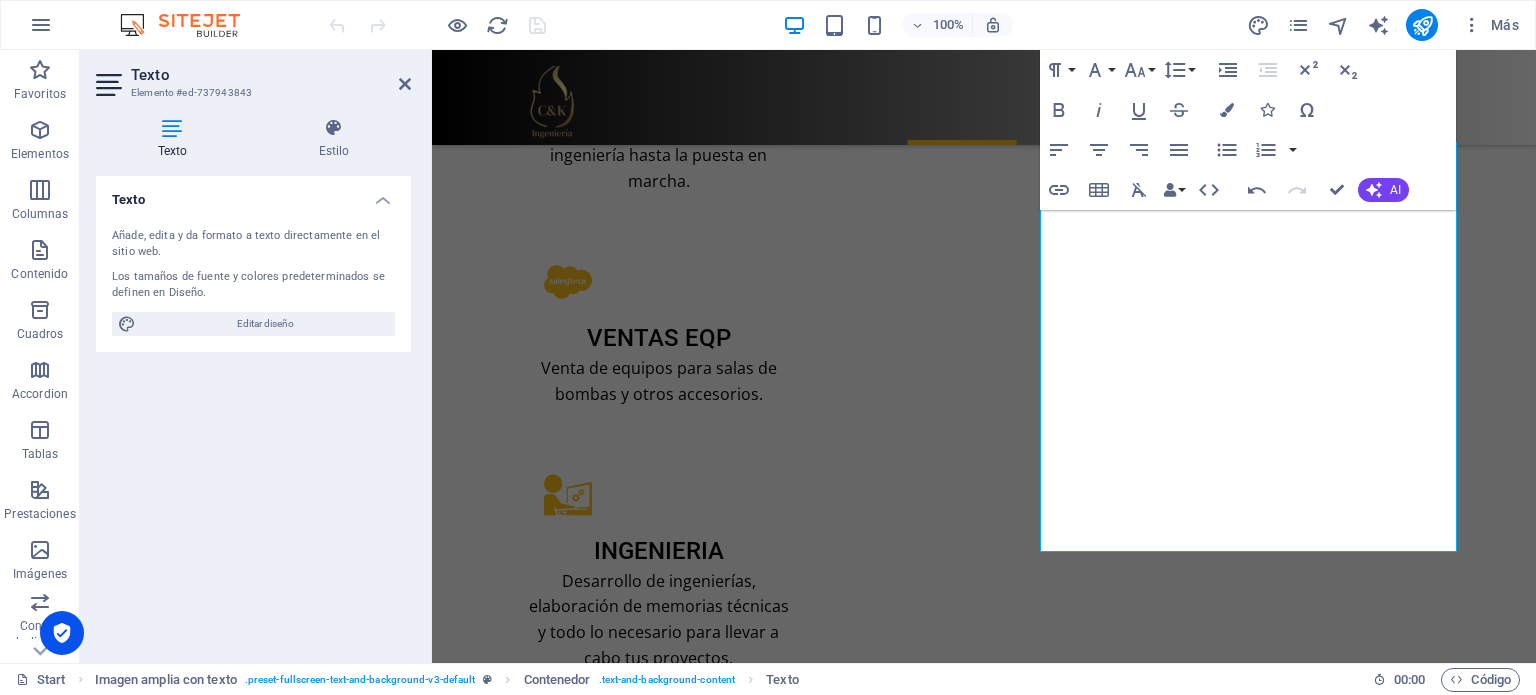 scroll, scrollTop: 2966, scrollLeft: 0, axis: vertical 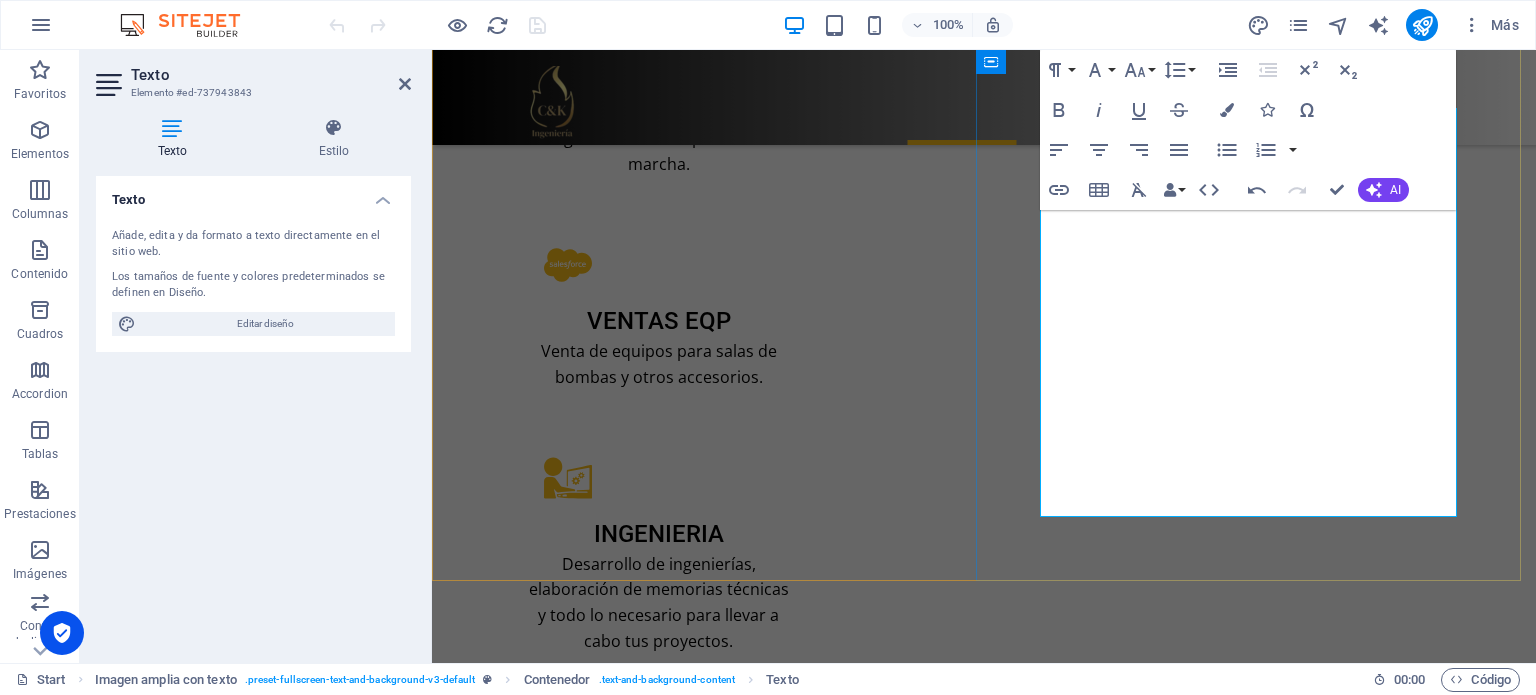 click on "Atendemos en todo Chile Cotiza hoy mismo y asegura tu suministro de agua!" at bounding box center [984, 4165] 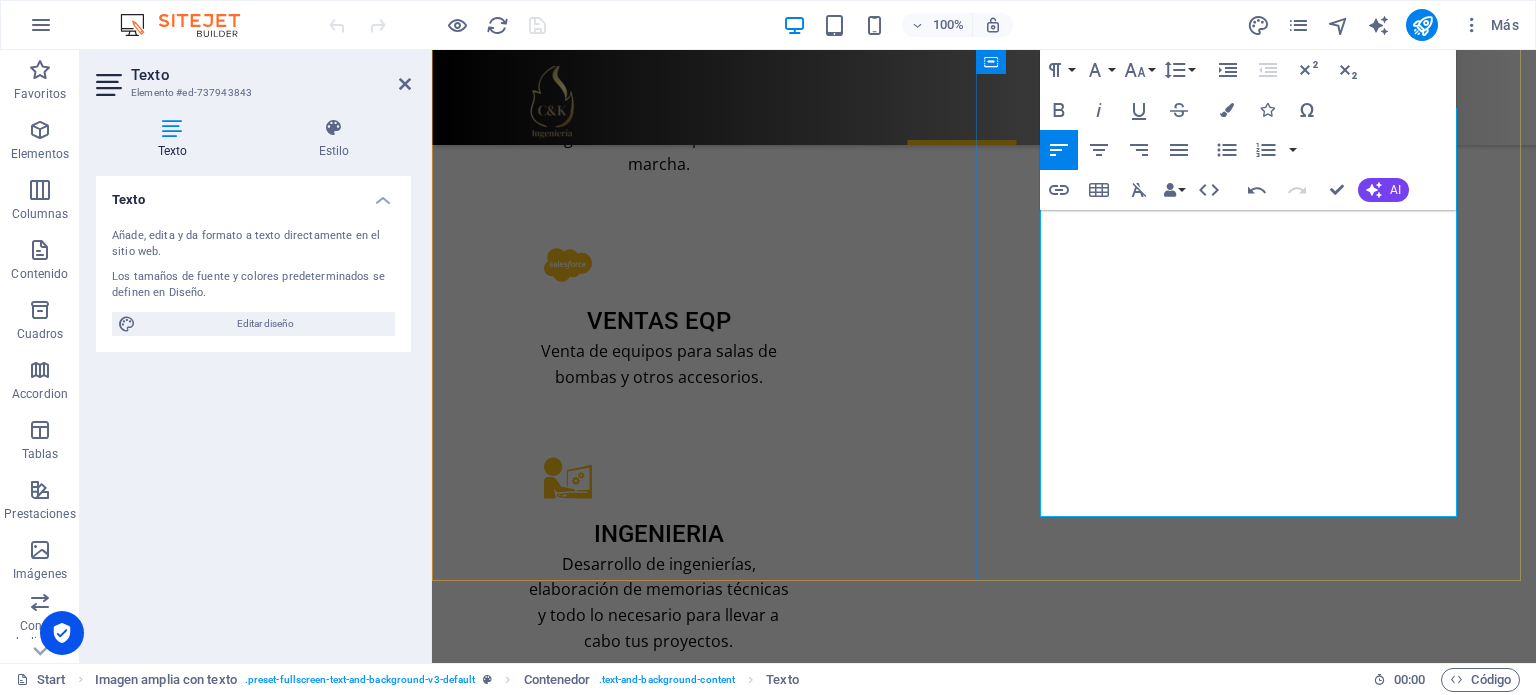 click on "Atendemos en todo Chile Cotiza hoy mismo y asegura tu suministro de agua!" at bounding box center (984, 4165) 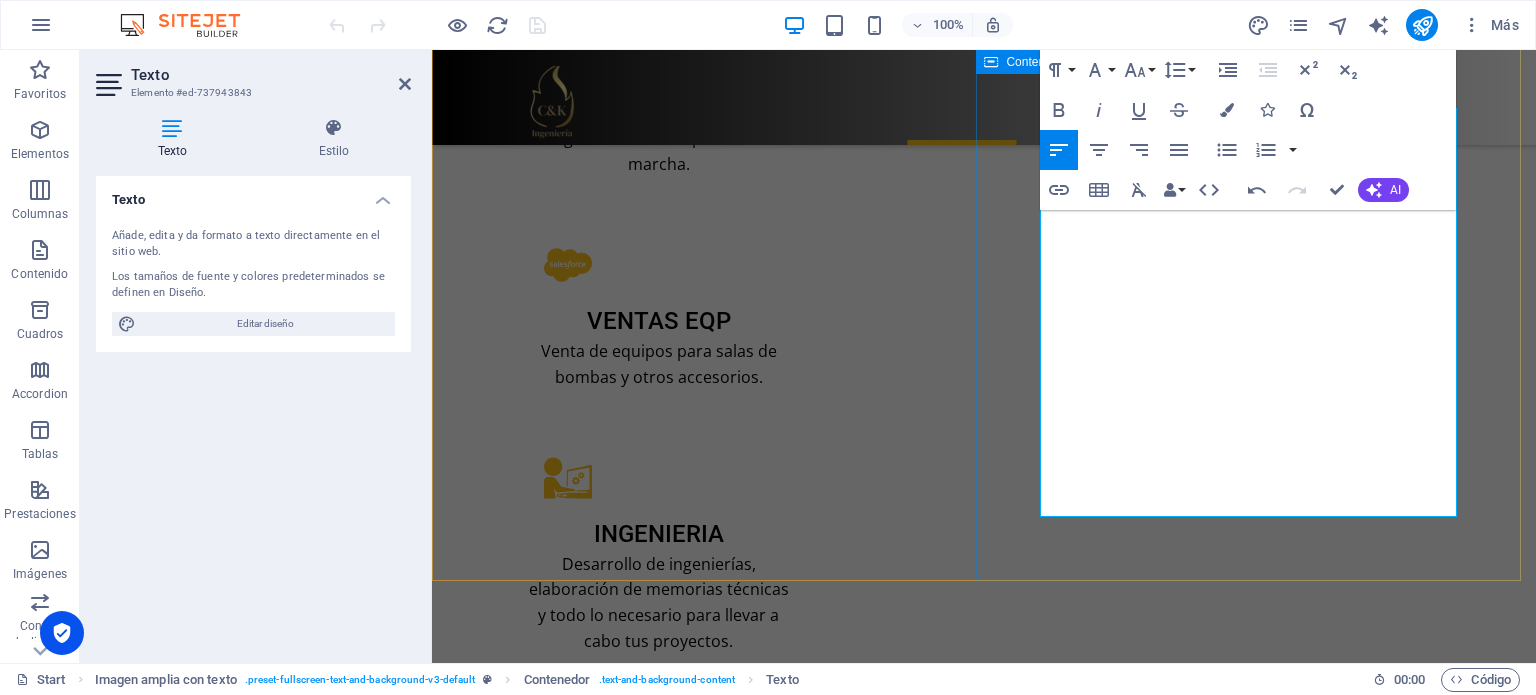 type 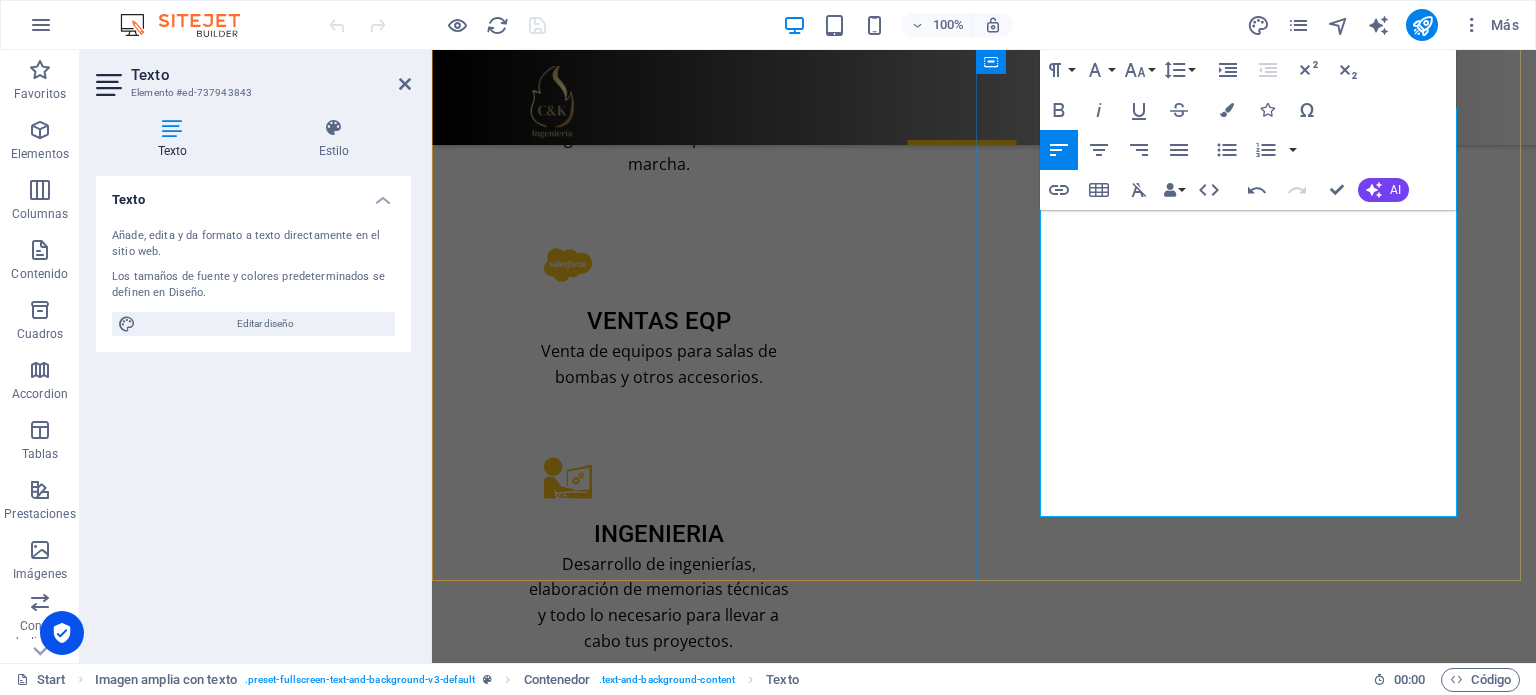 click on "Atendemos en todo Chile Cotiza hoy mismo y asegura tu suministro de agua!" at bounding box center [984, 4165] 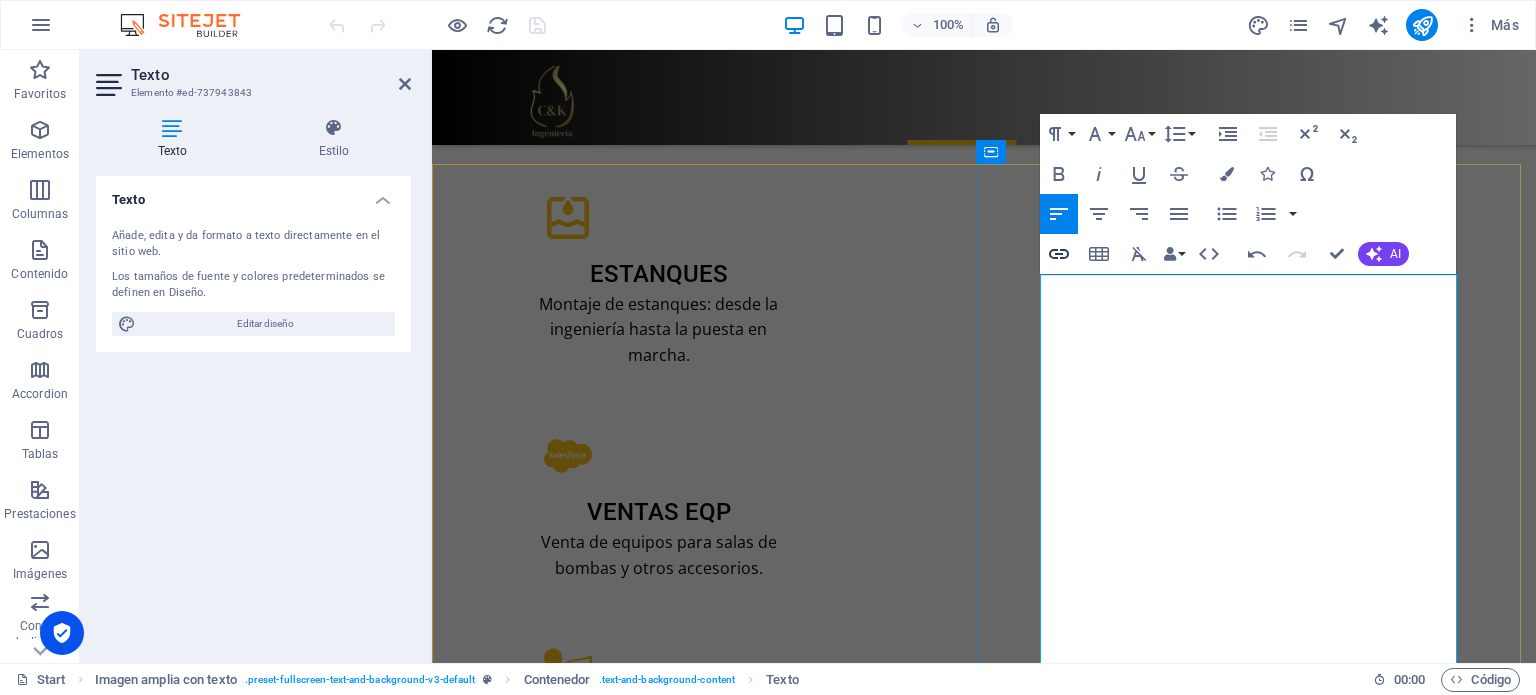 scroll, scrollTop: 2666, scrollLeft: 0, axis: vertical 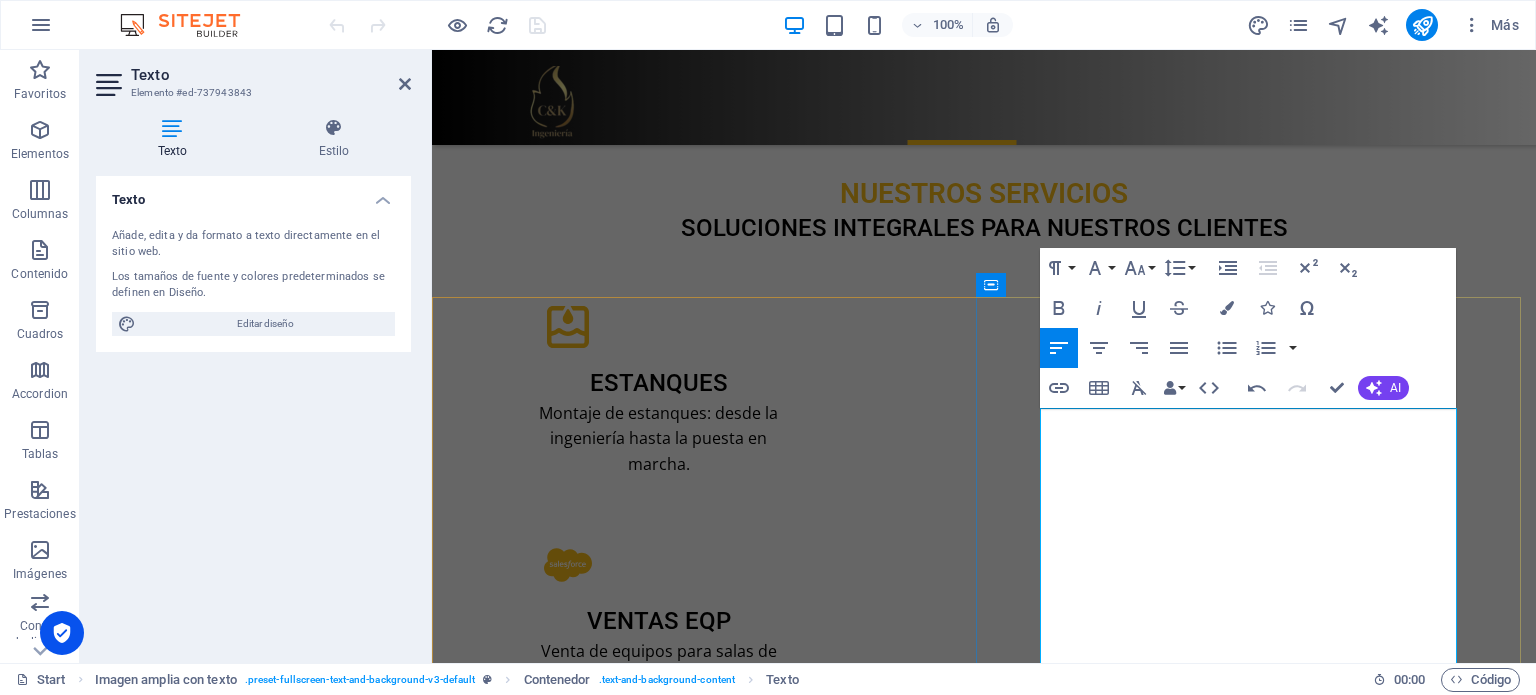 click on "💧 Venta e Instalación de Estanques de Agua 💧" at bounding box center (750, 4196) 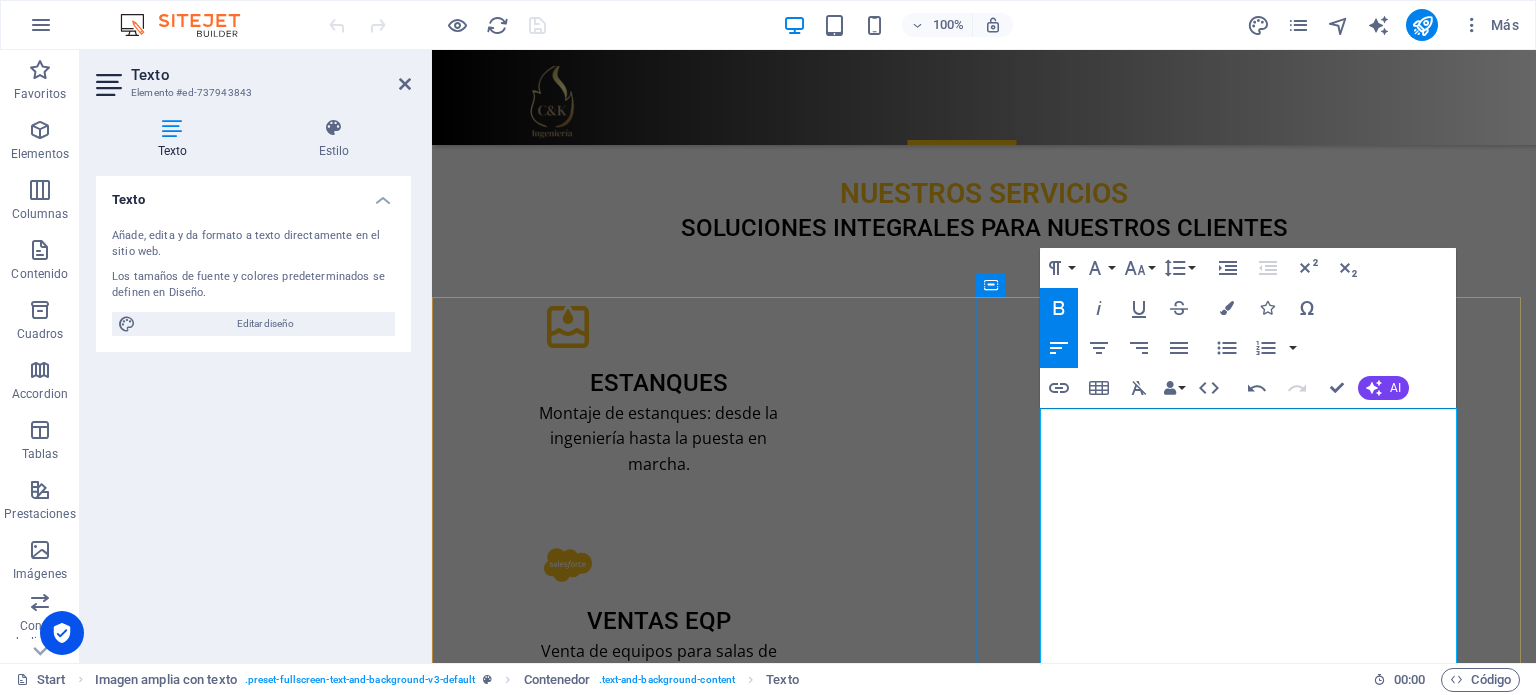 click on "Venta e Instalación de Estanques de Agua 💧" at bounding box center (738, 4196) 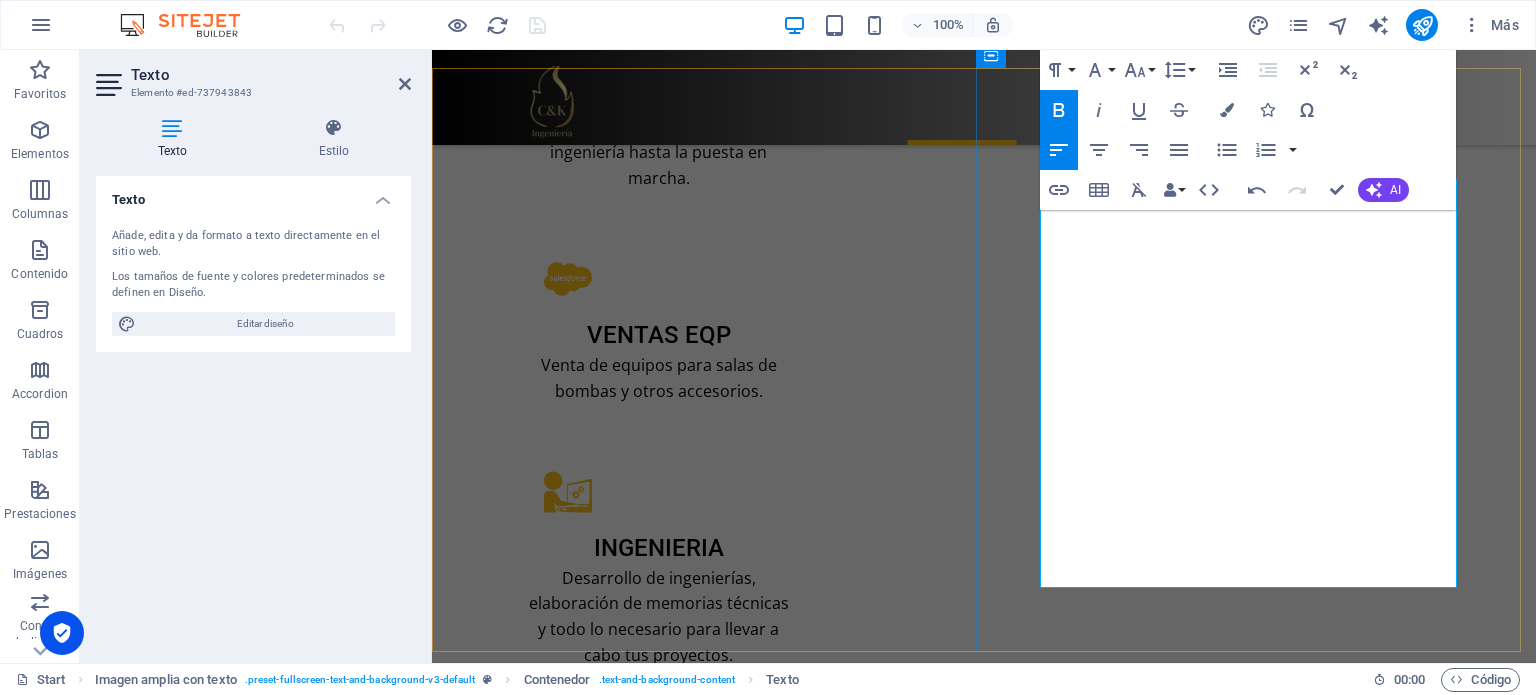scroll, scrollTop: 2966, scrollLeft: 0, axis: vertical 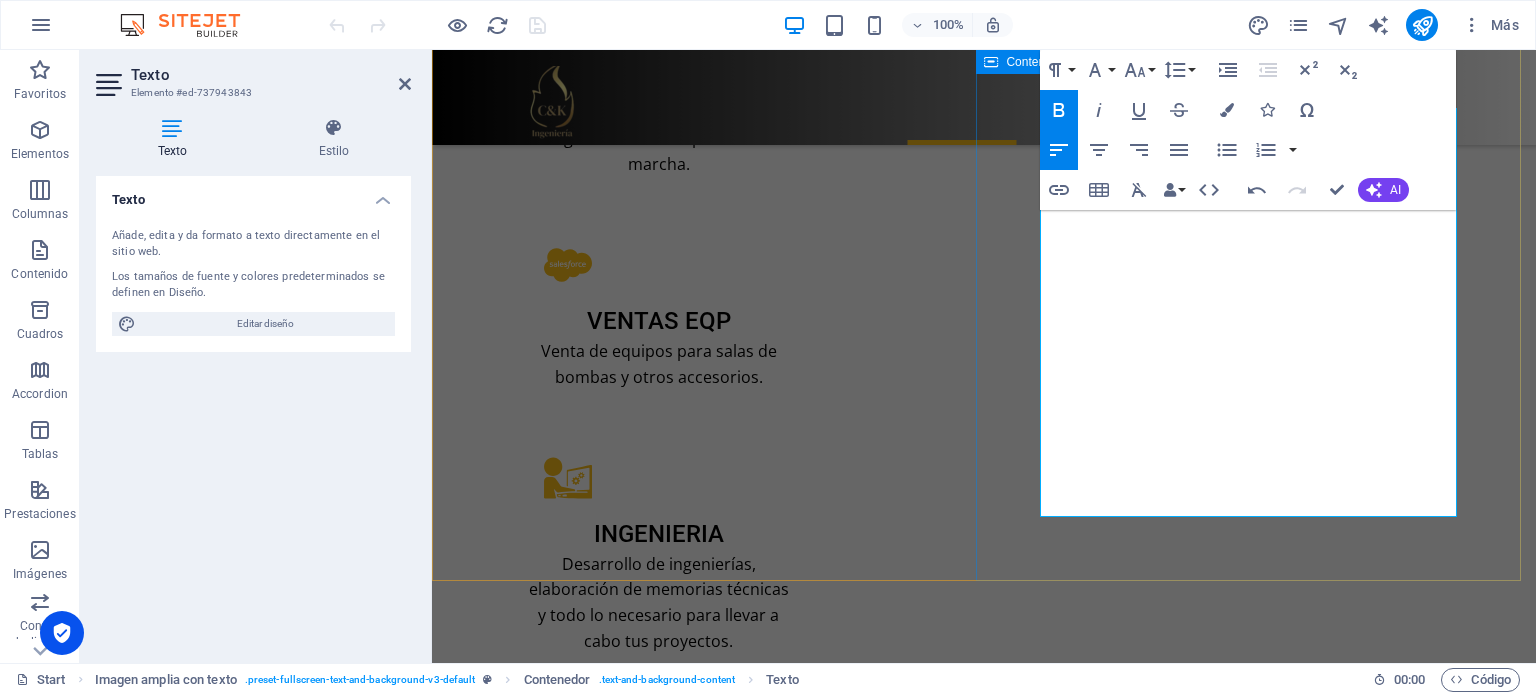 click on "Servicios profecionales  Venta e Instalación de Estanques de Agua  ¿Necesitas almacenar agua de forma segura, eficiente y duradera? En [Tu Empresa], somos especialistas en  venta e instalación profesional de estanques de agua  para uso  residencial, industrial, agrícola y comercial . 🔹 Estanques de distintas capacidades y materiales (polietileno, fibra de vidrio, acero, entre otros). 🔹 Soluciones a medida según tus necesidades. 🔹 Instalación rápida, segura y garantizada. 🔹 Asesoría técnica para elegir el estanque ideal. 🔹 Cumplimos normativas y estándares de calidad. Confía en expertos con experiencia en sistemas hidráulicos, presurización y almacenamiento.     Atendemos en todo Chile    Cotiza hoy mismo y asegura tu suministro de agua!" at bounding box center (984, 4014) 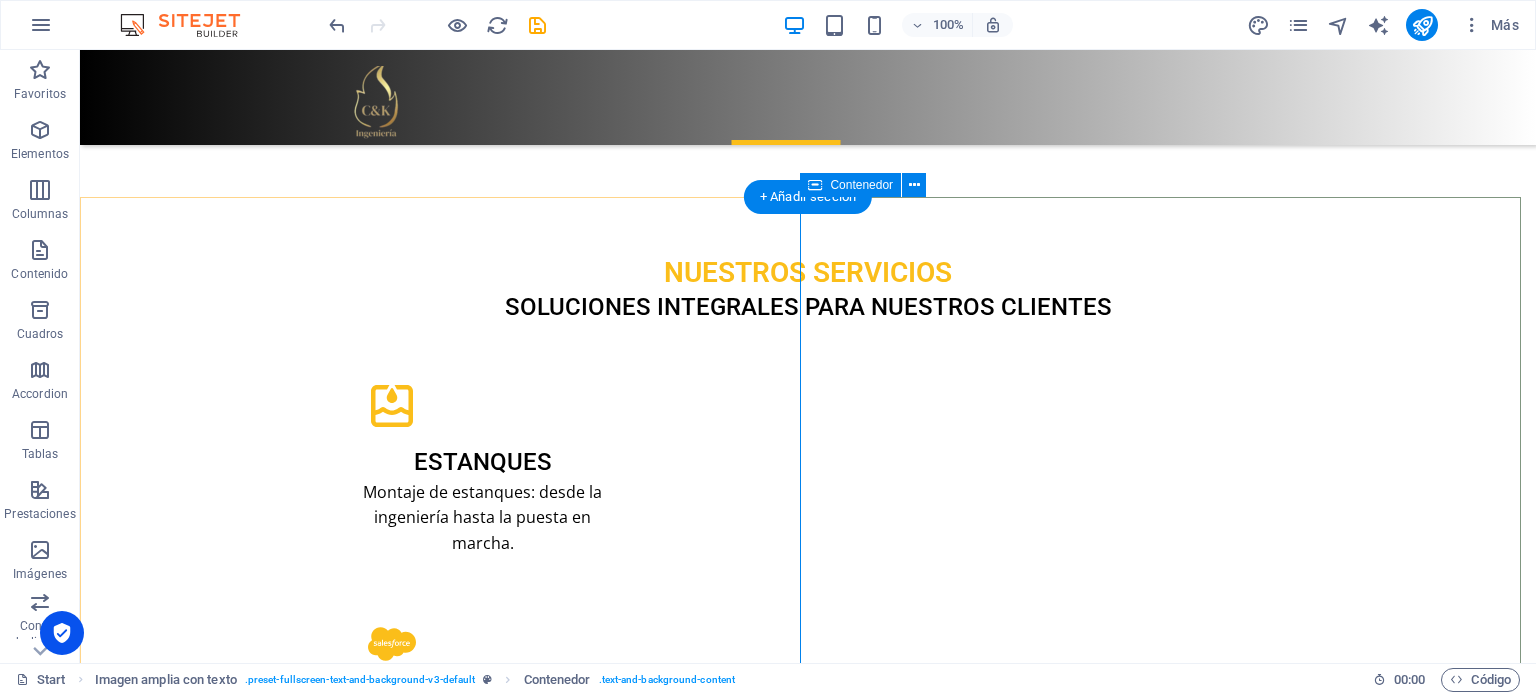 scroll, scrollTop: 2687, scrollLeft: 0, axis: vertical 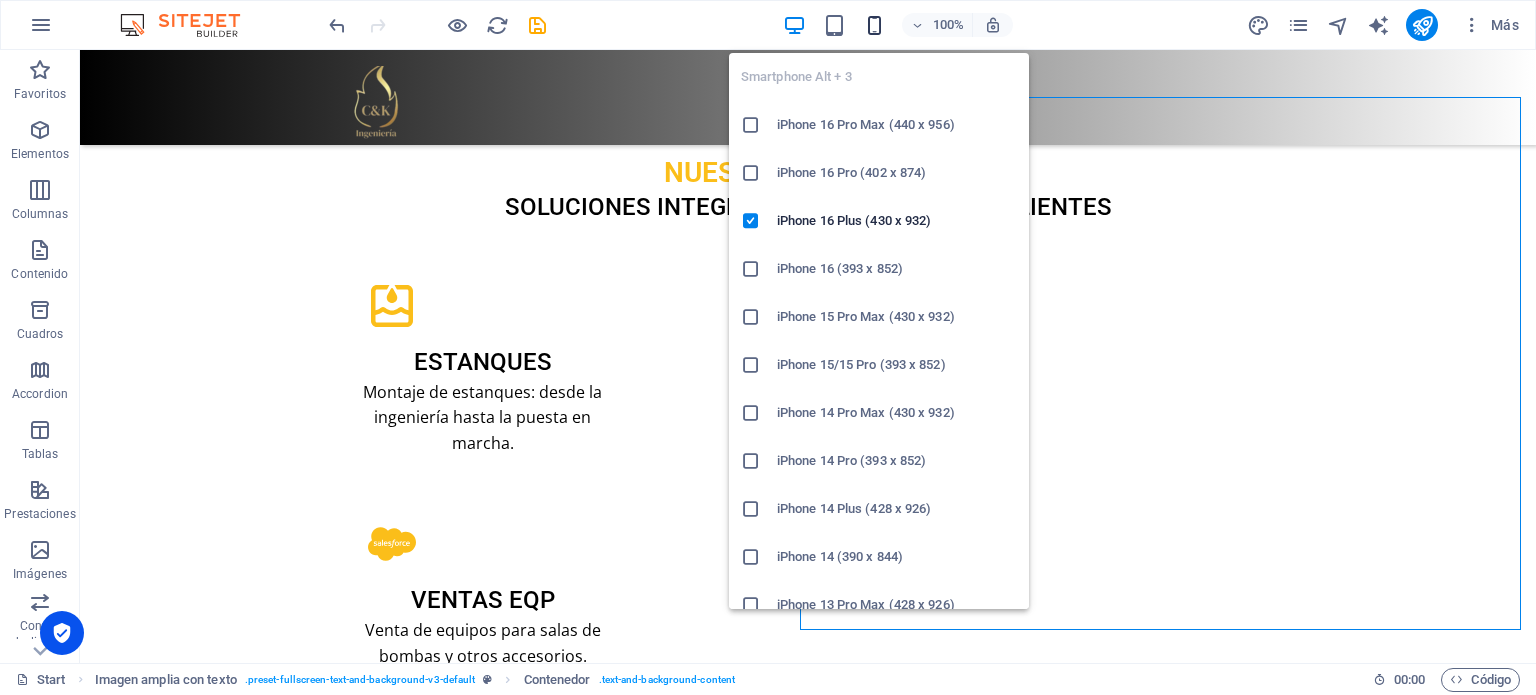 click at bounding box center (874, 25) 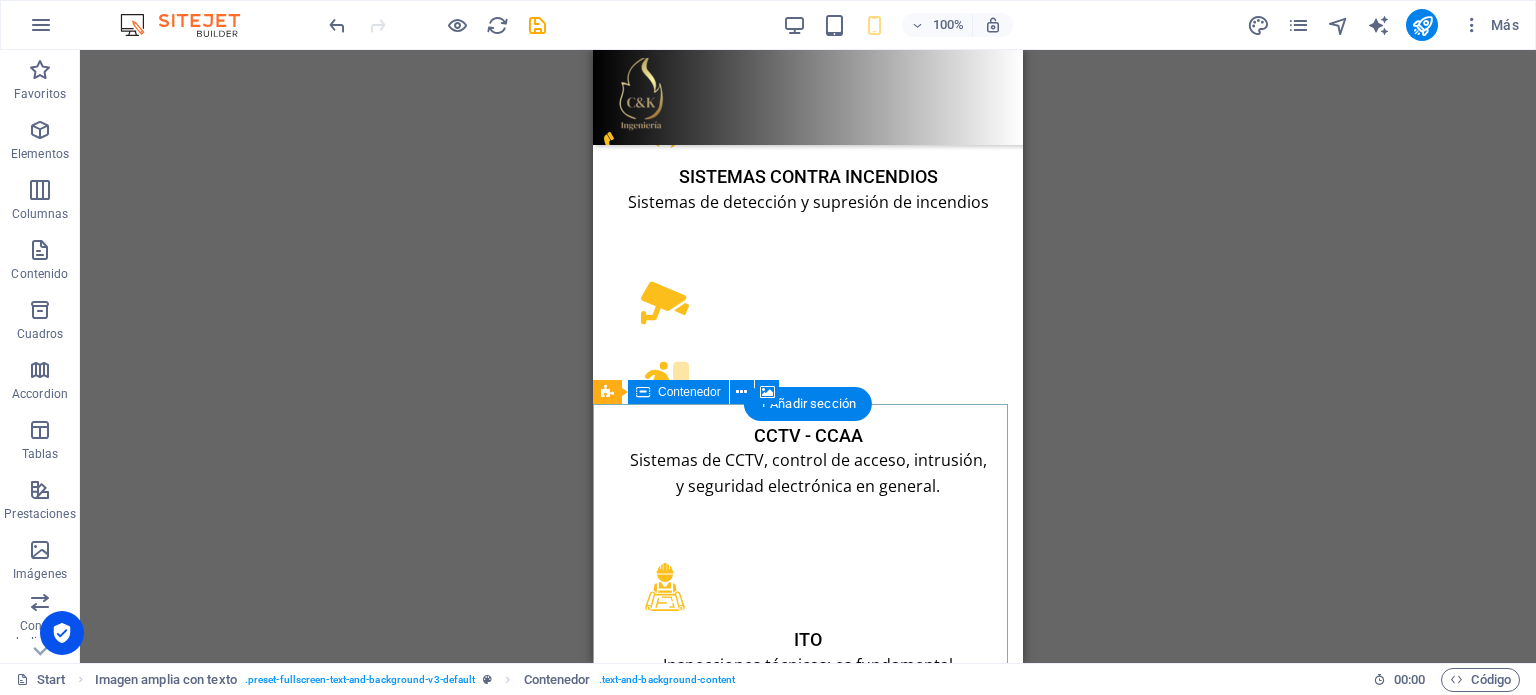 scroll, scrollTop: 4076, scrollLeft: 0, axis: vertical 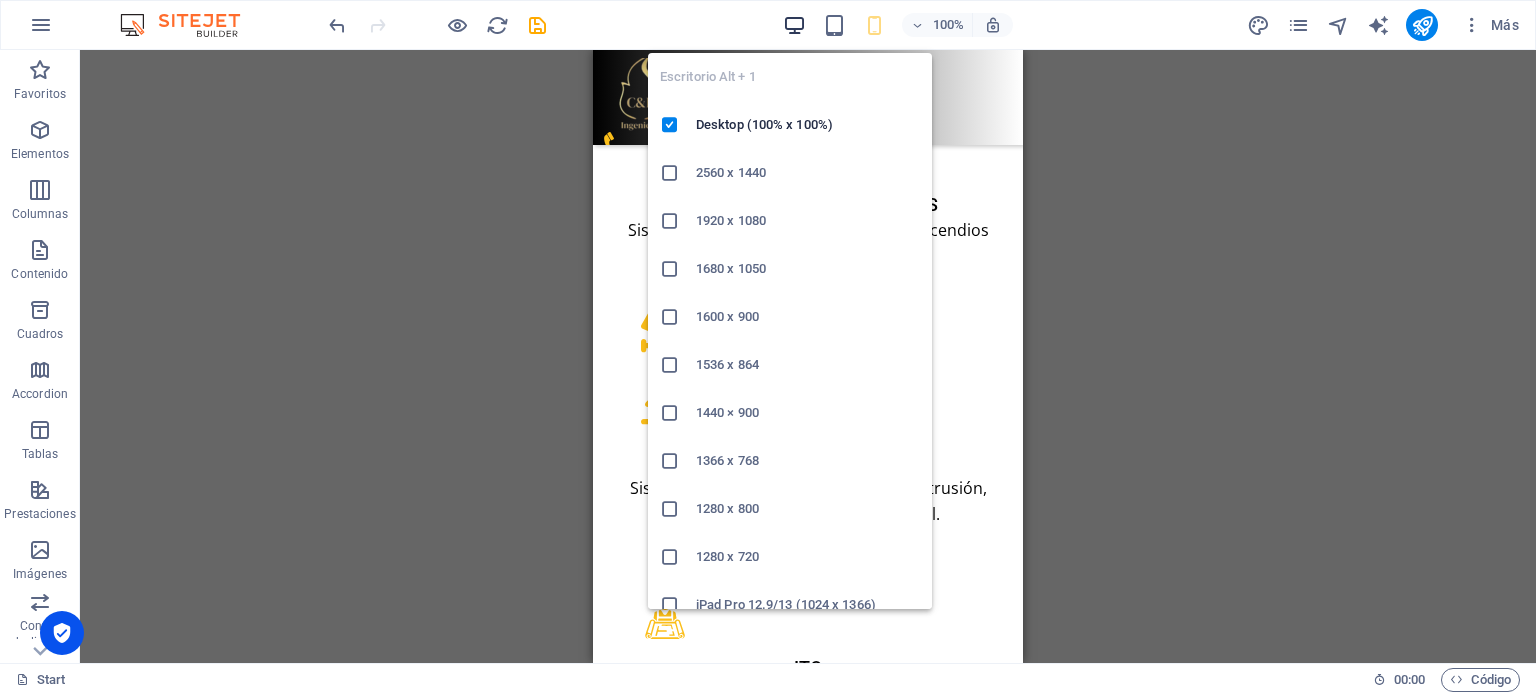 click at bounding box center (794, 25) 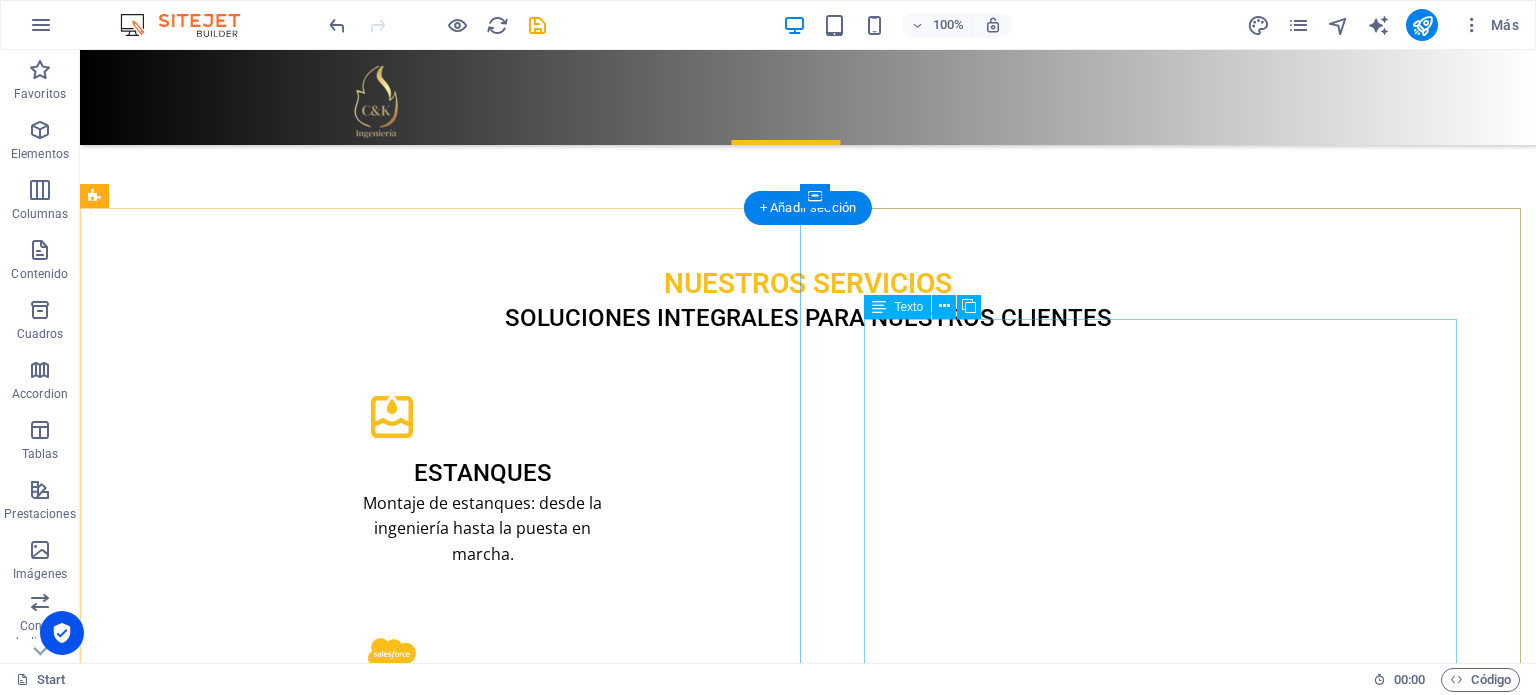 scroll, scrollTop: 2476, scrollLeft: 0, axis: vertical 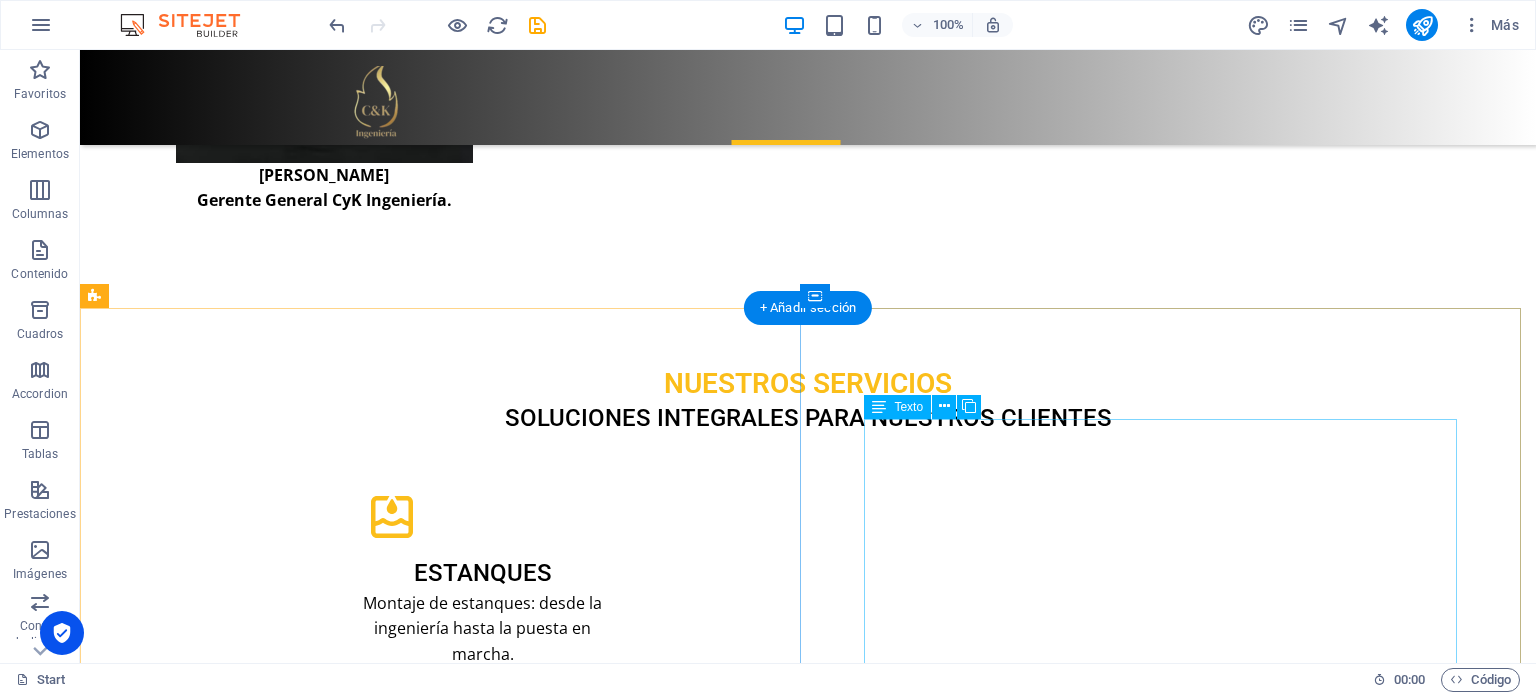 click on "Venta e Instalación de Estanques de Agua  ¿Necesitas almacenar agua de forma segura, eficiente y duradera? En [Tu Empresa], somos especialistas en  venta e instalación profesional de estanques de agua  para uso  residencial, industrial, agrícola y comercial . 🔹 Estanques de distintas capacidades y materiales (polietileno, fibra de vidrio, acero, entre otros). 🔹 Soluciones a medida según tus necesidades. 🔹 Instalación rápida, segura y garantizada. 🔹 Asesoría técnica para elegir el estanque ideal. 🔹 Cumplimos normativas y estándares de calidad. Confía en expertos con experiencia en sistemas hidráulicos, presurización y almacenamiento.     Atendemos en todo Chile    Cotiza hoy mismo y asegura tu suministro de agua!" at bounding box center [808, 4412] 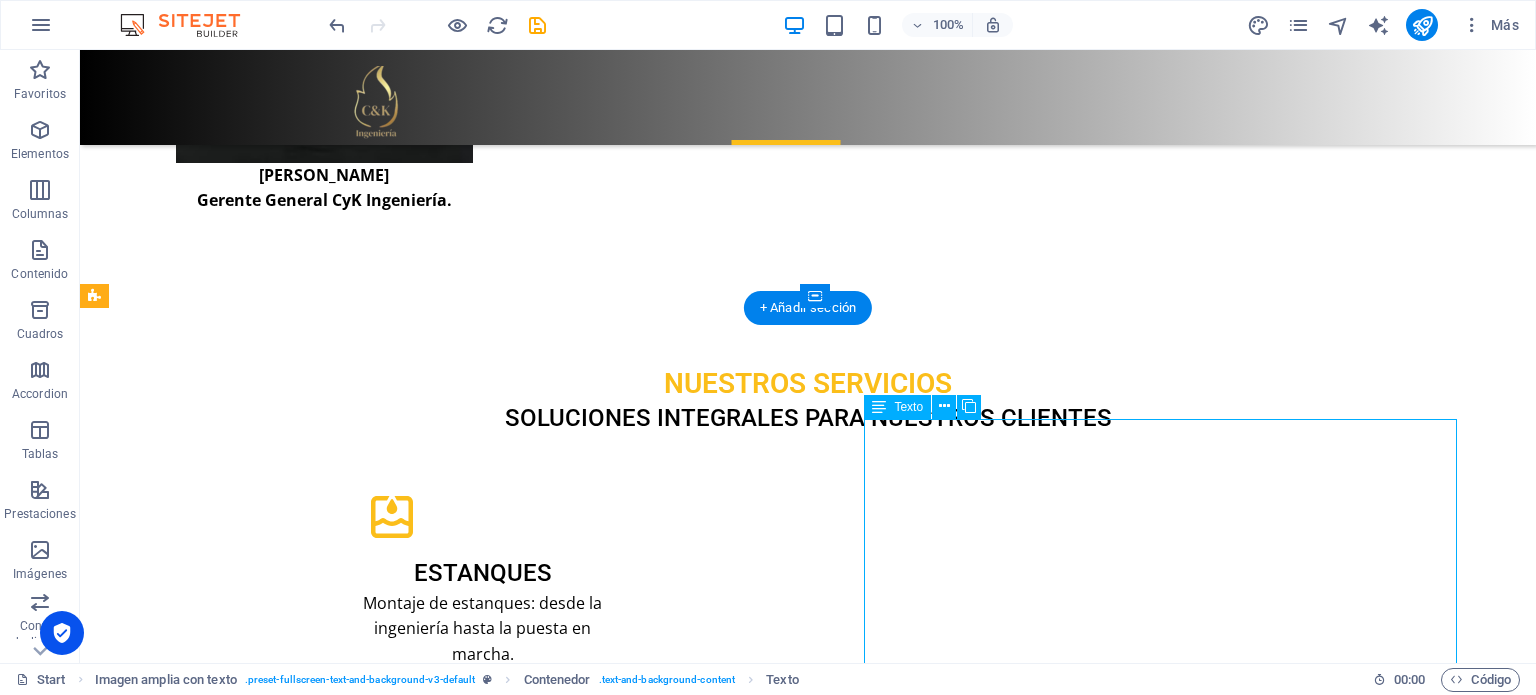 click on "Venta e Instalación de Estanques de Agua  ¿Necesitas almacenar agua de forma segura, eficiente y duradera? En [Tu Empresa], somos especialistas en  venta e instalación profesional de estanques de agua  para uso  residencial, industrial, agrícola y comercial . 🔹 Estanques de distintas capacidades y materiales (polietileno, fibra de vidrio, acero, entre otros). 🔹 Soluciones a medida según tus necesidades. 🔹 Instalación rápida, segura y garantizada. 🔹 Asesoría técnica para elegir el estanque ideal. 🔹 Cumplimos normativas y estándares de calidad. Confía en expertos con experiencia en sistemas hidráulicos, presurización y almacenamiento.     Atendemos en todo Chile    Cotiza hoy mismo y asegura tu suministro de agua!" at bounding box center [808, 4412] 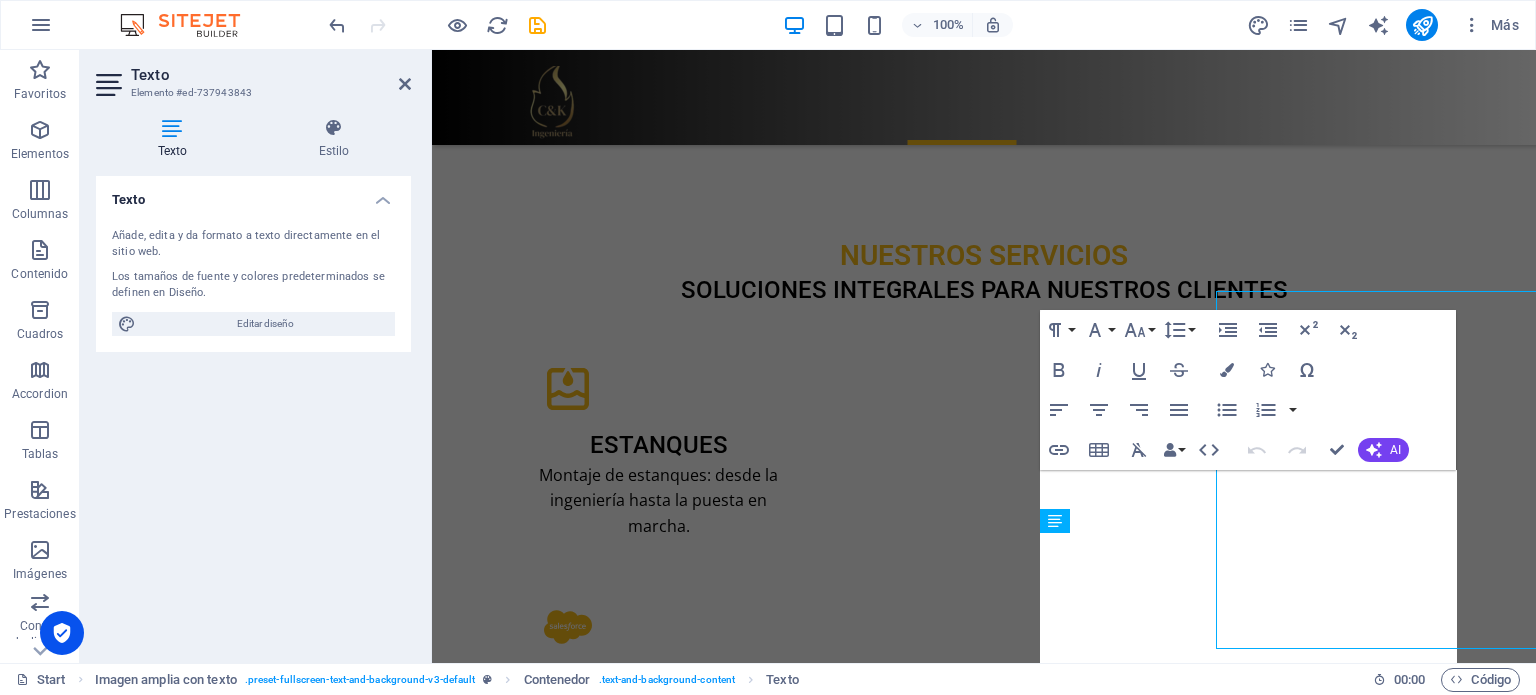 click on "HTML" at bounding box center (1209, 450) 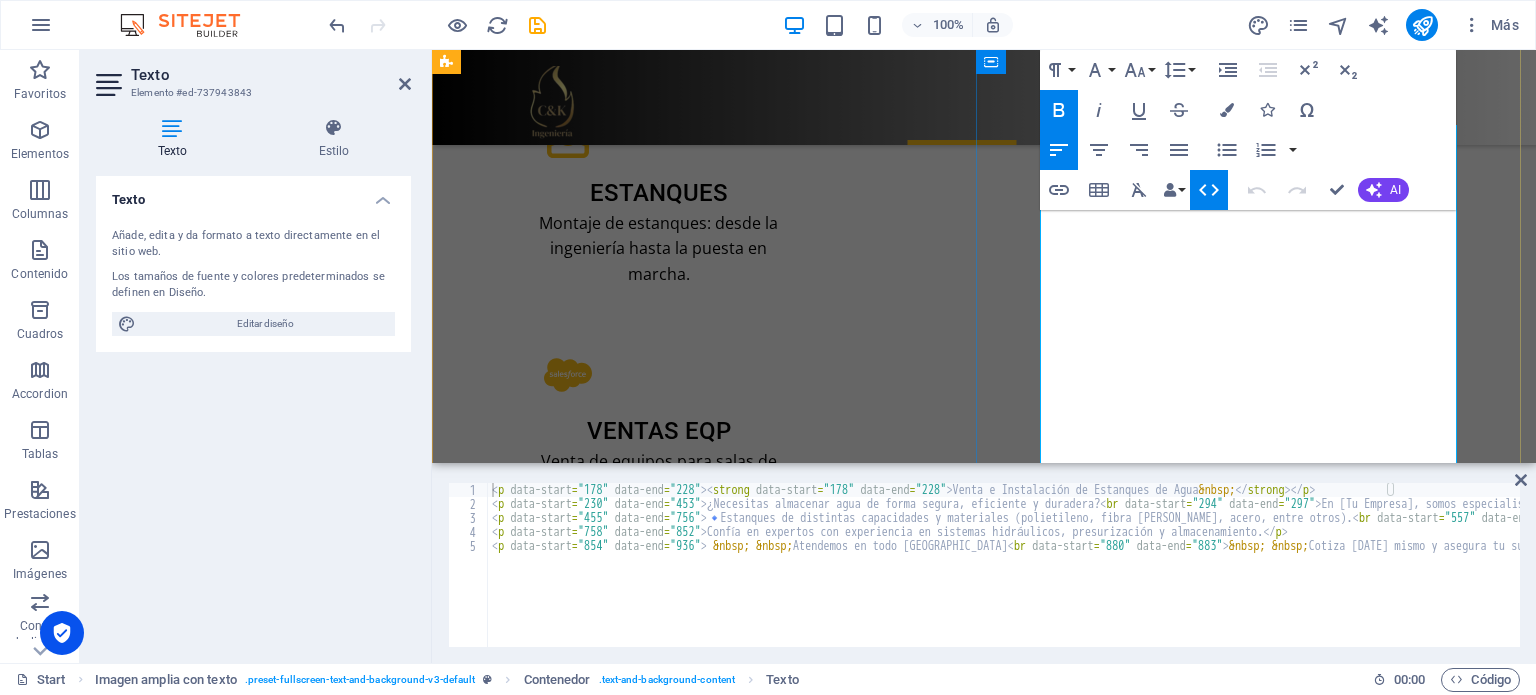 scroll, scrollTop: 2681, scrollLeft: 0, axis: vertical 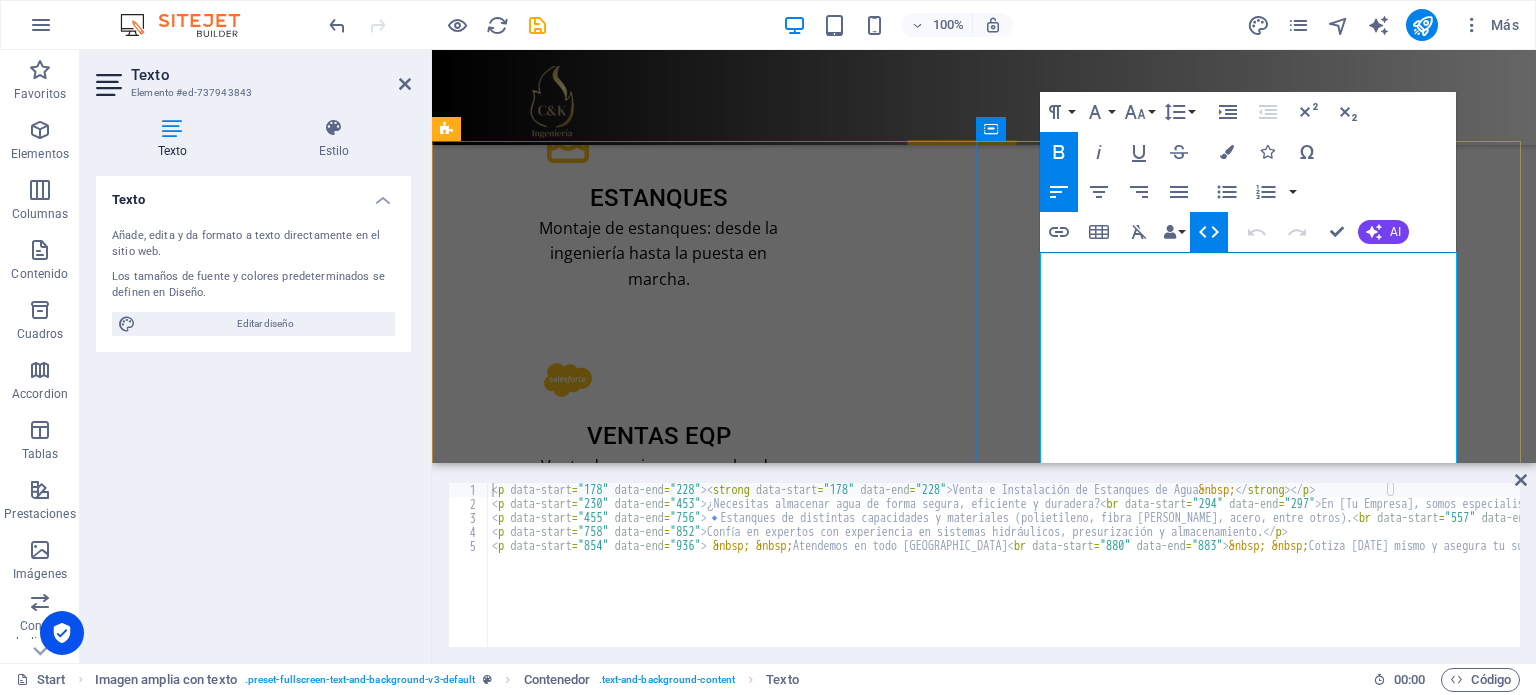 click on "¿Necesitas almacenar agua de forma segura, eficiente y duradera? En [Tu Empresa], somos especialistas en  venta e instalación profesional de estanques de agua  para uso  residencial, industrial, agrícola y comercial ." at bounding box center (984, 3862) 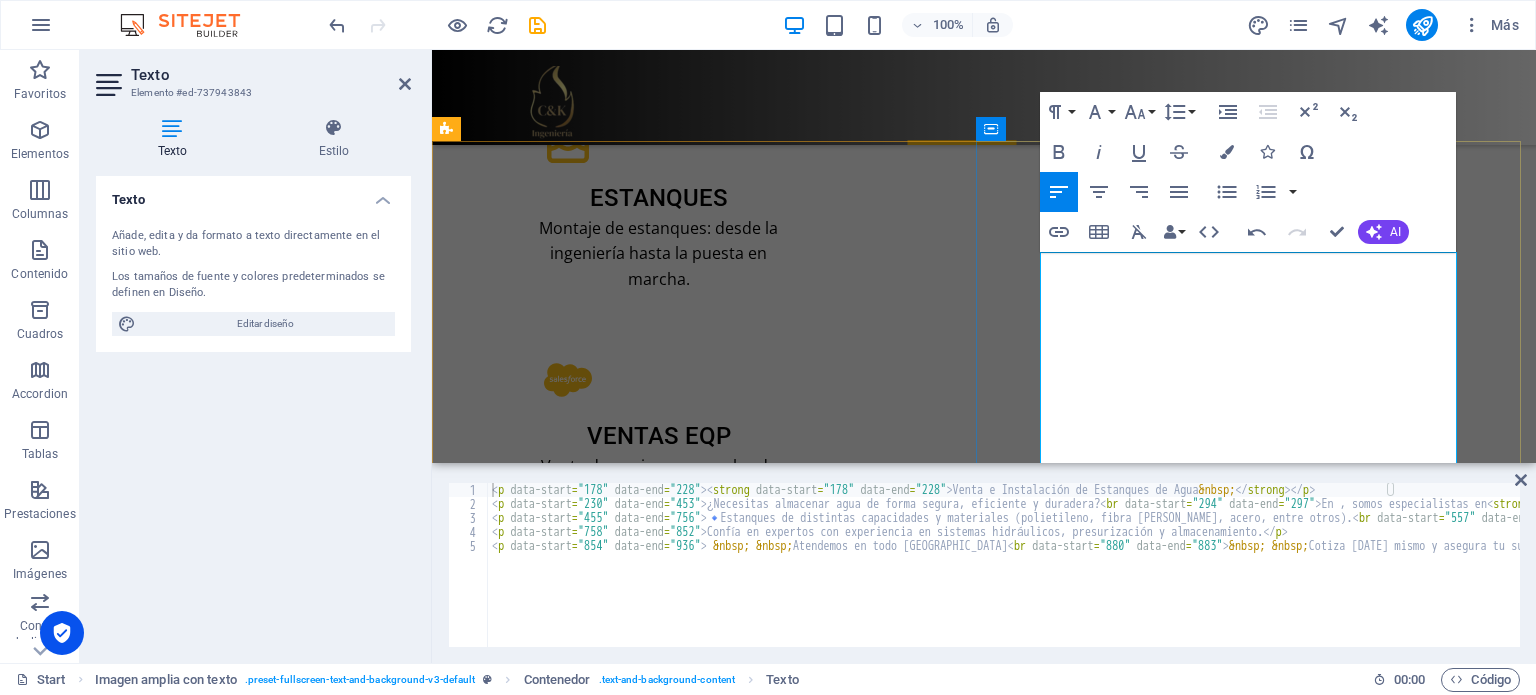 type 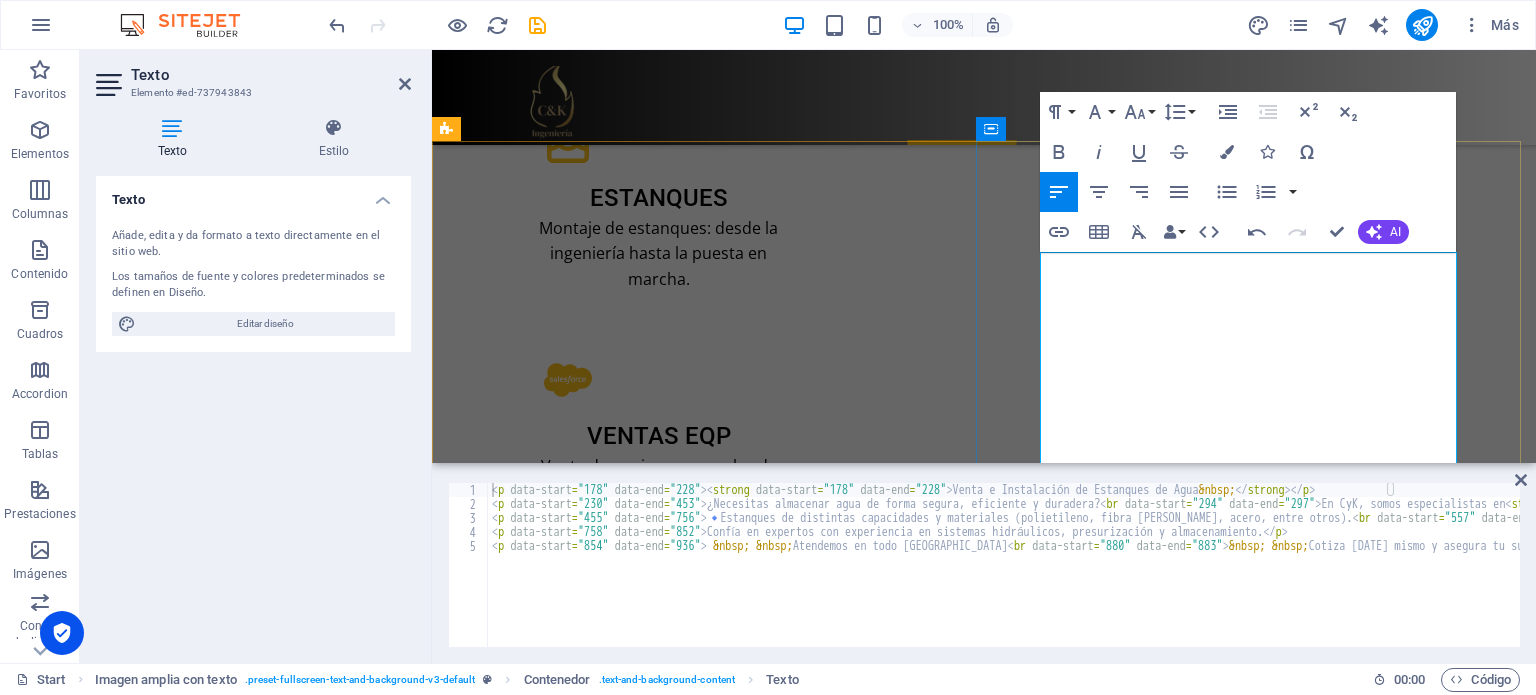 drag, startPoint x: 1047, startPoint y: 263, endPoint x: 1375, endPoint y: 271, distance: 328.09753 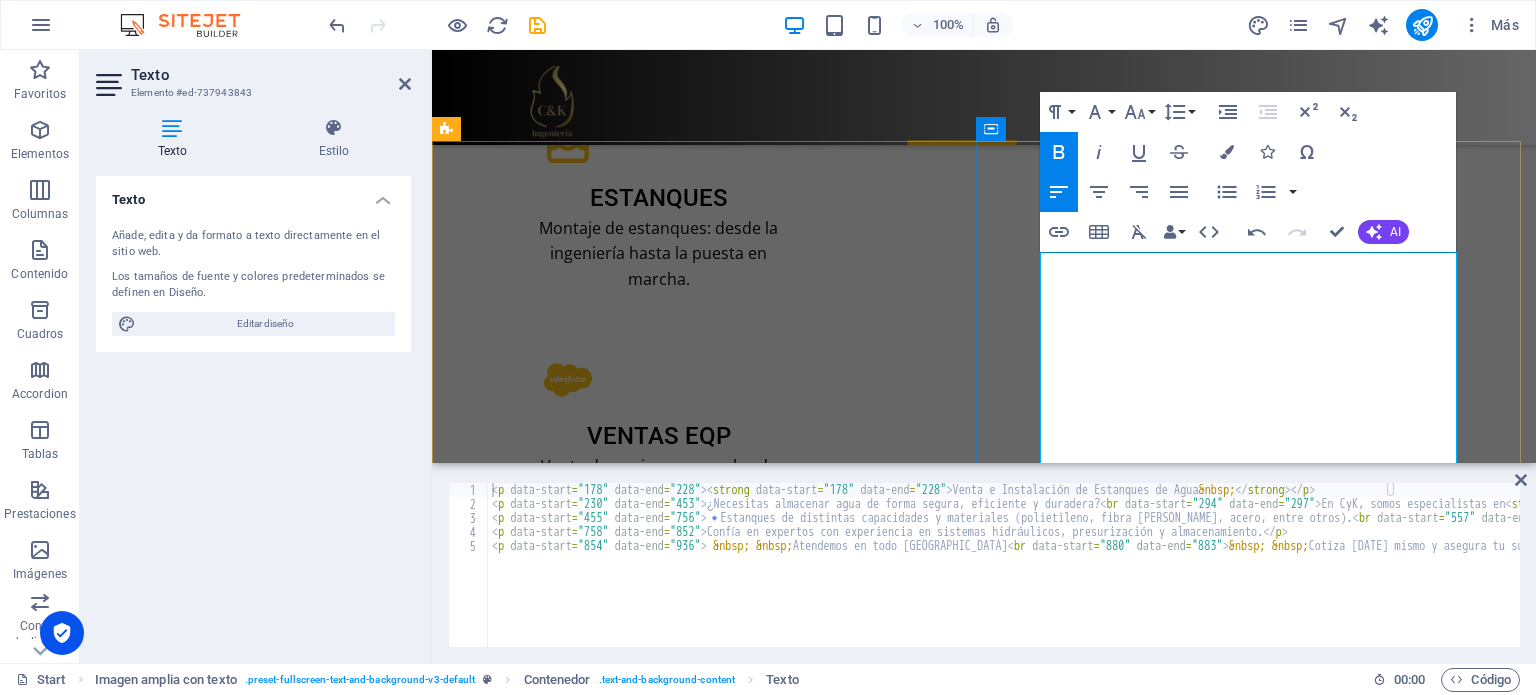 click on "Venta e Instalación de Estanques de Agua" at bounding box center (726, 3811) 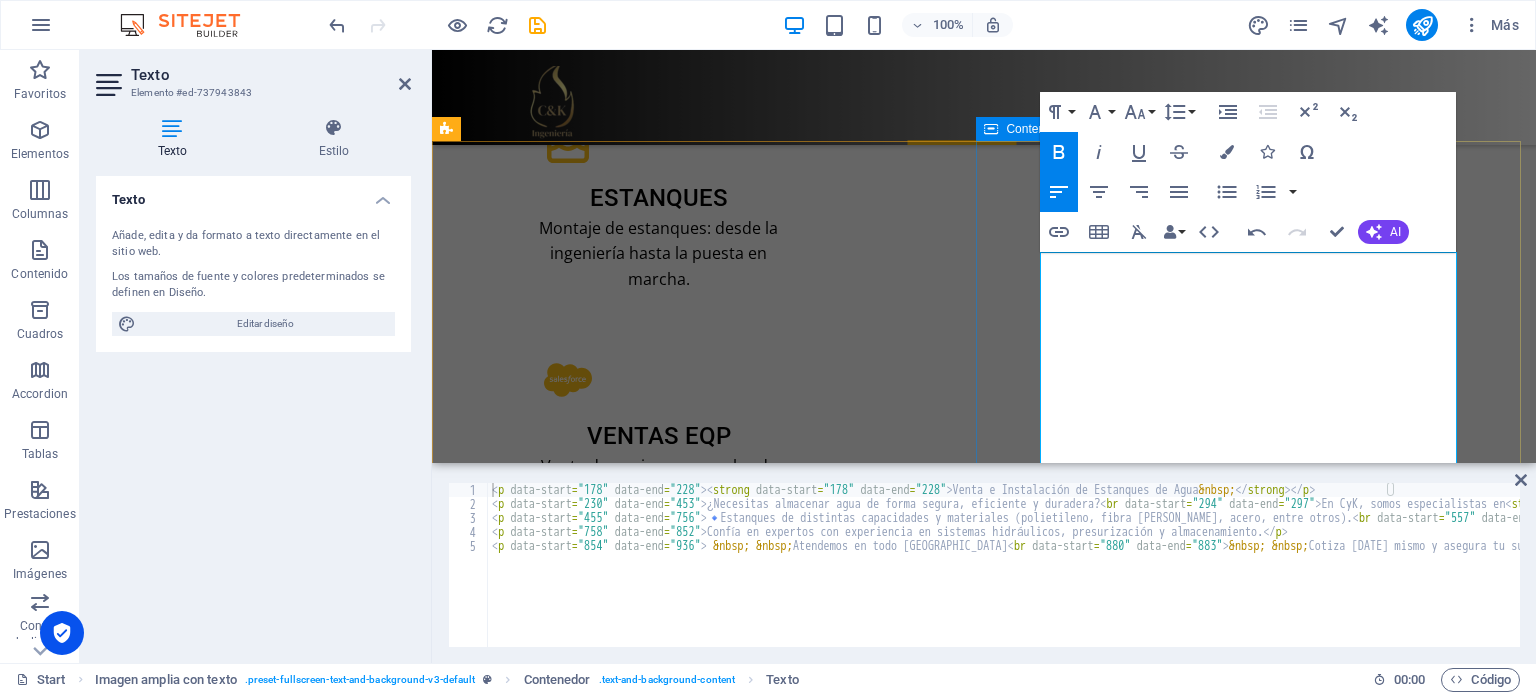 drag, startPoint x: 1376, startPoint y: 268, endPoint x: 1038, endPoint y: 271, distance: 338.0133 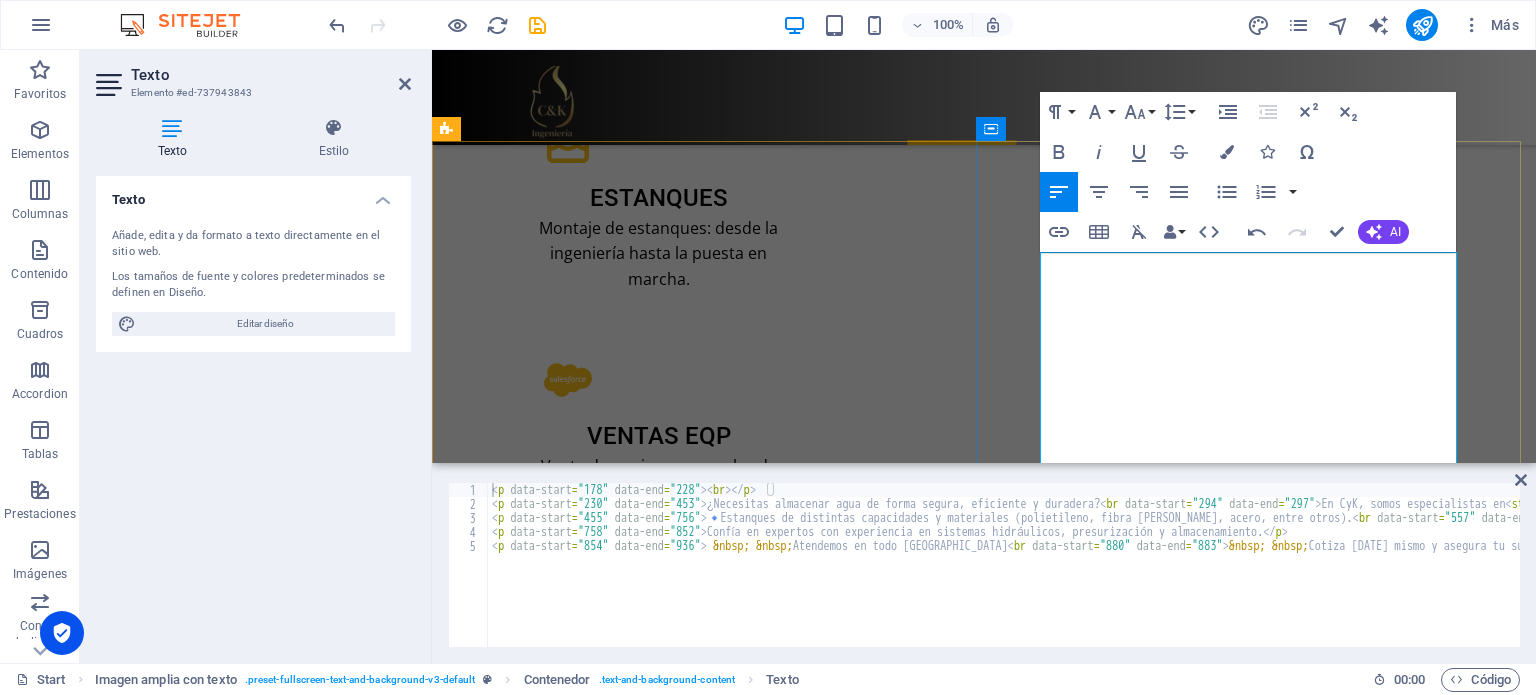 click at bounding box center (984, 3812) 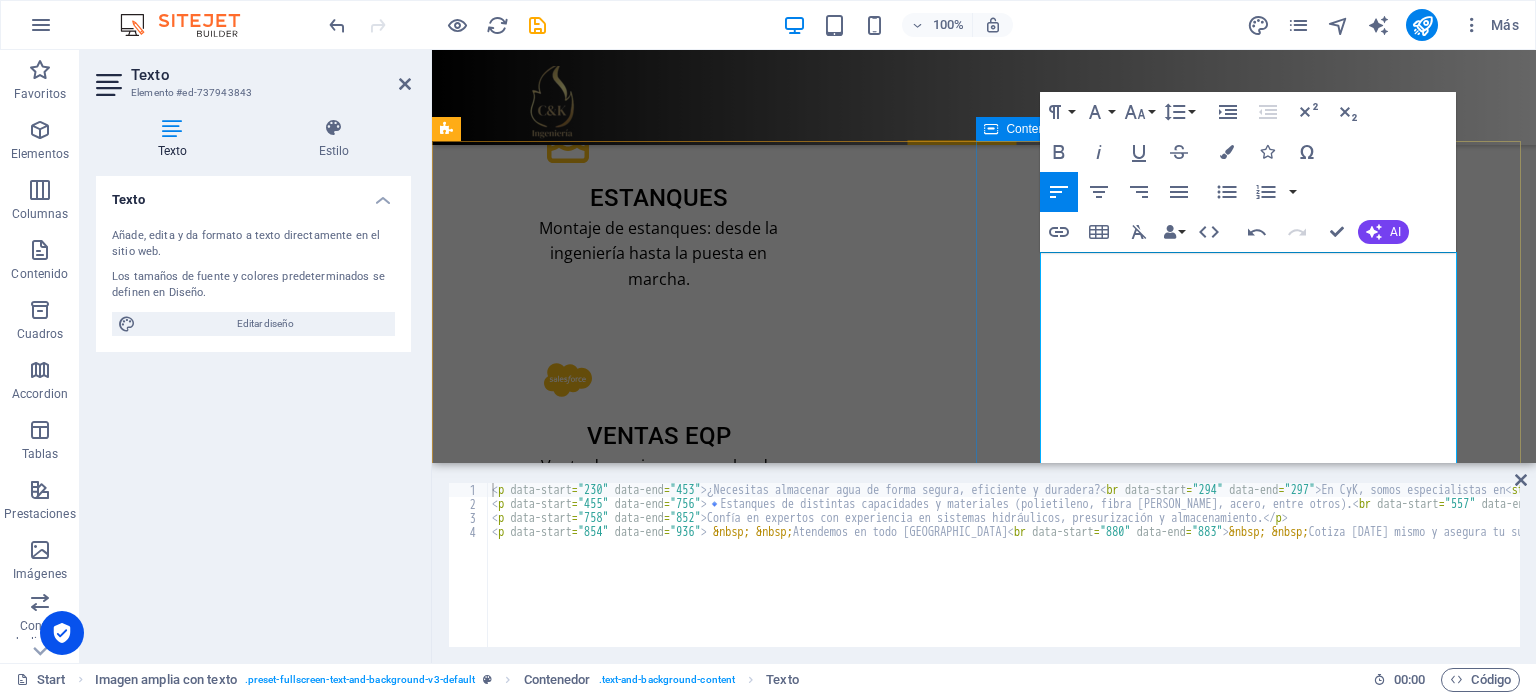 click on "Servicios profecionales ¿Necesitas almacenar agua de forma segura, eficiente y duradera? En CyK, somos especialistas en  venta e instalación profesional de estanques de agua  para uso  residencial, industrial, agrícola y comercial . 🔹 Estanques de distintas capacidades y materiales (polietileno, fibra de vidrio, acero, entre otros). 🔹 Soluciones a medida según tus necesidades. 🔹 Instalación rápida, segura y garantizada. 🔹 Asesoría técnica para elegir el estanque ideal. 🔹 Cumplimos normativas y estándares de calidad. Confía en expertos con experiencia en sistemas hidráulicos, presurización y almacenamiento.     Atendemos en todo Chile    Cotiza hoy mismo y asegura tu suministro de agua!" at bounding box center [984, 3903] 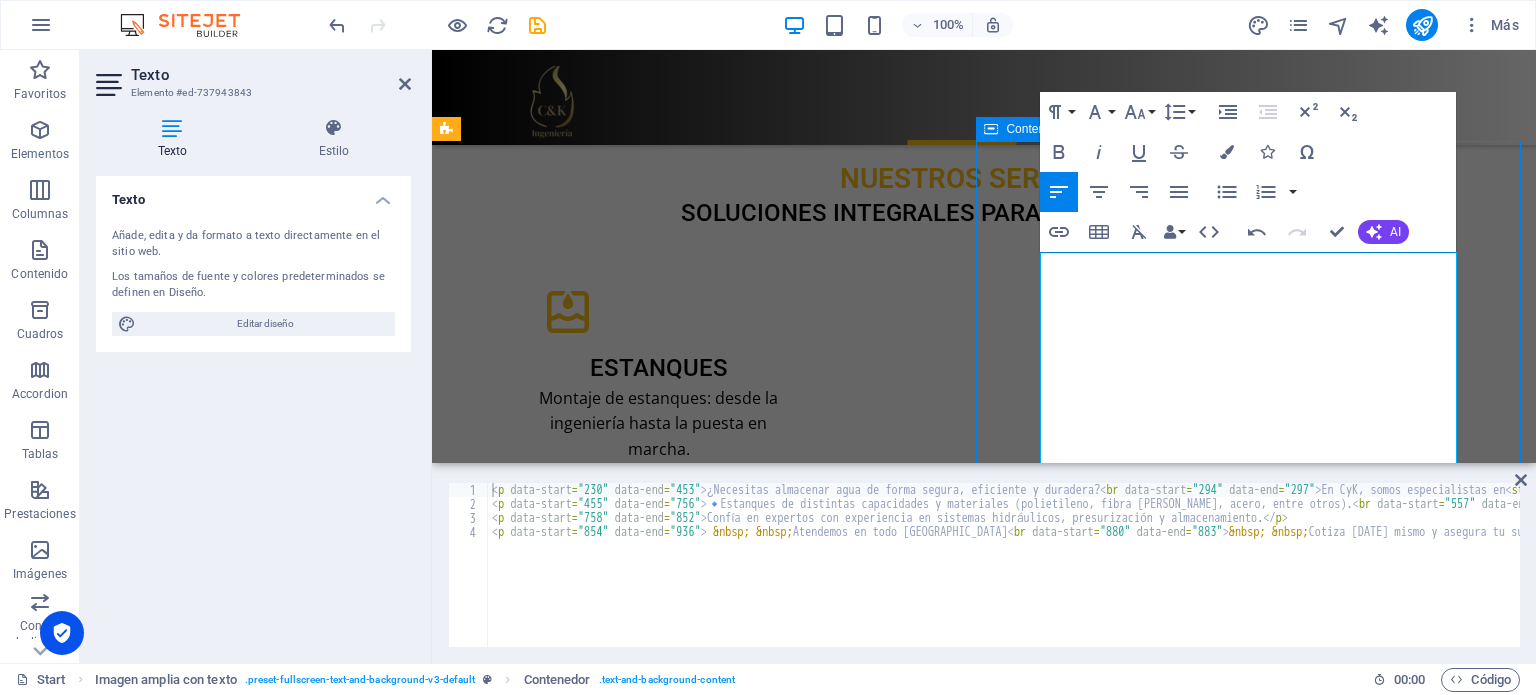 scroll, scrollTop: 2643, scrollLeft: 0, axis: vertical 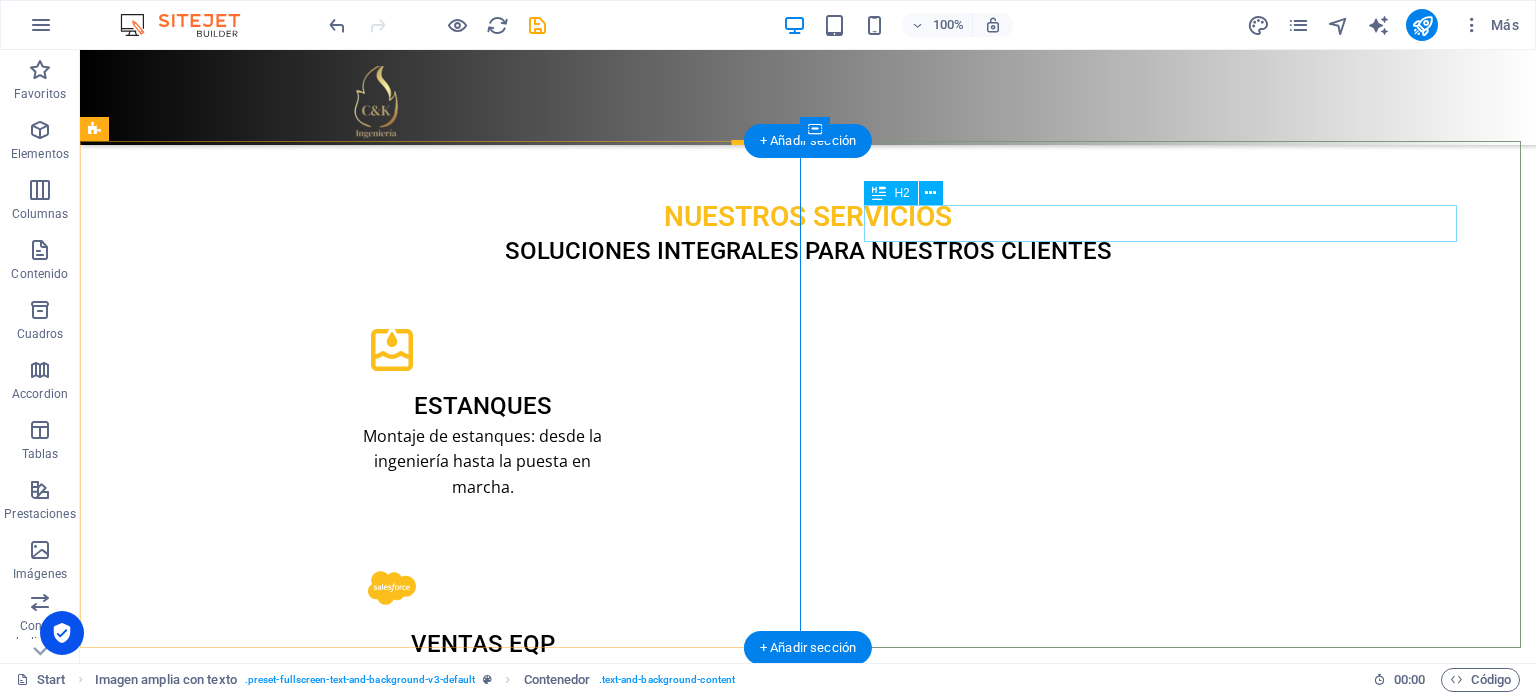 click on "Servicios profecionales" at bounding box center (808, 4050) 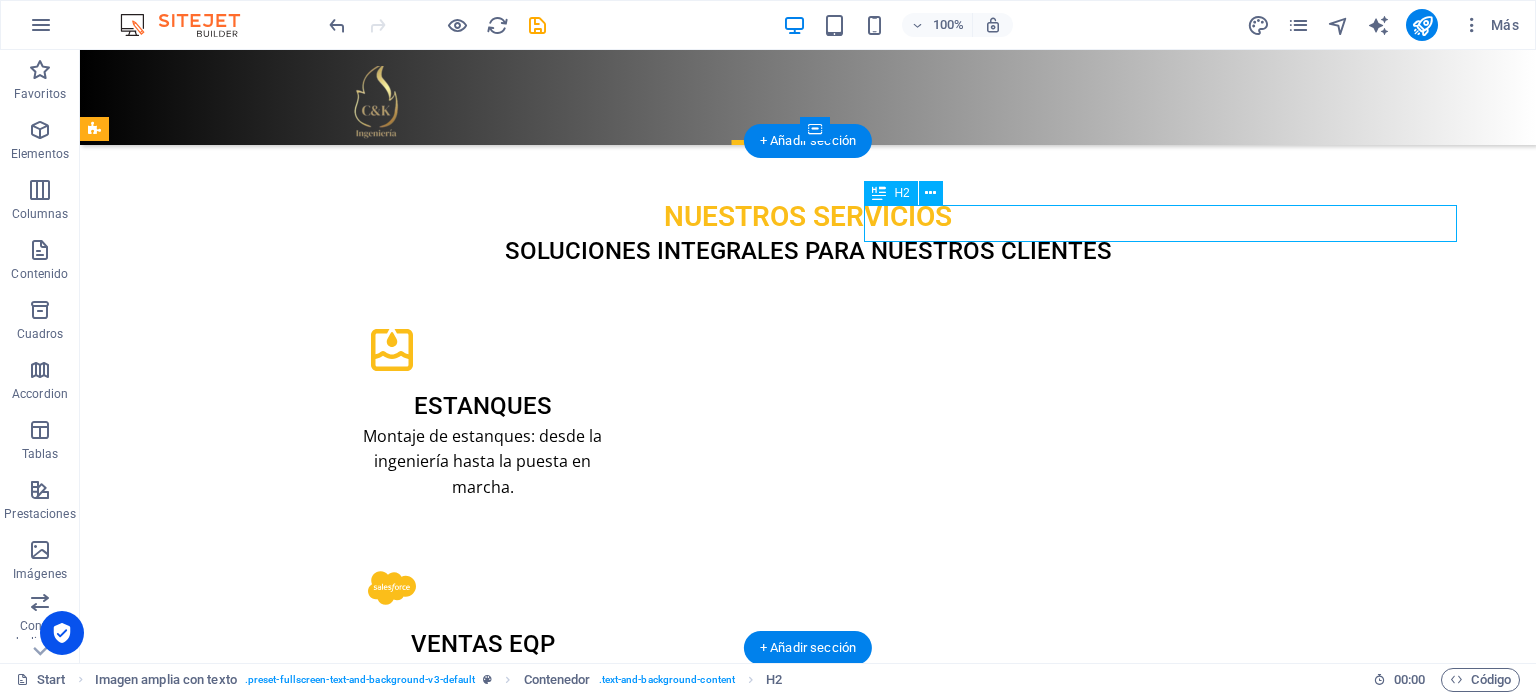 click on "Servicios profecionales" at bounding box center (808, 4050) 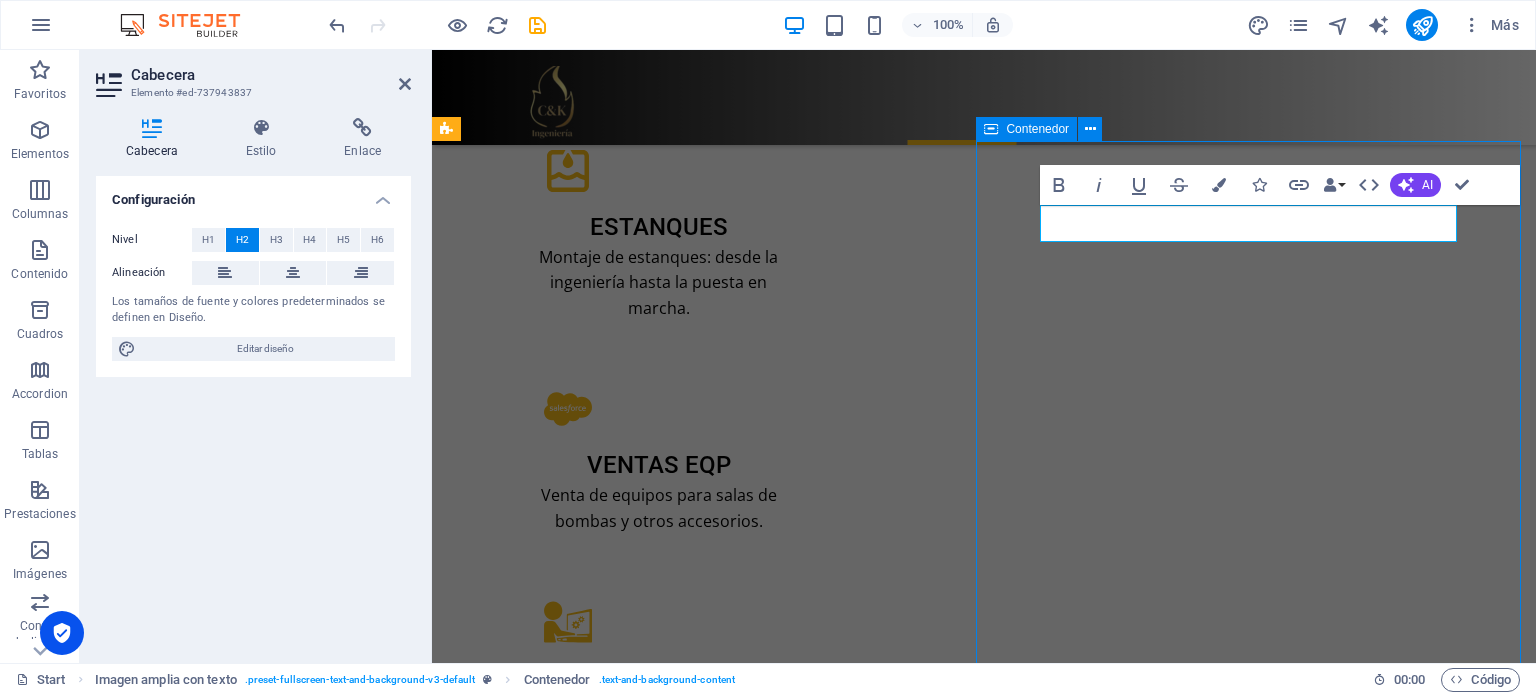scroll, scrollTop: 2643, scrollLeft: 0, axis: vertical 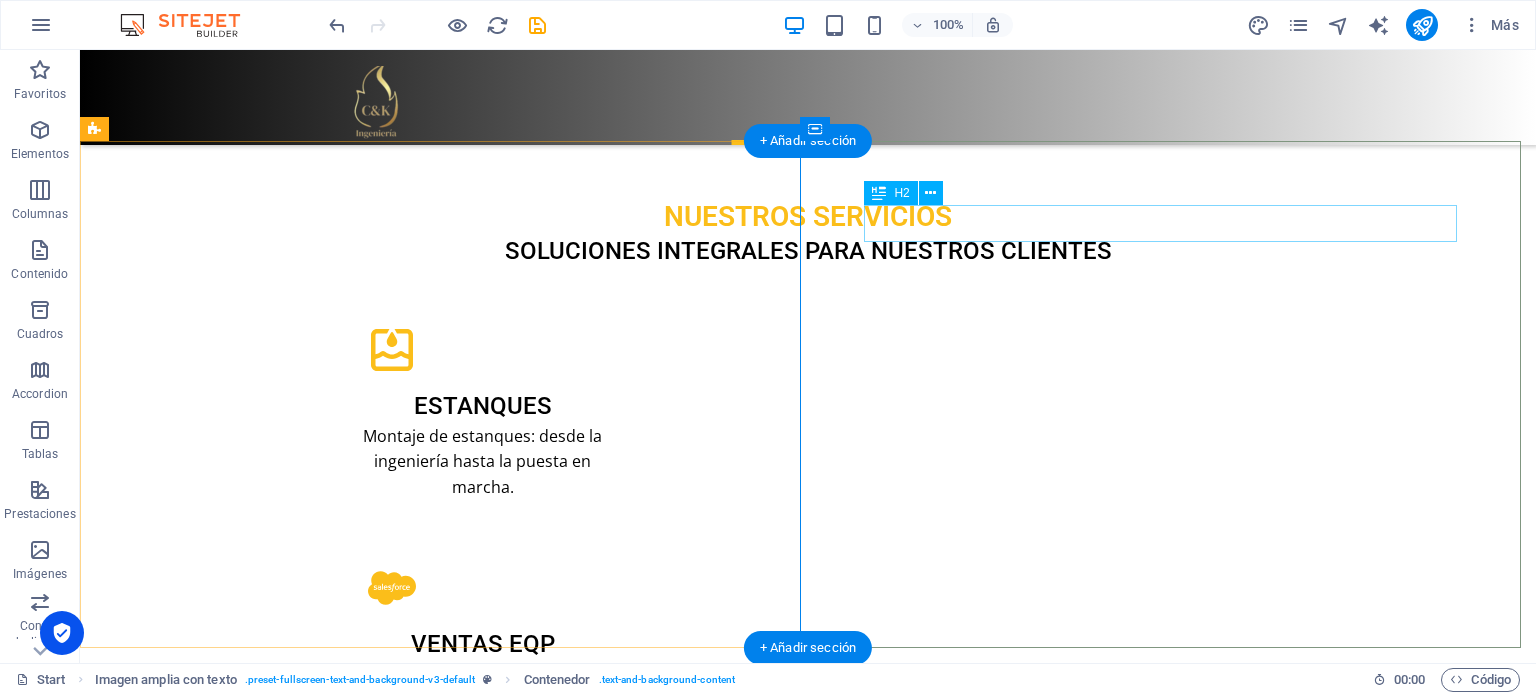 click on "Servicios profecionales" at bounding box center [808, 4147] 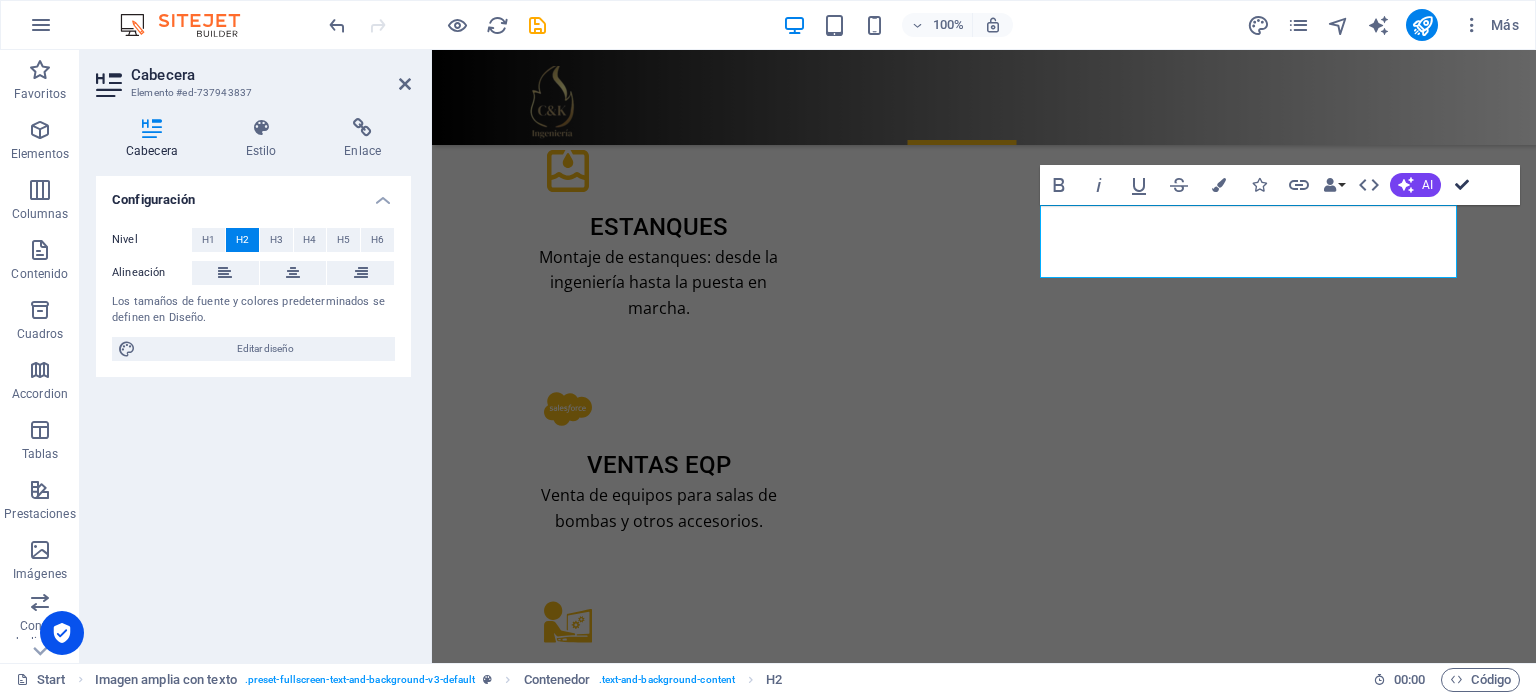 scroll, scrollTop: 2643, scrollLeft: 0, axis: vertical 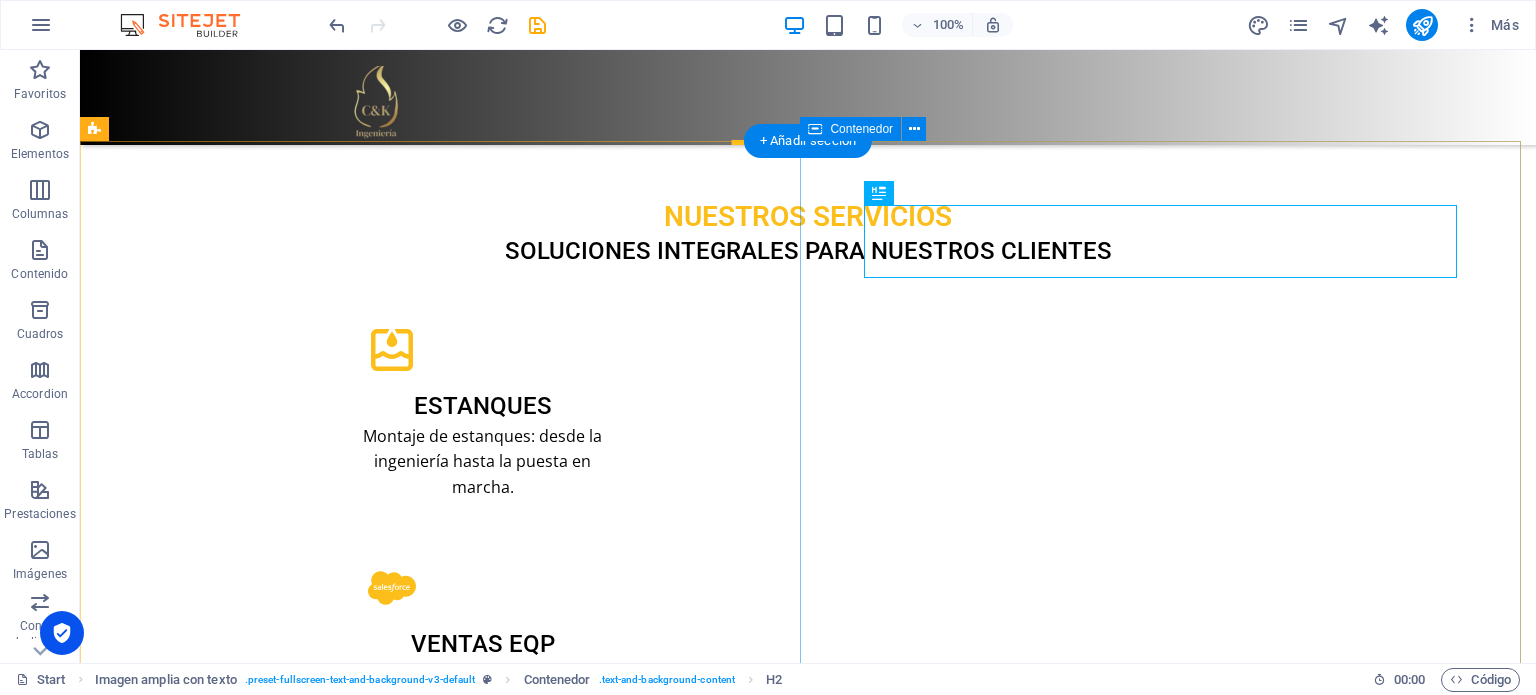 click on "Venta e Instalación de Estanques de Agua  ¿Necesitas almacenar agua de forma segura, eficiente y duradera? En CyK, somos especialistas en  venta e instalación profesional de estanques de agua  para uso  residencial, industrial, agrícola y comercial . 🔹 Estanques de distintas capacidades y materiales (polietileno, fibra de vidrio, acero, entre otros). 🔹 Soluciones a medida según tus necesidades. 🔹 Instalación rápida, segura y garantizada. 🔹 Asesoría técnica para elegir el estanque ideal. 🔹 Cumplimos normativas y estándares de calidad. Confía en expertos con experiencia en sistemas hidráulicos, presurización y almacenamiento.     Atendemos en todo Chile    Cotiza hoy mismo y asegura tu suministro de agua!" at bounding box center [808, 4214] 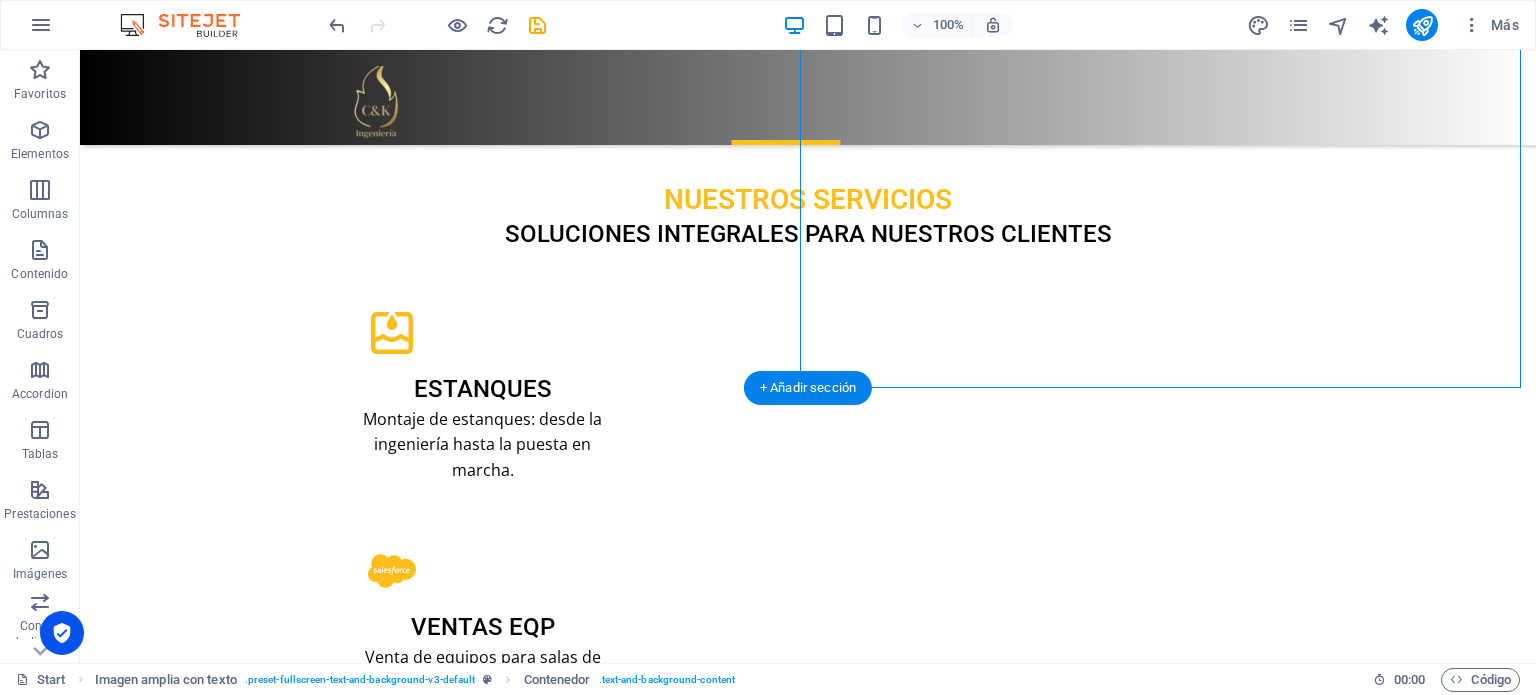 scroll, scrollTop: 2643, scrollLeft: 0, axis: vertical 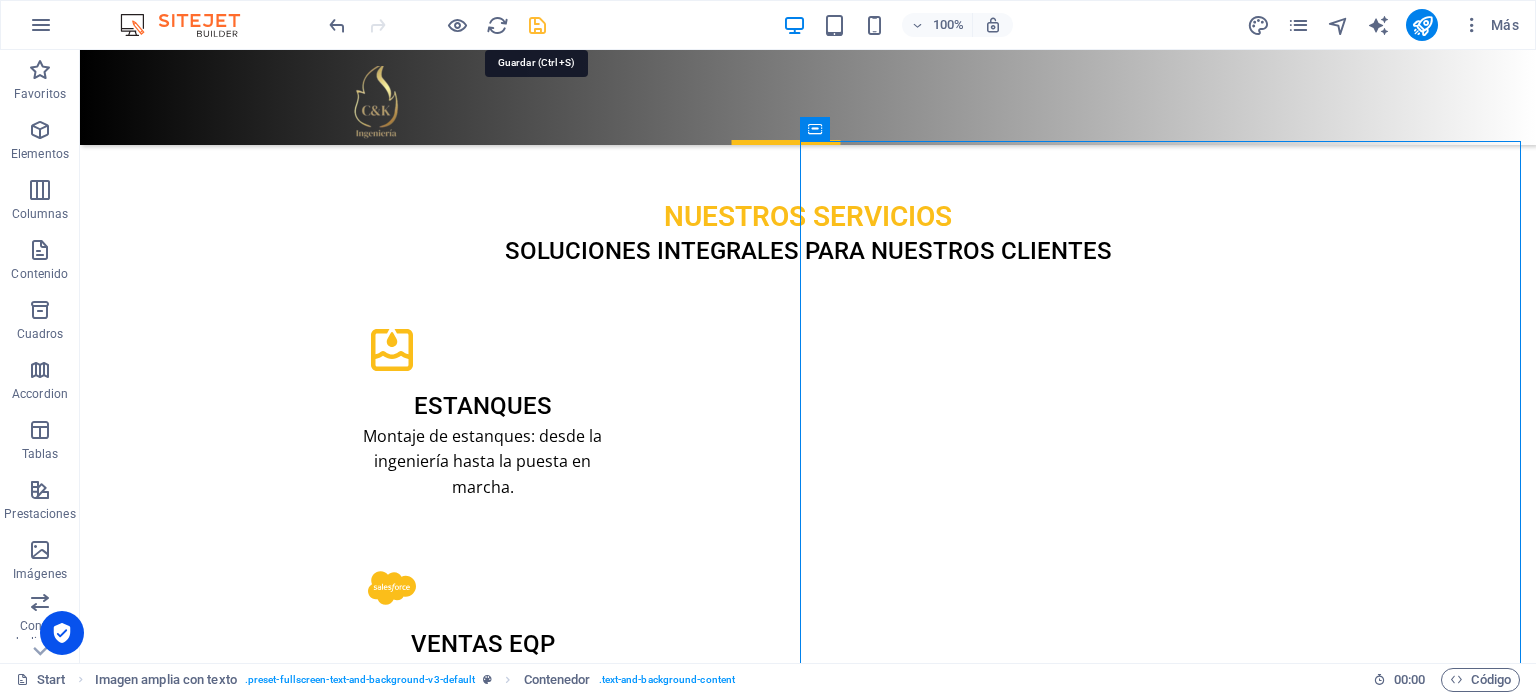 click at bounding box center (537, 25) 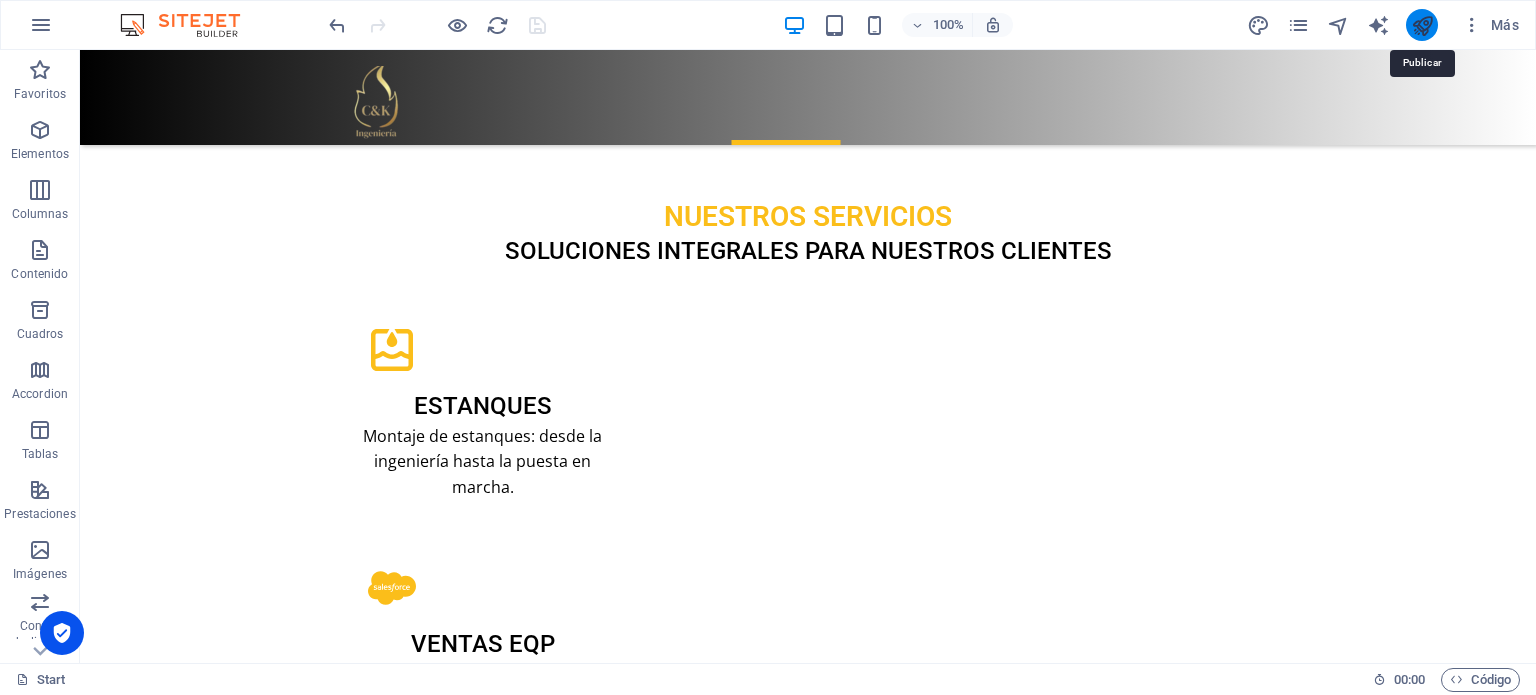 click at bounding box center (1422, 25) 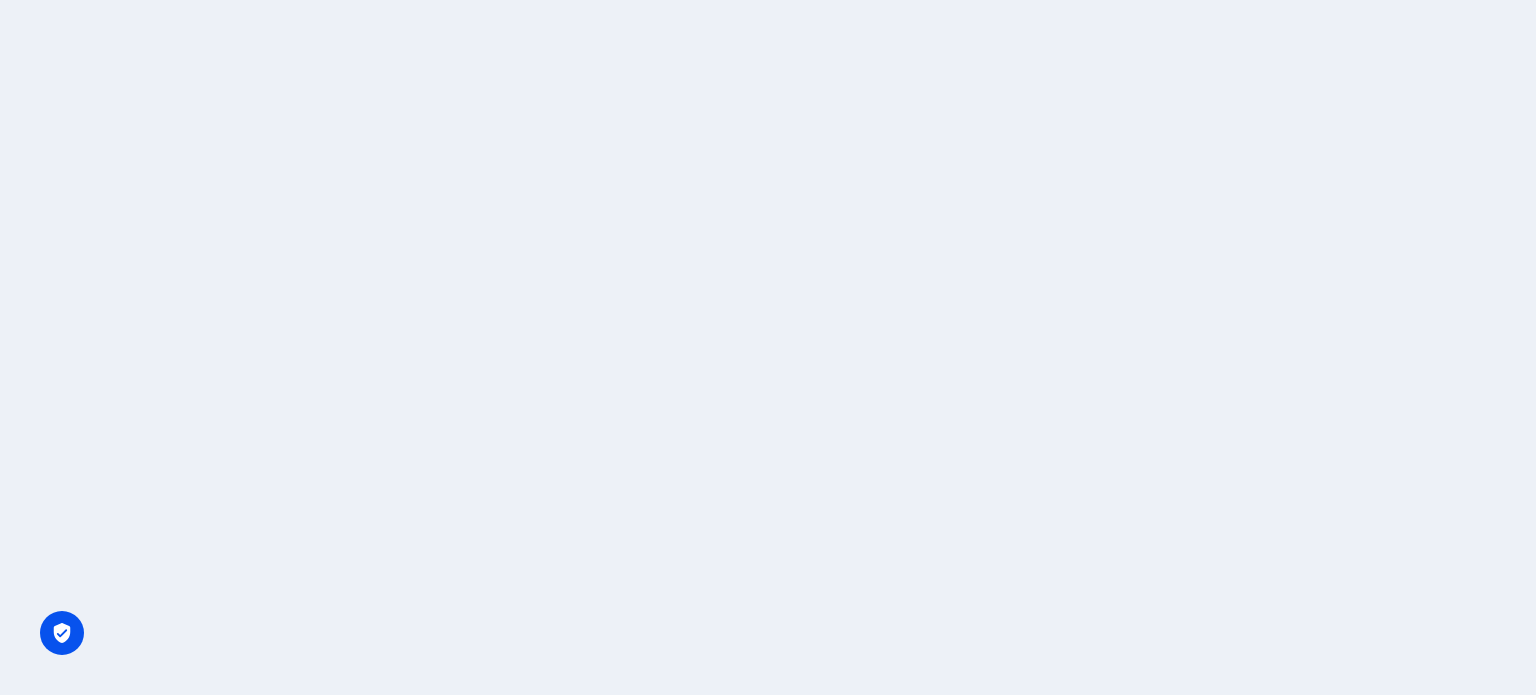 scroll, scrollTop: 0, scrollLeft: 0, axis: both 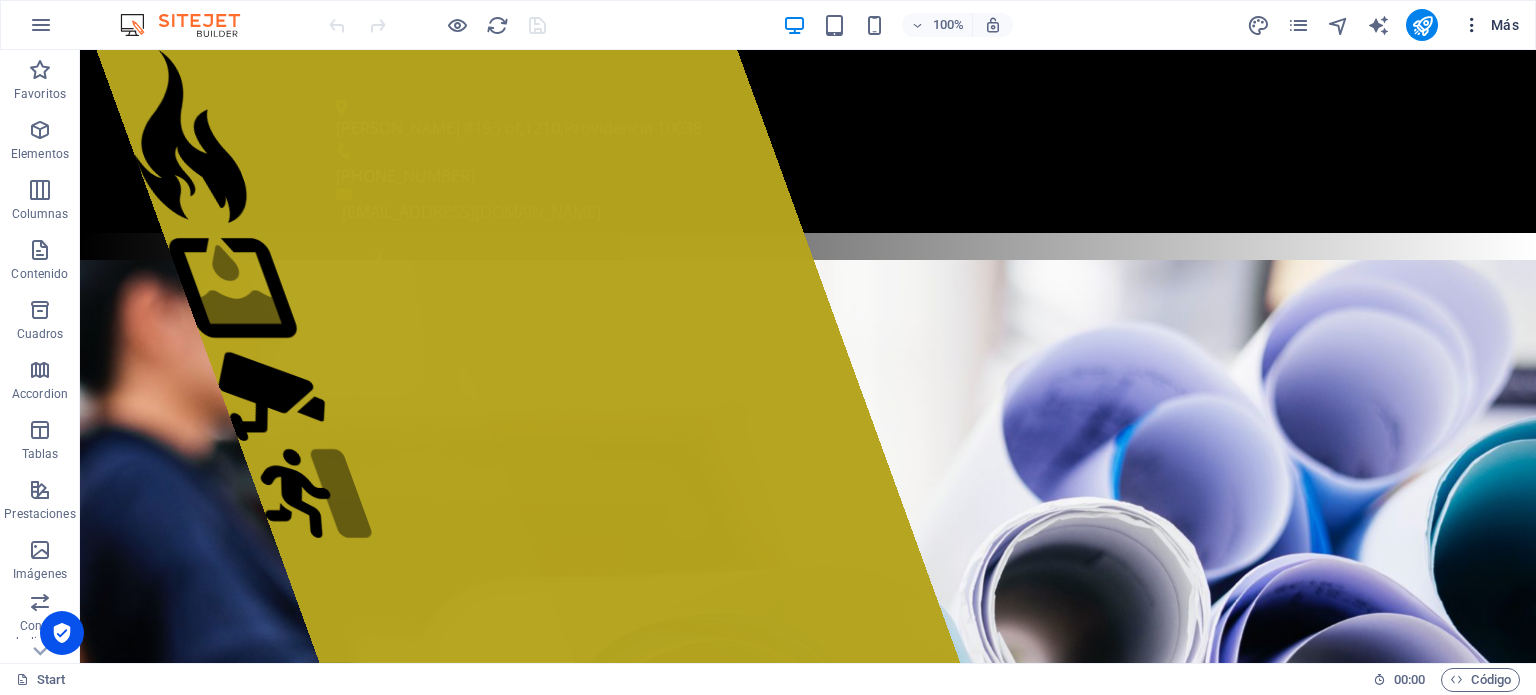 click at bounding box center [1472, 25] 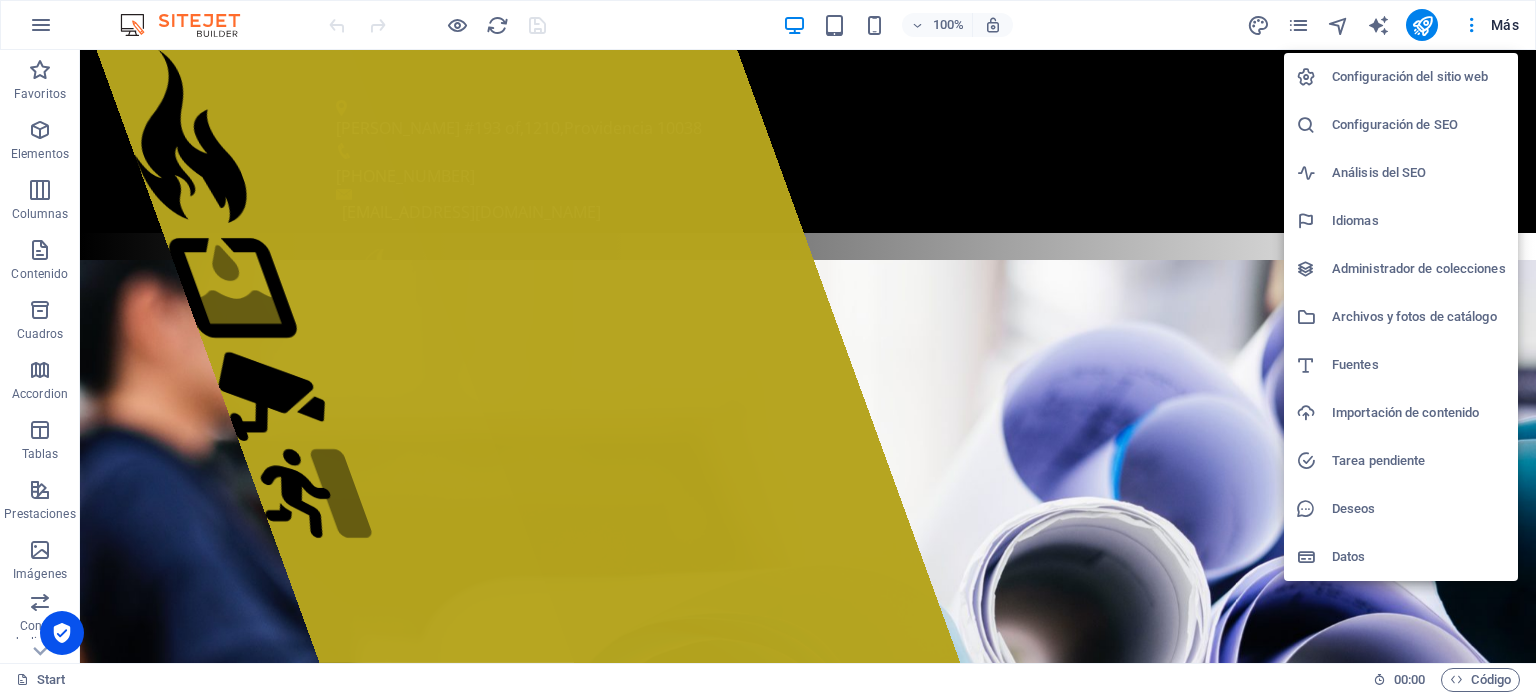 click on "Configuración del sitio web" at bounding box center [1419, 77] 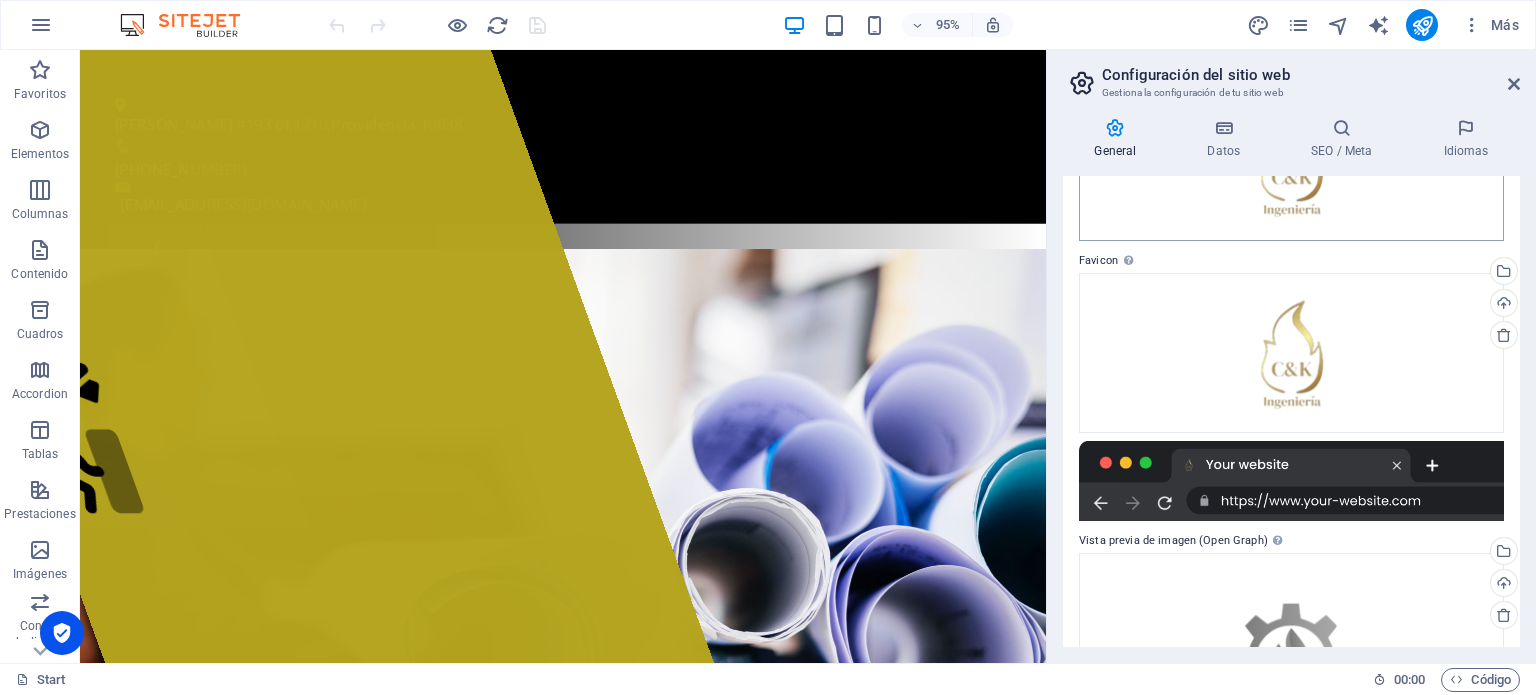 scroll, scrollTop: 387, scrollLeft: 0, axis: vertical 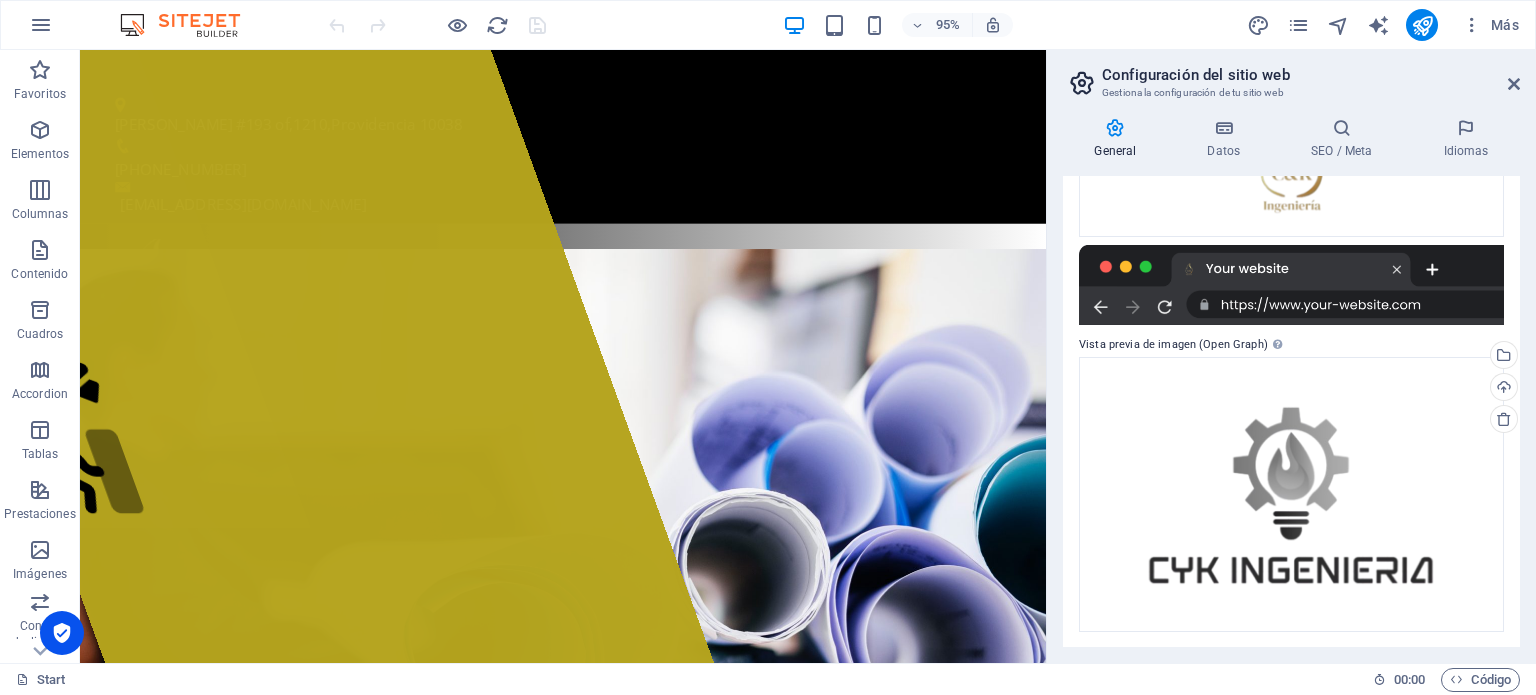 click at bounding box center (1291, 285) 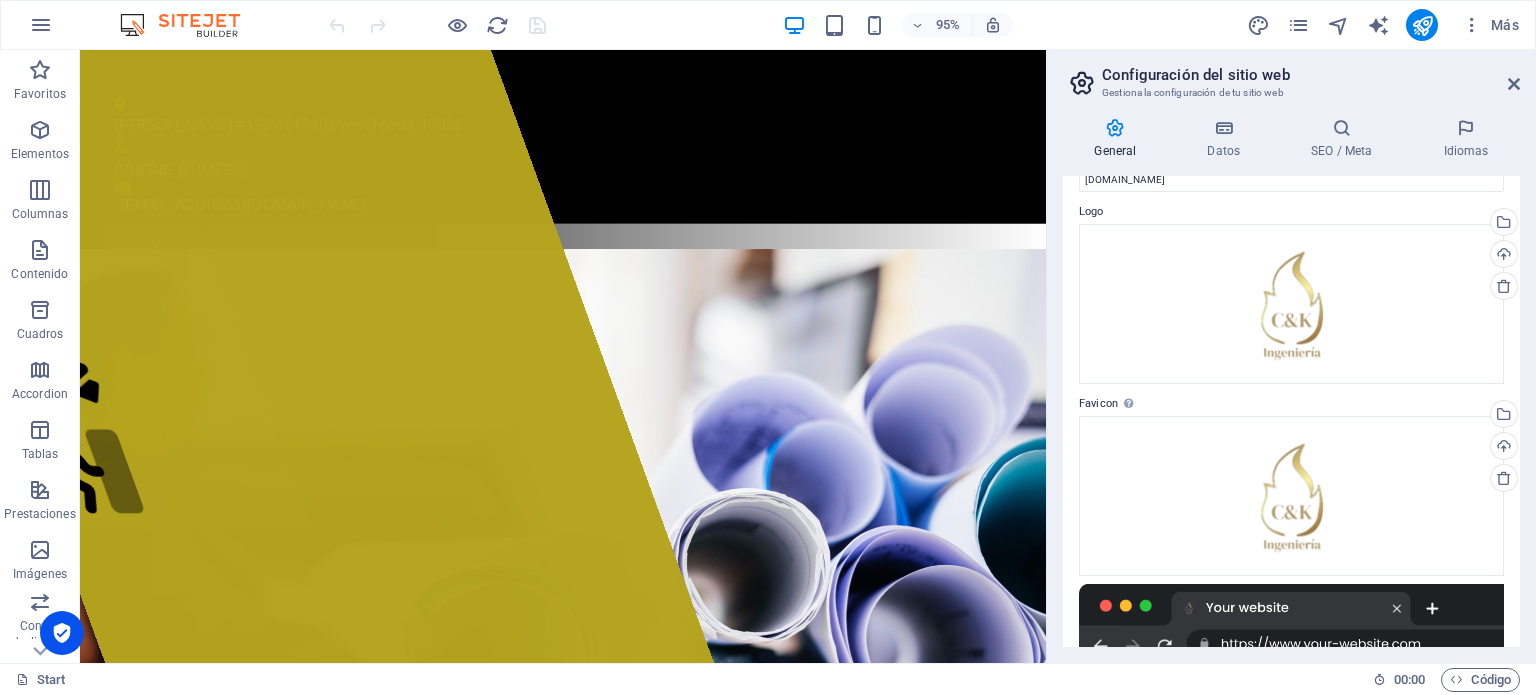 scroll, scrollTop: 0, scrollLeft: 0, axis: both 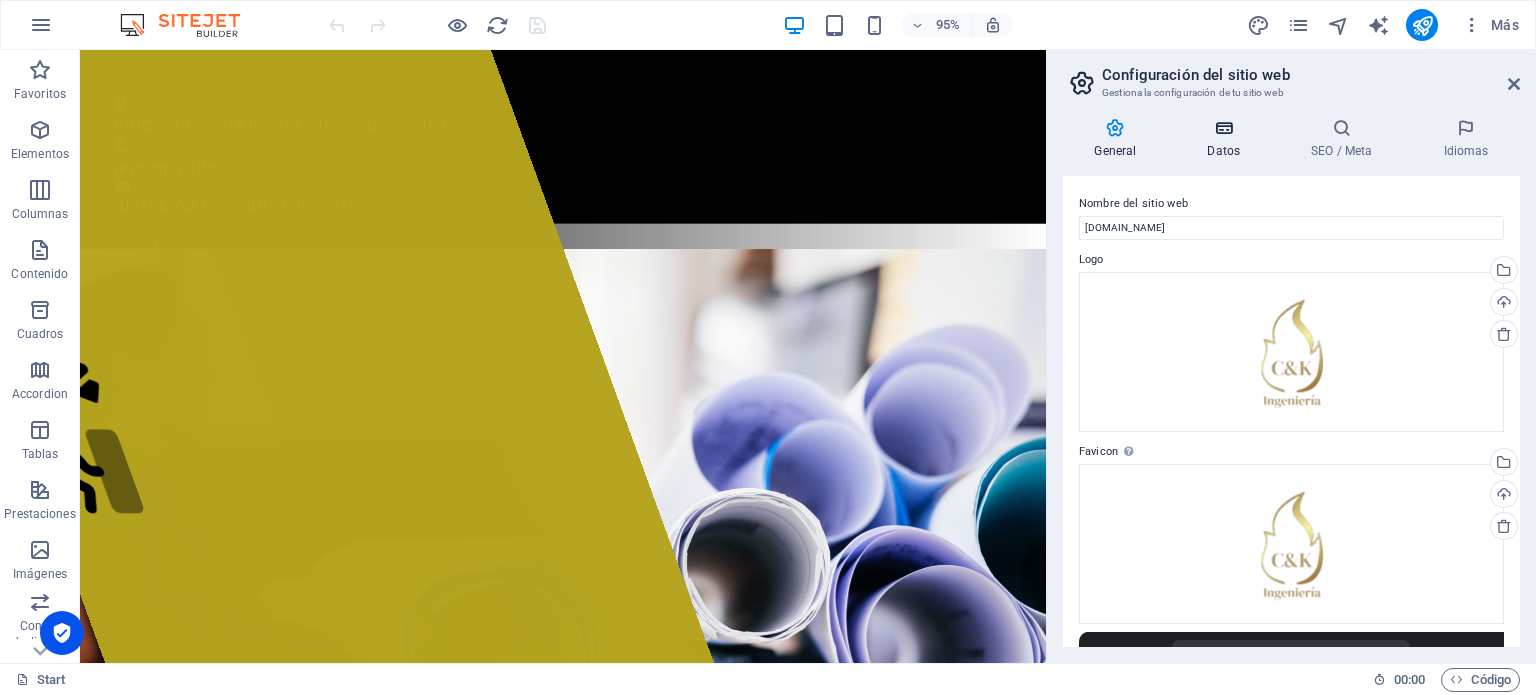 click on "Datos" at bounding box center (1228, 139) 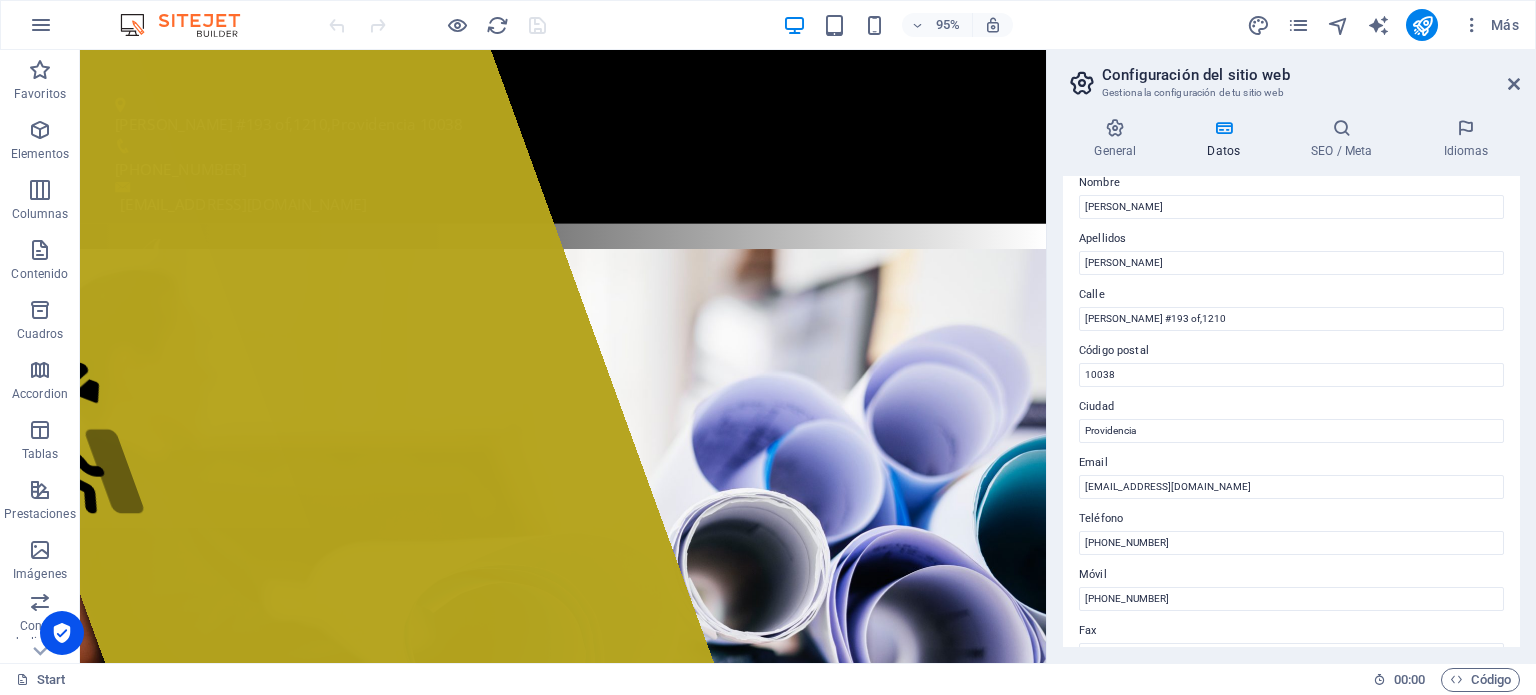 scroll, scrollTop: 0, scrollLeft: 0, axis: both 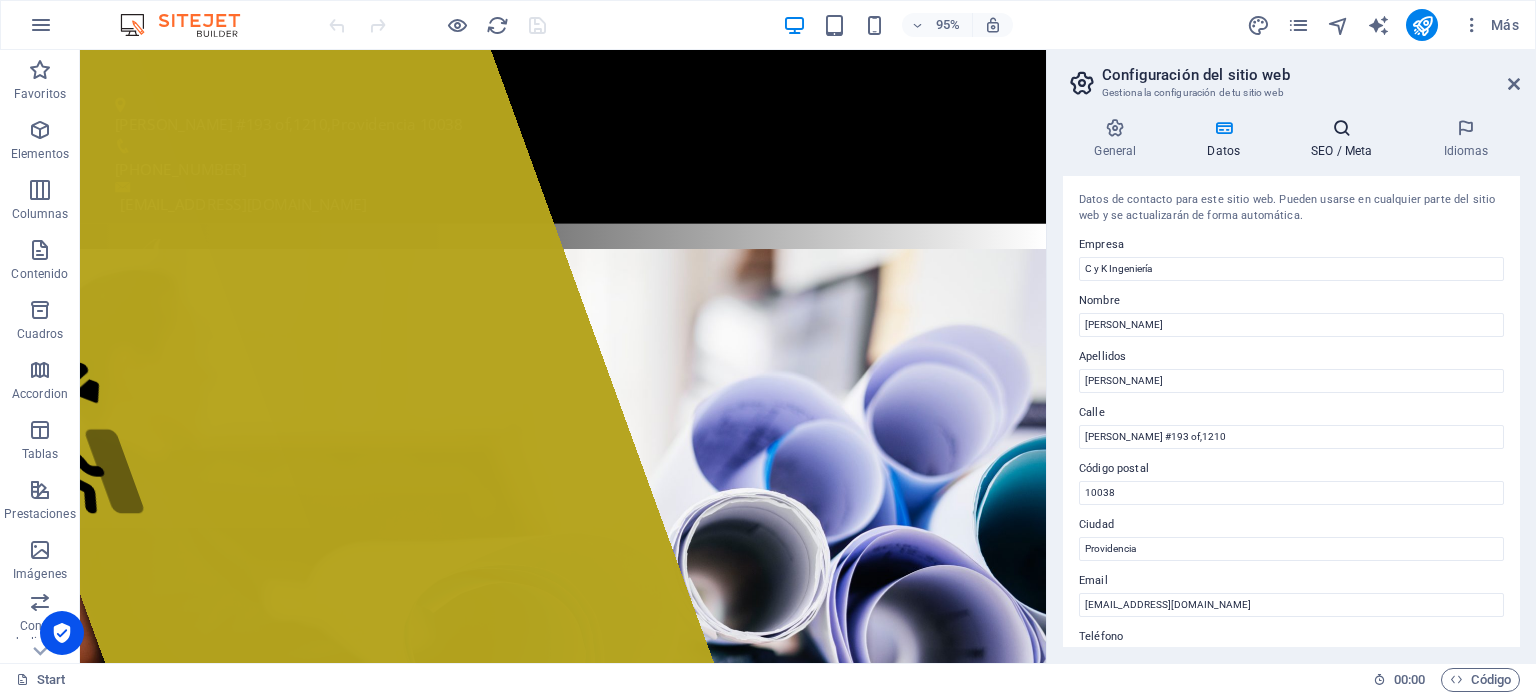 click on "SEO / Meta" at bounding box center (1346, 139) 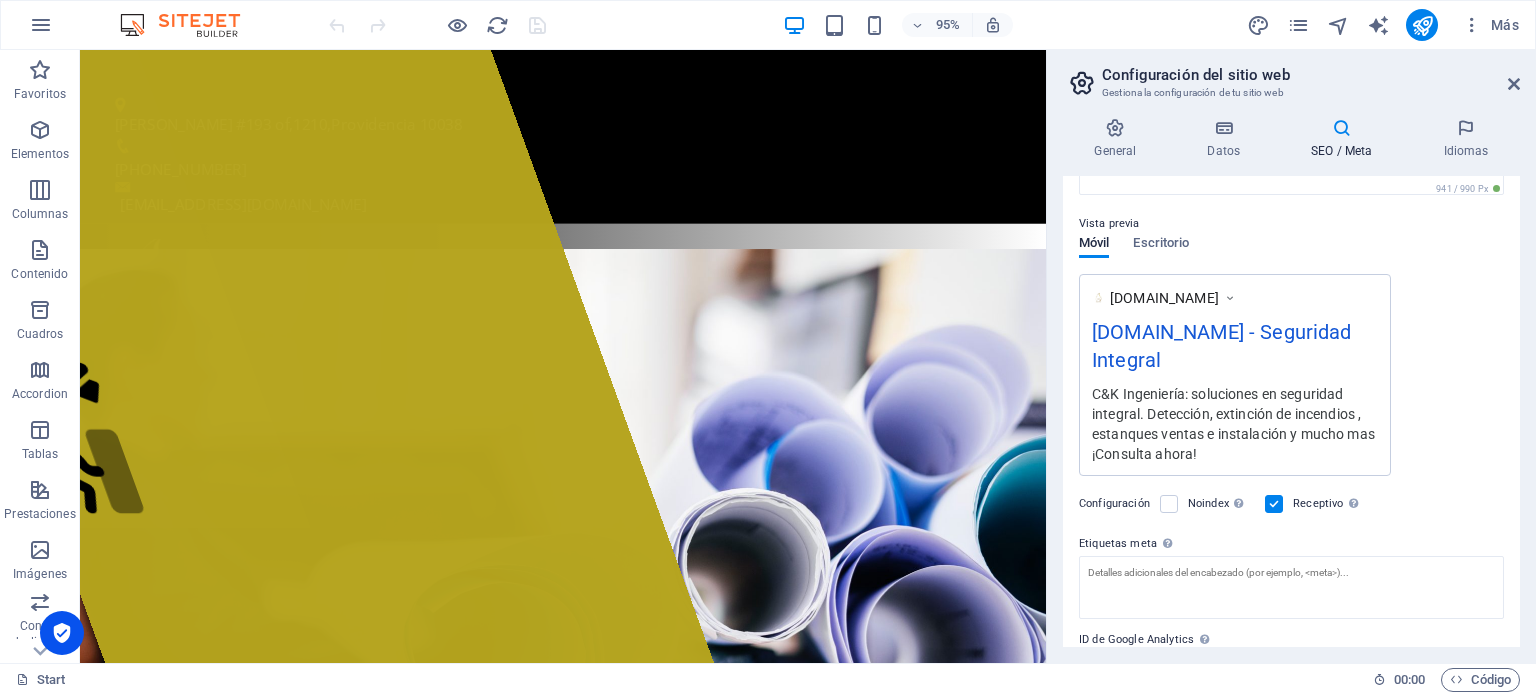scroll, scrollTop: 300, scrollLeft: 0, axis: vertical 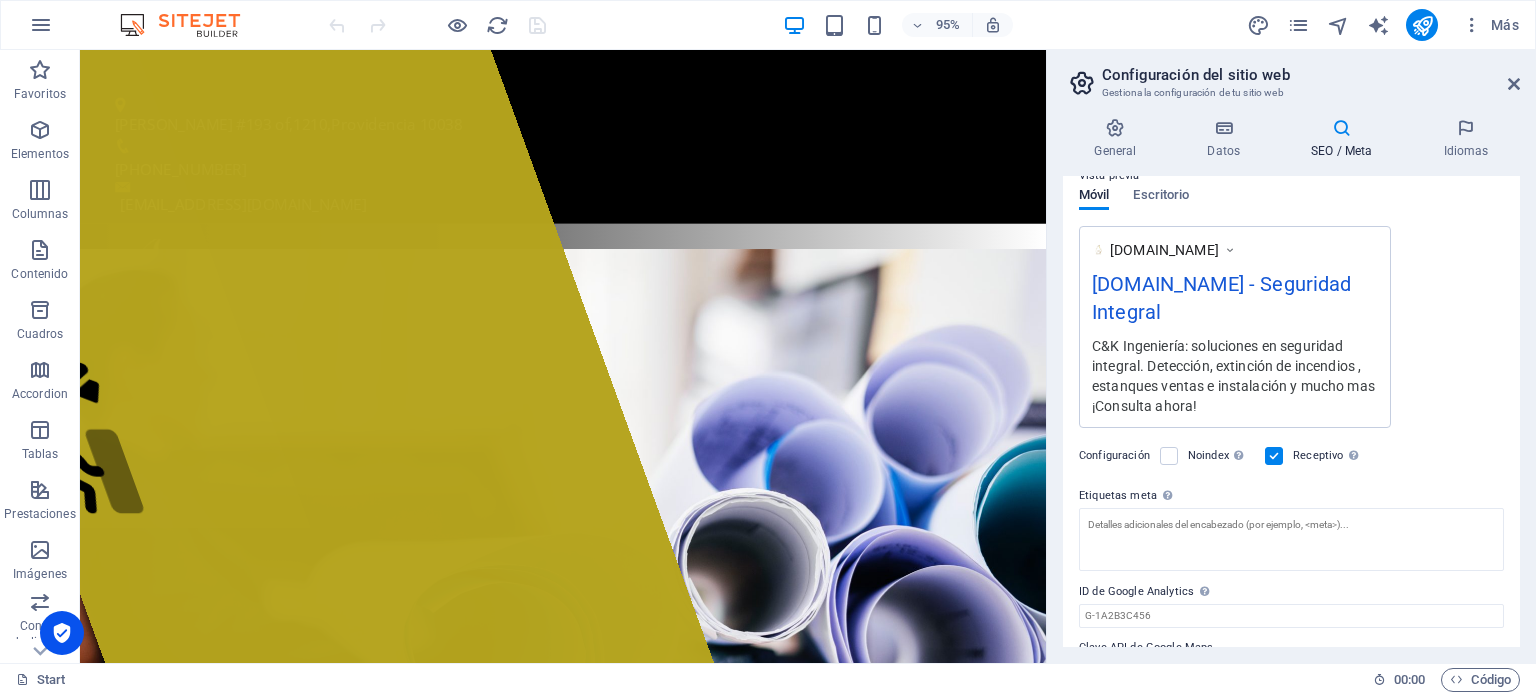 drag, startPoint x: 1352, startPoint y: 452, endPoint x: 1268, endPoint y: 471, distance: 86.12201 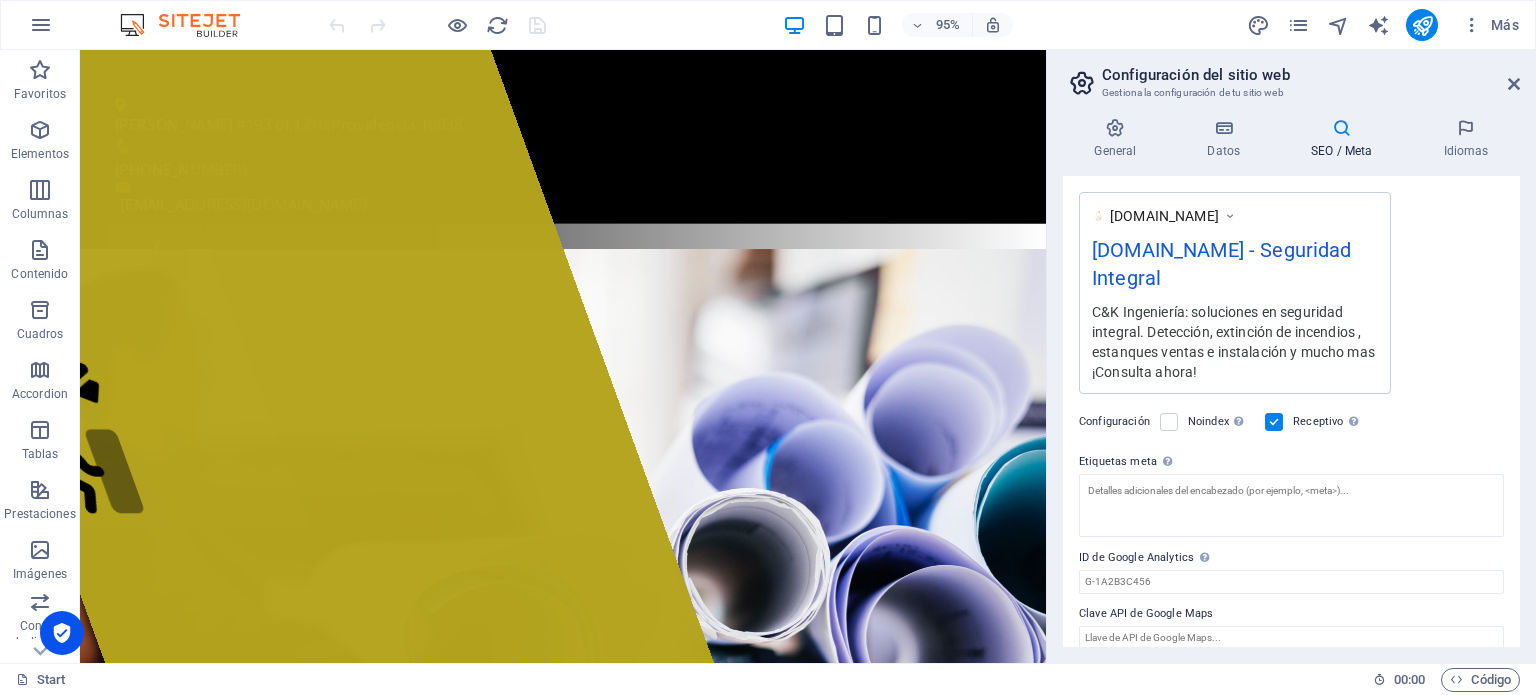 scroll, scrollTop: 351, scrollLeft: 0, axis: vertical 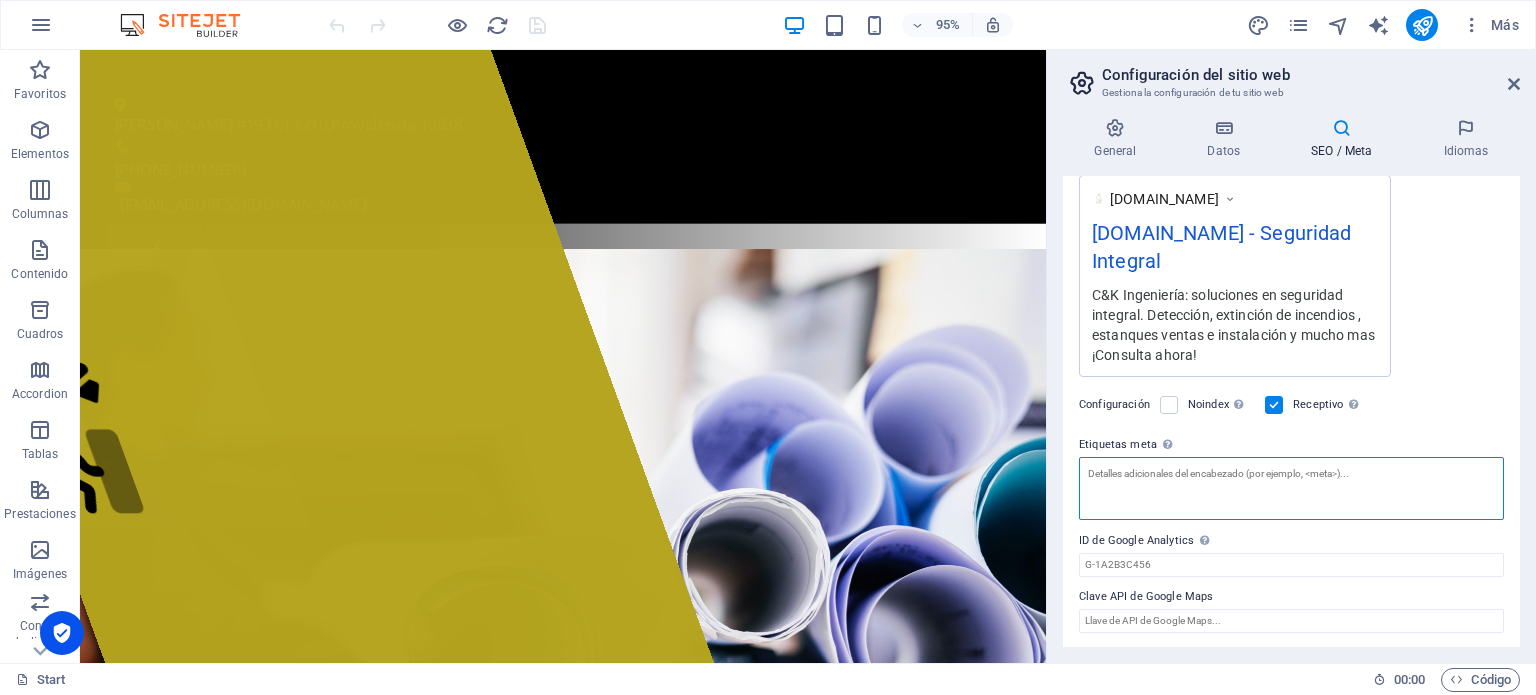click on "Etiquetas meta Introduce aquí el código HTML que se incluirá en las etiquetas  de tu sitio web. Ten en cuenta que es posible que tu sitio web no funcione si incluye un código con errores." at bounding box center (1291, 488) 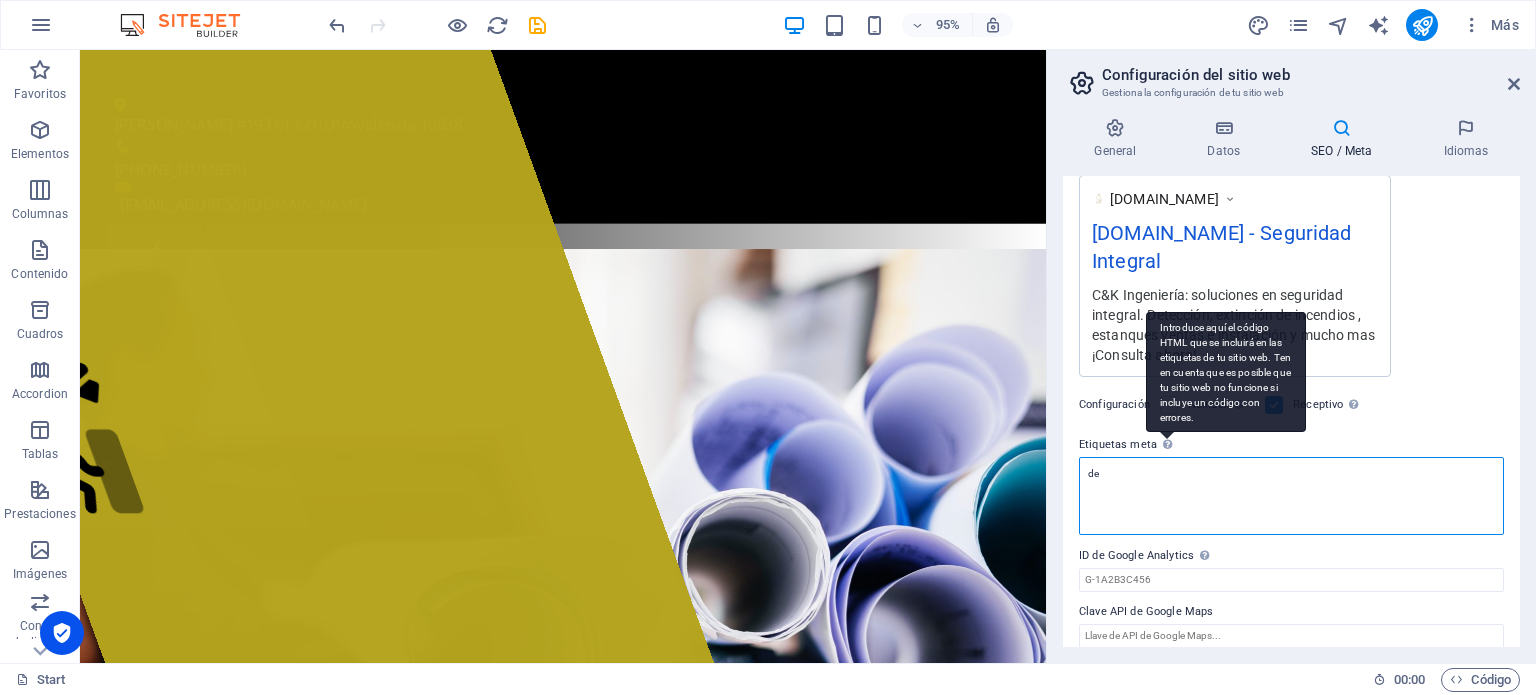 type on "d" 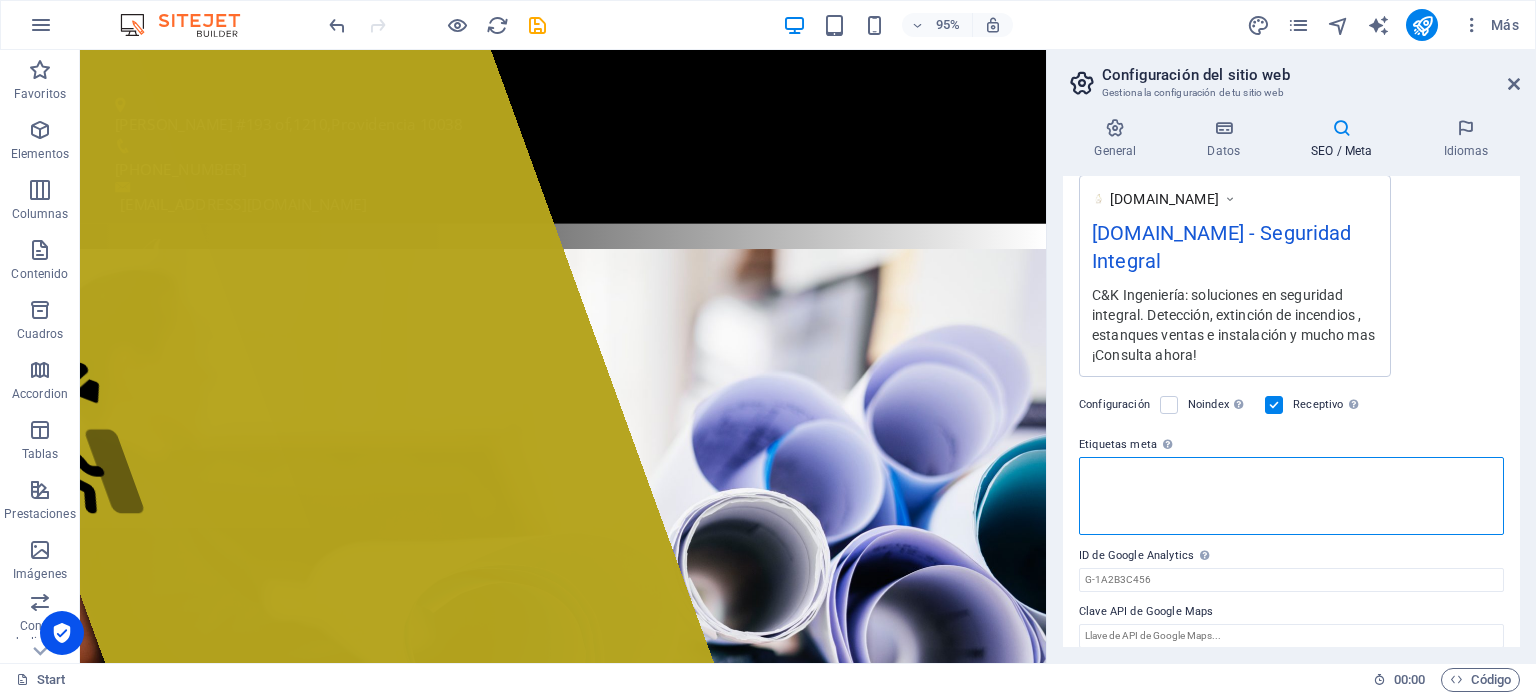 type 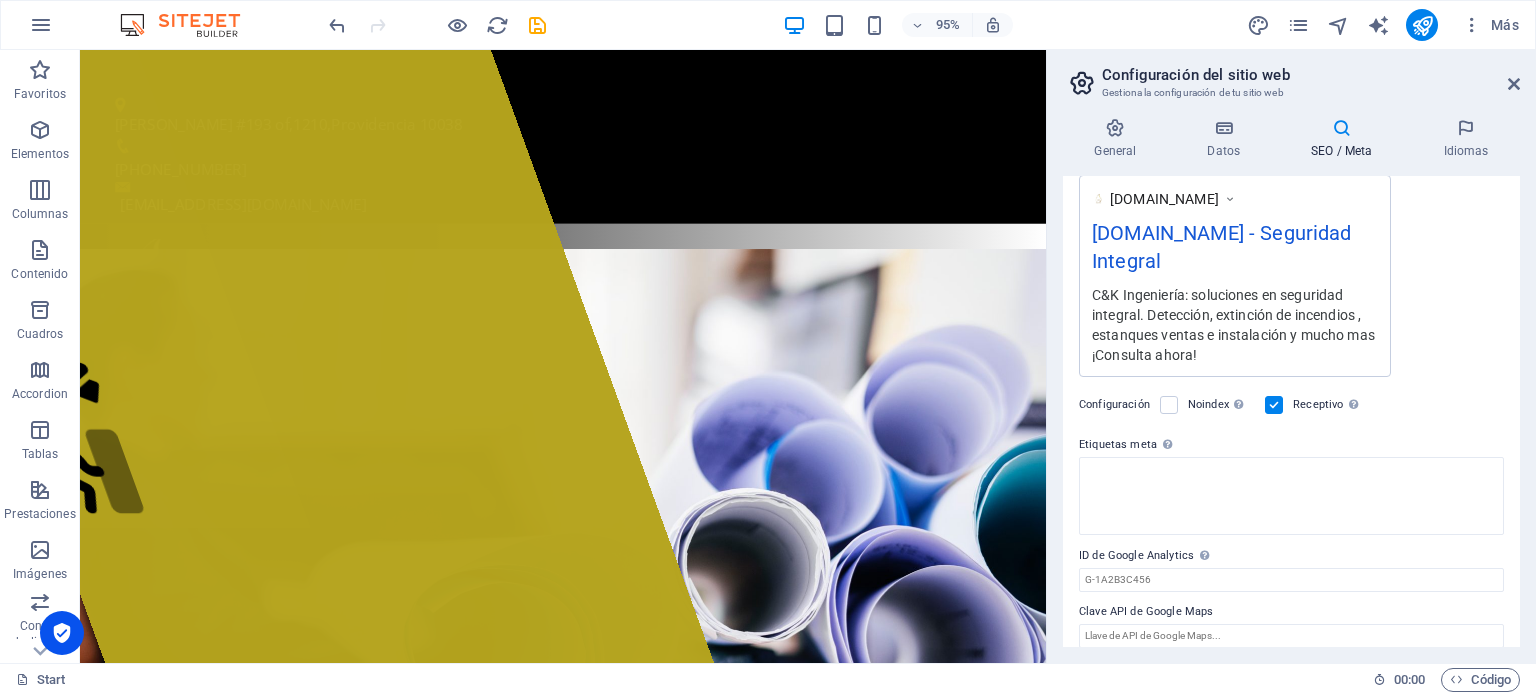 click on "Etiquetas meta Introduce aquí el código HTML que se incluirá en las etiquetas  de tu sitio web. Ten en cuenta que es posible que tu sitio web no funcione si incluye un código con errores." at bounding box center (1291, 445) 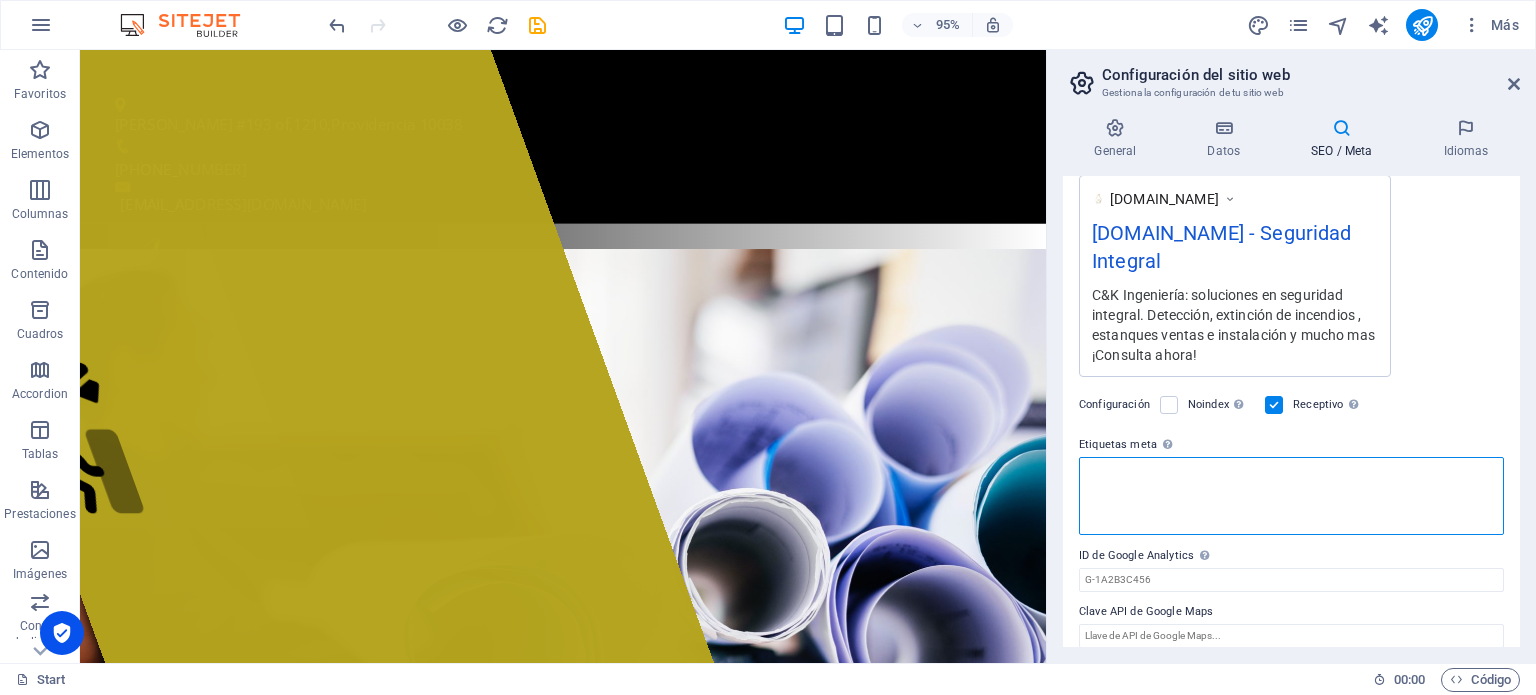 click on "Etiquetas meta Introduce aquí el código HTML que se incluirá en las etiquetas  de tu sitio web. Ten en cuenta que es posible que tu sitio web no funcione si incluye un código con errores." at bounding box center (1291, 496) 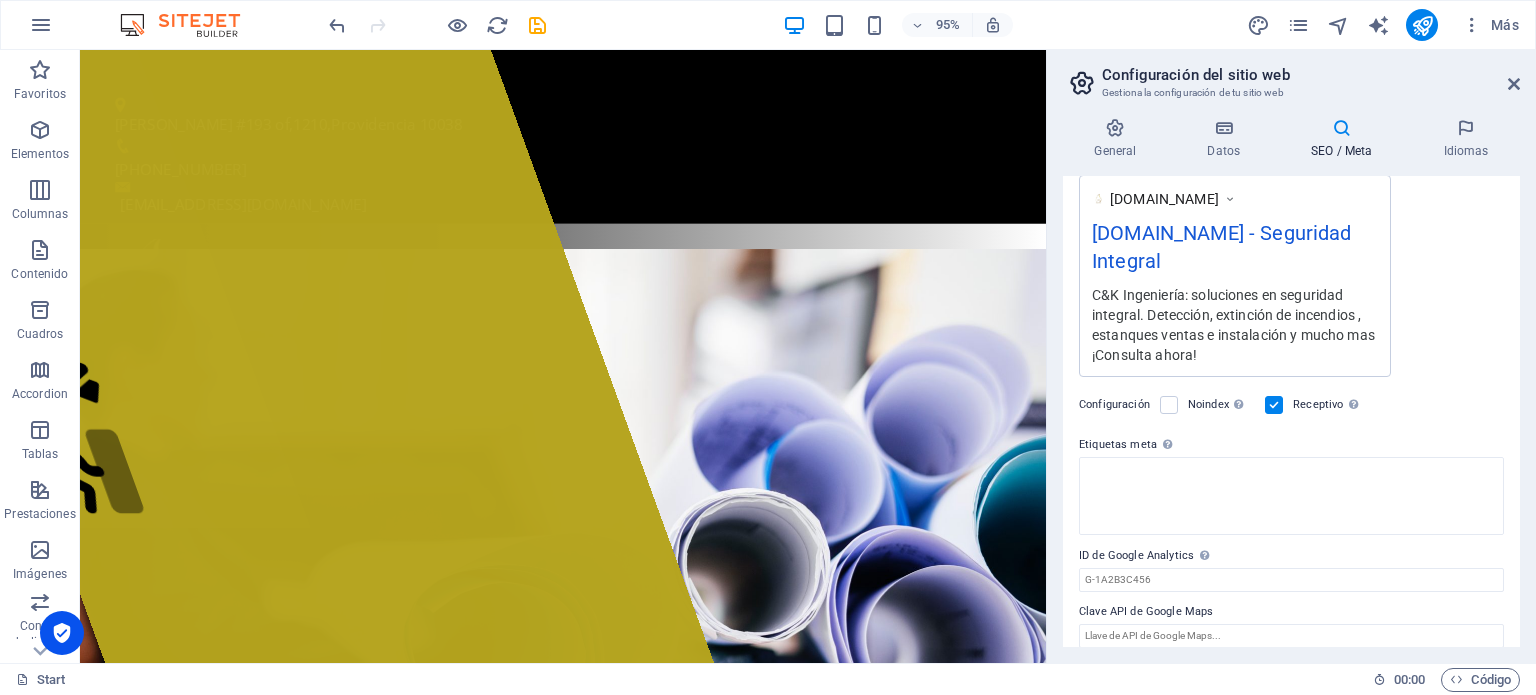 click on "Configuración Noindex Indica a los buscadores que no incluyan este sitio web en los resultados de búsqueda. Receptivo Determina si el sitio web debería responder en función de la resolución de pantalla." at bounding box center [1291, 405] 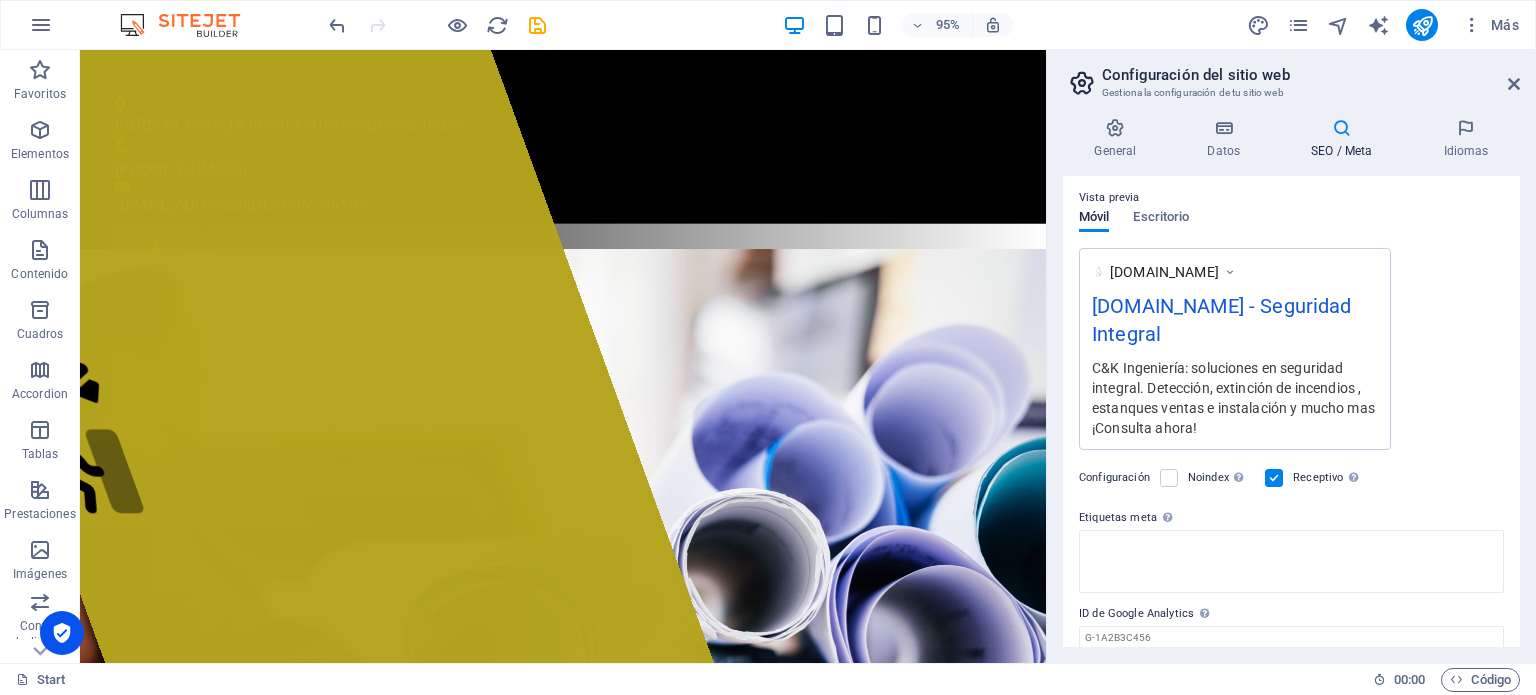 scroll, scrollTop: 251, scrollLeft: 0, axis: vertical 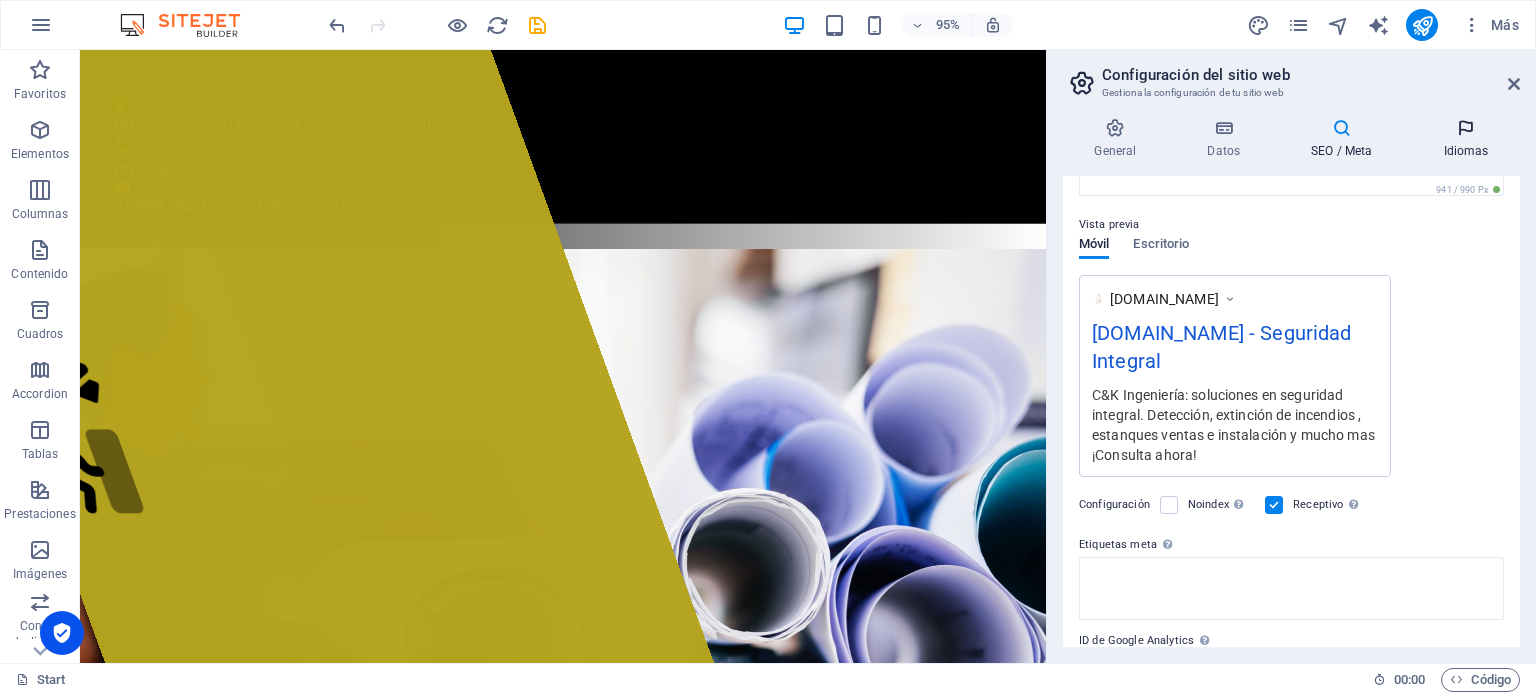 click on "Idiomas" at bounding box center [1466, 139] 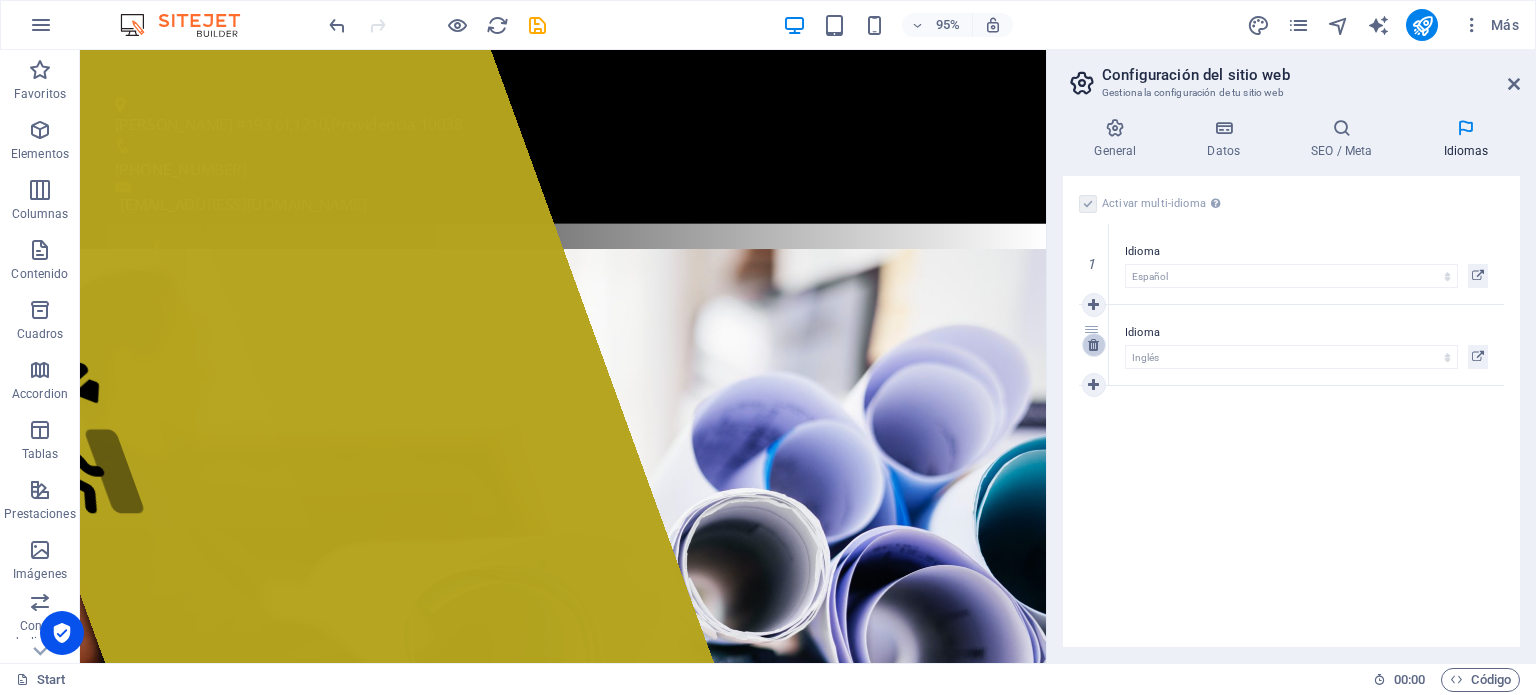 click at bounding box center (1093, 345) 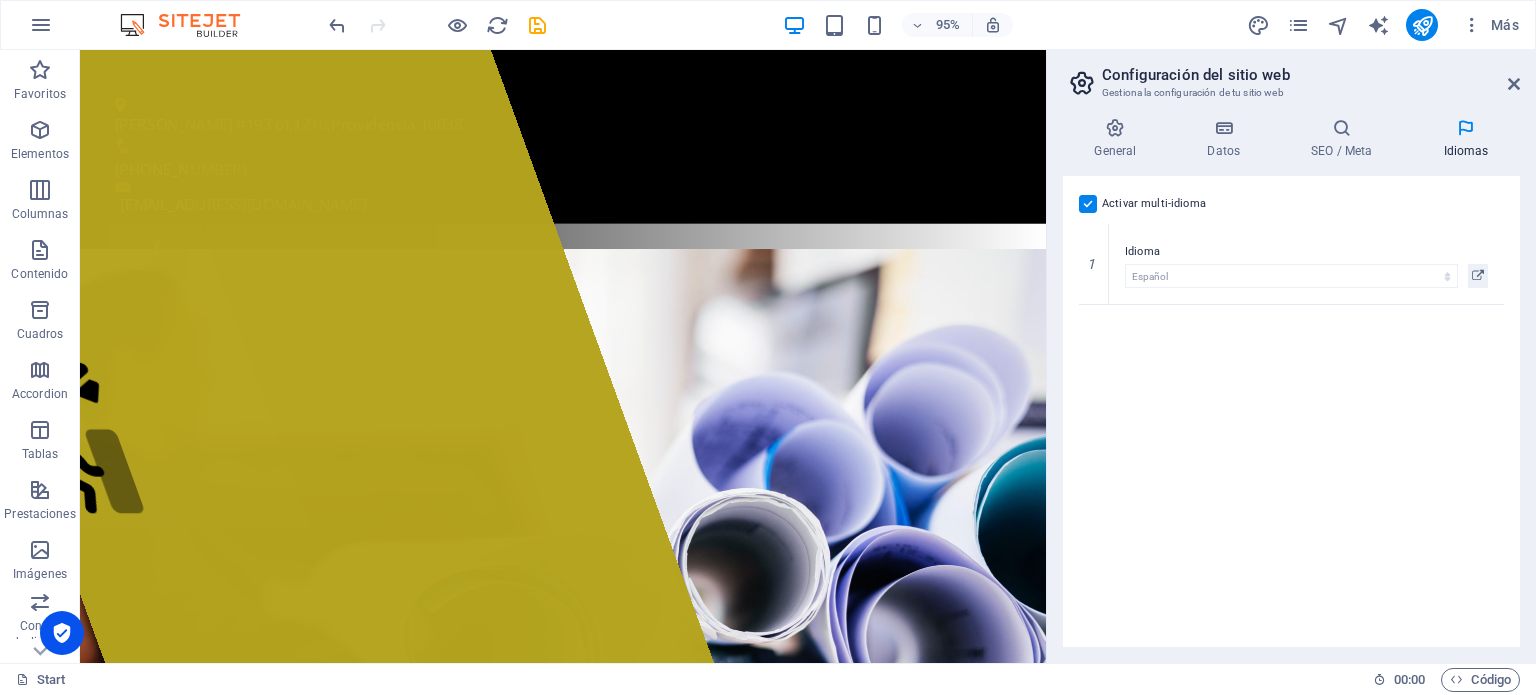 click at bounding box center (1088, 204) 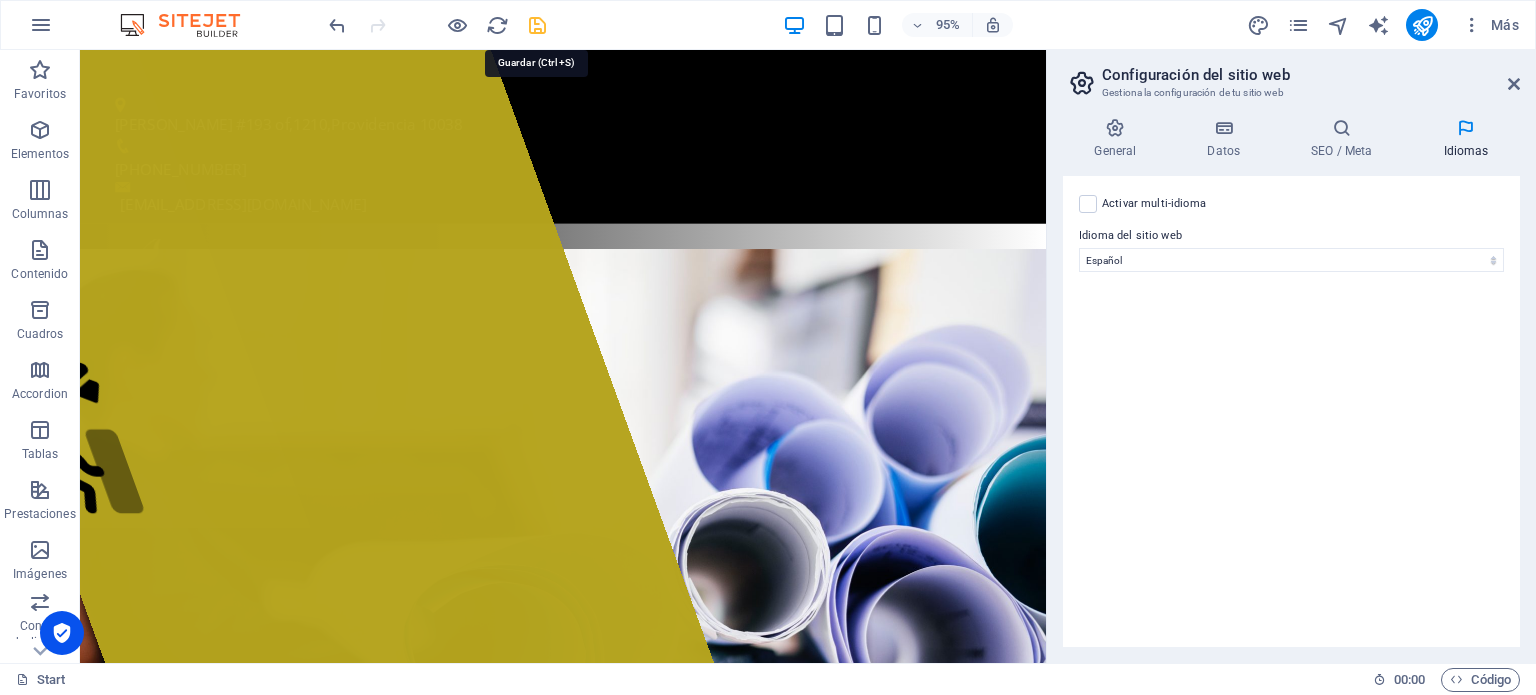 click at bounding box center [537, 25] 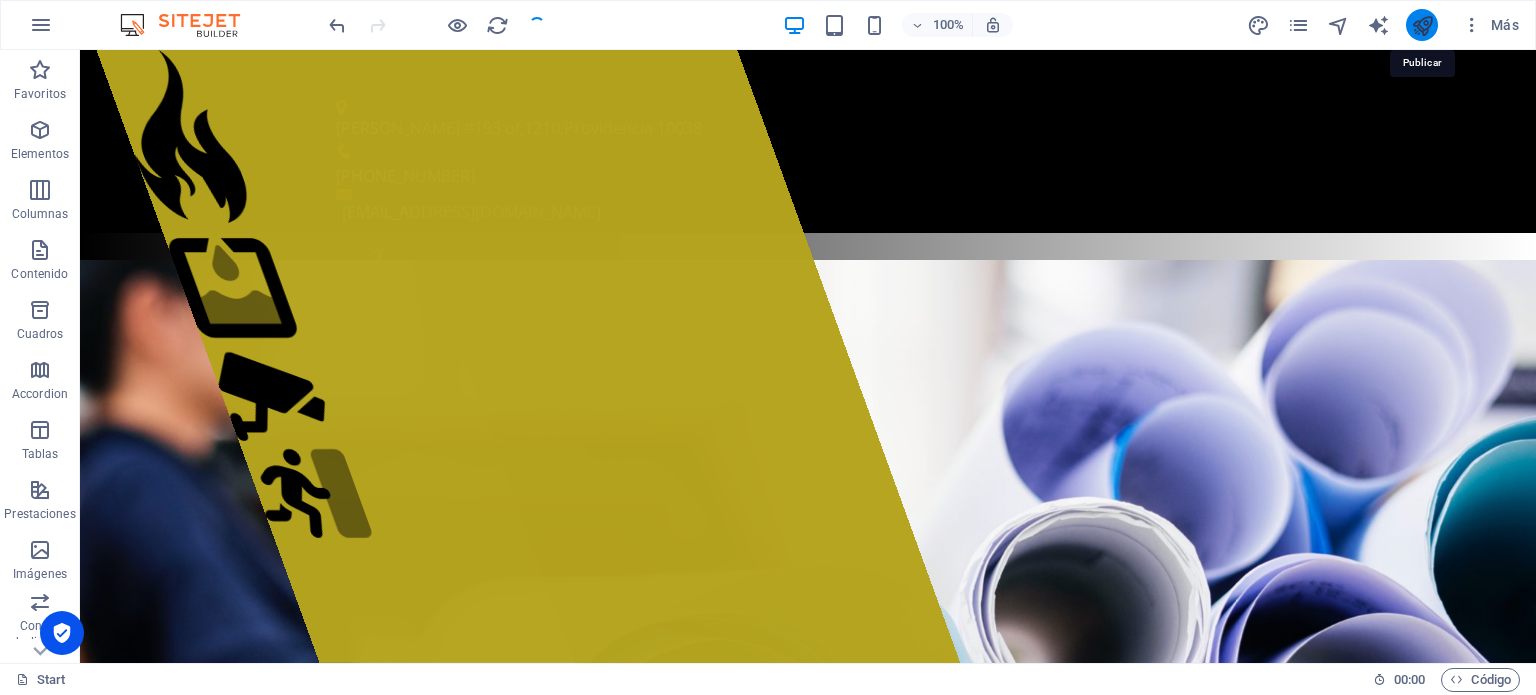 click at bounding box center (1422, 25) 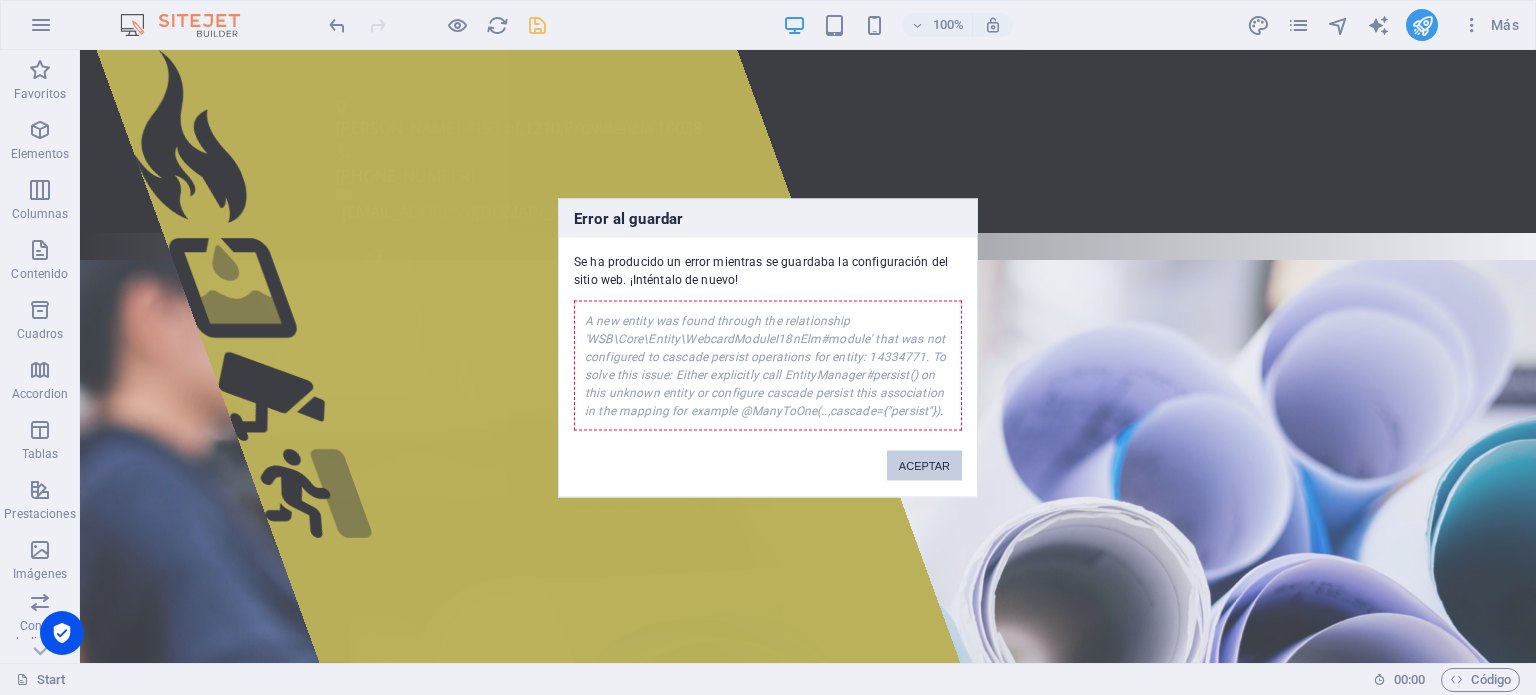 click on "ACEPTAR" at bounding box center [924, 465] 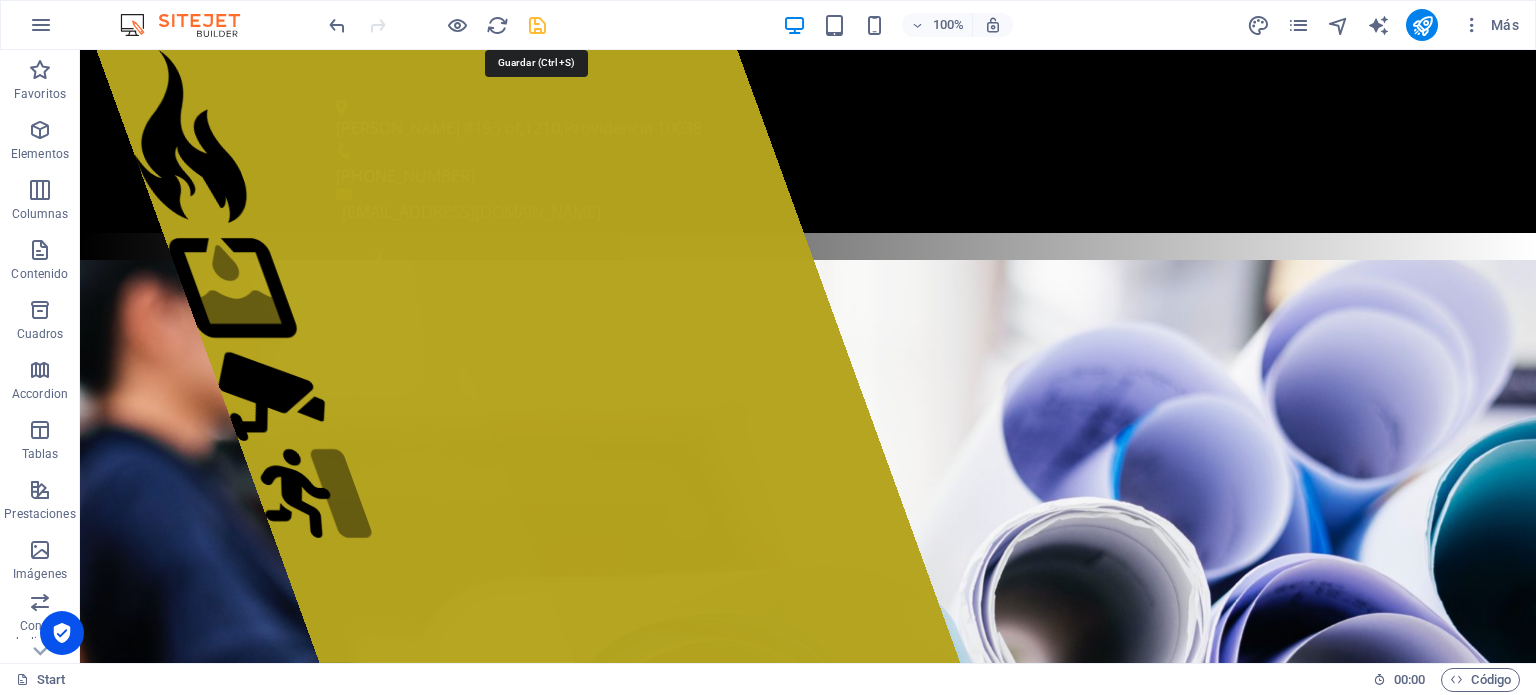 click at bounding box center [537, 25] 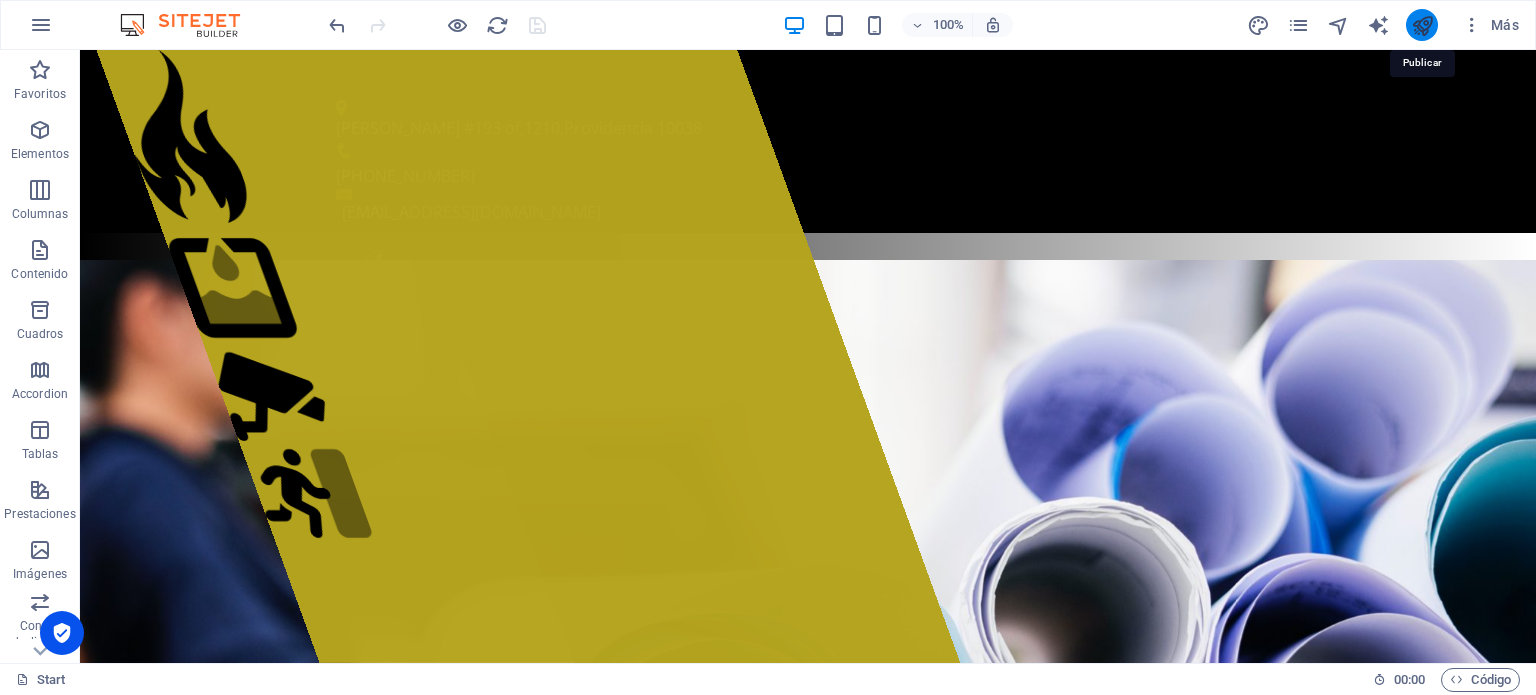click at bounding box center [1422, 25] 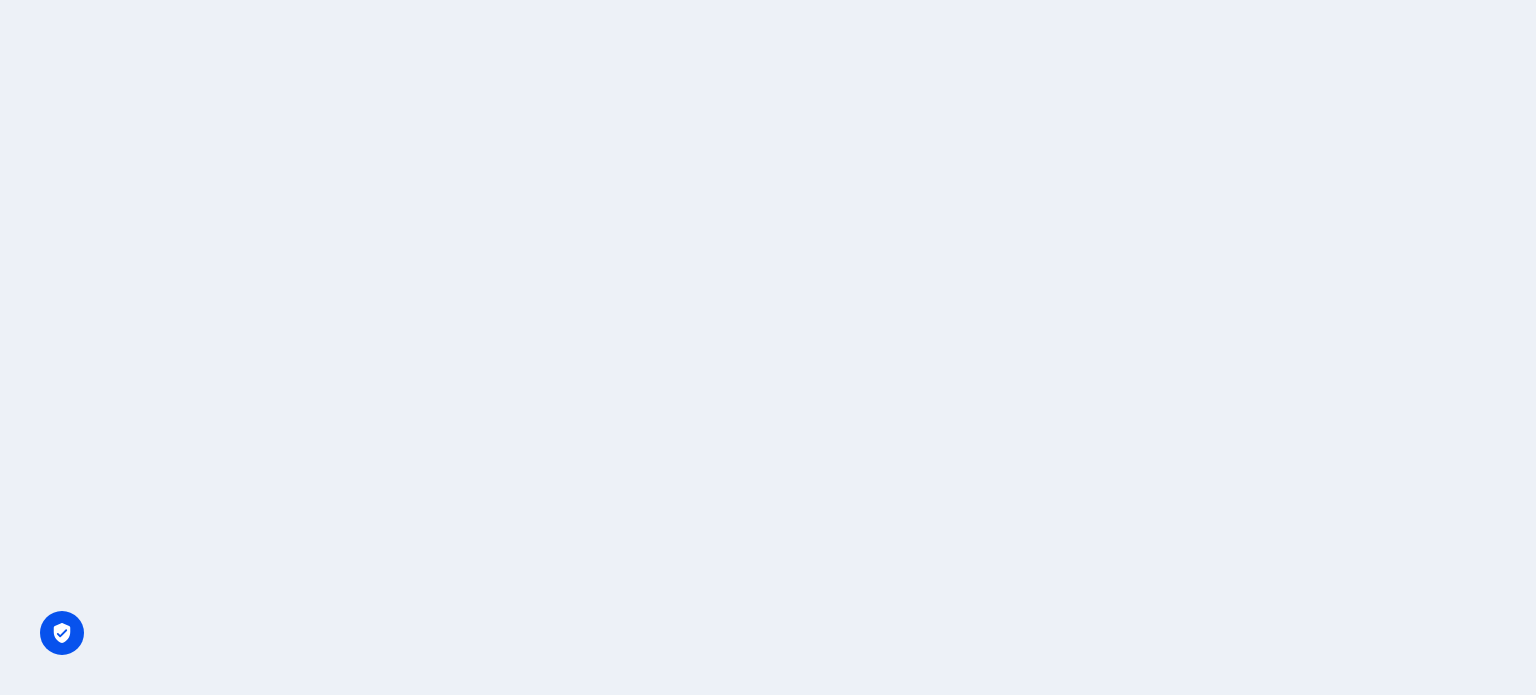 scroll, scrollTop: 0, scrollLeft: 0, axis: both 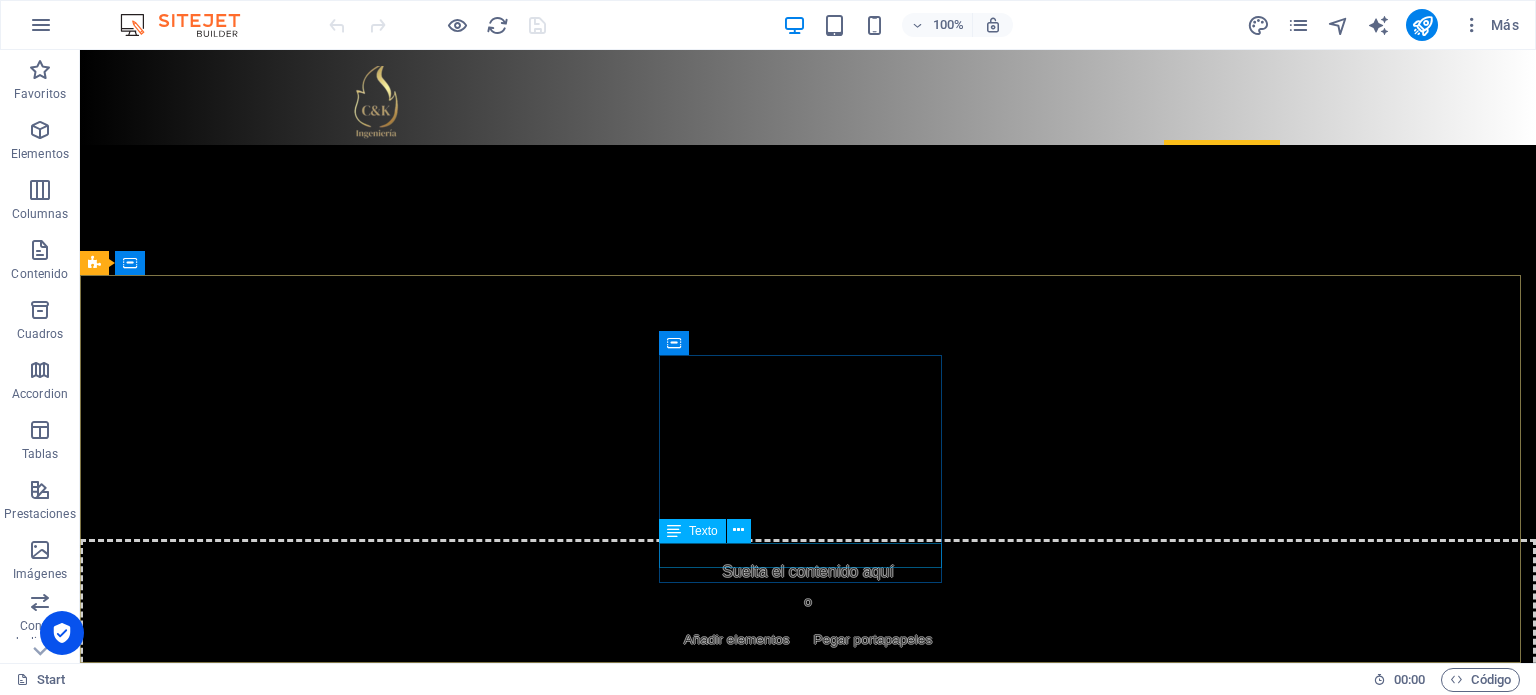click at bounding box center [674, 531] 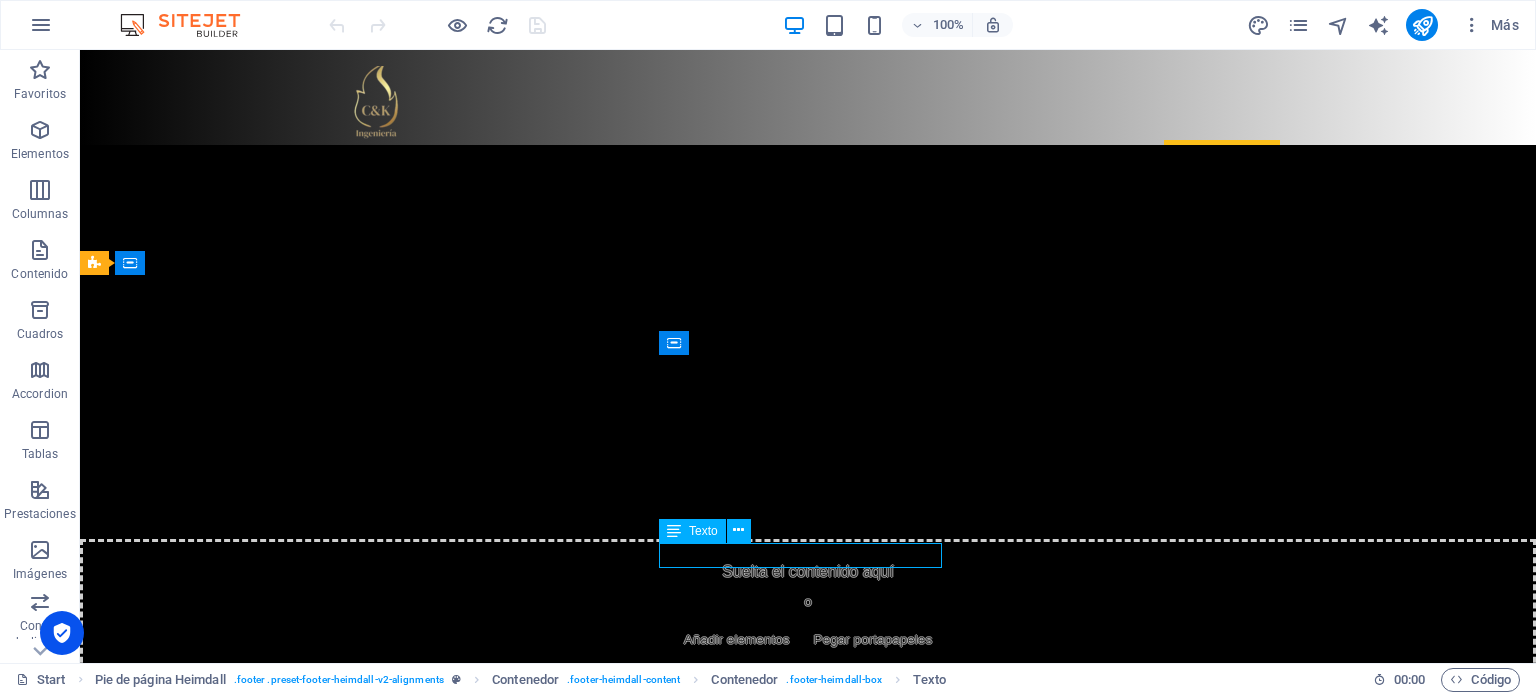 click at bounding box center [674, 531] 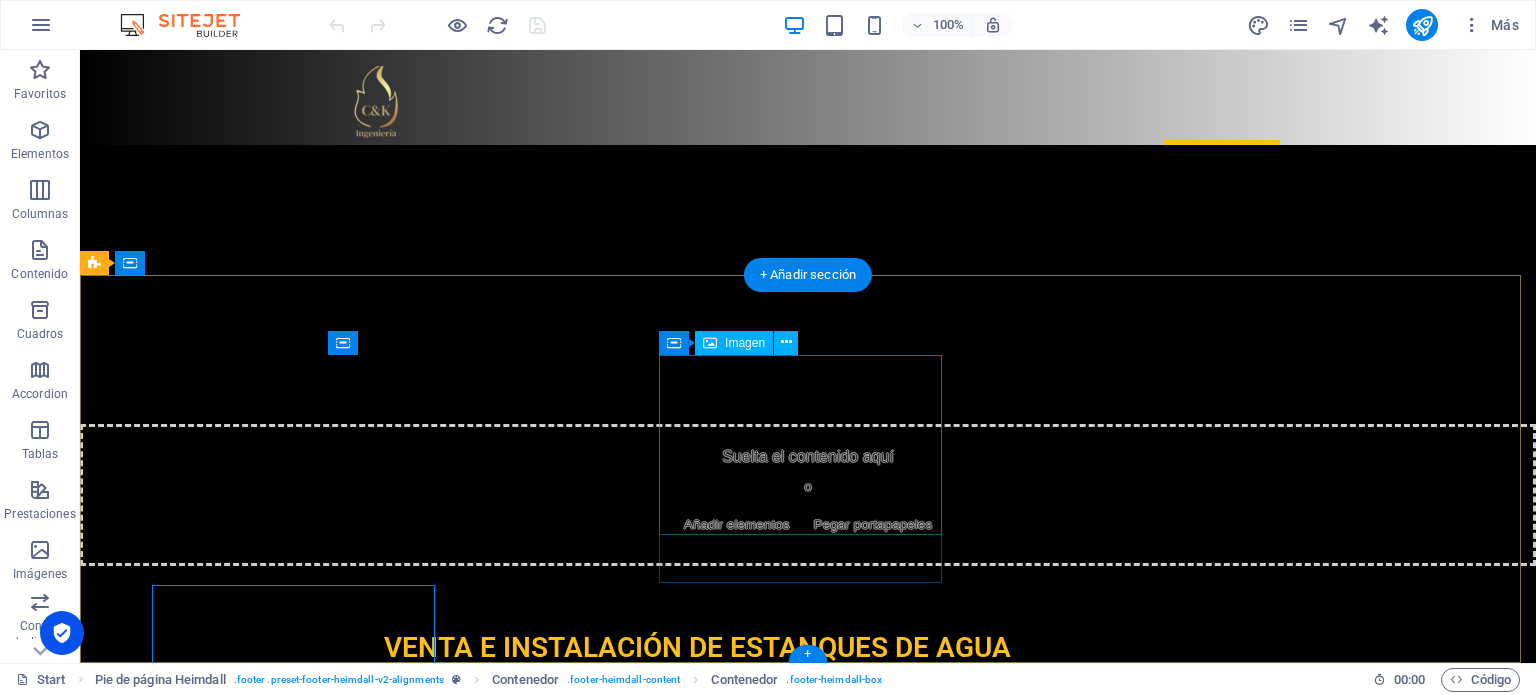 scroll, scrollTop: 5948, scrollLeft: 0, axis: vertical 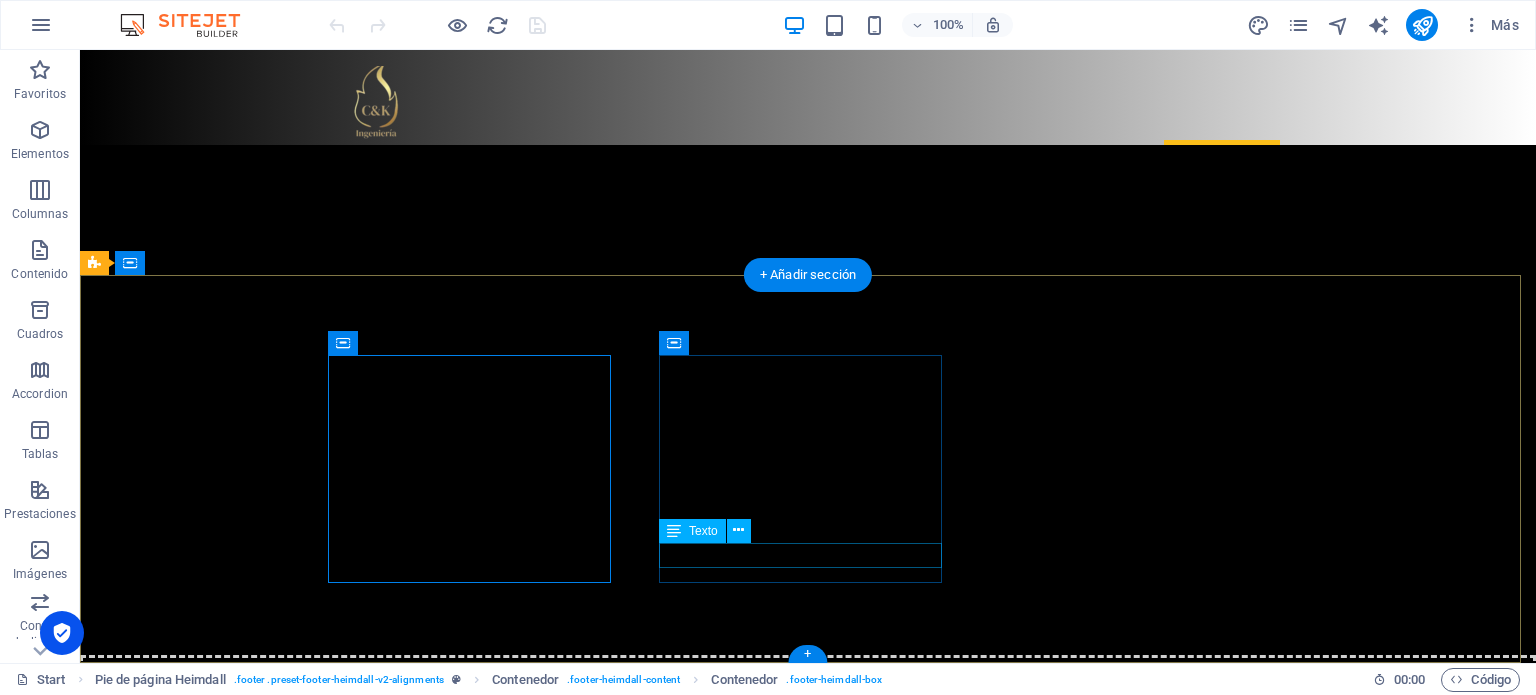 click on "Soluciones integrales de calidad" at bounding box center (237, 6607) 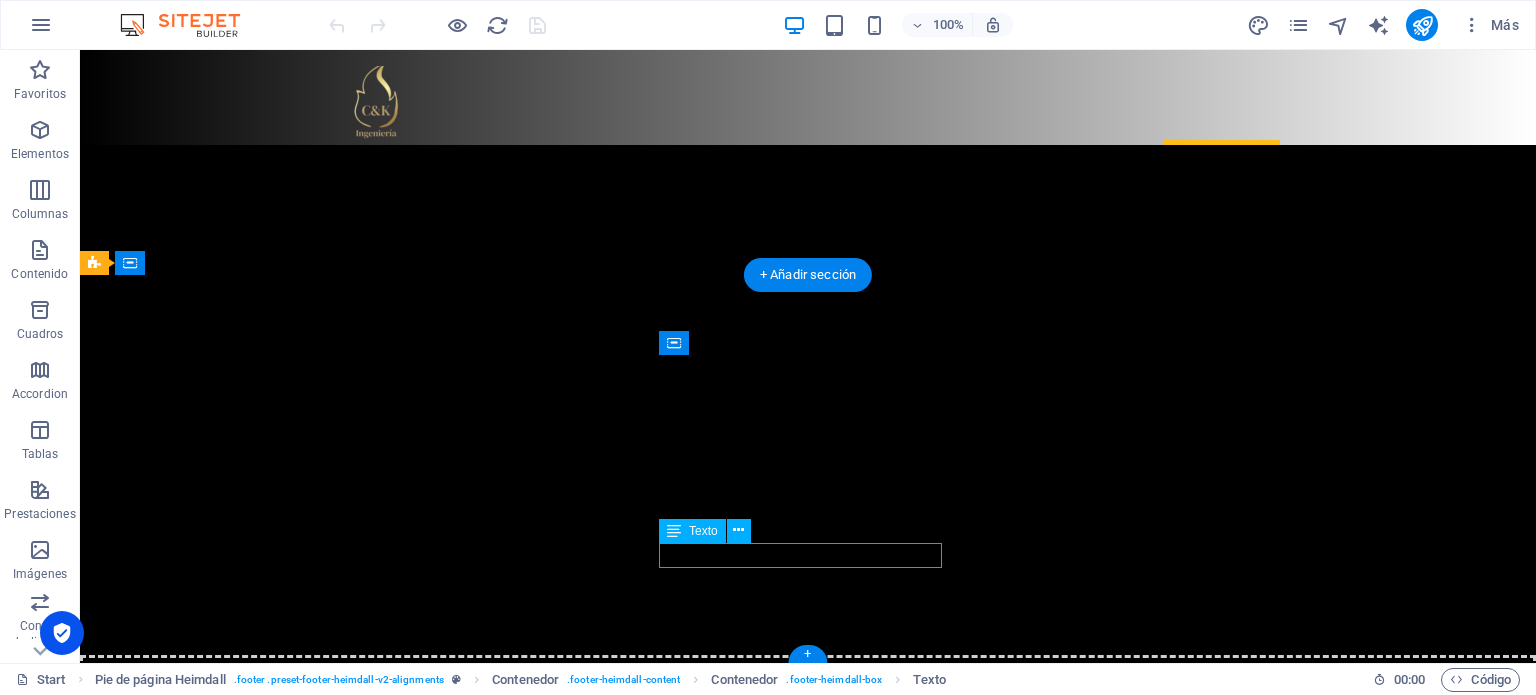 click on "Soluciones integrales de calidad" at bounding box center (237, 6607) 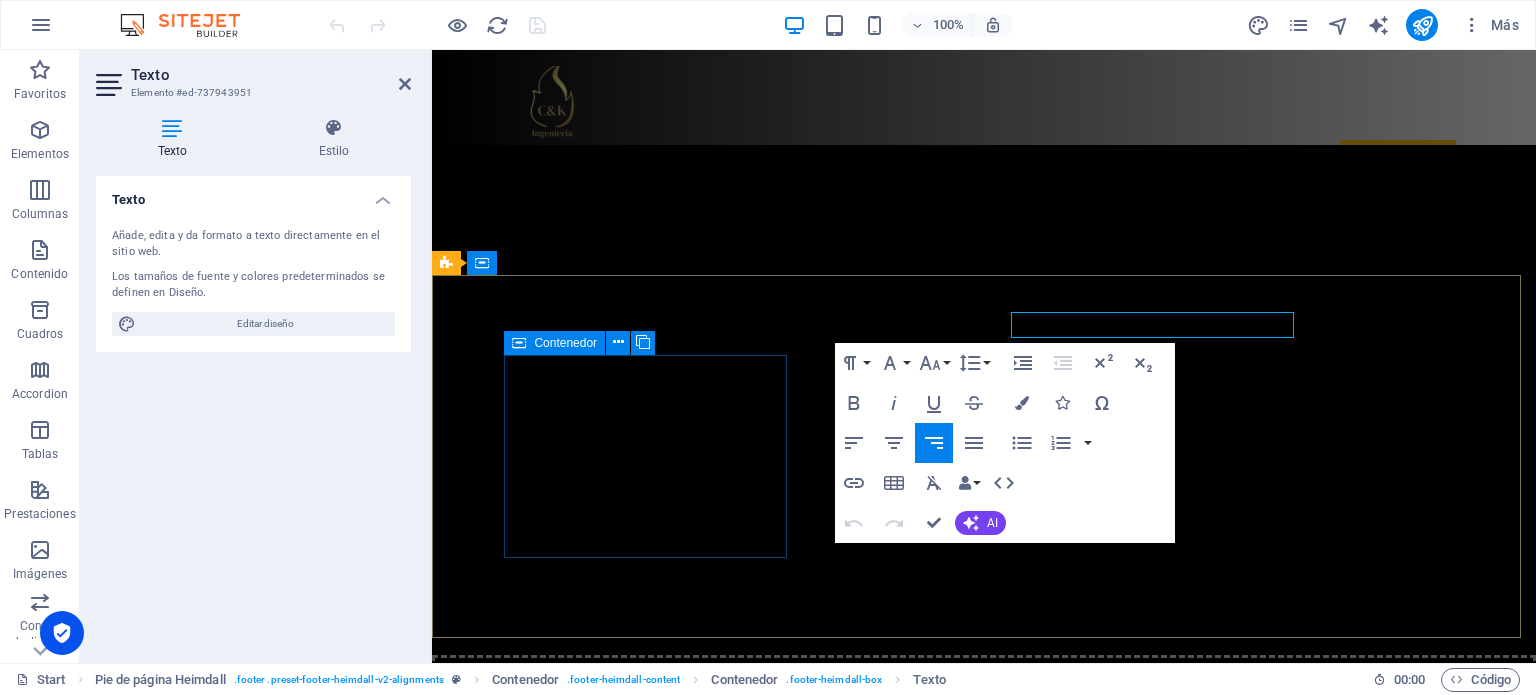 scroll, scrollTop: 6179, scrollLeft: 0, axis: vertical 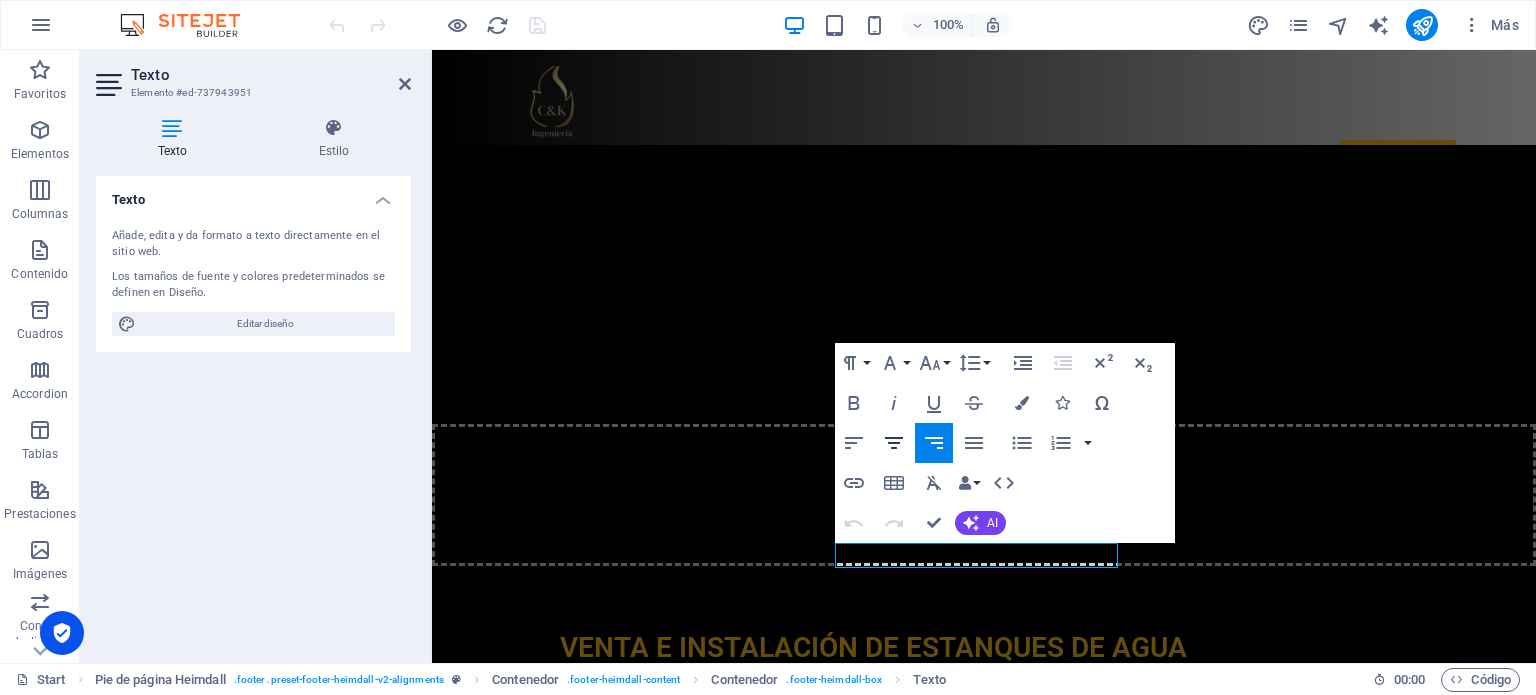 click 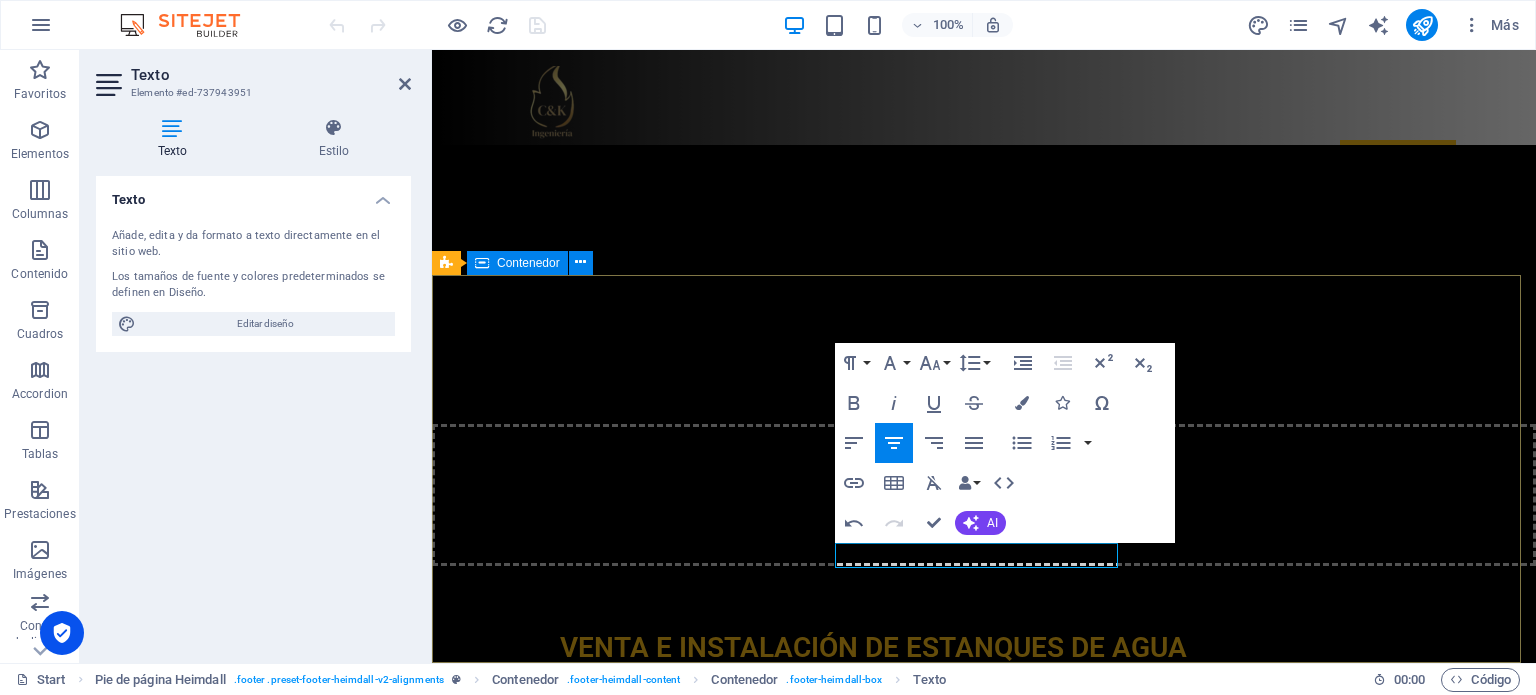 click on "Contáctanos [PERSON_NAME][STREET_ADDRESS]   Telefono :  [PHONE_NUMBER] Email:  [EMAIL_ADDRESS][DOMAIN_NAME] Soluciones integrales de calidad" at bounding box center (984, 6185) 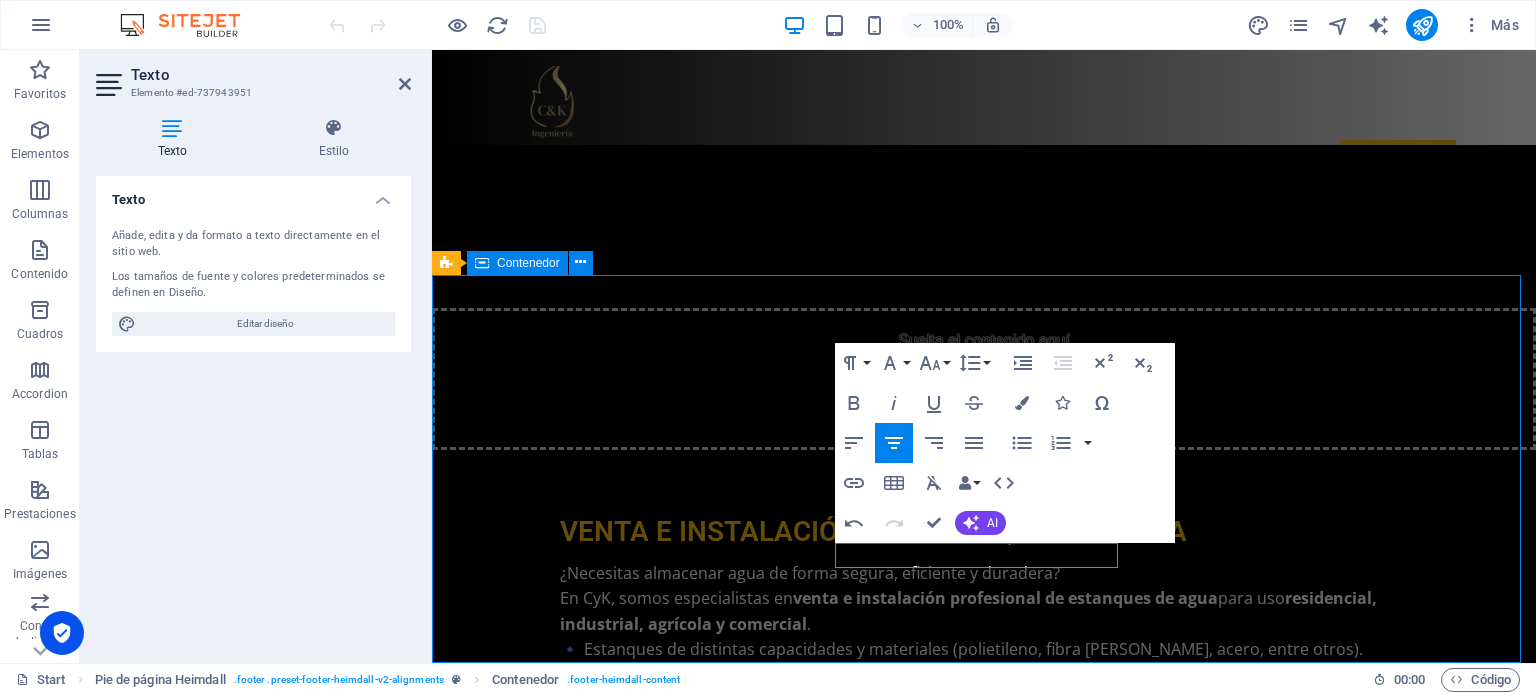 scroll, scrollTop: 5948, scrollLeft: 0, axis: vertical 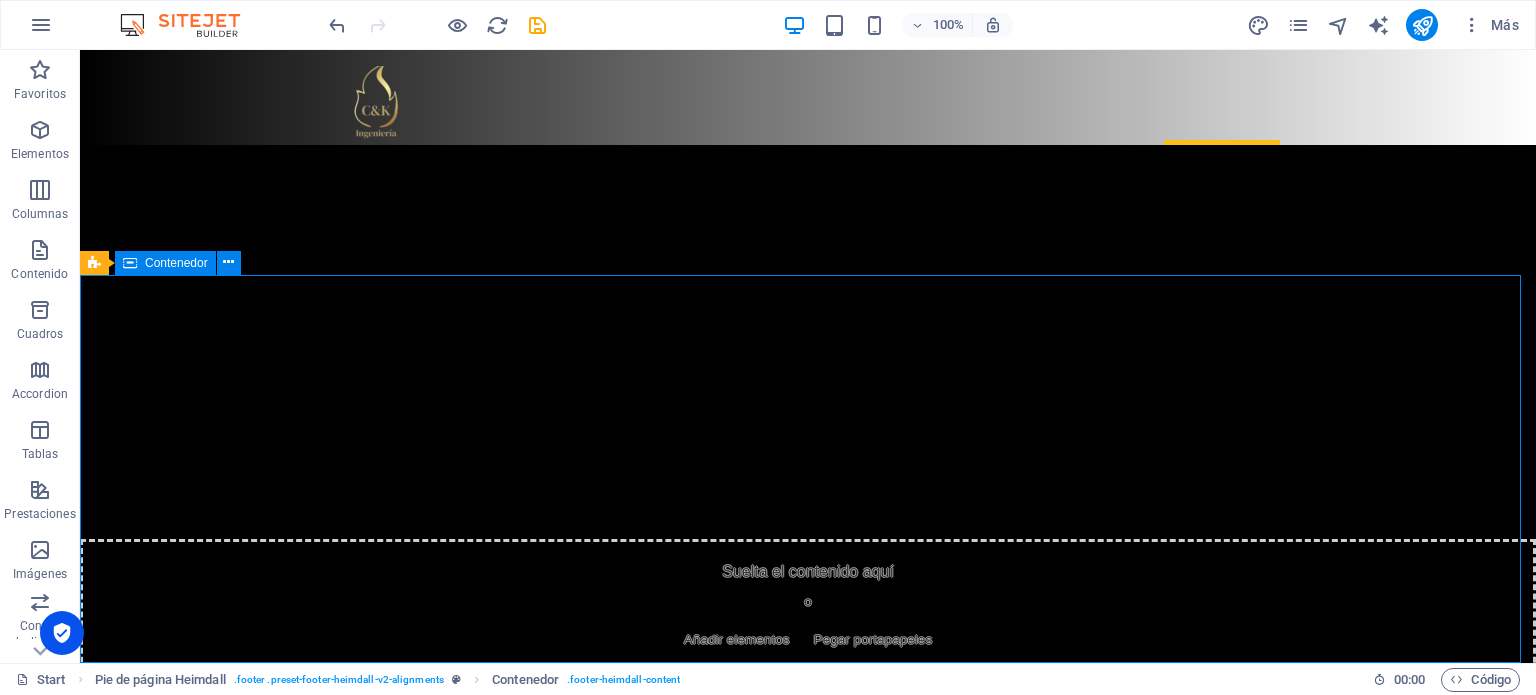 click on "Contáctanos [PERSON_NAME][STREET_ADDRESS]   Telefono :  [PHONE_NUMBER] Email:  [EMAIL_ADDRESS][DOMAIN_NAME] Soluciones integrales de calidad" at bounding box center (808, 6300) 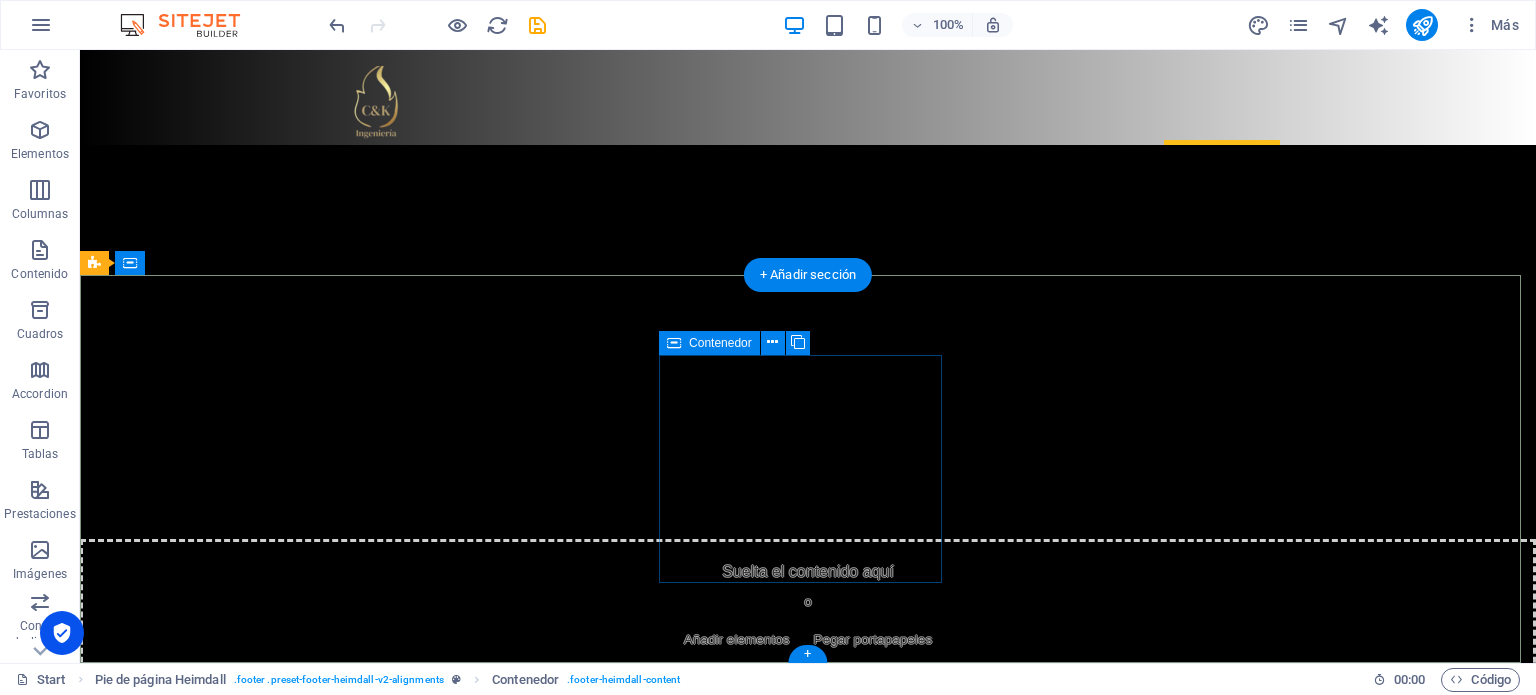 click on "Soluciones integrales de calidad" at bounding box center (237, 6404) 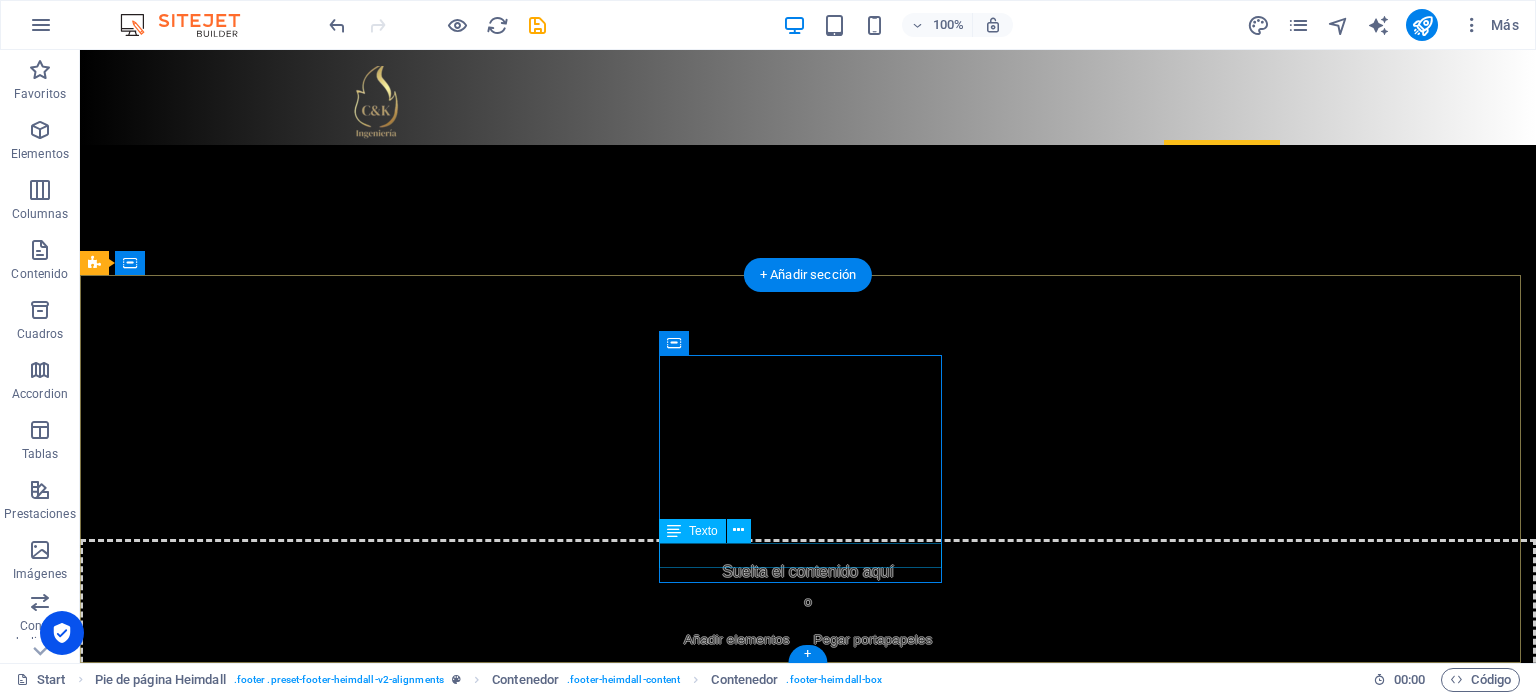 click on "Soluciones integrales de calidad" at bounding box center [237, 6491] 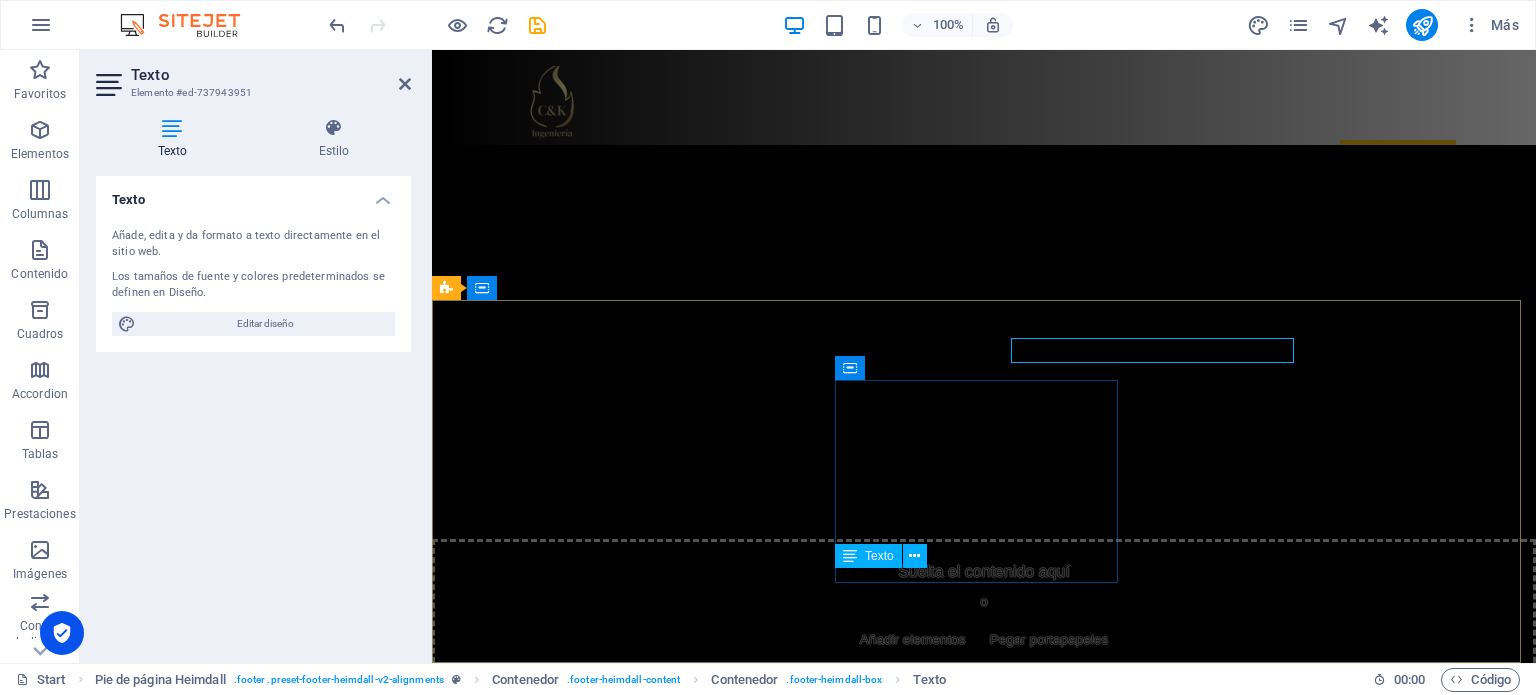 scroll, scrollTop: 6179, scrollLeft: 0, axis: vertical 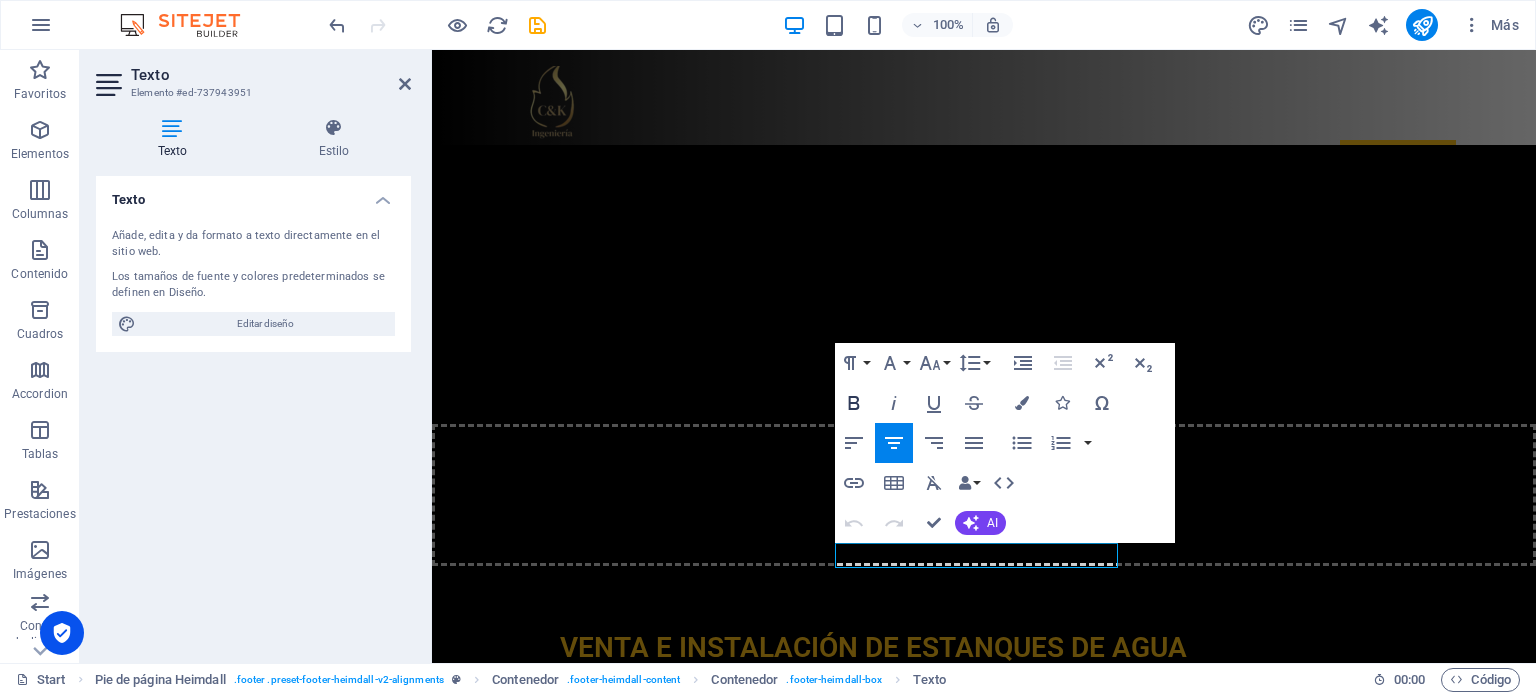 click 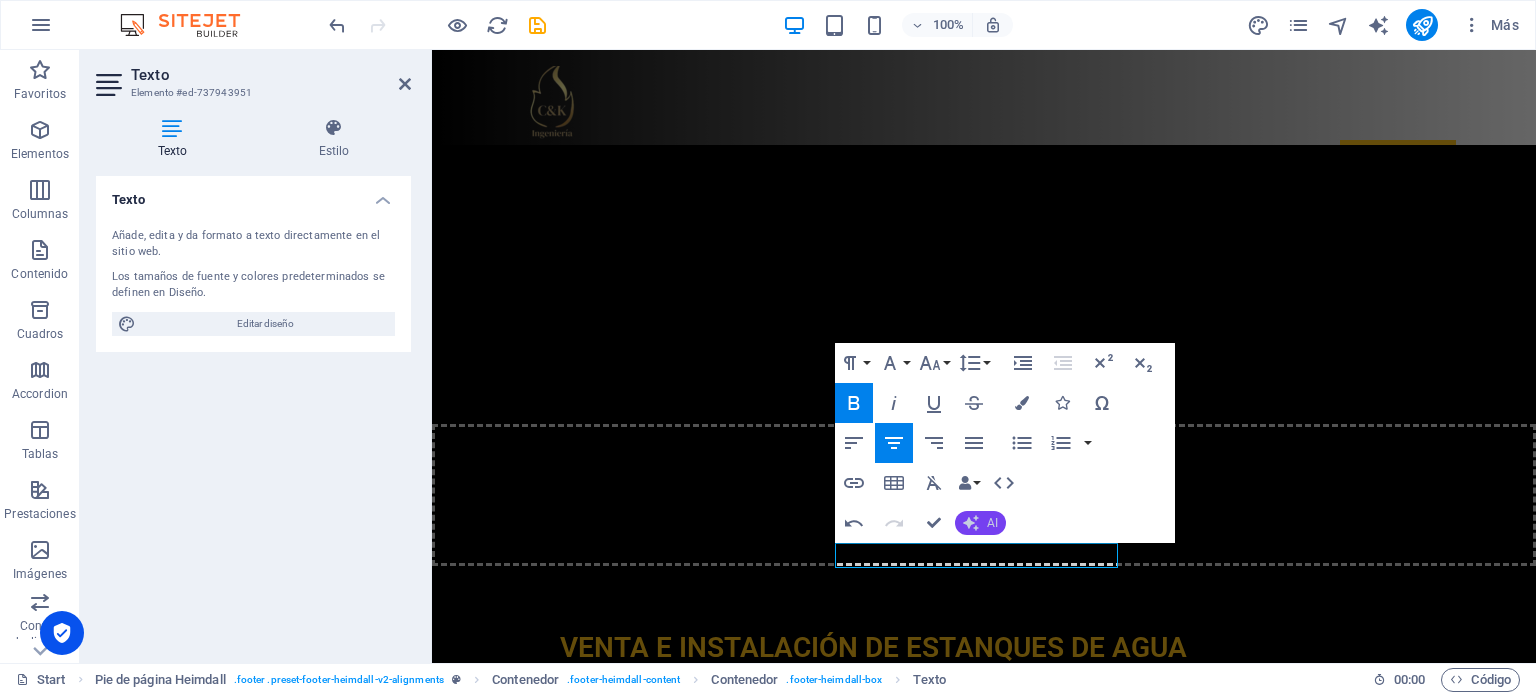 click on "AI" at bounding box center [992, 523] 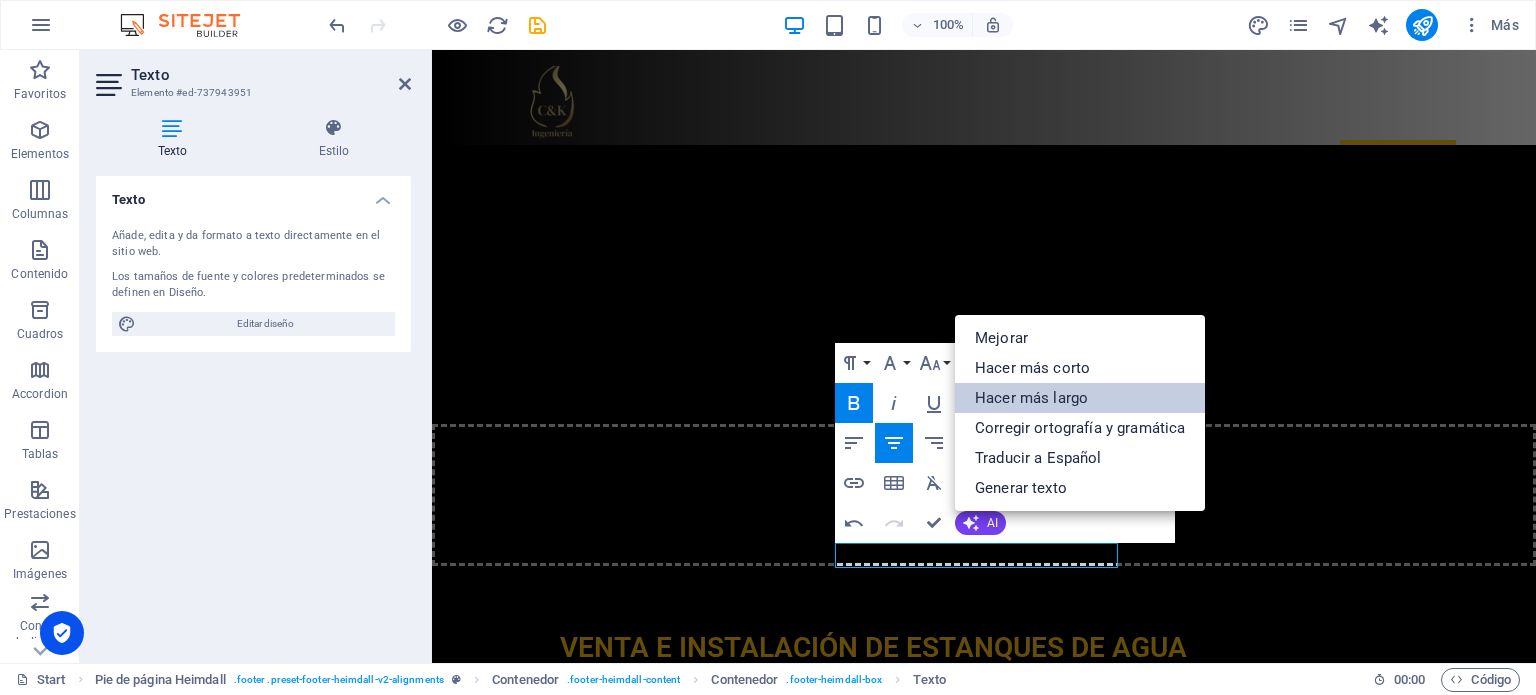 click on "Hacer más largo" at bounding box center (1080, 398) 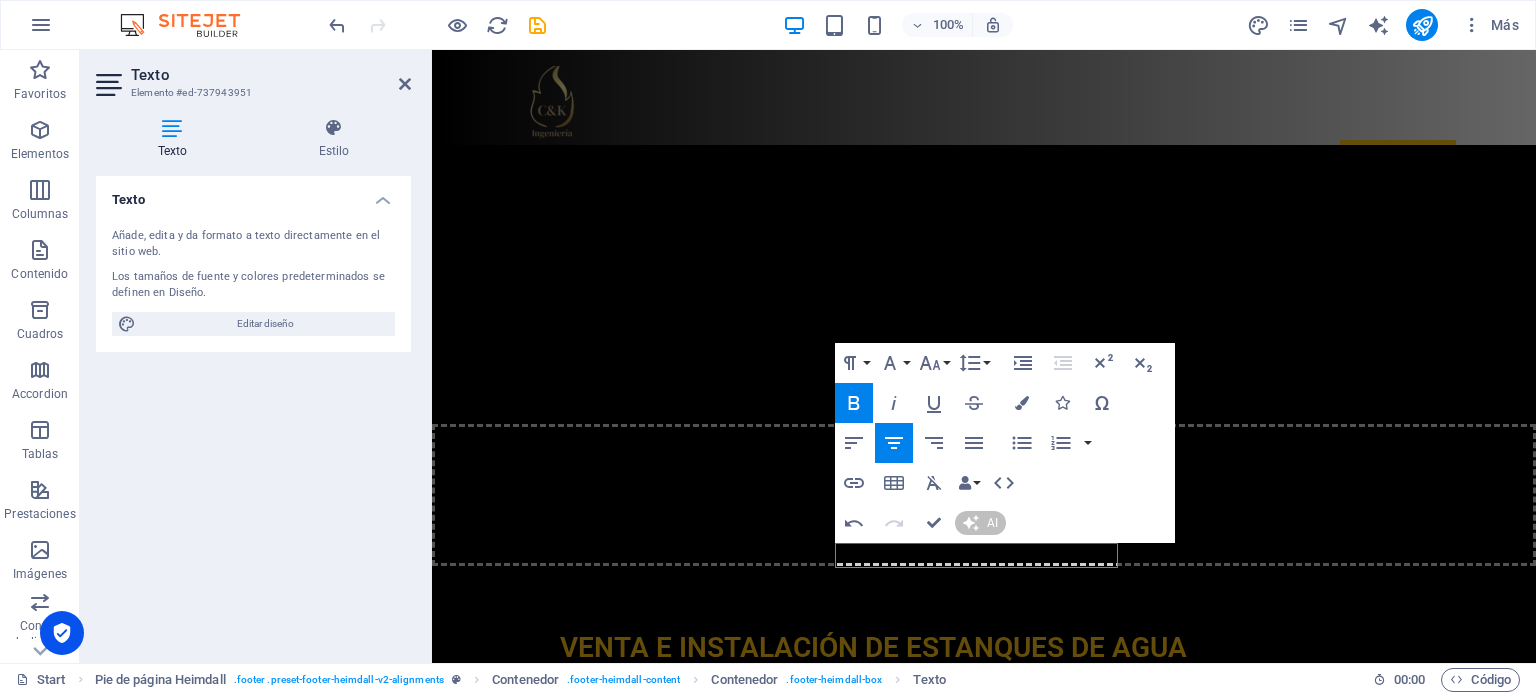 type 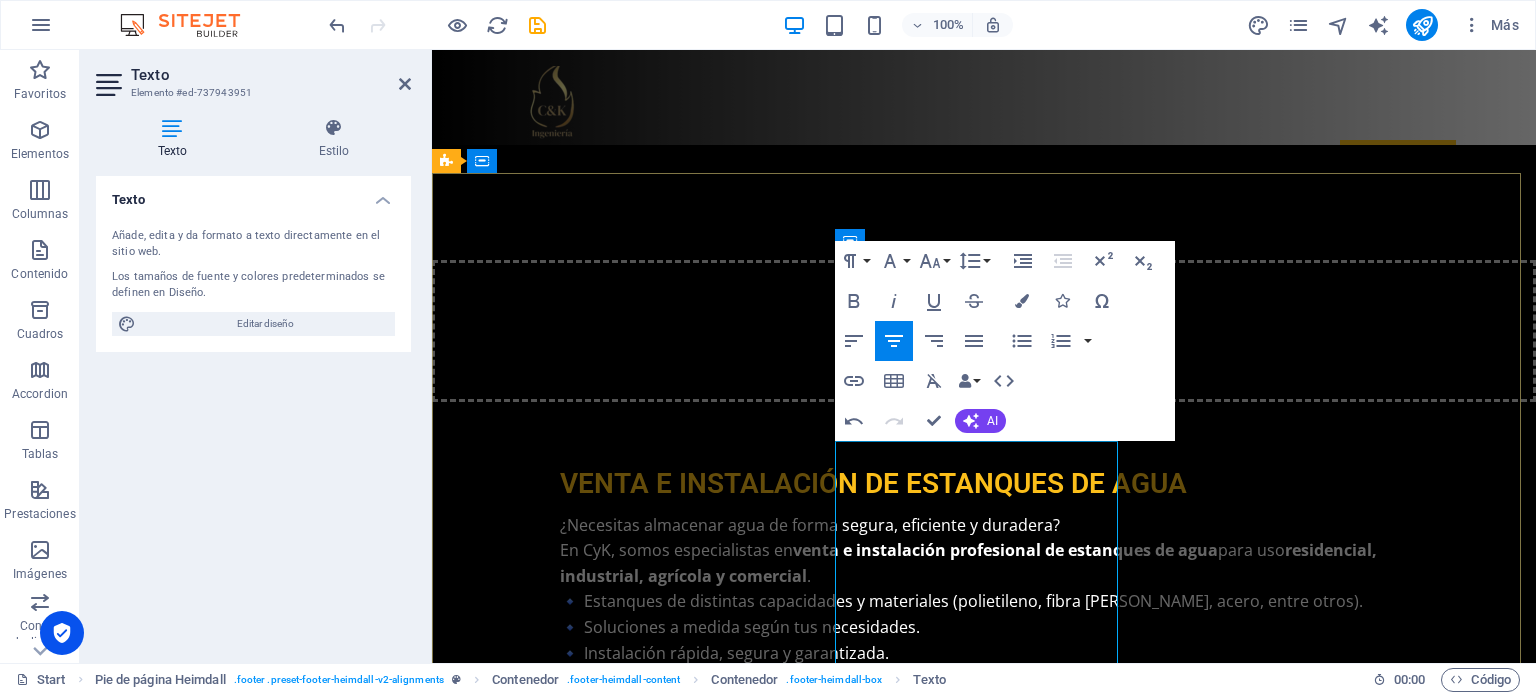 scroll, scrollTop: 6379, scrollLeft: 0, axis: vertical 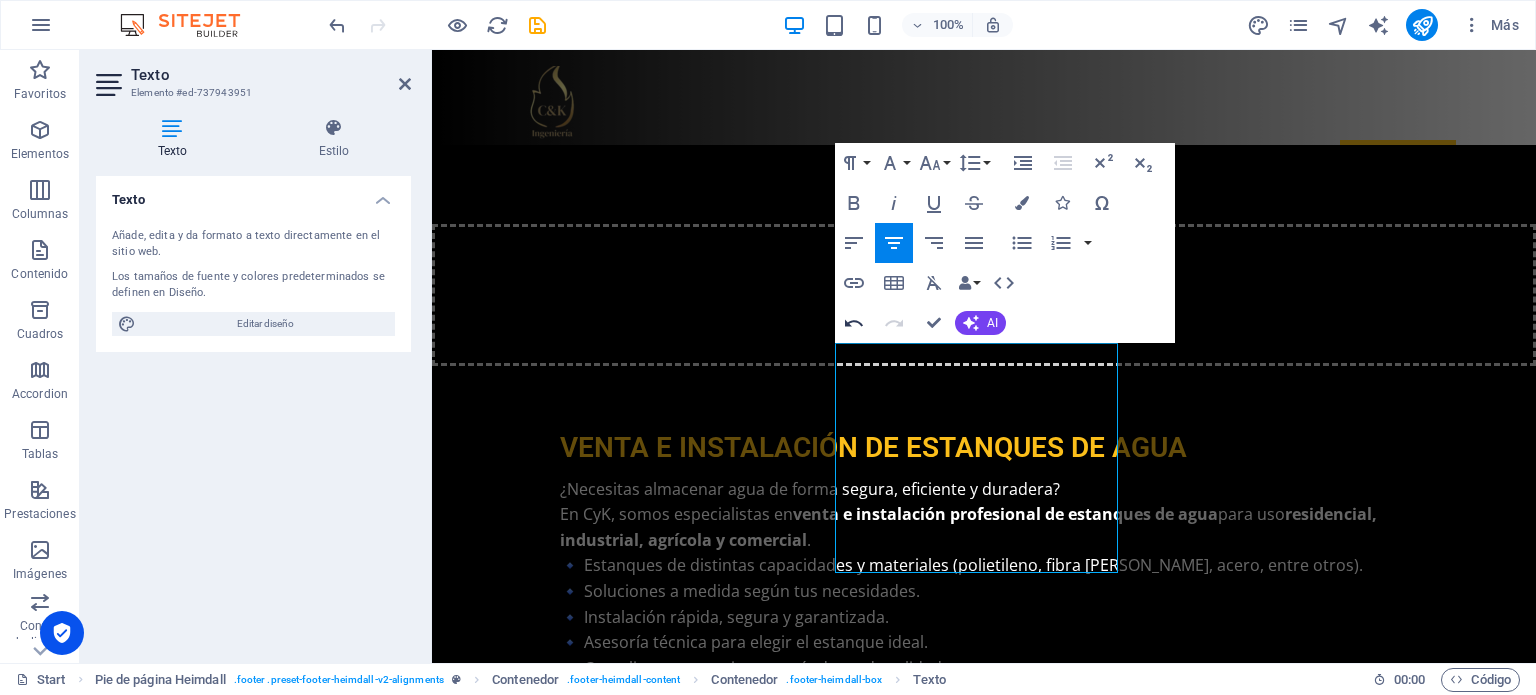 click 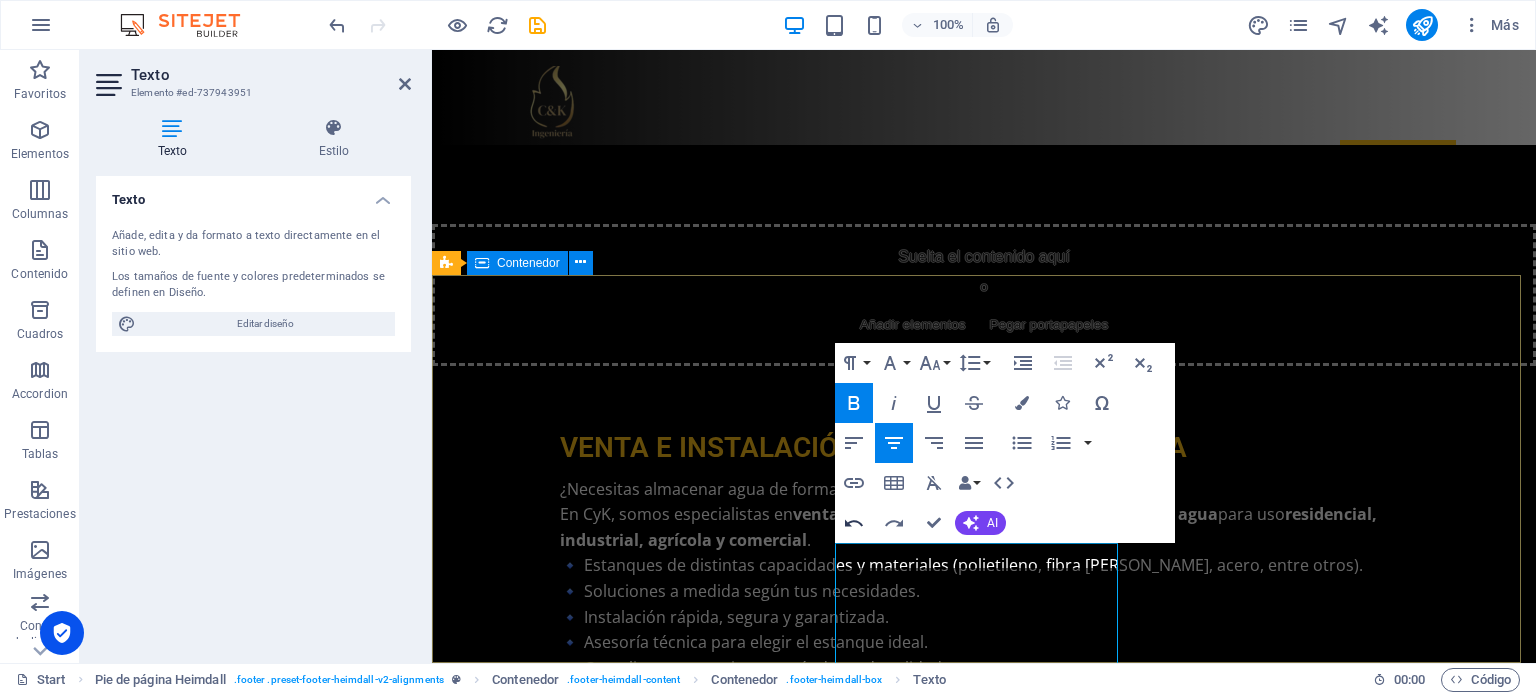 scroll, scrollTop: 6179, scrollLeft: 0, axis: vertical 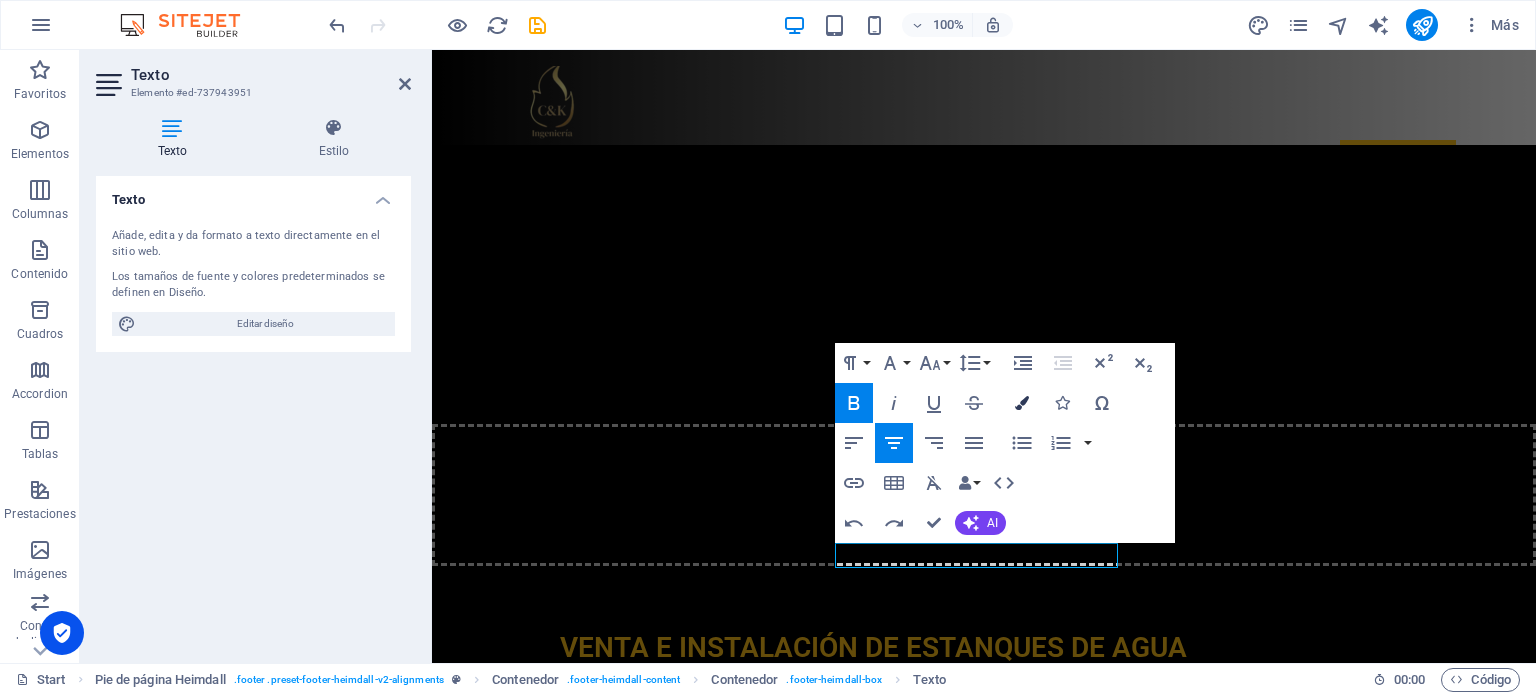 click at bounding box center (1022, 403) 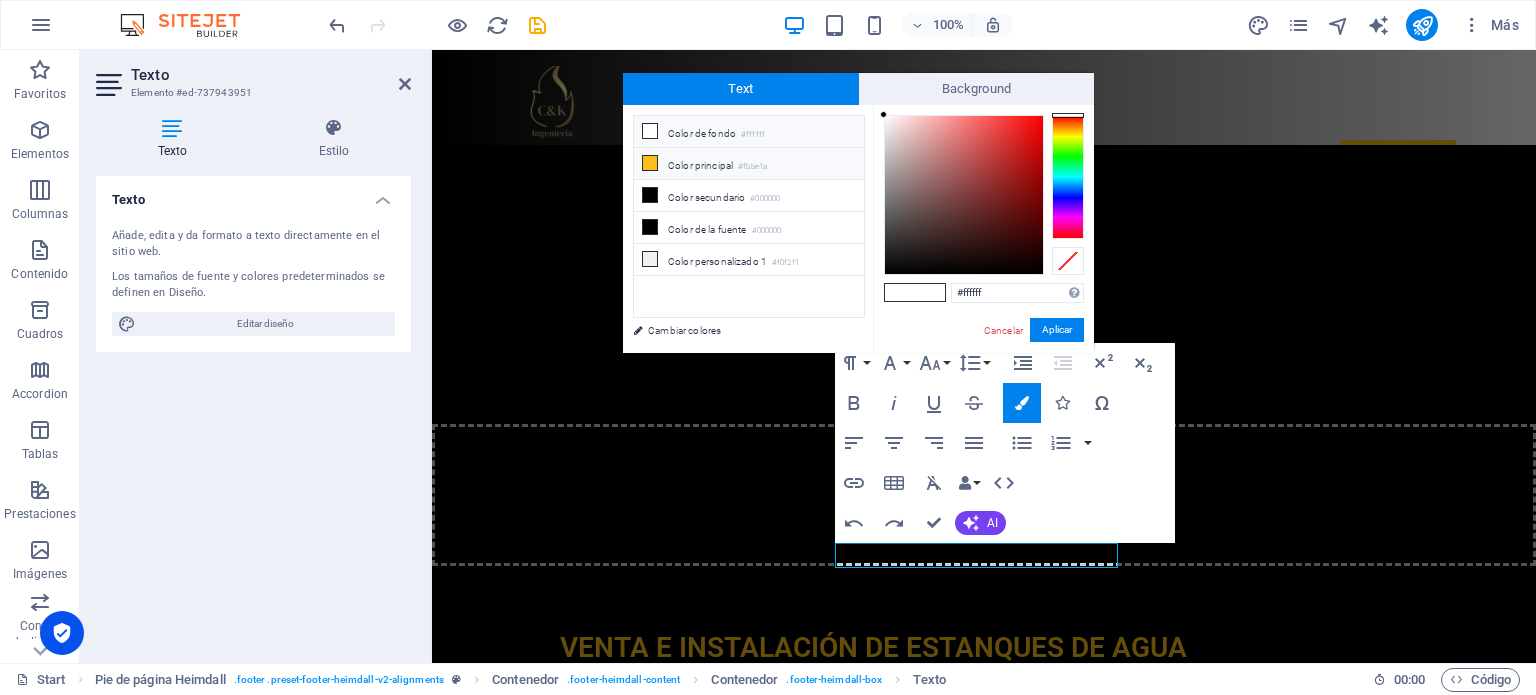 click on "Color principal
#fbbe1a" at bounding box center (749, 164) 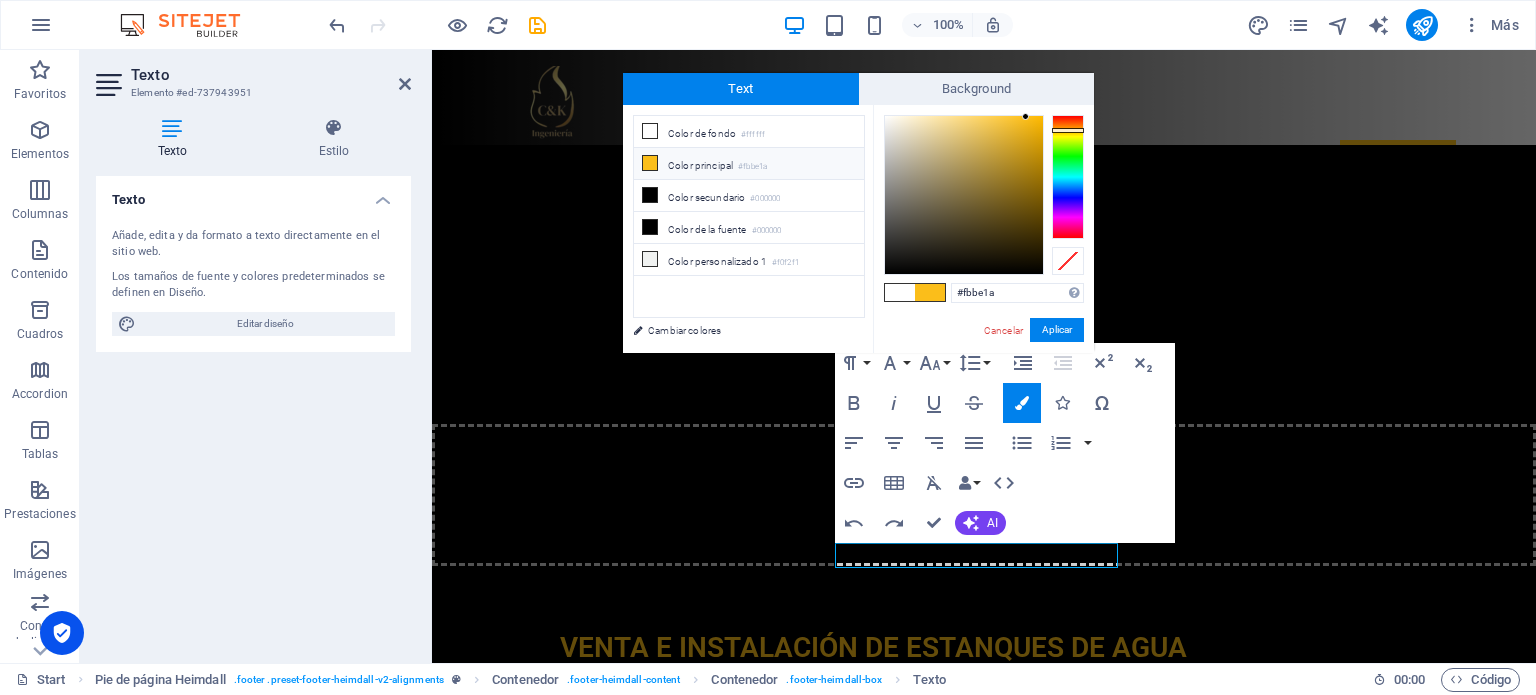 click at bounding box center (650, 163) 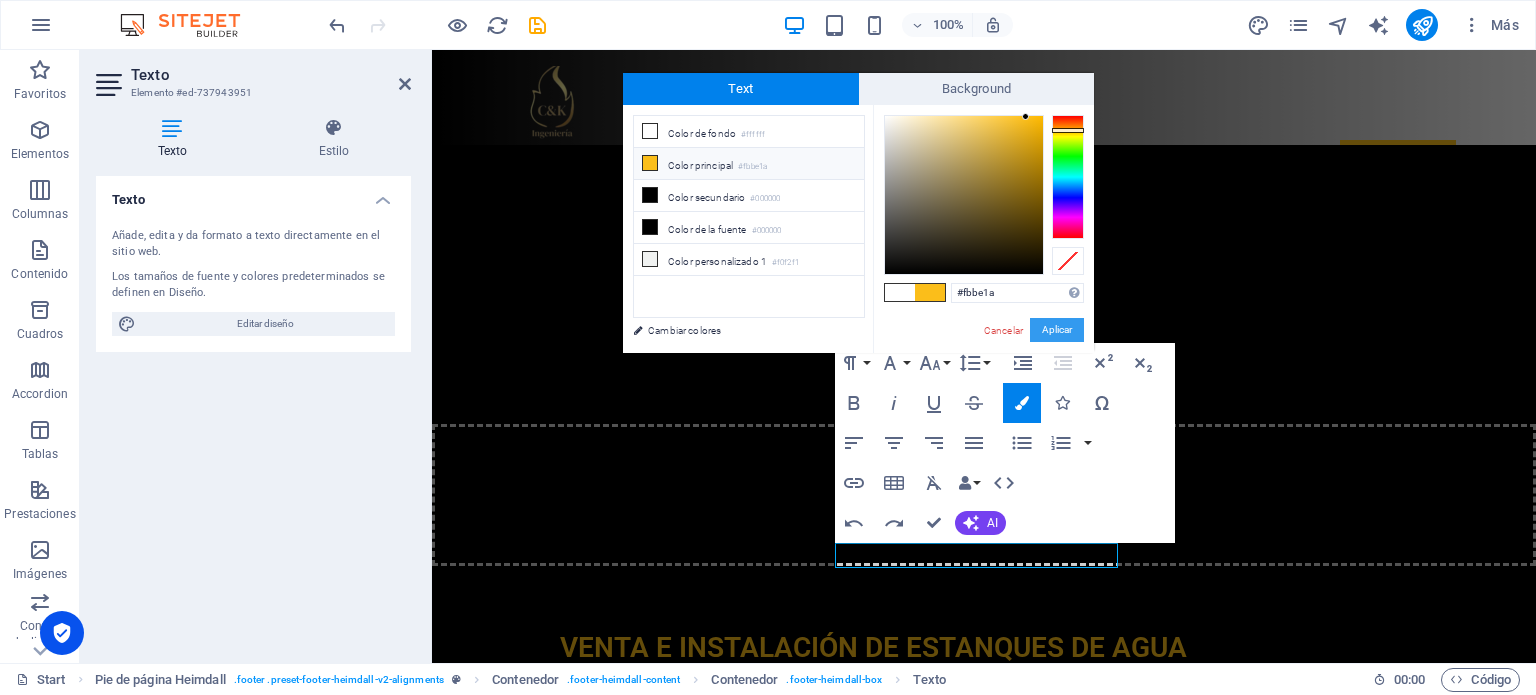 click on "Aplicar" at bounding box center [1057, 330] 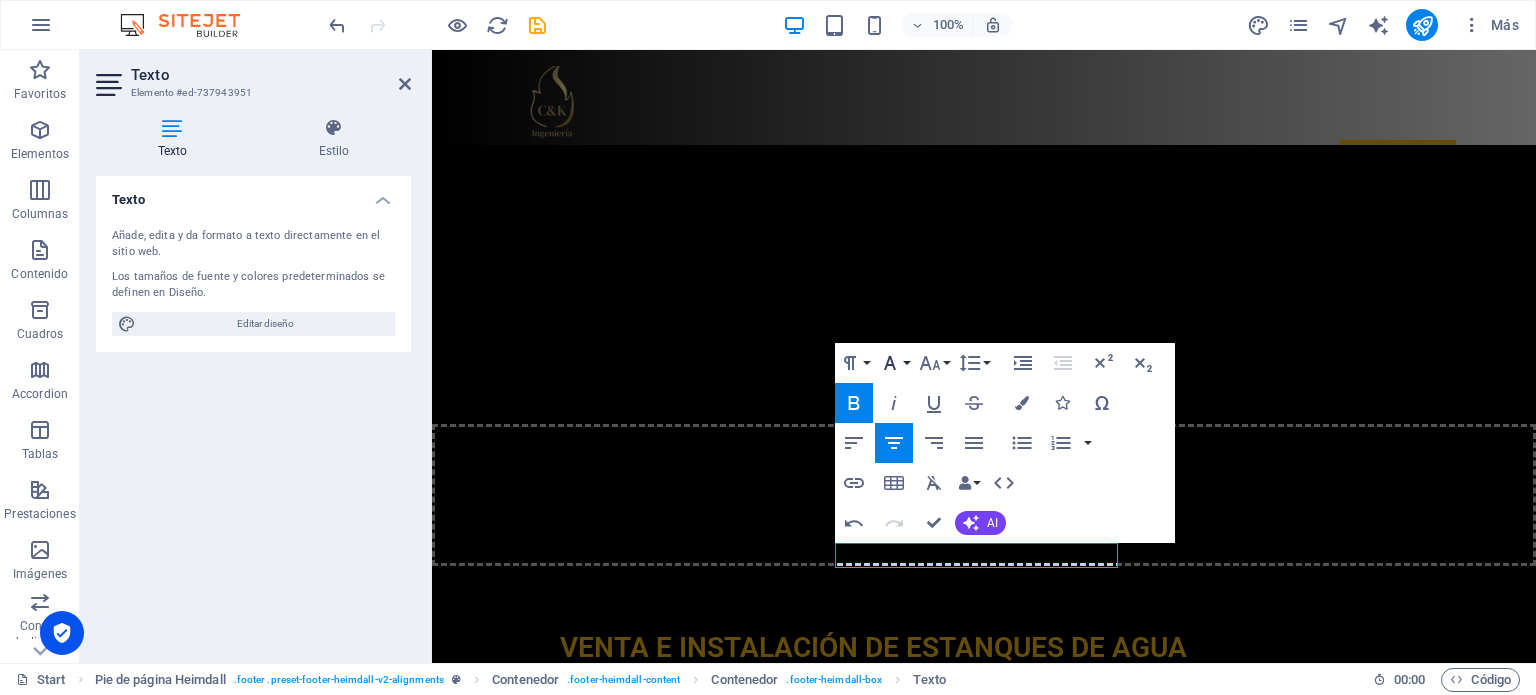 click on "Font Family" at bounding box center (894, 363) 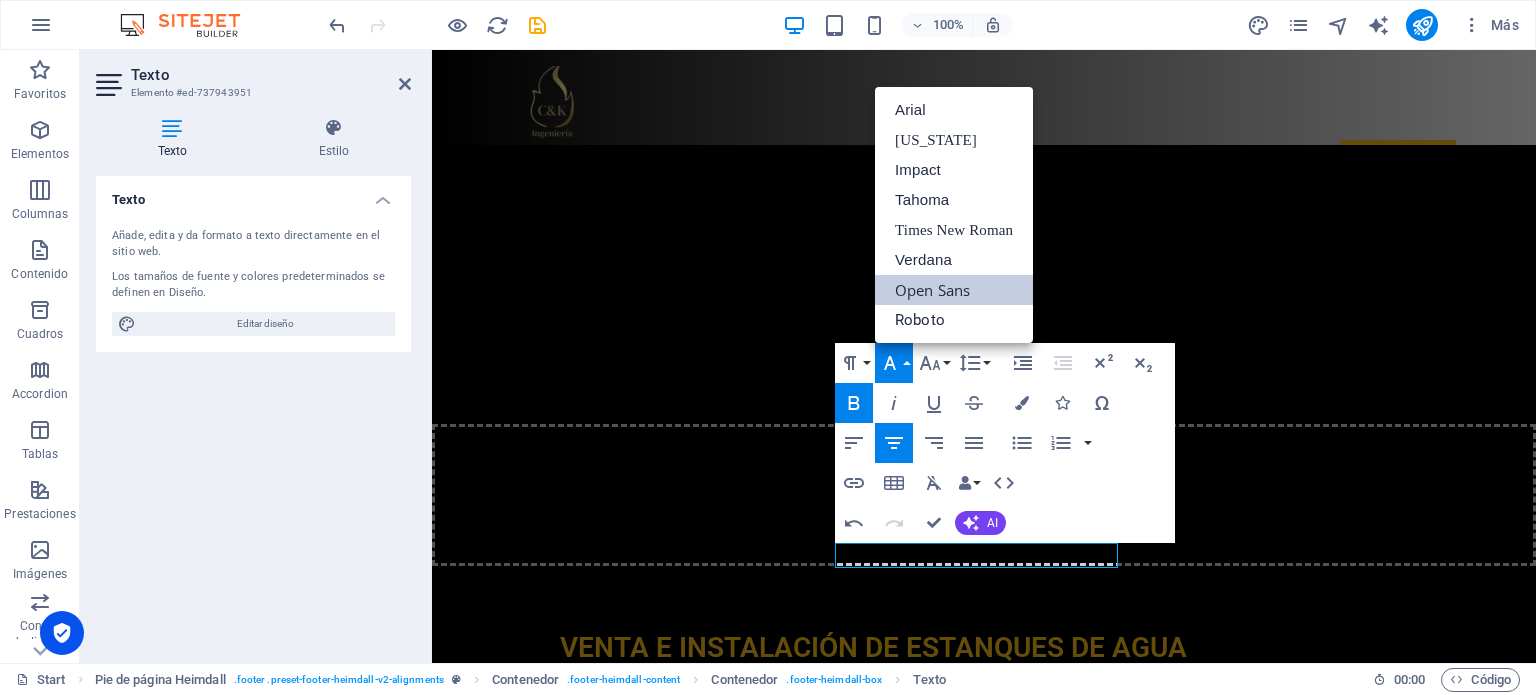 scroll, scrollTop: 0, scrollLeft: 0, axis: both 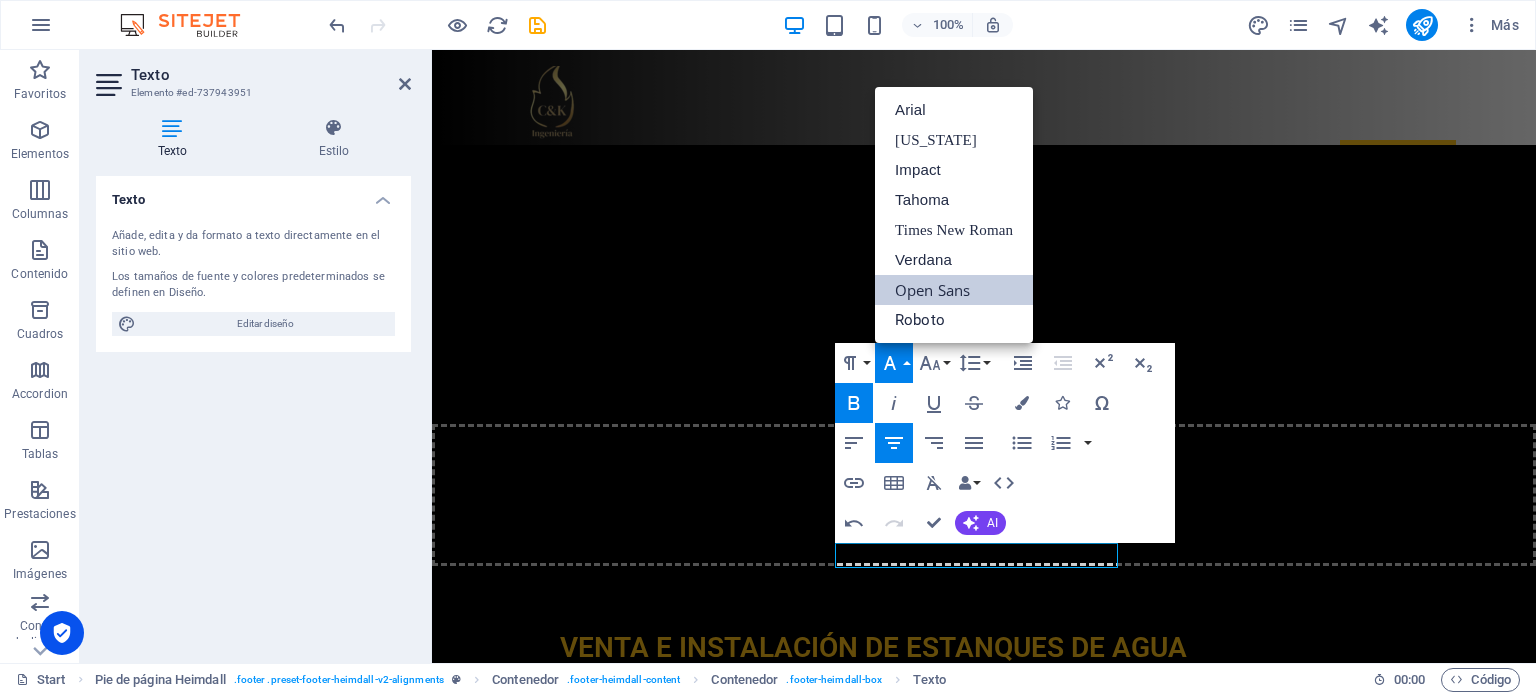 click on "Font Family" at bounding box center (894, 363) 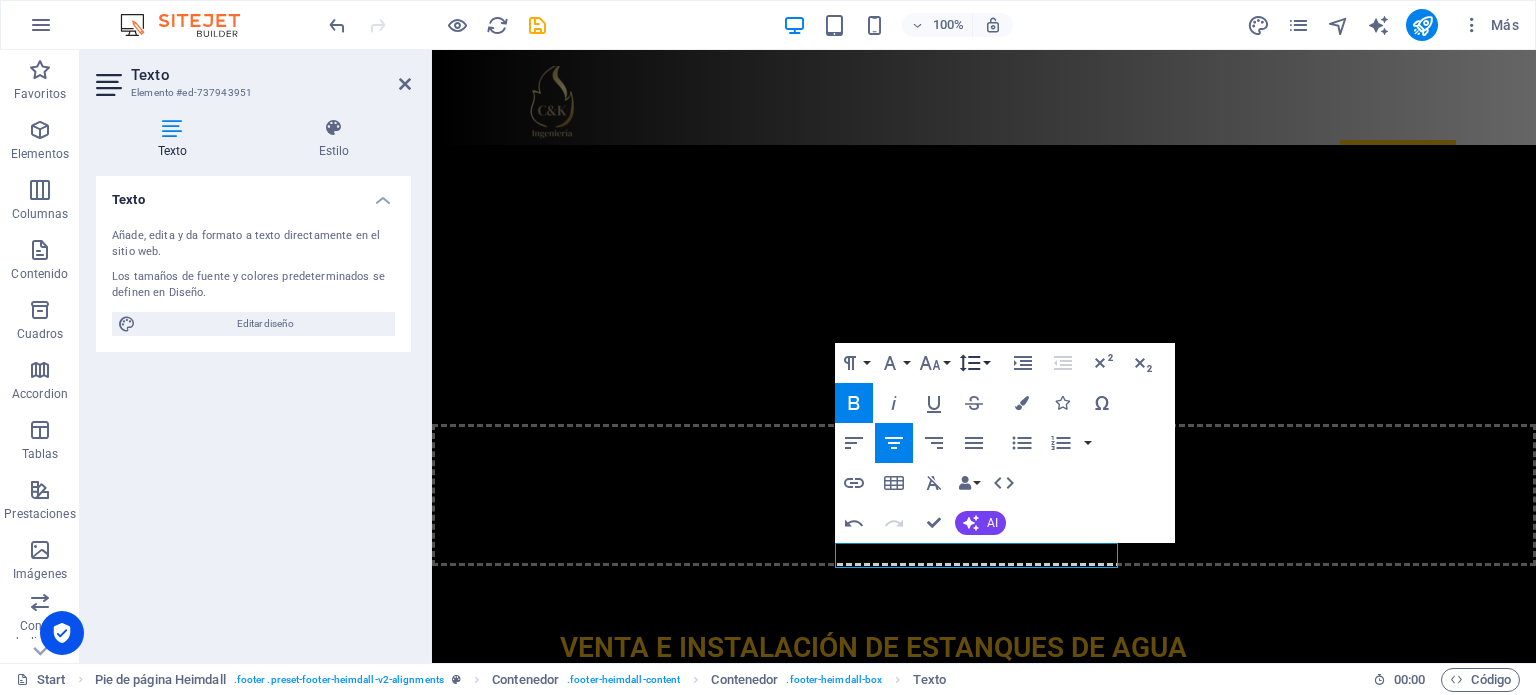 click on "Line Height" at bounding box center [974, 363] 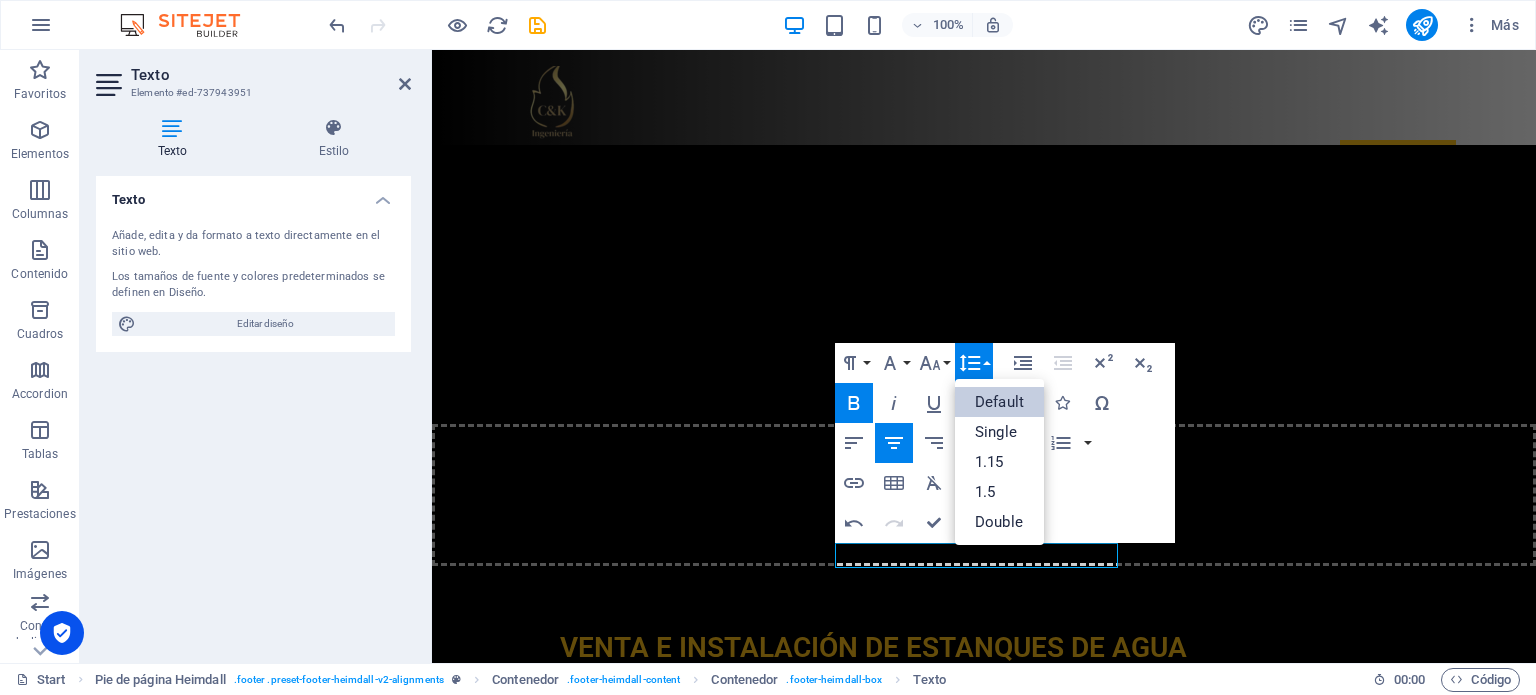 scroll, scrollTop: 0, scrollLeft: 0, axis: both 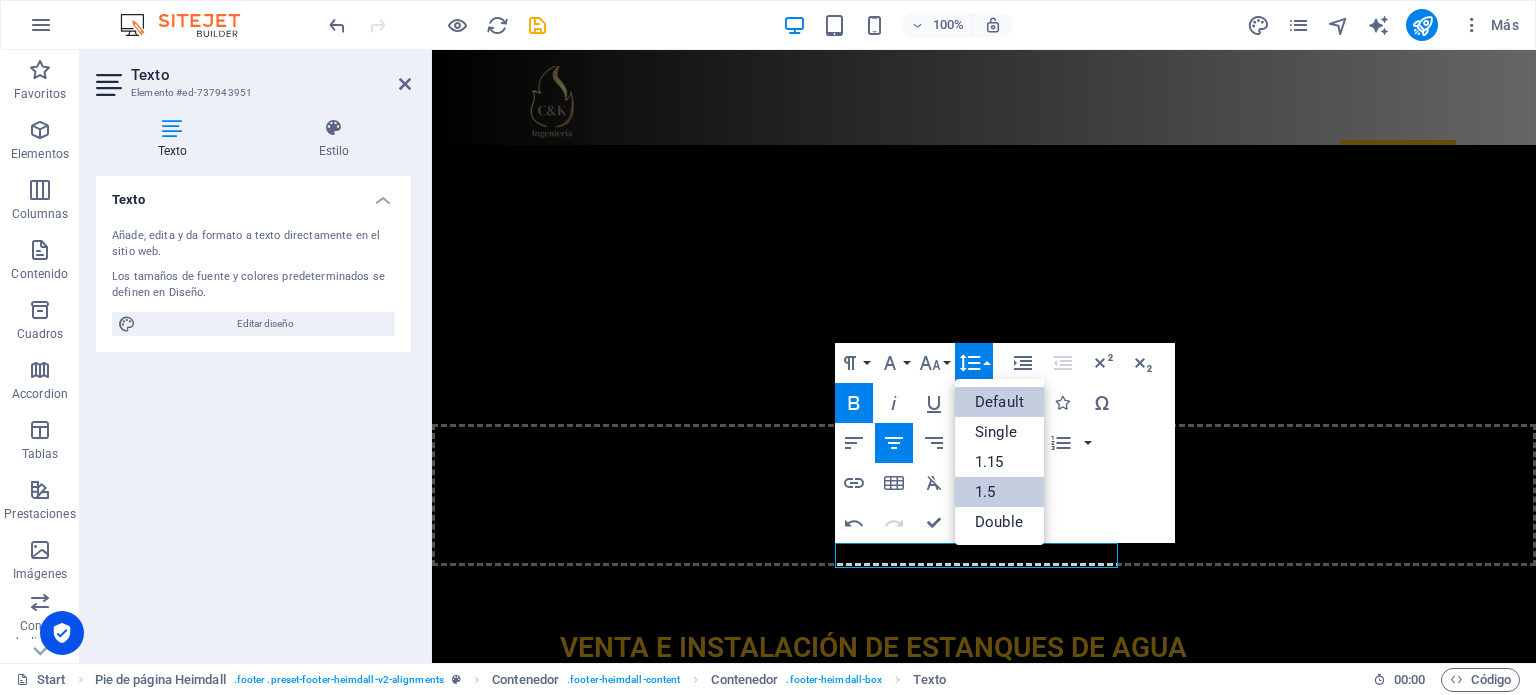 click on "1.5" at bounding box center [999, 492] 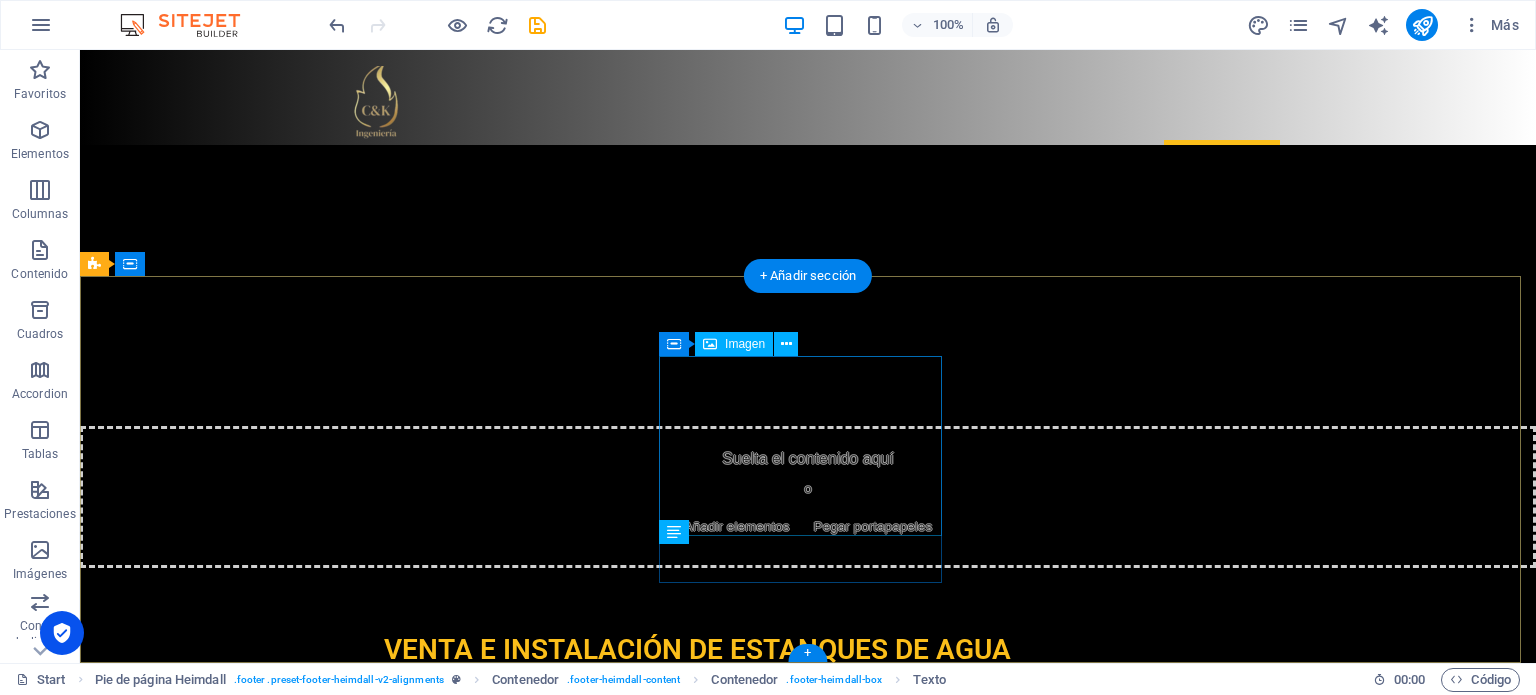 scroll, scrollTop: 5947, scrollLeft: 0, axis: vertical 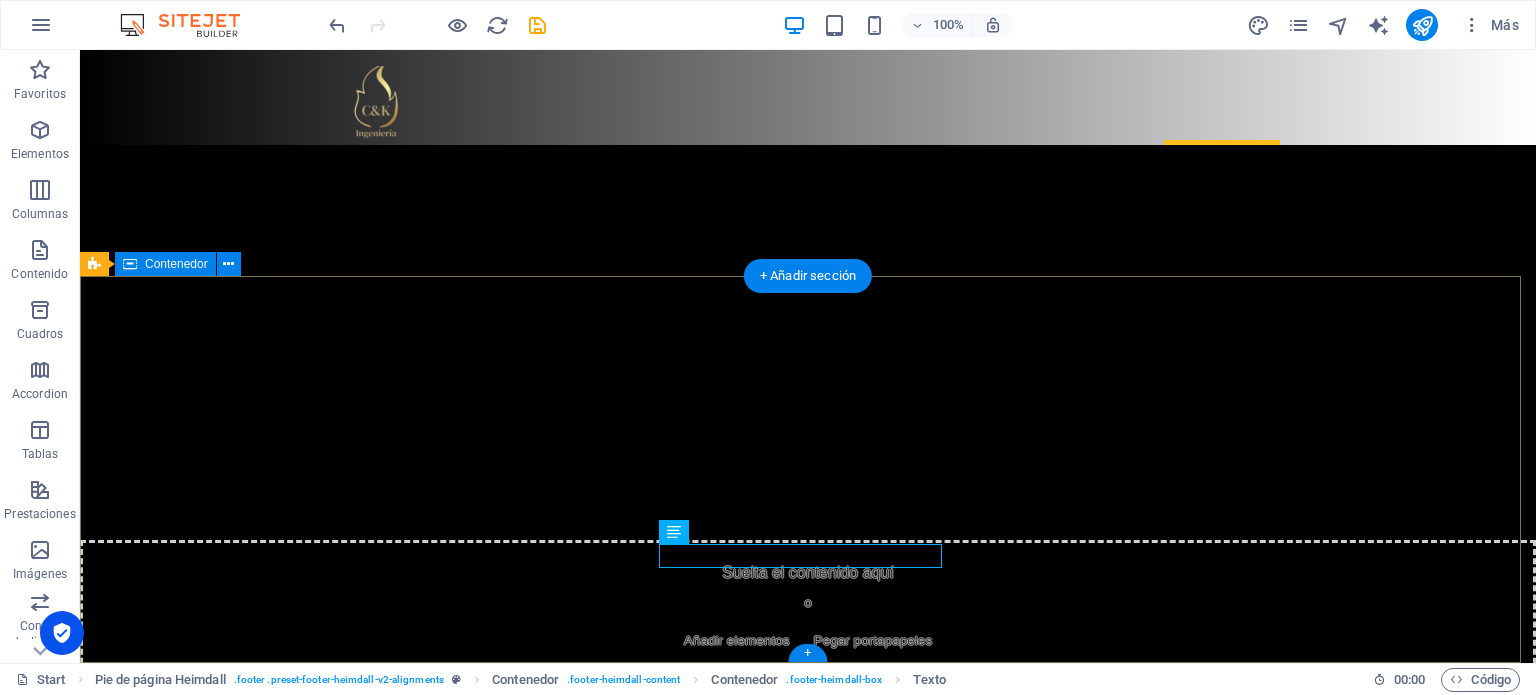 click on "Contáctanos [PERSON_NAME][STREET_ADDRESS]   Telefono :  [PHONE_NUMBER] Email:  [EMAIL_ADDRESS][DOMAIN_NAME] Soluciones integrales de calidad" at bounding box center [808, 6300] 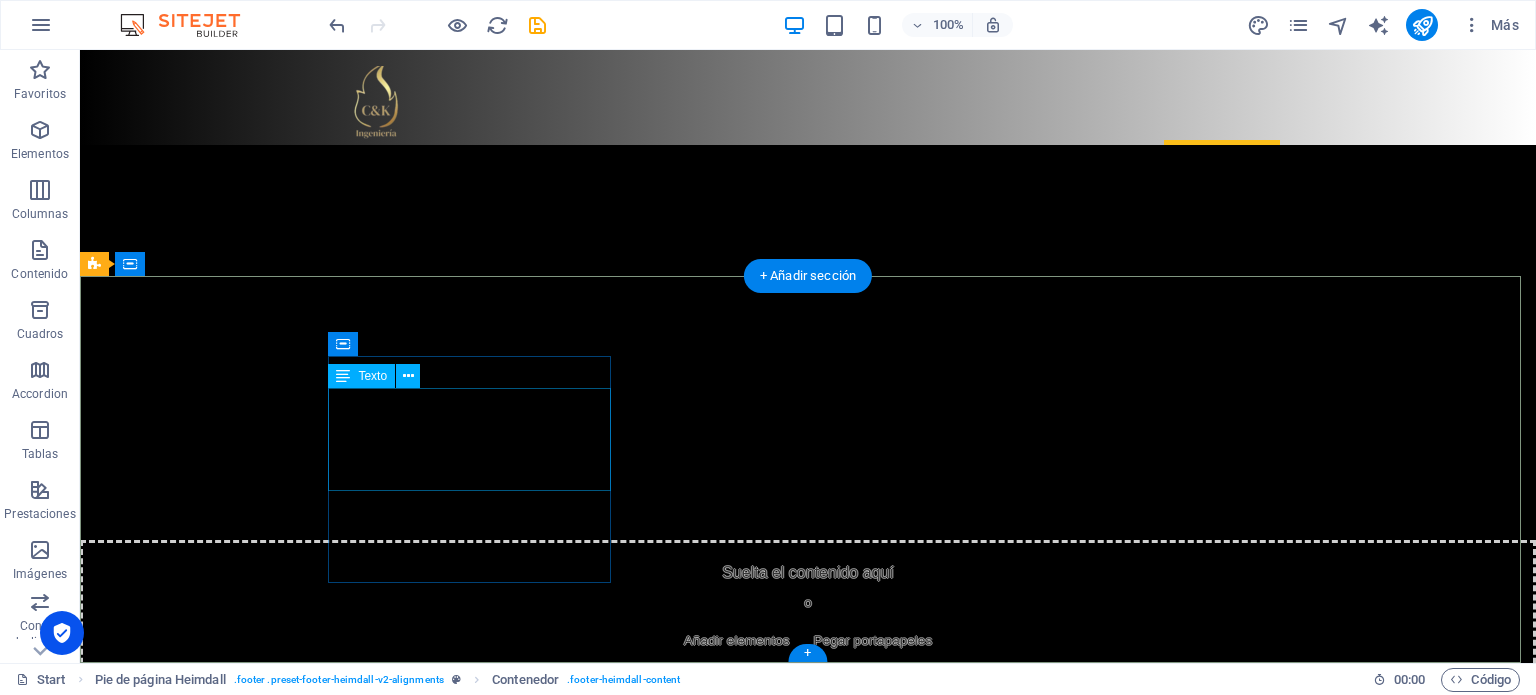 click on "[PERSON_NAME][STREET_ADDRESS]   Telefono :  [PHONE_NUMBER] Email:  [EMAIL_ADDRESS][DOMAIN_NAME]" at bounding box center (237, 6203) 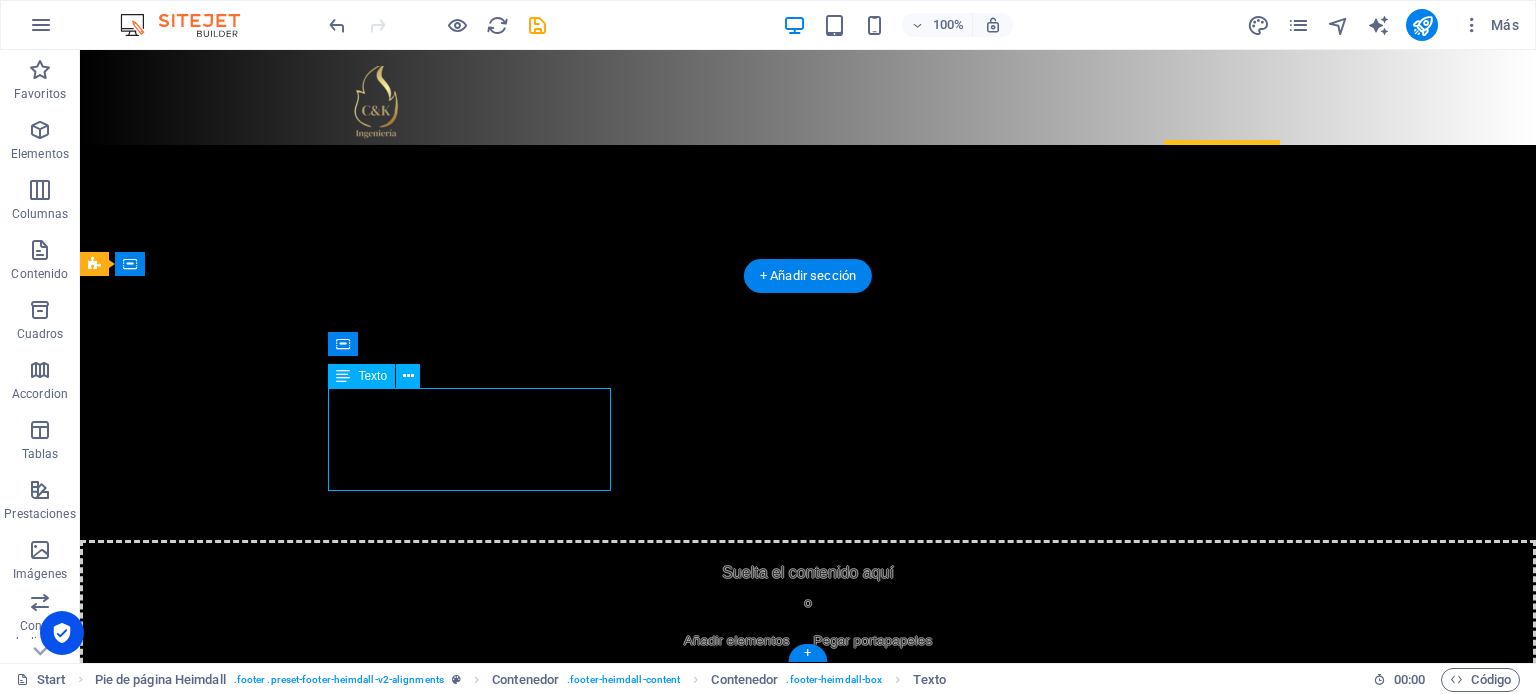 click on "[PERSON_NAME][STREET_ADDRESS]   Telefono :  [PHONE_NUMBER] Email:  [EMAIL_ADDRESS][DOMAIN_NAME]" at bounding box center (237, 6203) 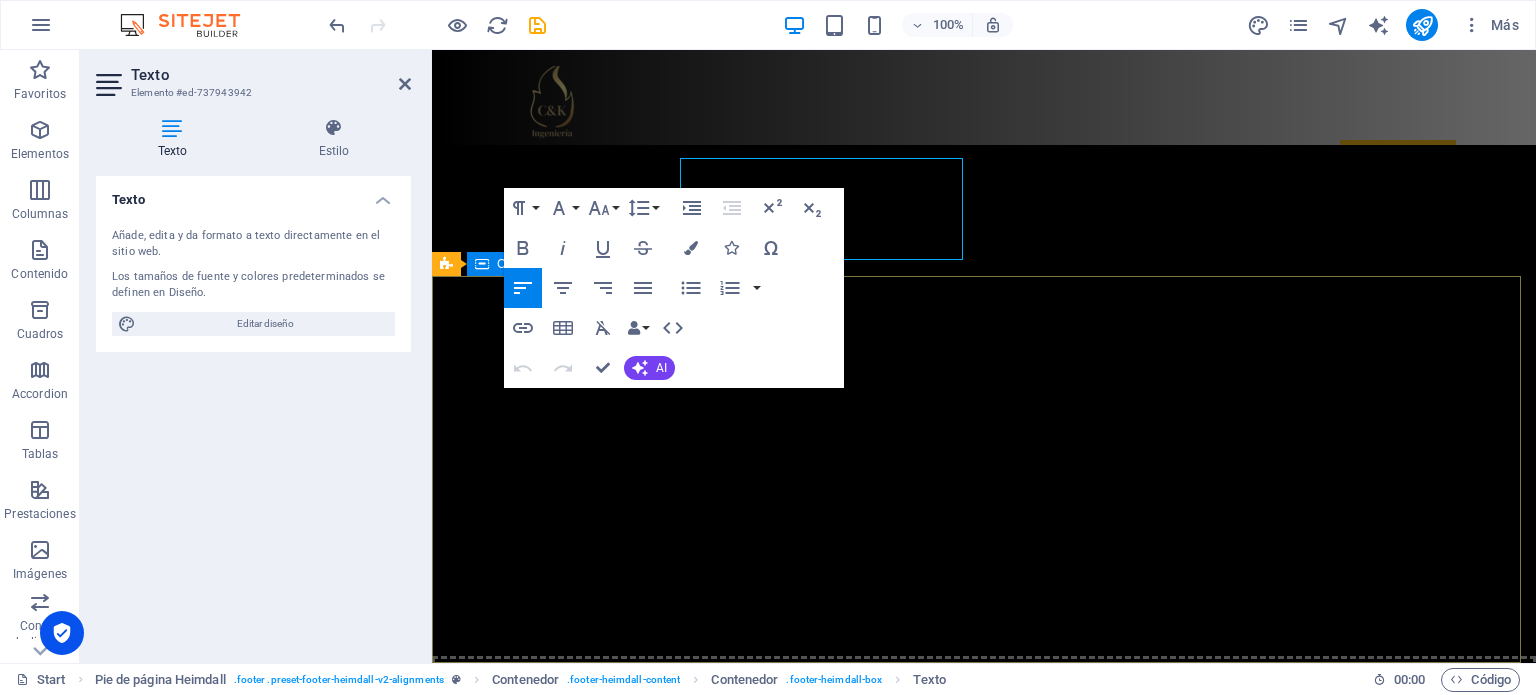 scroll, scrollTop: 6177, scrollLeft: 0, axis: vertical 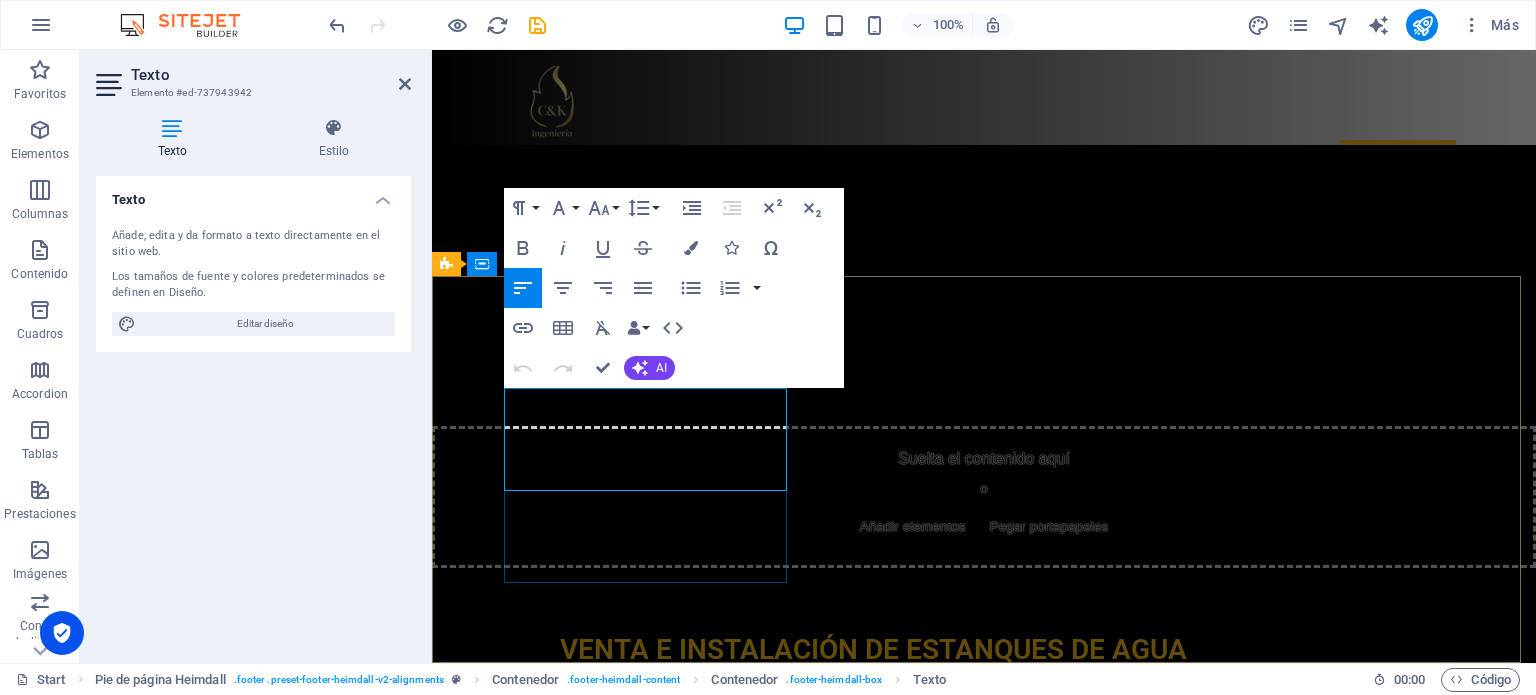click on "[PHONE_NUMBER]" at bounding box center (587, 6088) 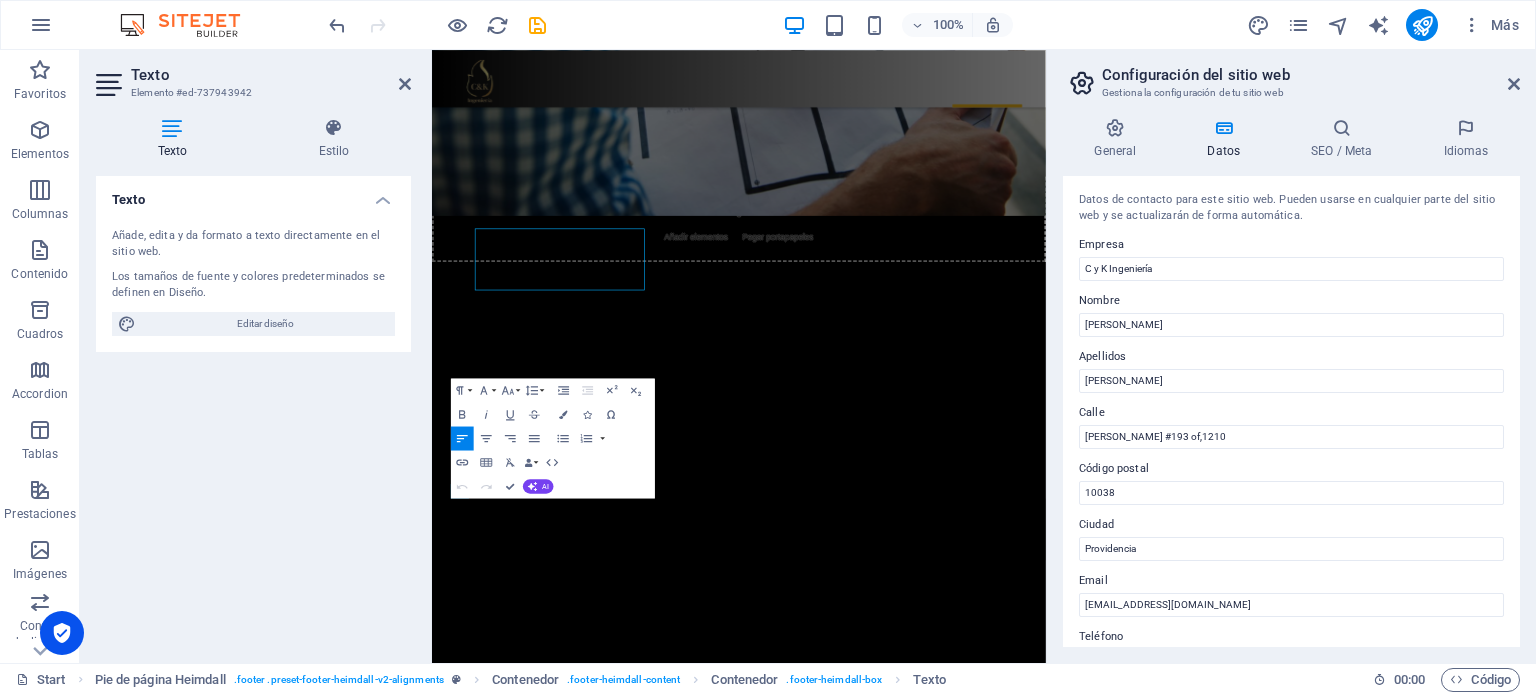 scroll, scrollTop: 6218, scrollLeft: 0, axis: vertical 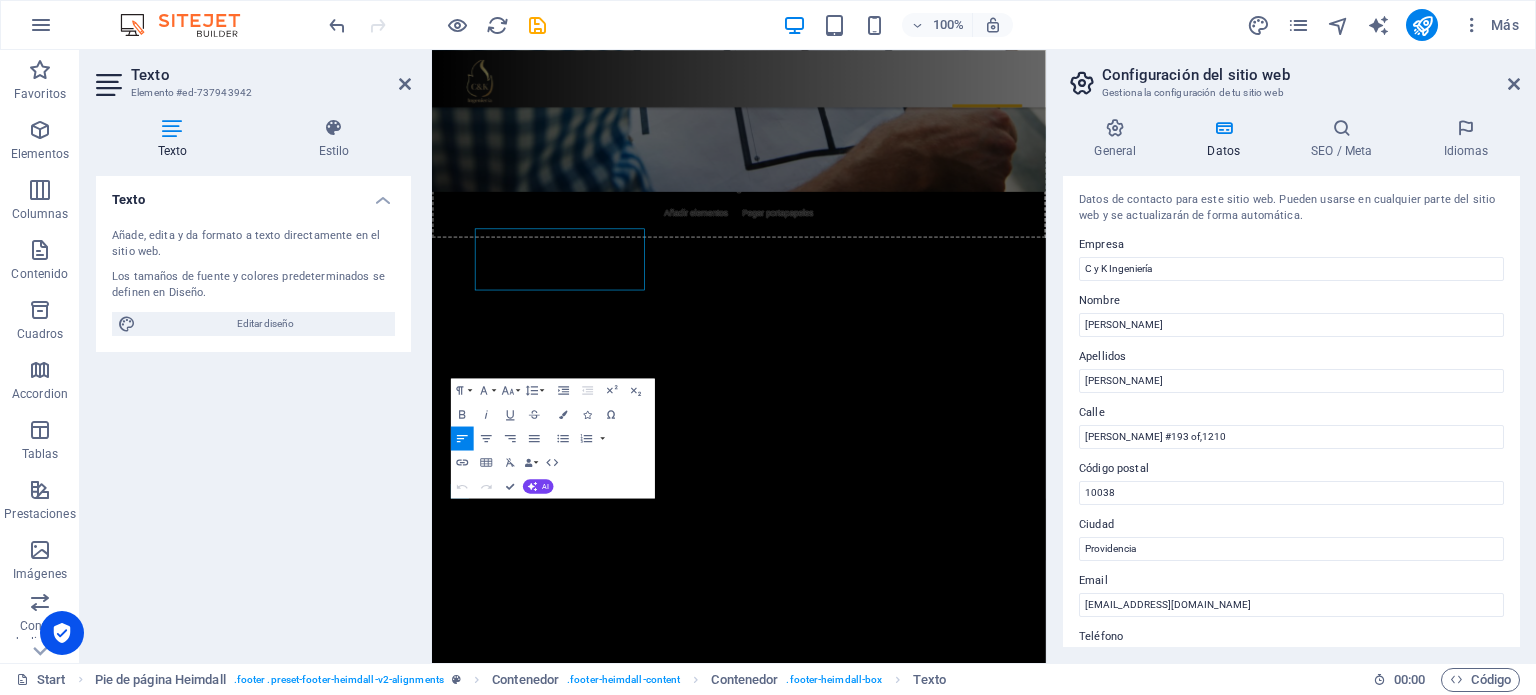 click on "Paragraph Format Normal Heading 1 Heading 2 Heading 3 Heading 4 Heading 5 Heading 6 Code Font Family Arial [US_STATE] Impact Tahoma Times New [PERSON_NAME] Verdana Open Sans Roboto Font Size 8 9 10 11 12 14 18 24 30 36 48 60 72 96 Line Height Default Single 1.15 1.5 Double Increase Indent Decrease Indent Superscript Subscript Bold Italic Underline Strikethrough Colors Icons Special Characters Align Left Align Center Align Right Align Justify Unordered List   Default Circle Disc Square    Ordered List   Default Lower Alpha Lower Greek Lower [PERSON_NAME] Upper Alpha Upper [PERSON_NAME]    Insert Link Insert Table Clear Formatting Data Bindings Empresa Nombre Apellidos Calle Código postal Ciudad Email Teléfono Móvil Fax Campo personalizado 1 Campo personalizado 2 Campo personalizado 3 Campo personalizado 4 Campo personalizado 5 Campo personalizado 6 HTML Undo Redo Confirm (Ctrl+⏎) AI Mejorar Hacer más corto Hacer más largo Corregir ortografía y gramática Traducir a Español Generar texto" at bounding box center [553, 438] 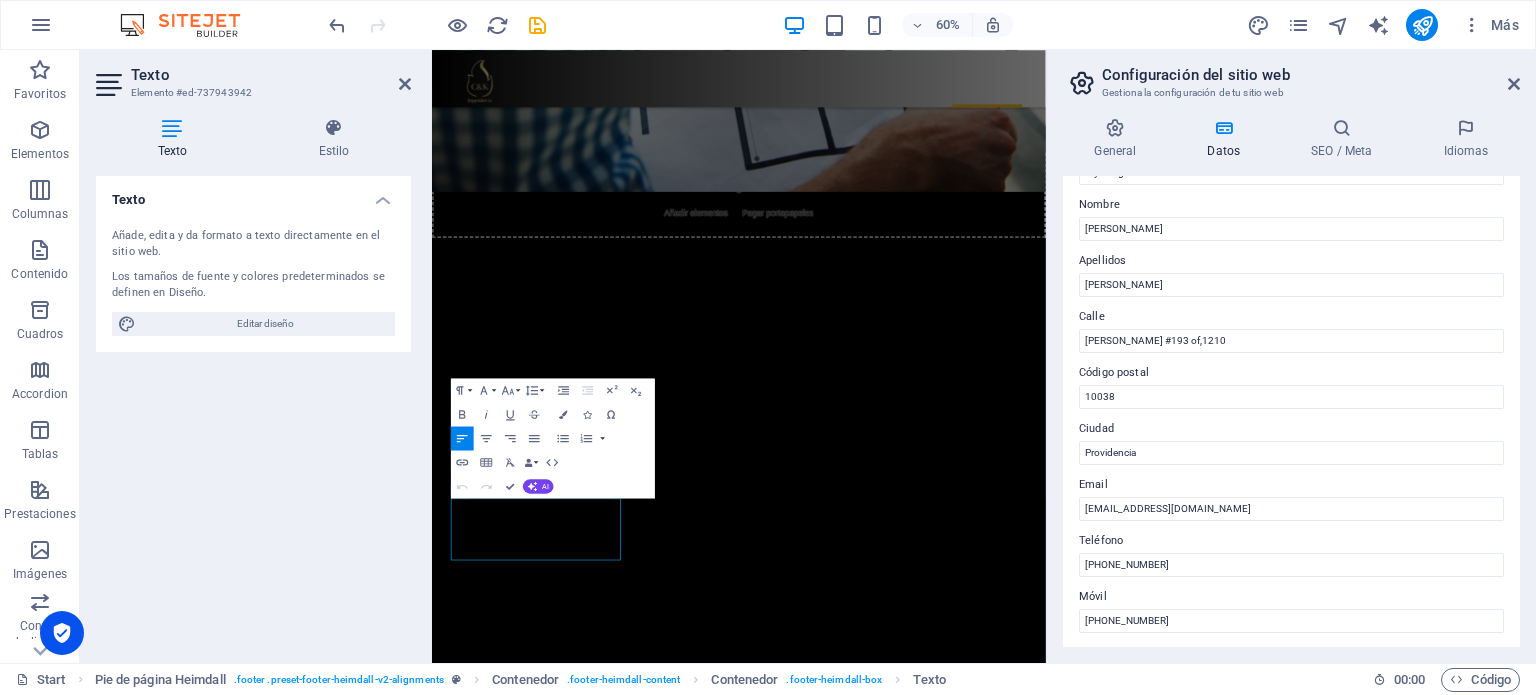 scroll, scrollTop: 200, scrollLeft: 0, axis: vertical 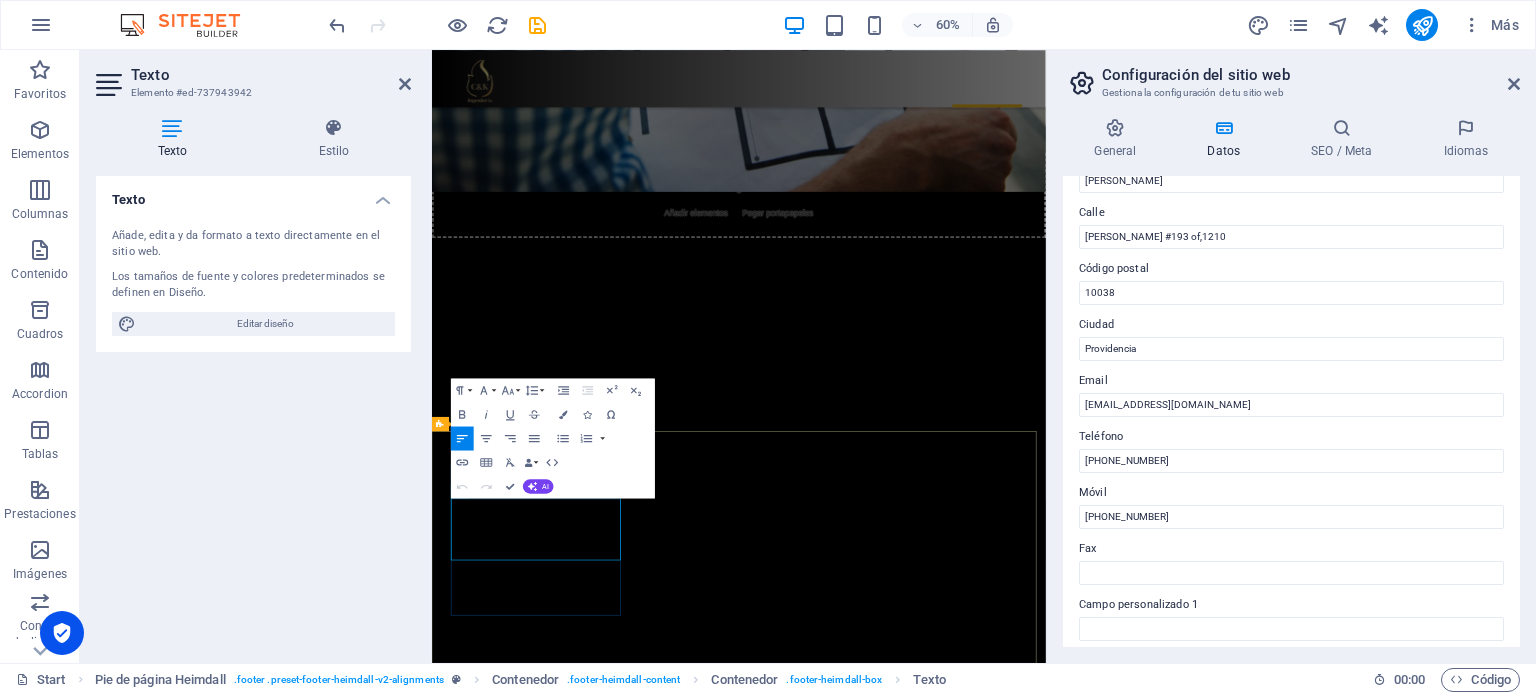 click on "Contáctanos [PERSON_NAME][STREET_ADDRESS]   Telefono :  [PHONE_NUMBER] Email:  [EMAIL_ADDRESS][DOMAIN_NAME]" at bounding box center (589, 6857) 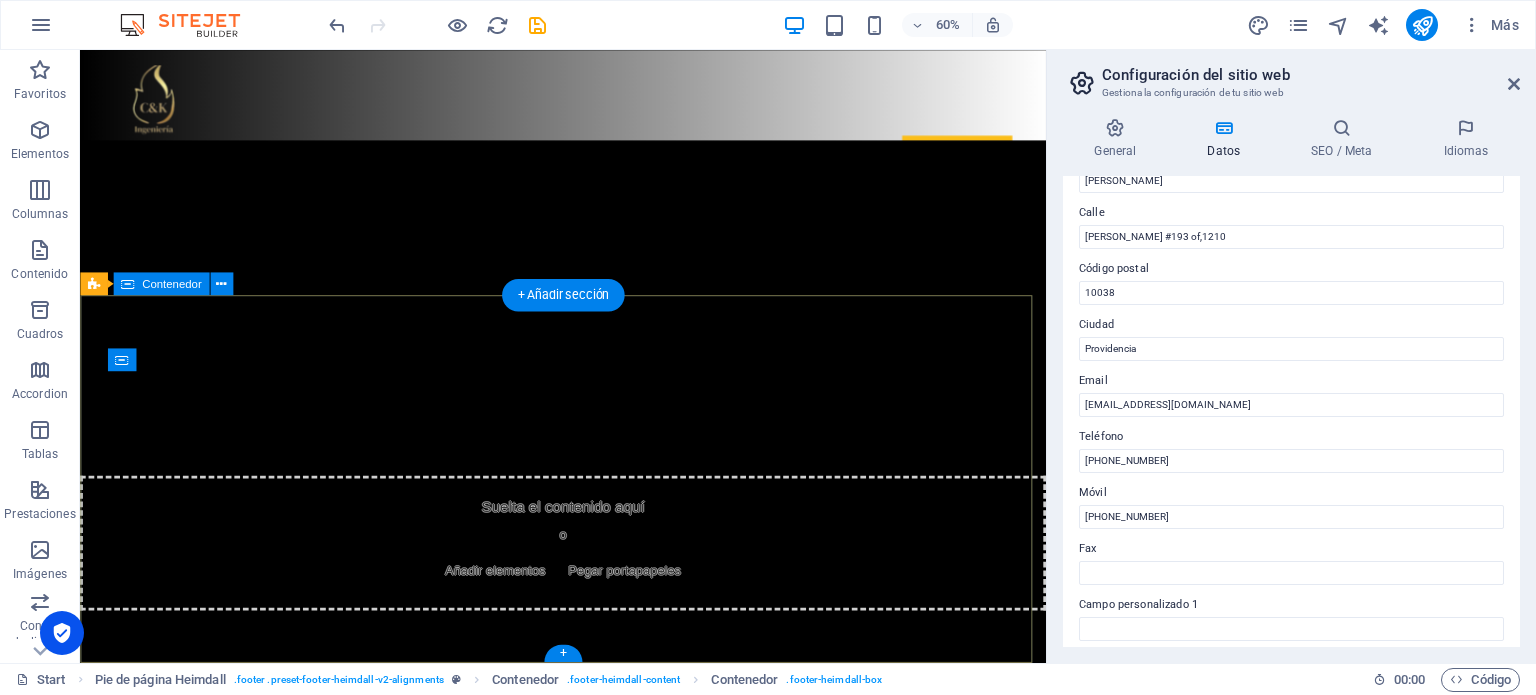 scroll, scrollTop: 6275, scrollLeft: 0, axis: vertical 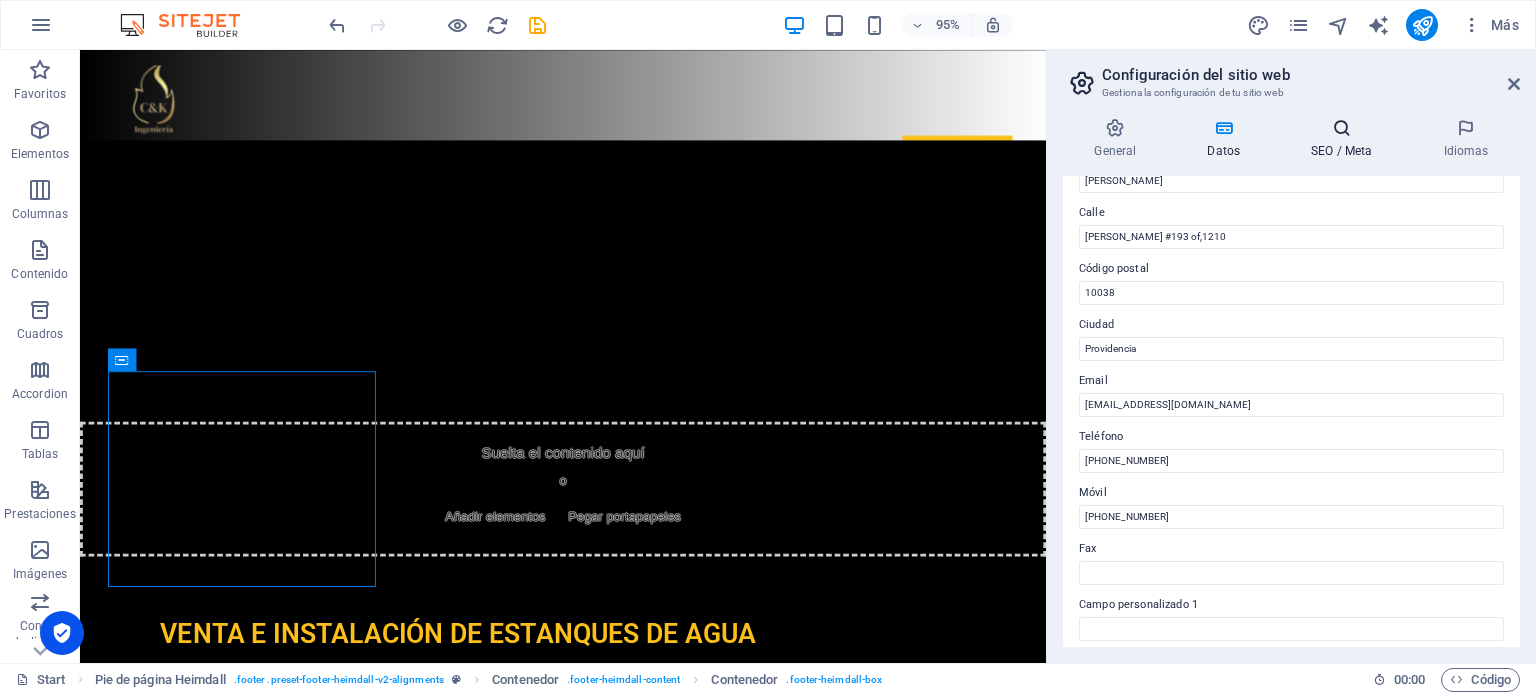 click on "SEO / Meta" at bounding box center [1346, 139] 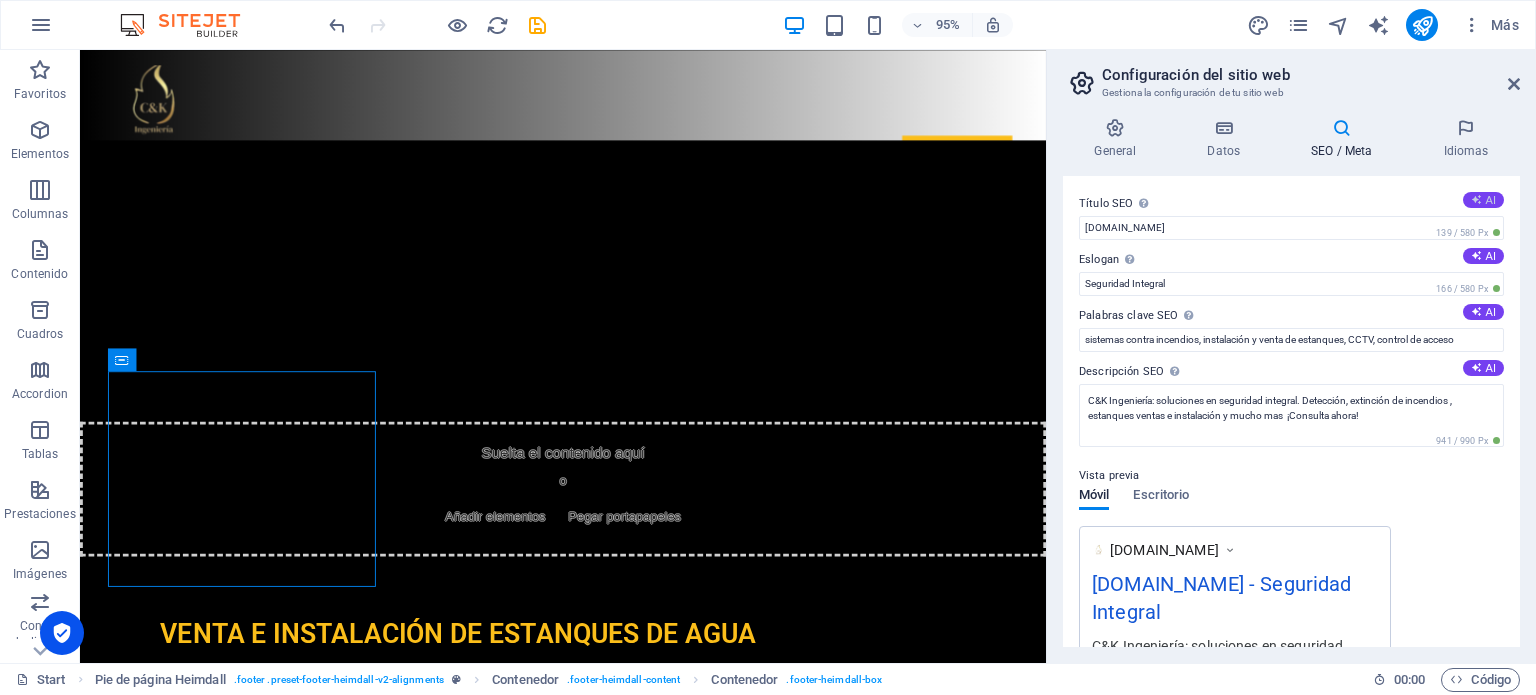 click at bounding box center (1476, 199) 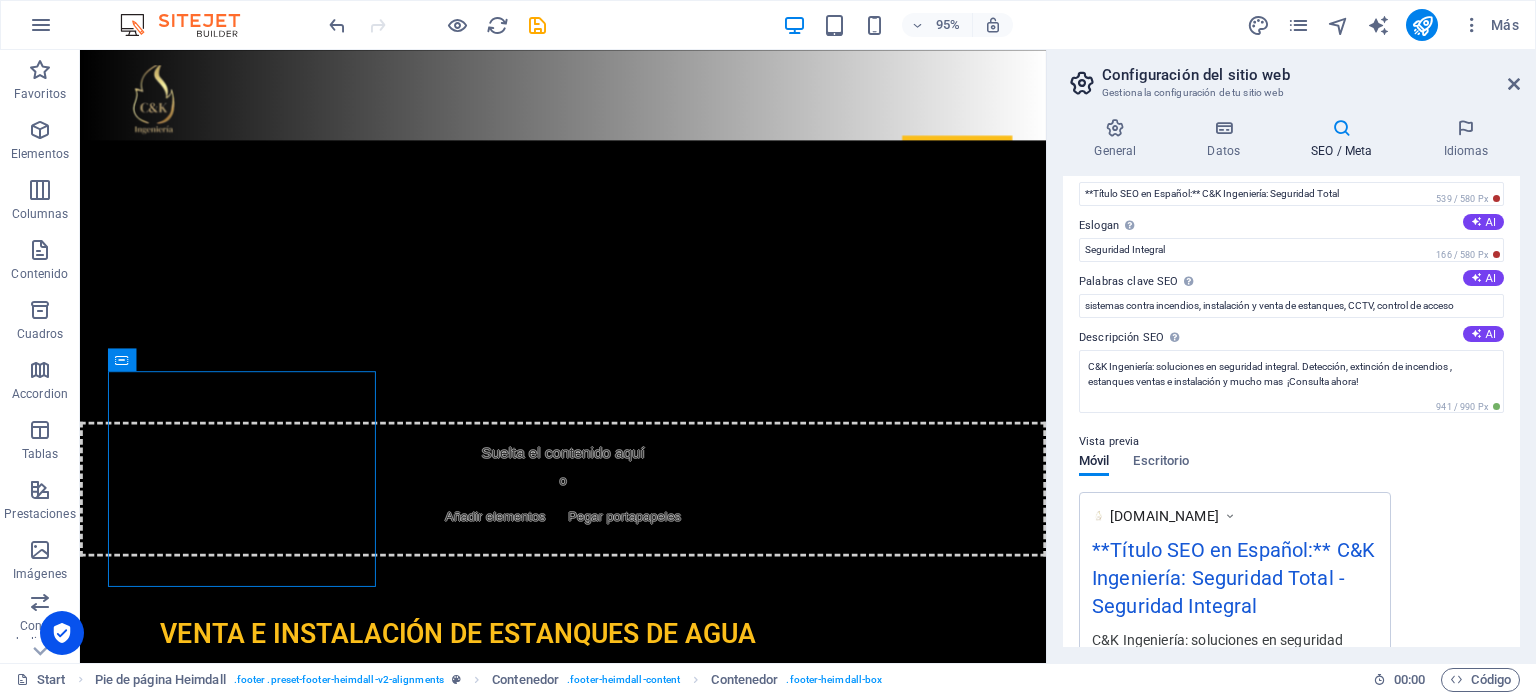 scroll, scrollTop: 0, scrollLeft: 0, axis: both 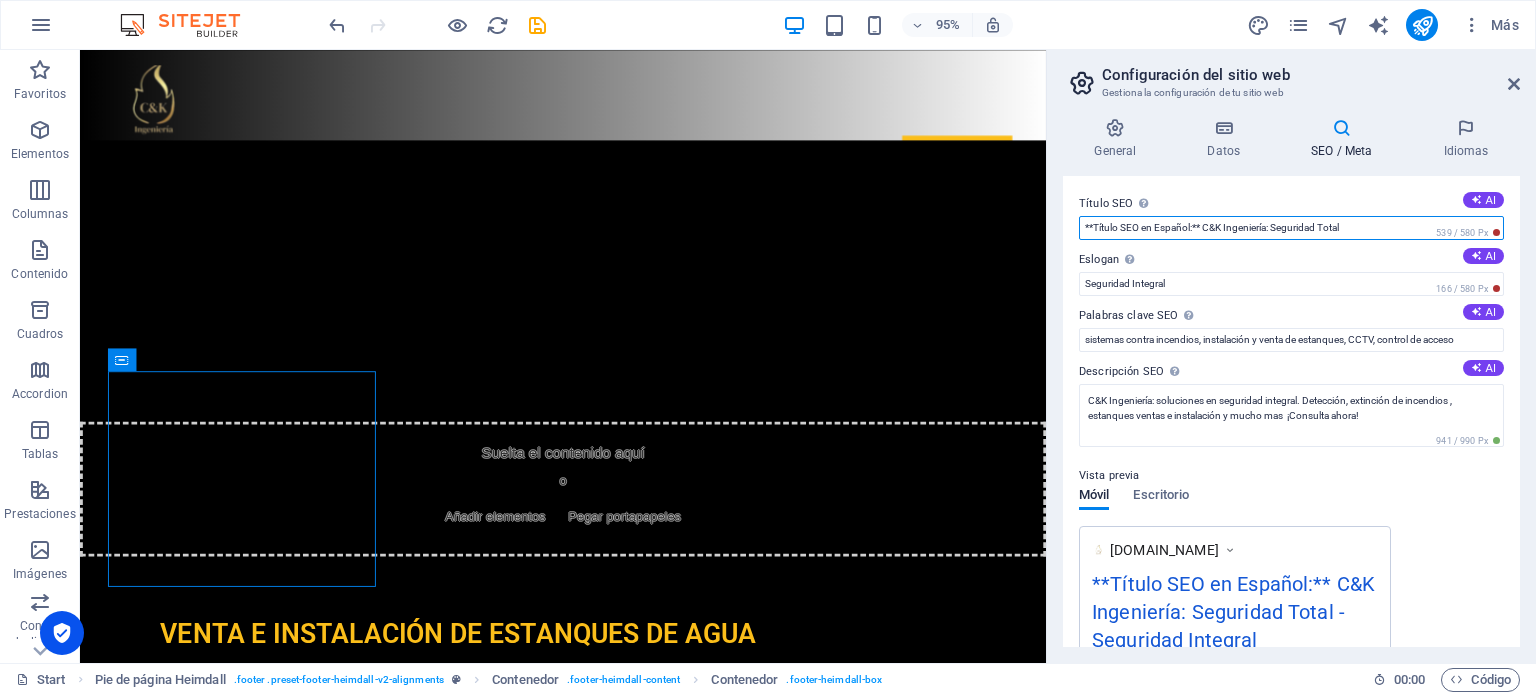 drag, startPoint x: 1284, startPoint y: 274, endPoint x: 1075, endPoint y: 232, distance: 213.17833 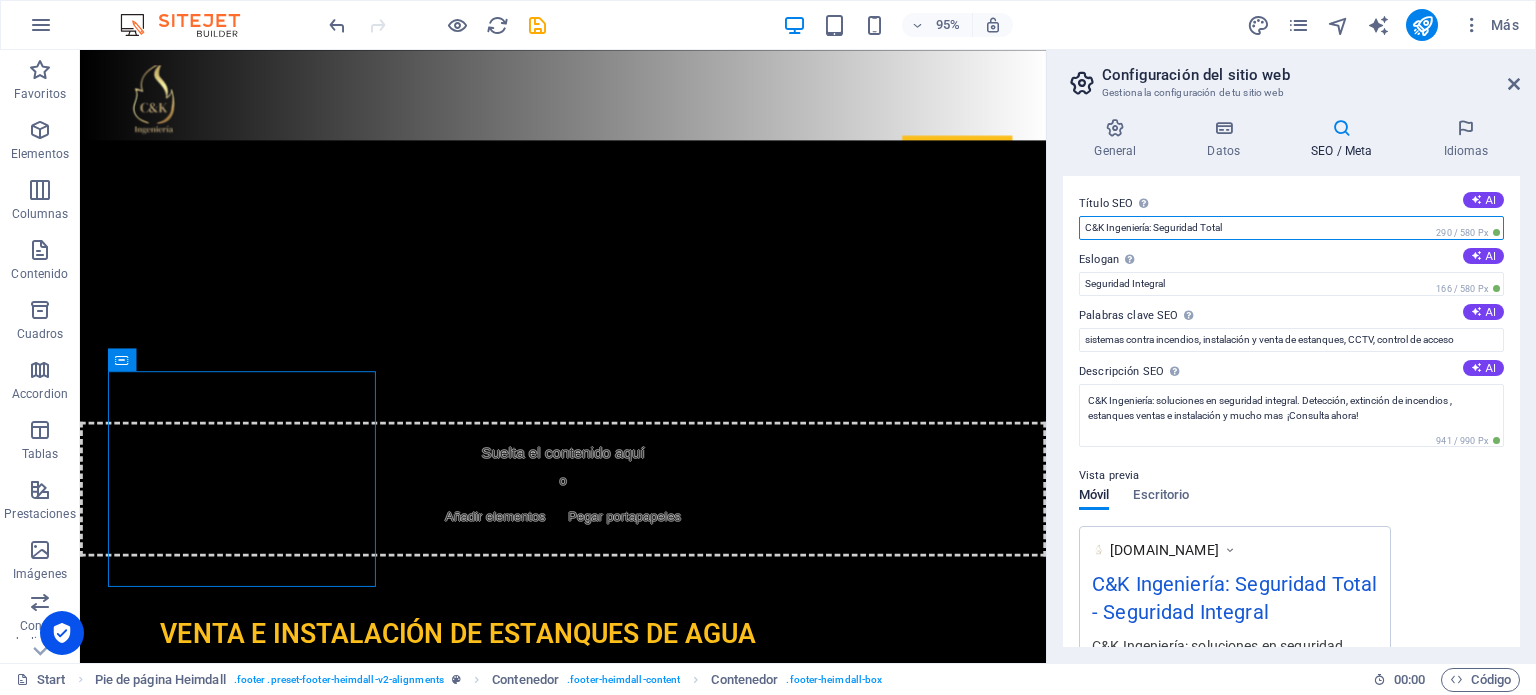 type on "C&K Ingeniería: Seguridad Total" 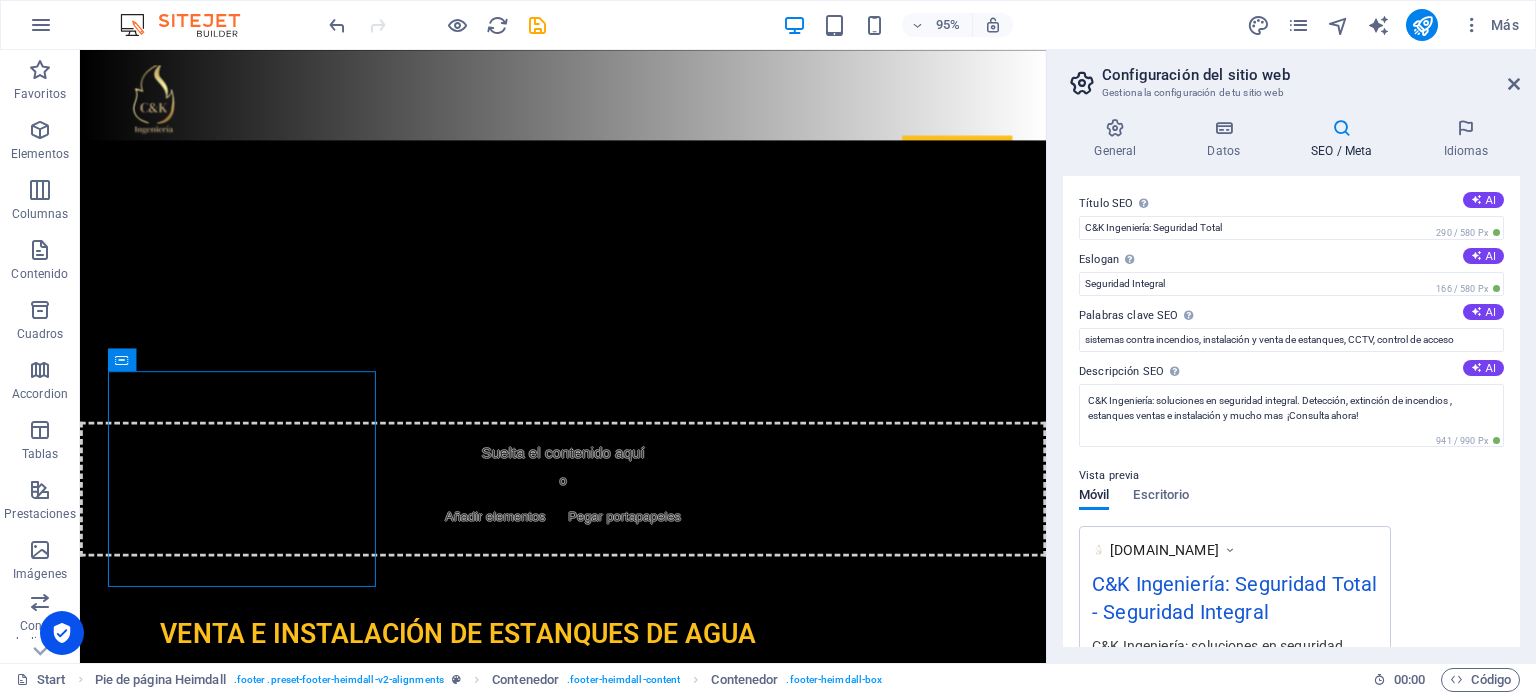 click on "Eslogan El eslogan de tu sitio web. AI" at bounding box center [1291, 260] 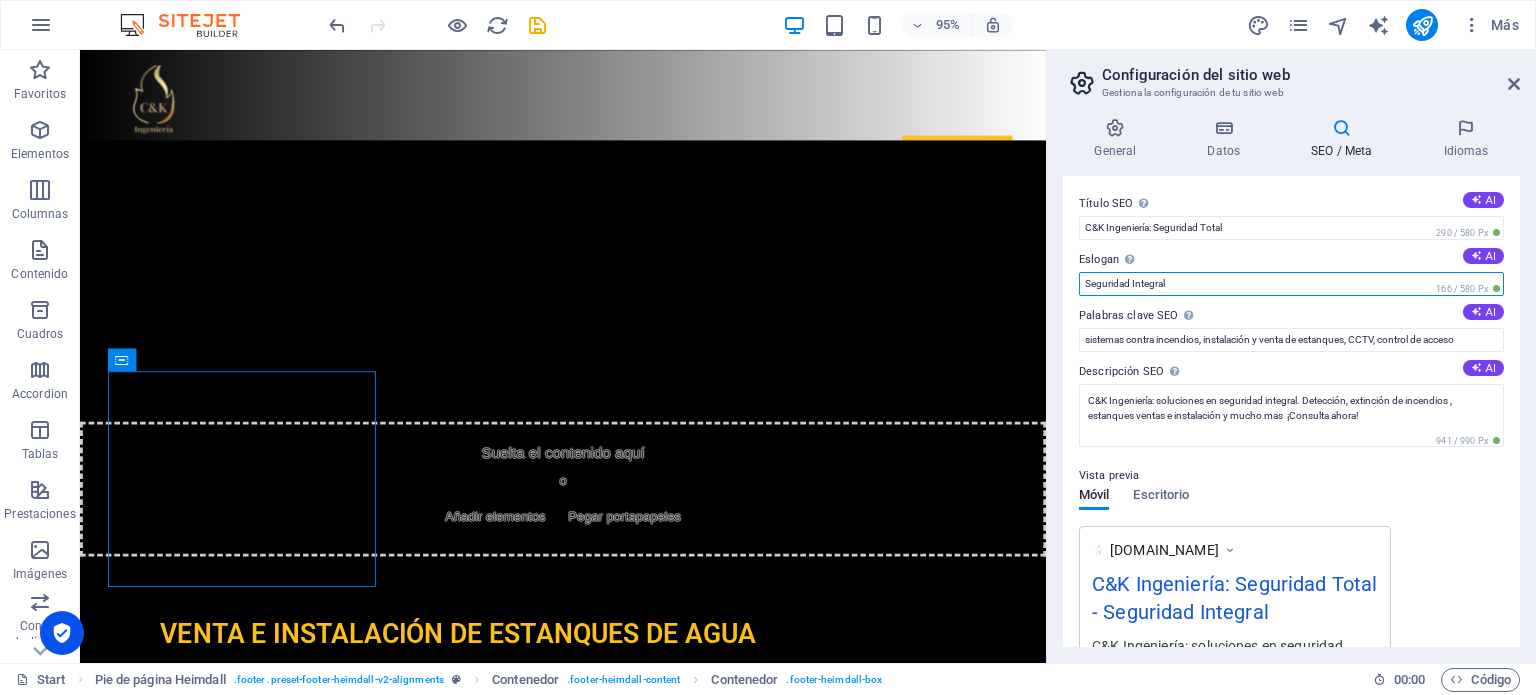 click on "Seguridad Integral" at bounding box center [1291, 284] 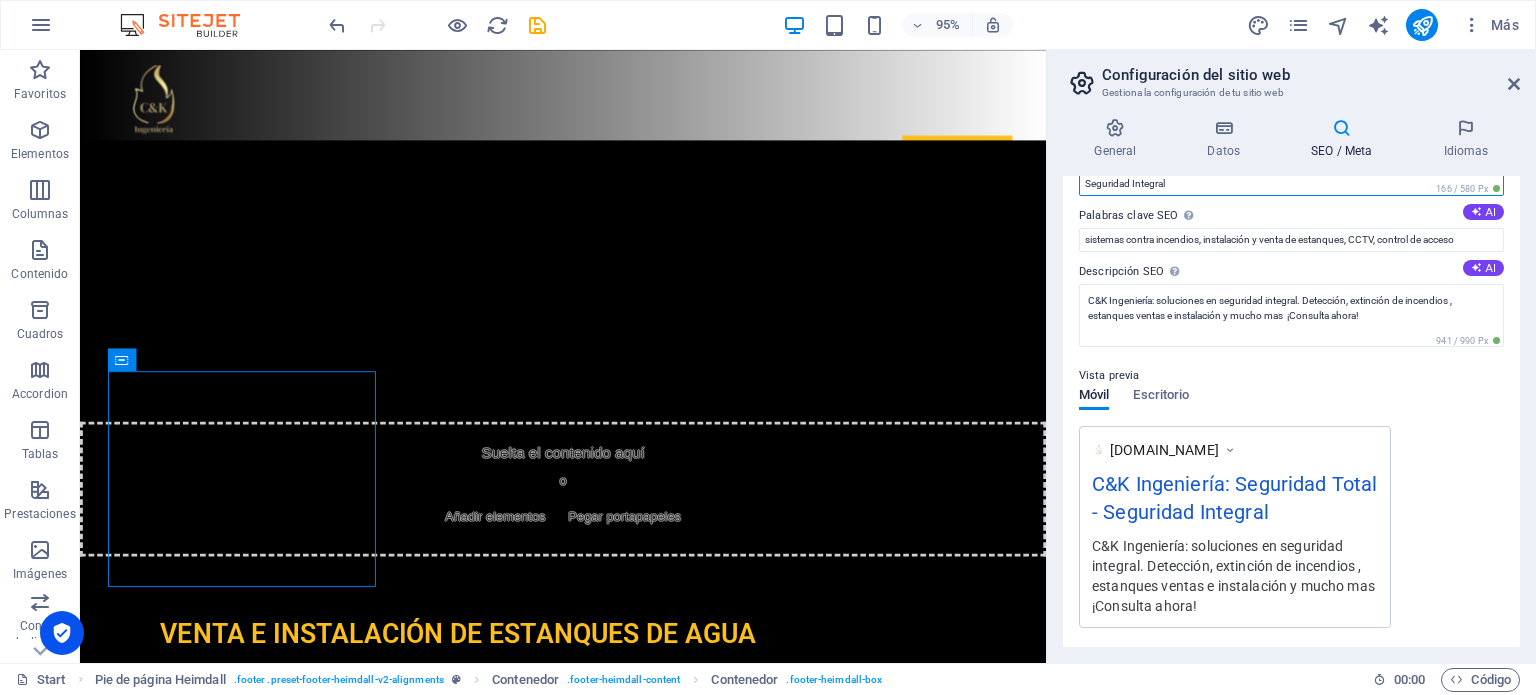 scroll, scrollTop: 0, scrollLeft: 0, axis: both 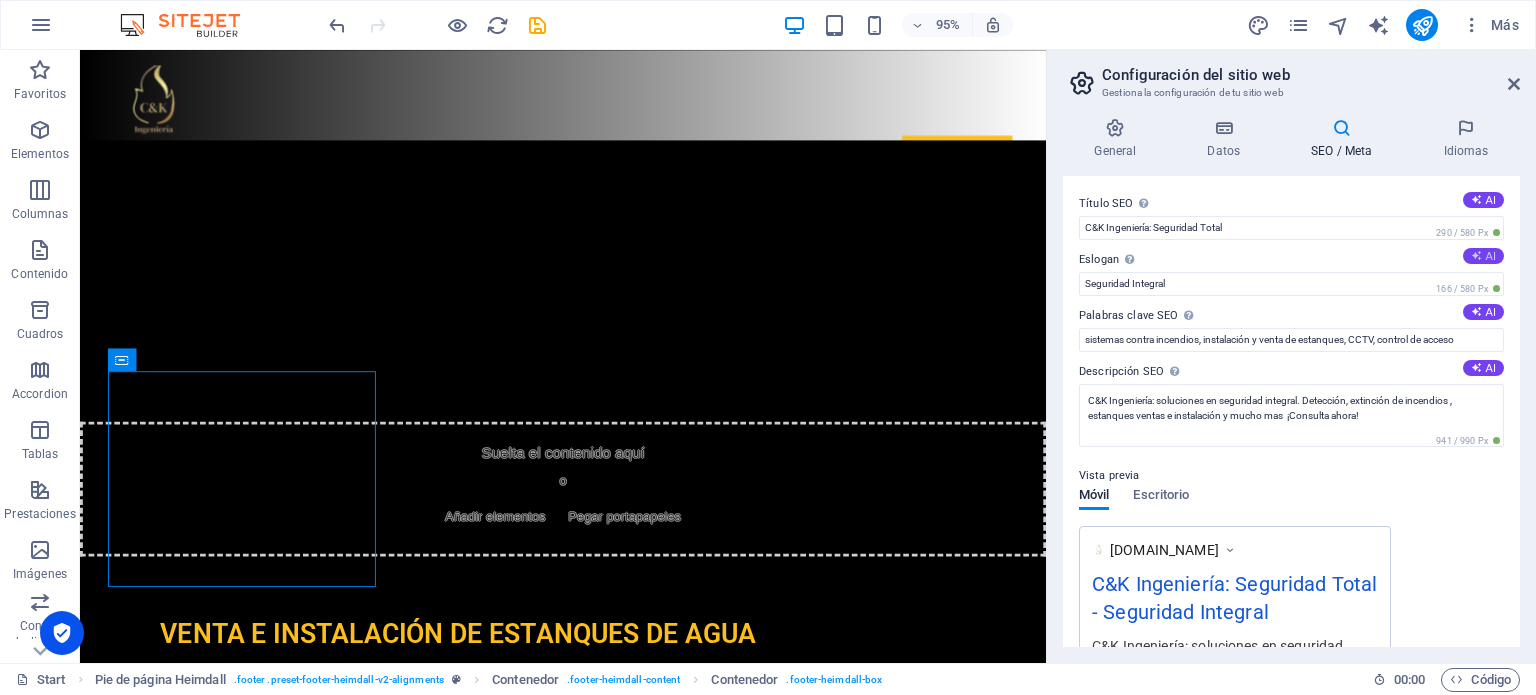 click on "AI" at bounding box center [1483, 256] 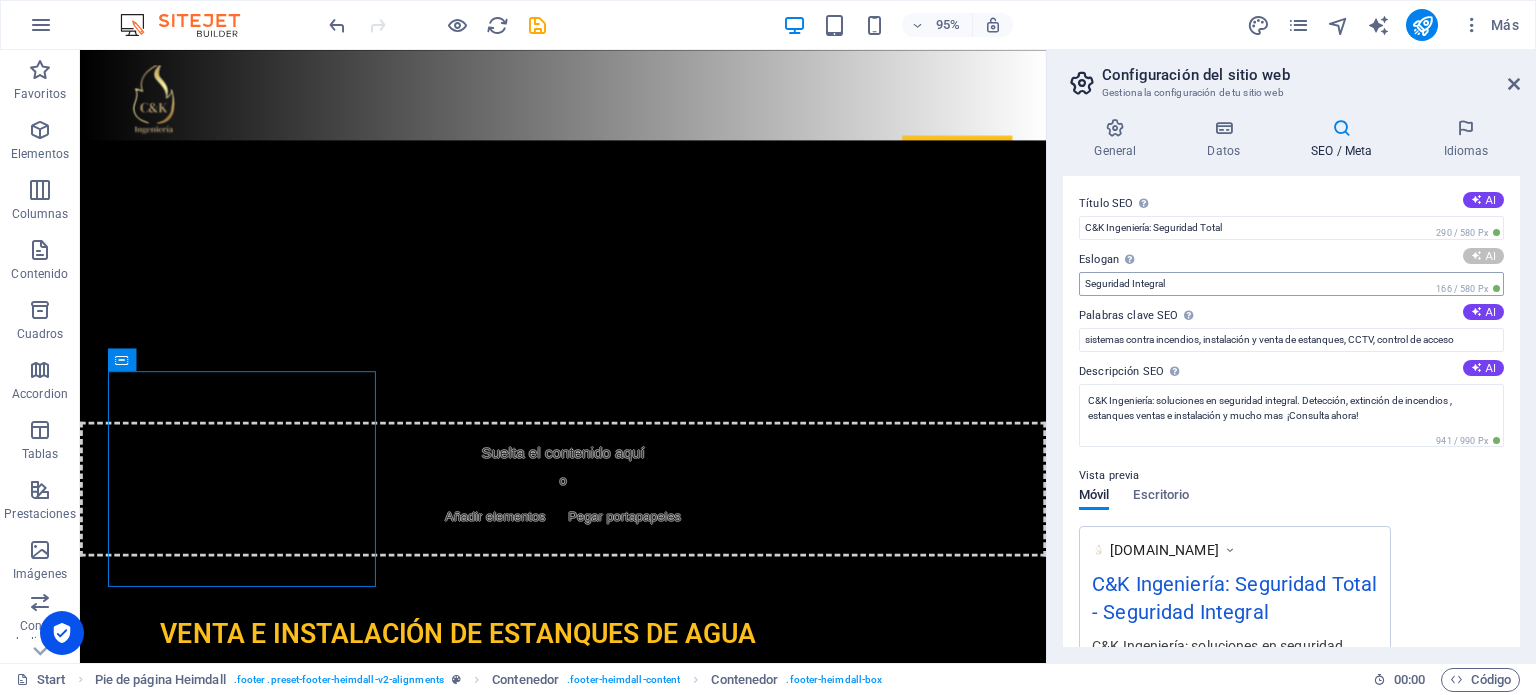 type on "Seguridad integral: soluciones para cada necesidad" 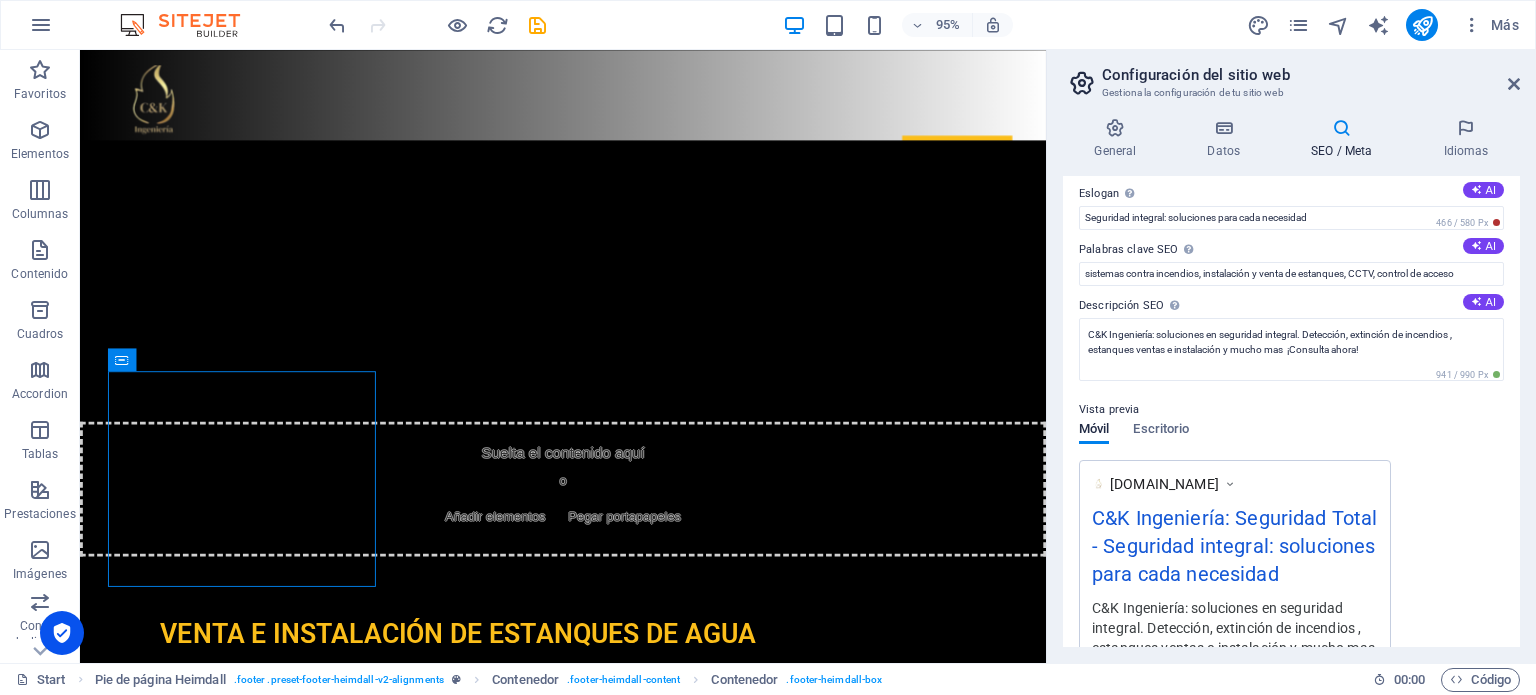 scroll, scrollTop: 0, scrollLeft: 0, axis: both 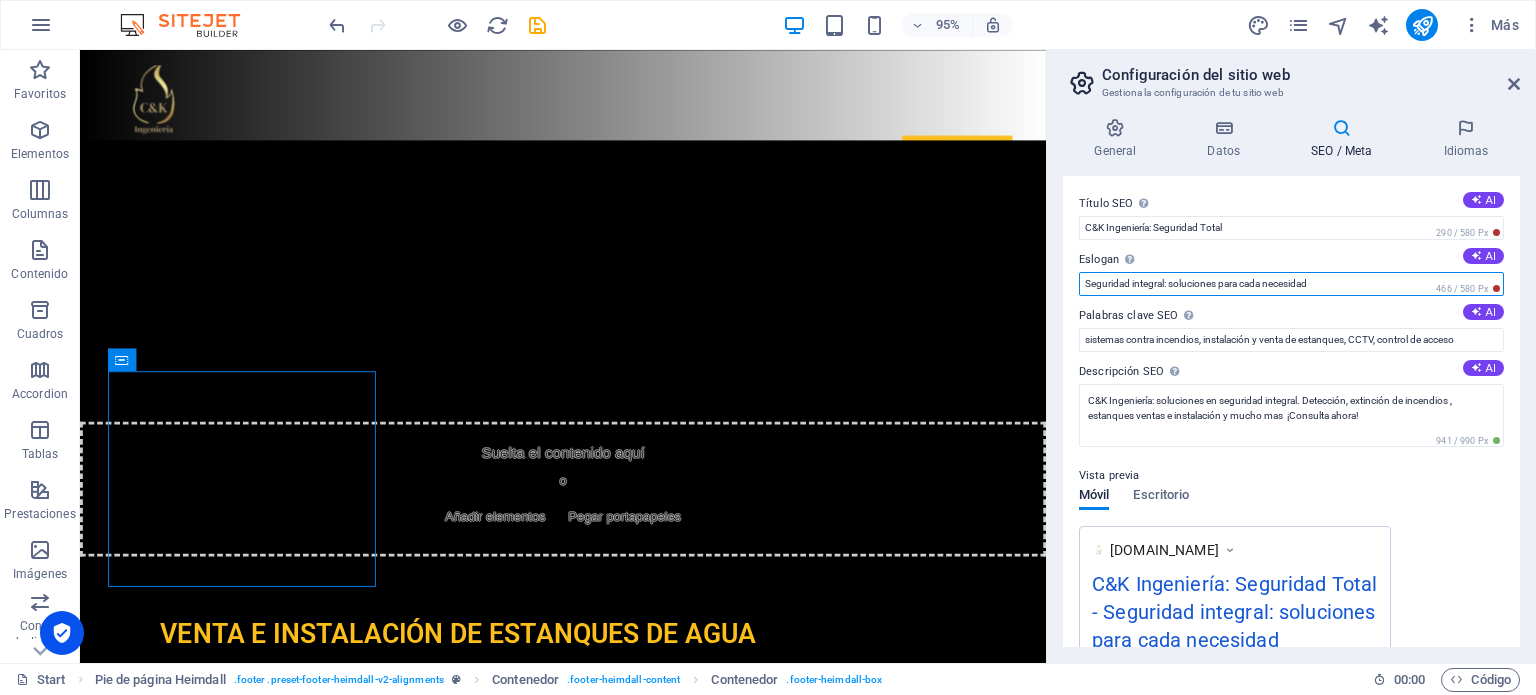 click on "Seguridad integral: soluciones para cada necesidad" at bounding box center [1291, 284] 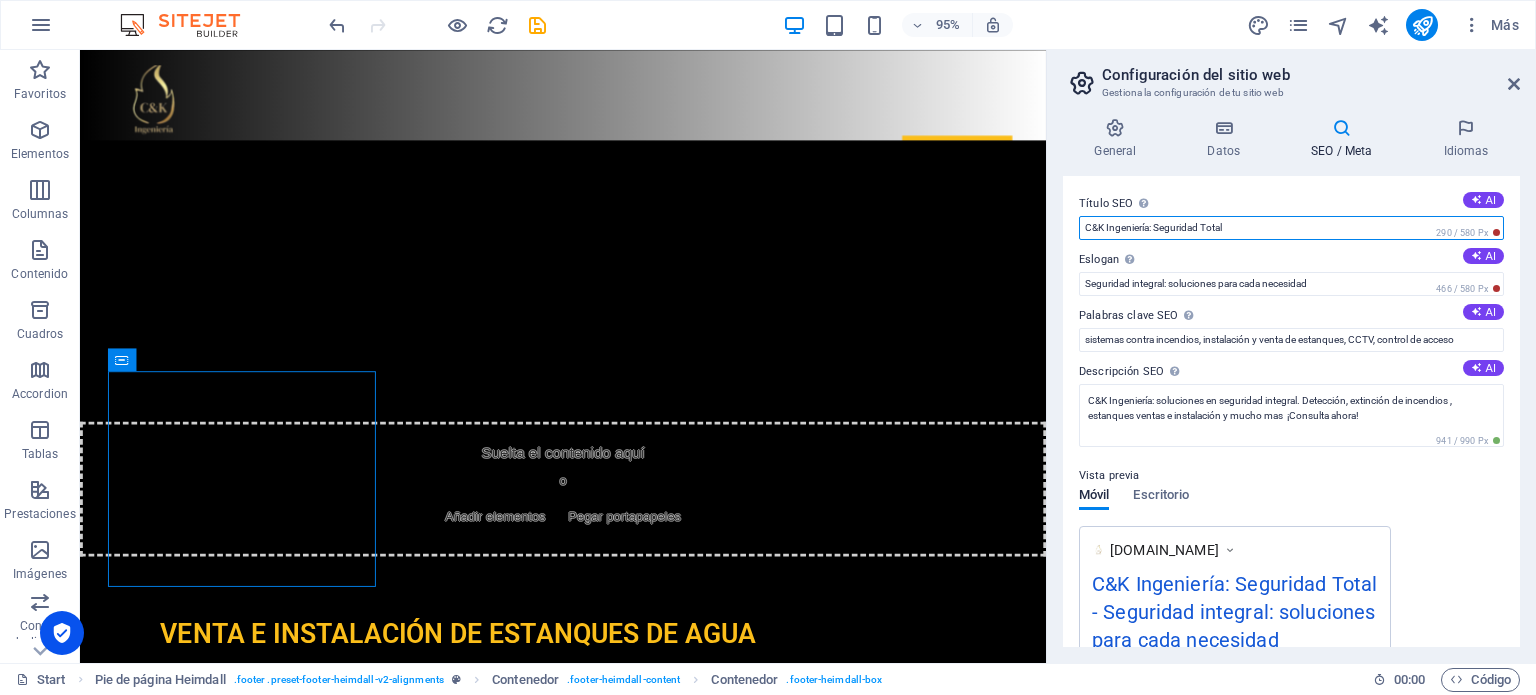 click on "C&K Ingeniería: Seguridad Total" at bounding box center (1291, 228) 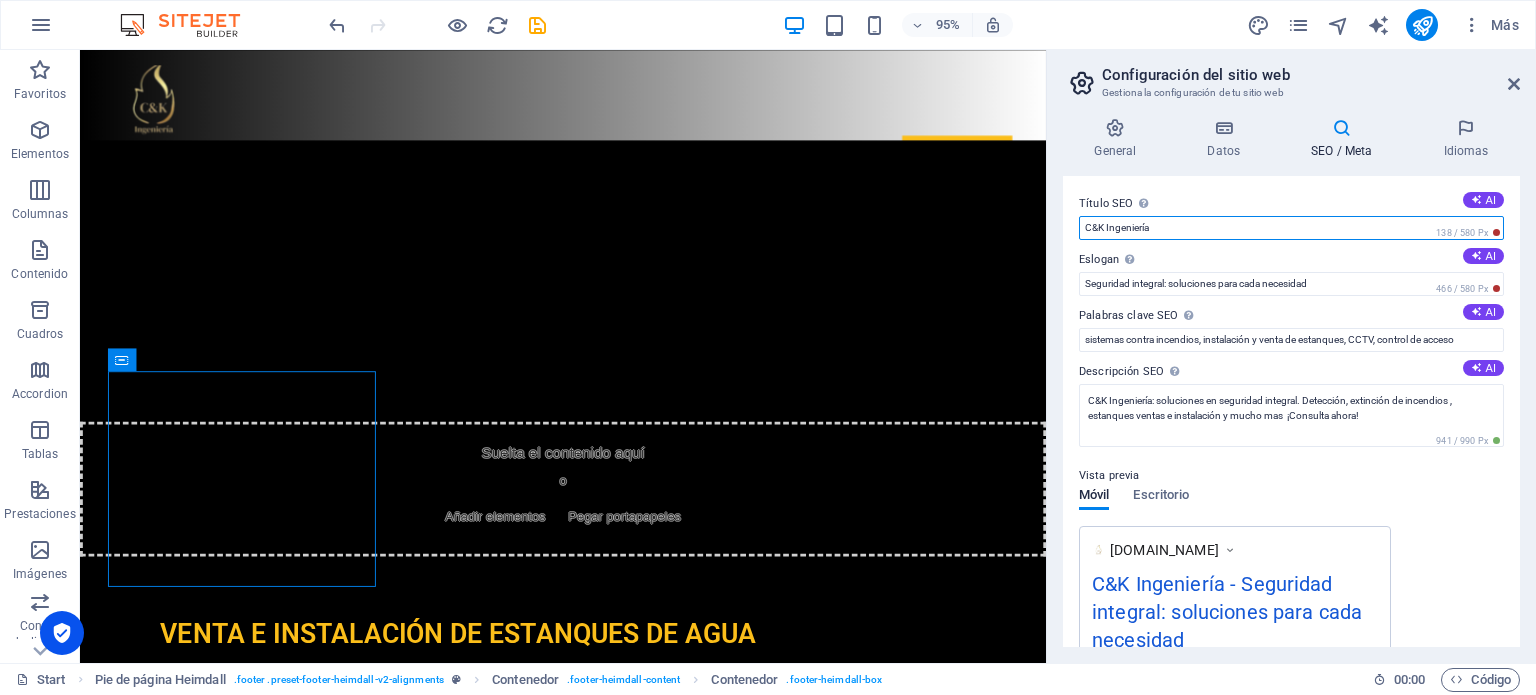 type on "C&K Ingeniería" 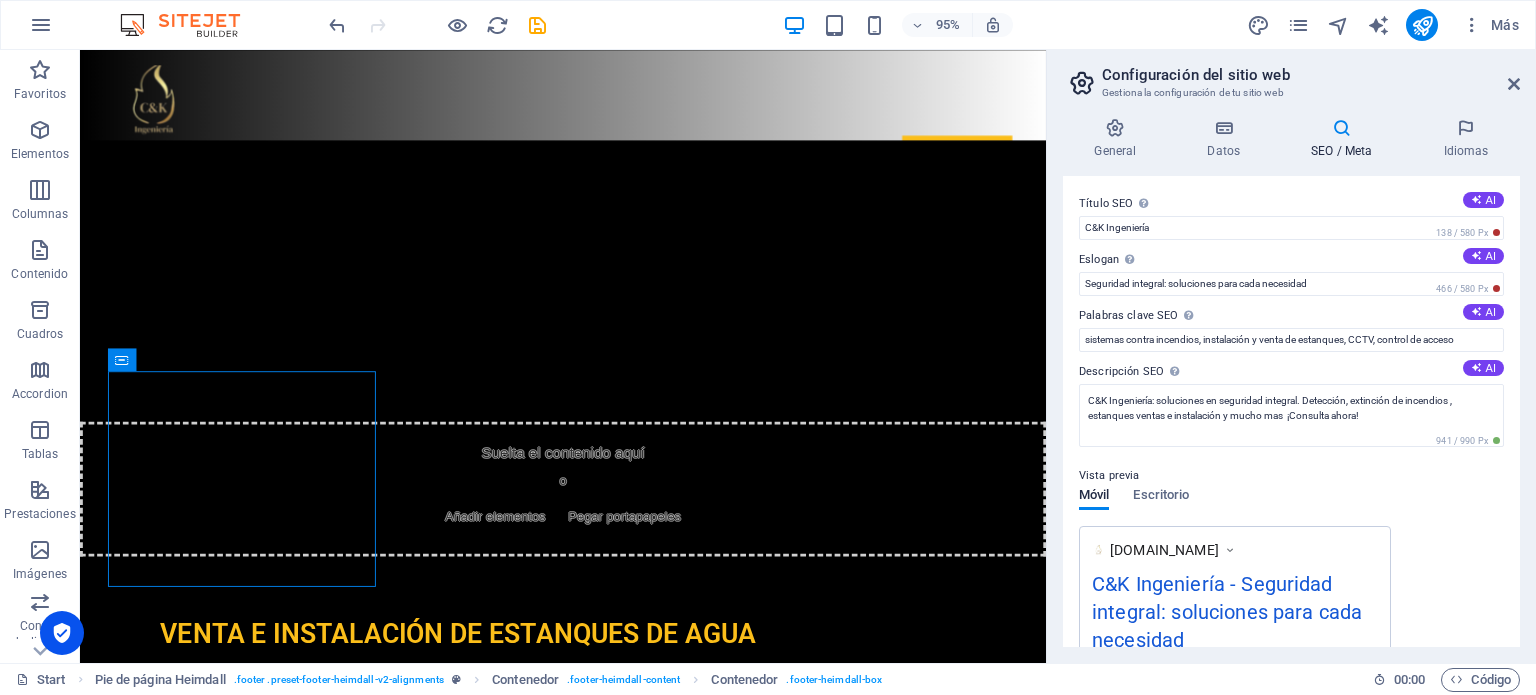 click on "Eslogan El eslogan de tu sitio web. AI" at bounding box center (1291, 260) 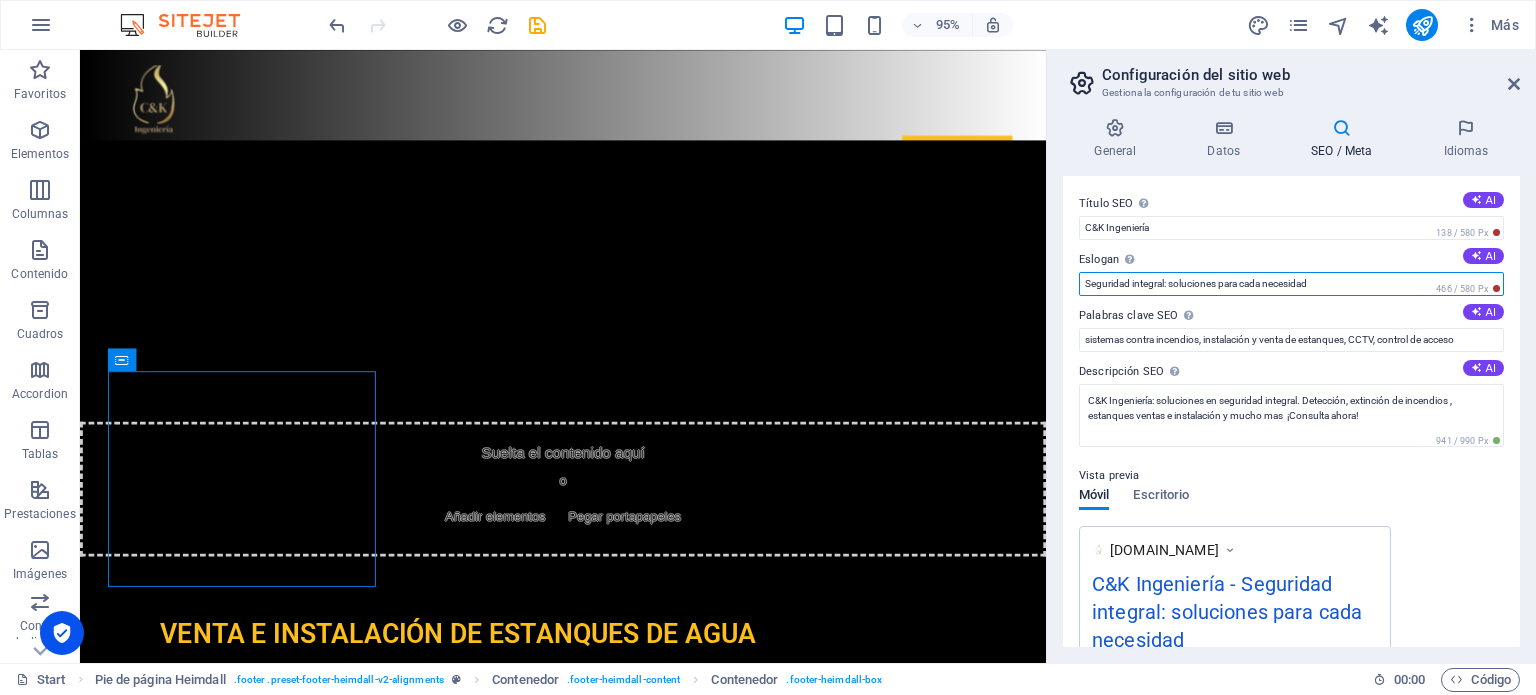 click on "Seguridad integral: soluciones para cada necesidad" at bounding box center (1291, 284) 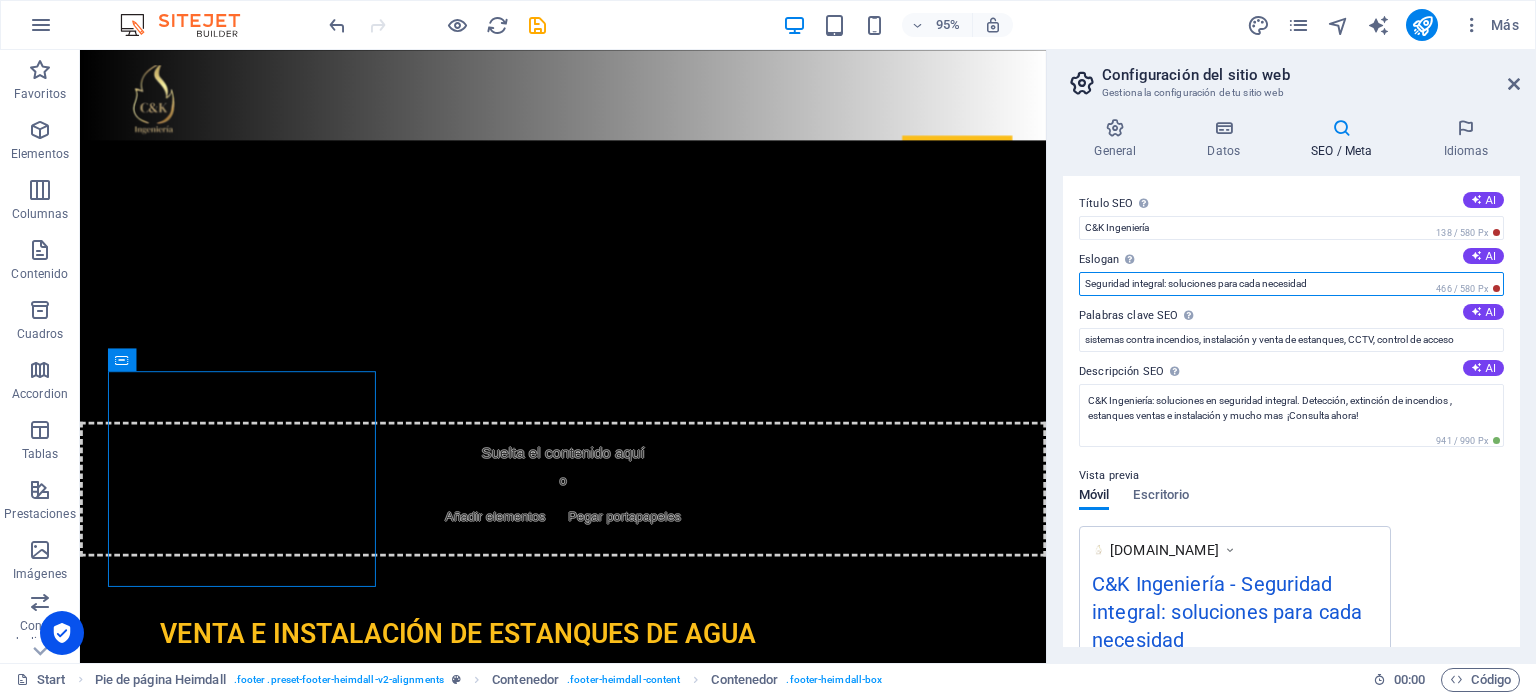 click on "Seguridad integral: soluciones para cada necesidad" at bounding box center [1291, 284] 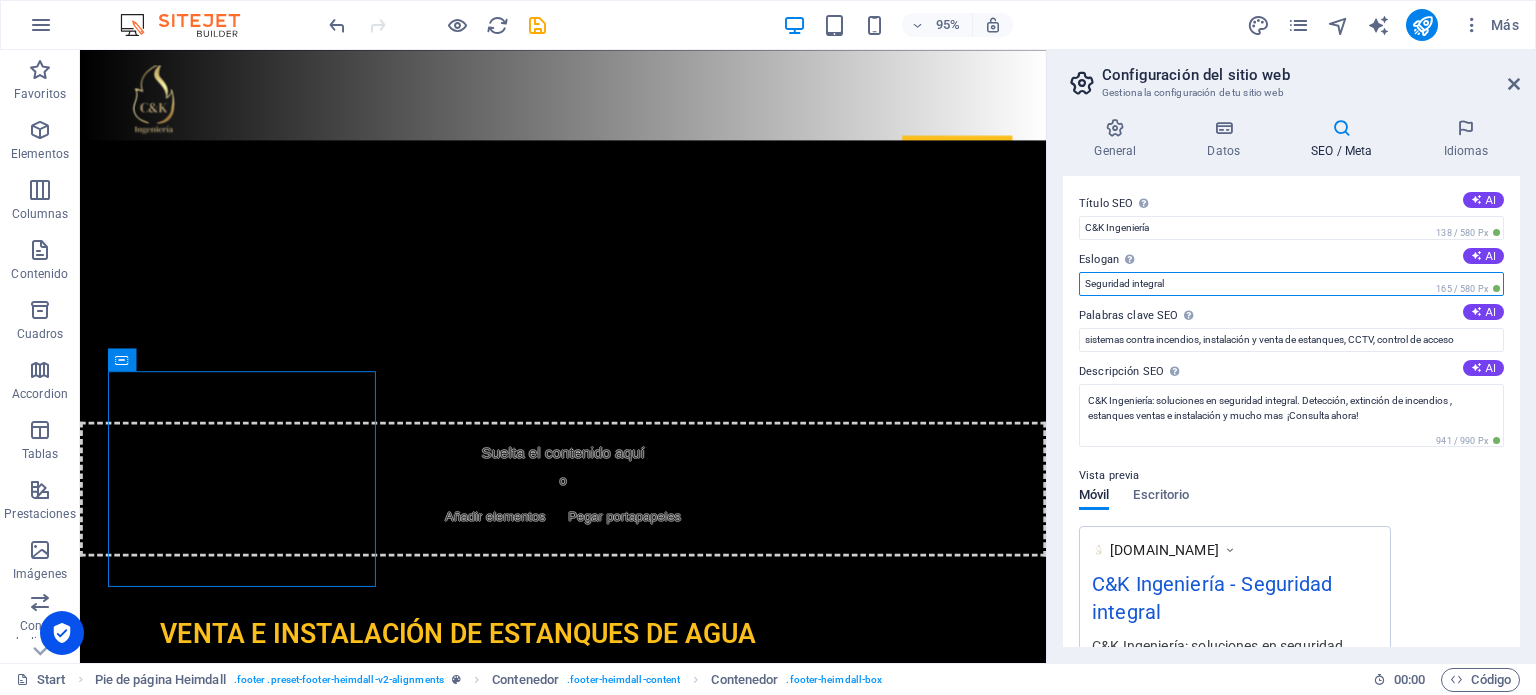 type on "Seguridad integral" 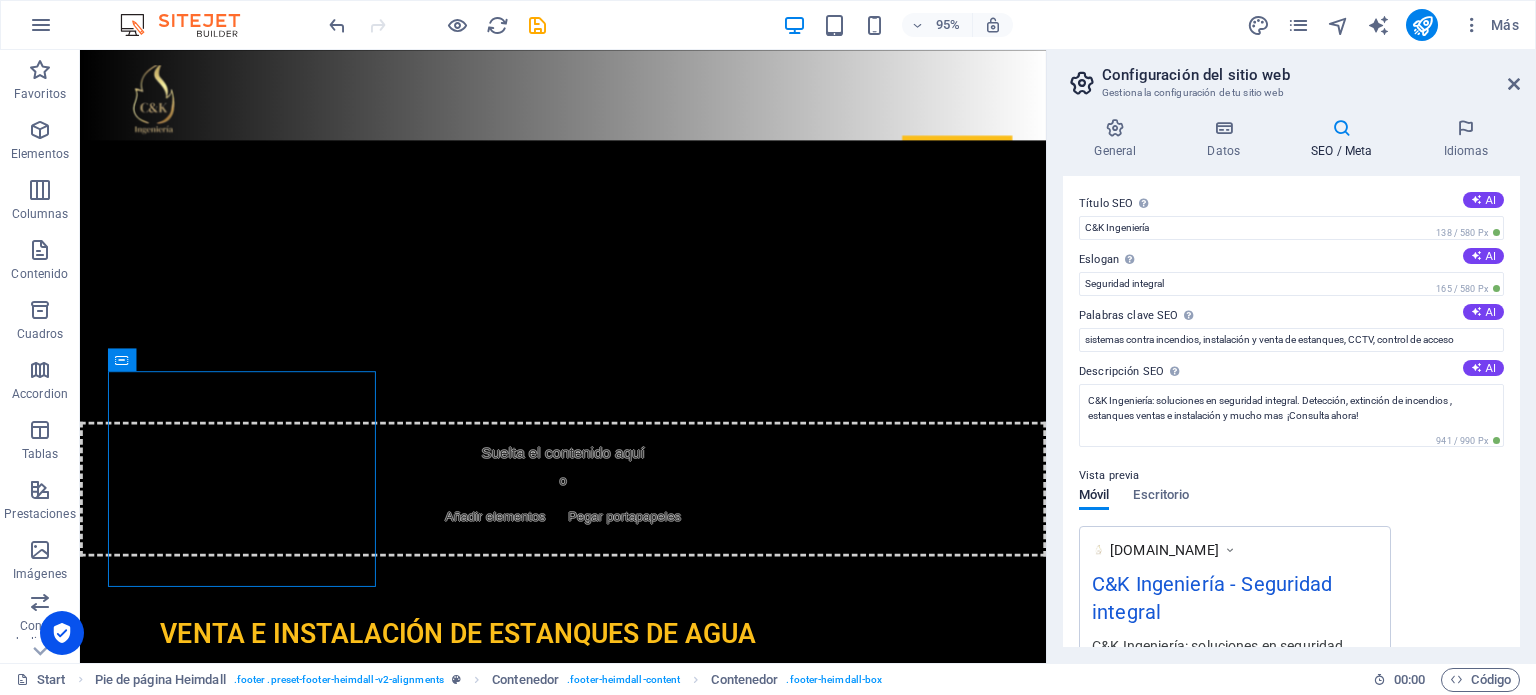 click on "Eslogan El eslogan de tu sitio web. AI" at bounding box center (1291, 260) 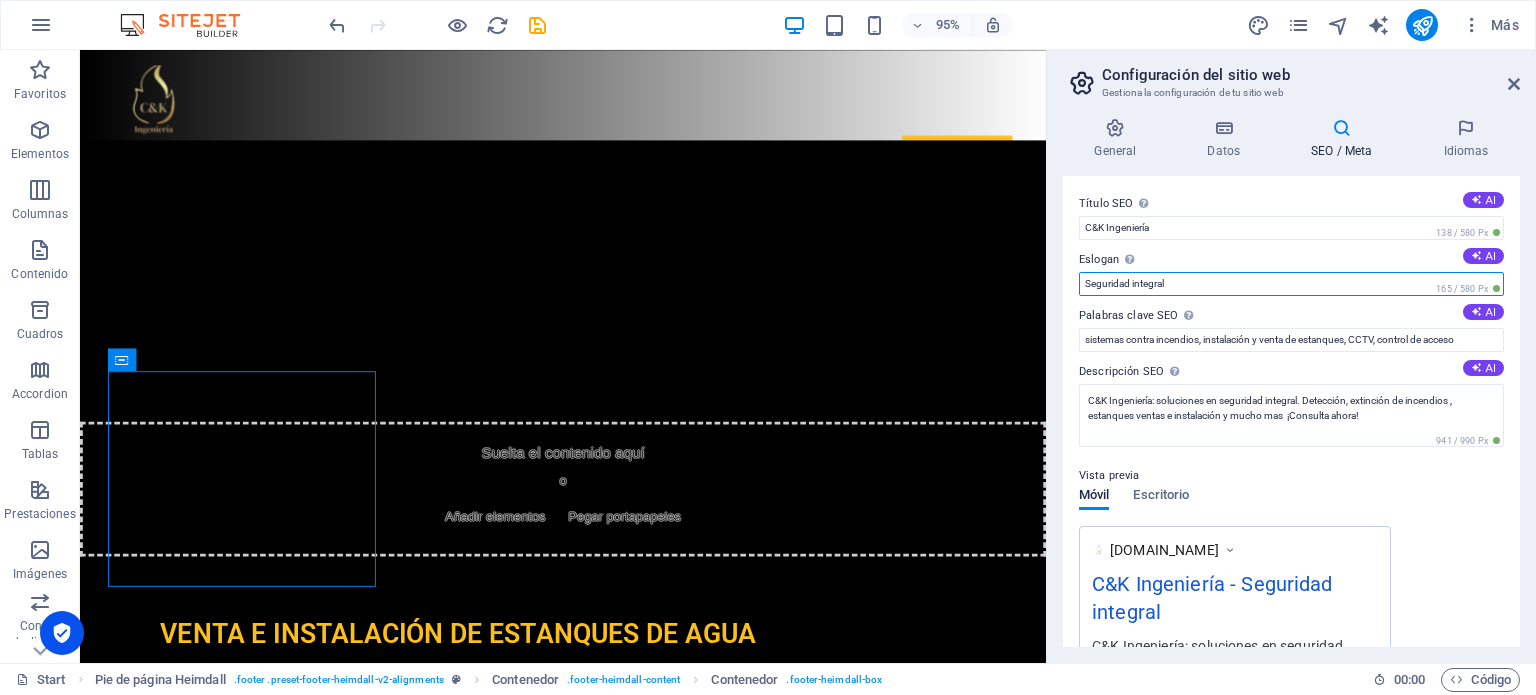 click on "Seguridad integral" at bounding box center [1291, 284] 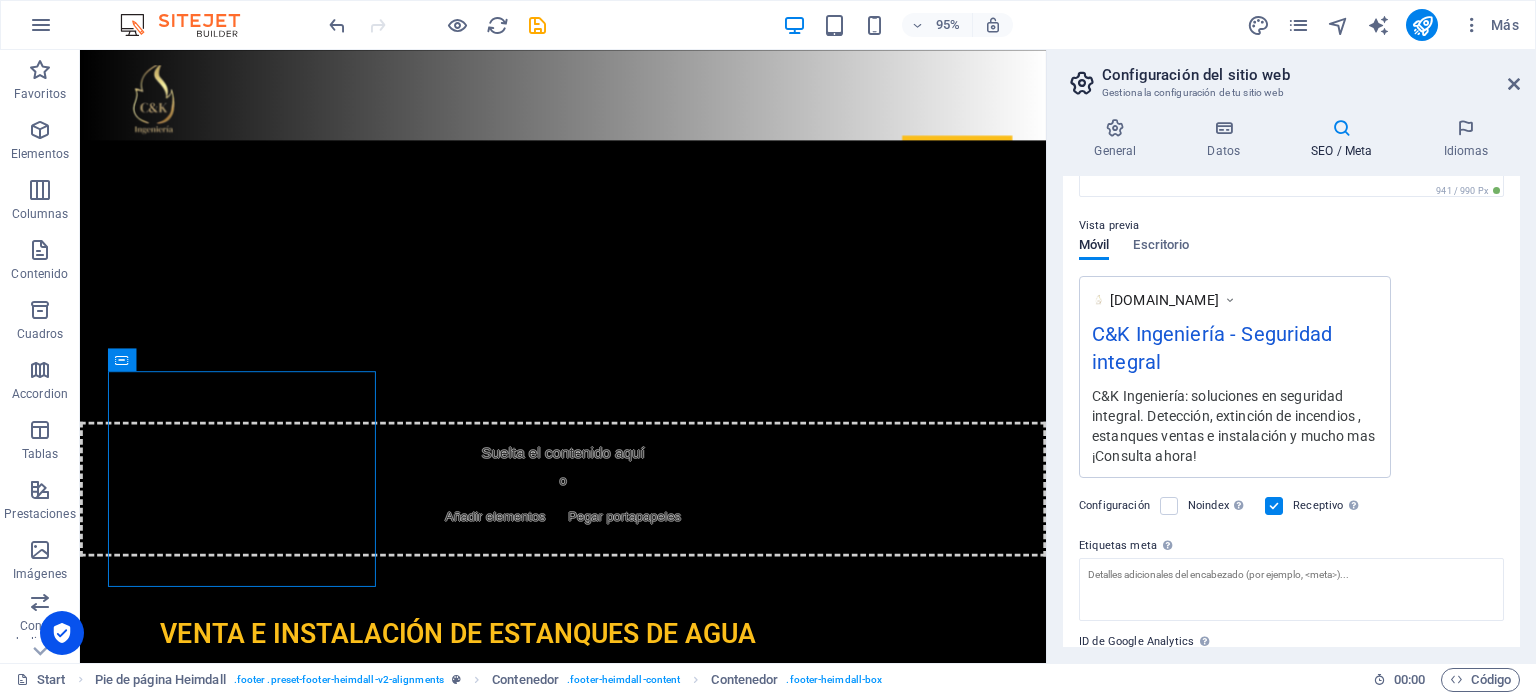 scroll, scrollTop: 151, scrollLeft: 0, axis: vertical 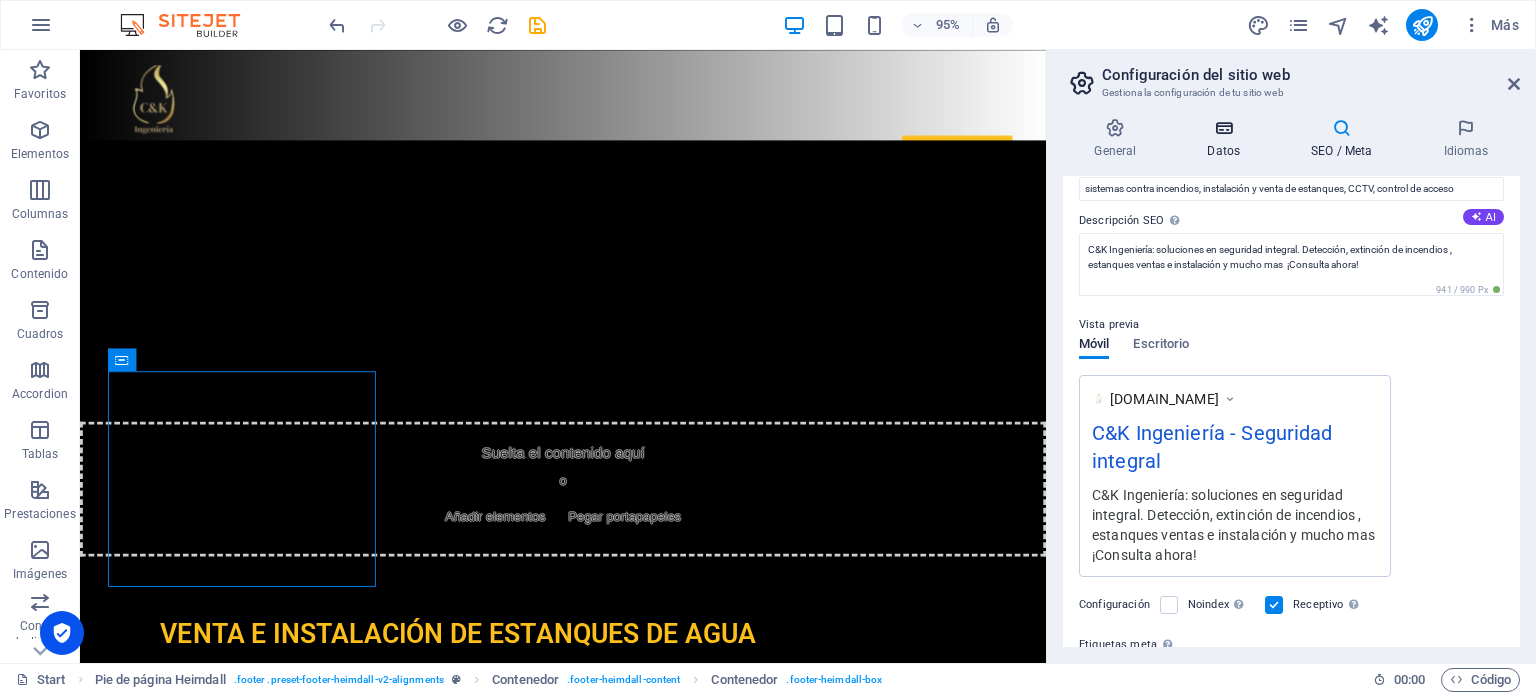 click at bounding box center [1224, 128] 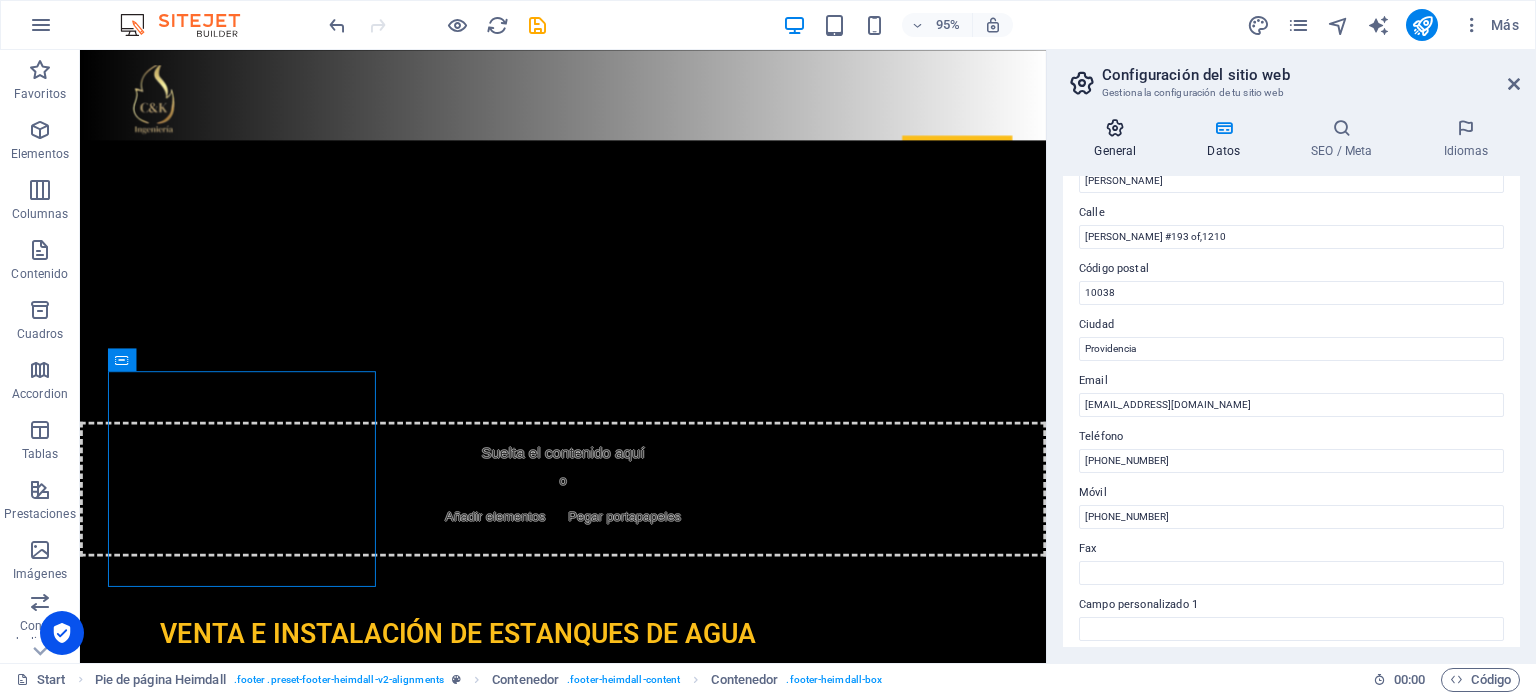 click on "General" at bounding box center [1119, 139] 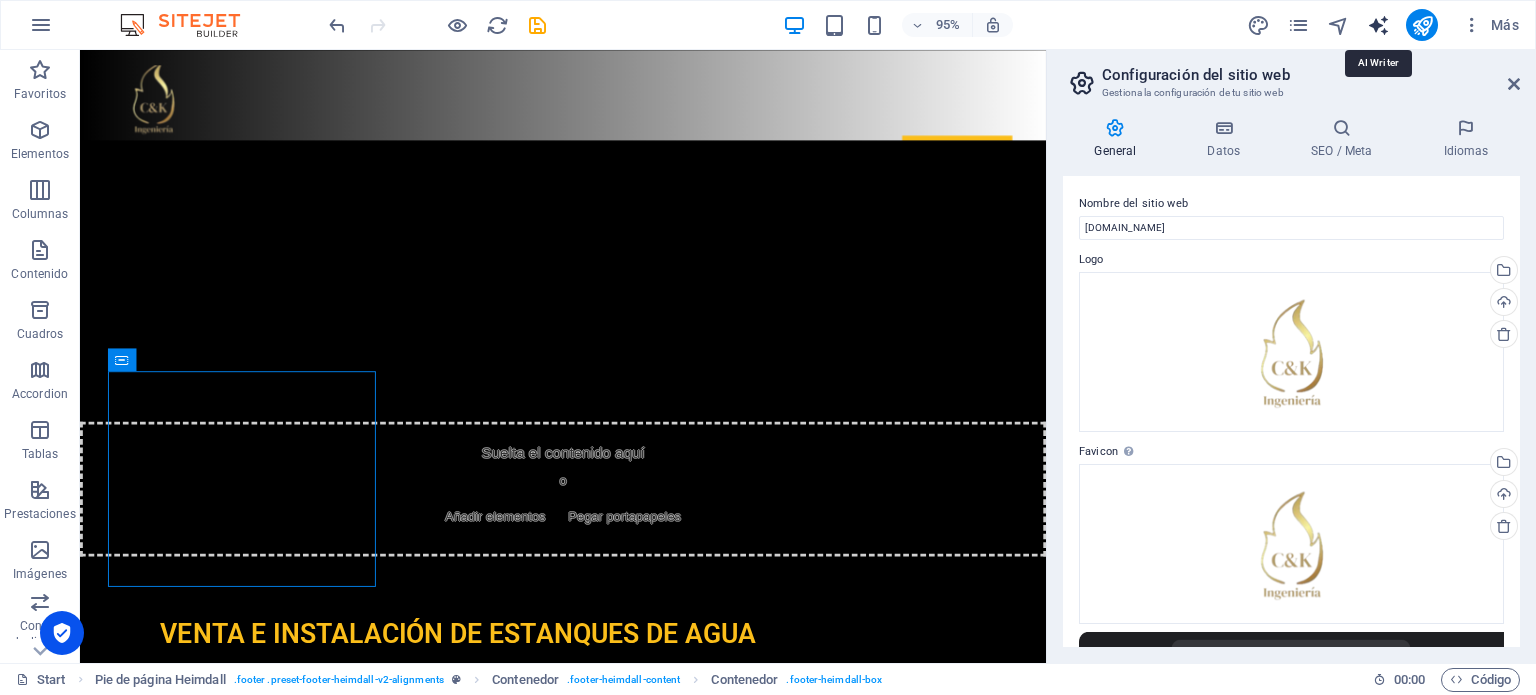 click at bounding box center (1378, 25) 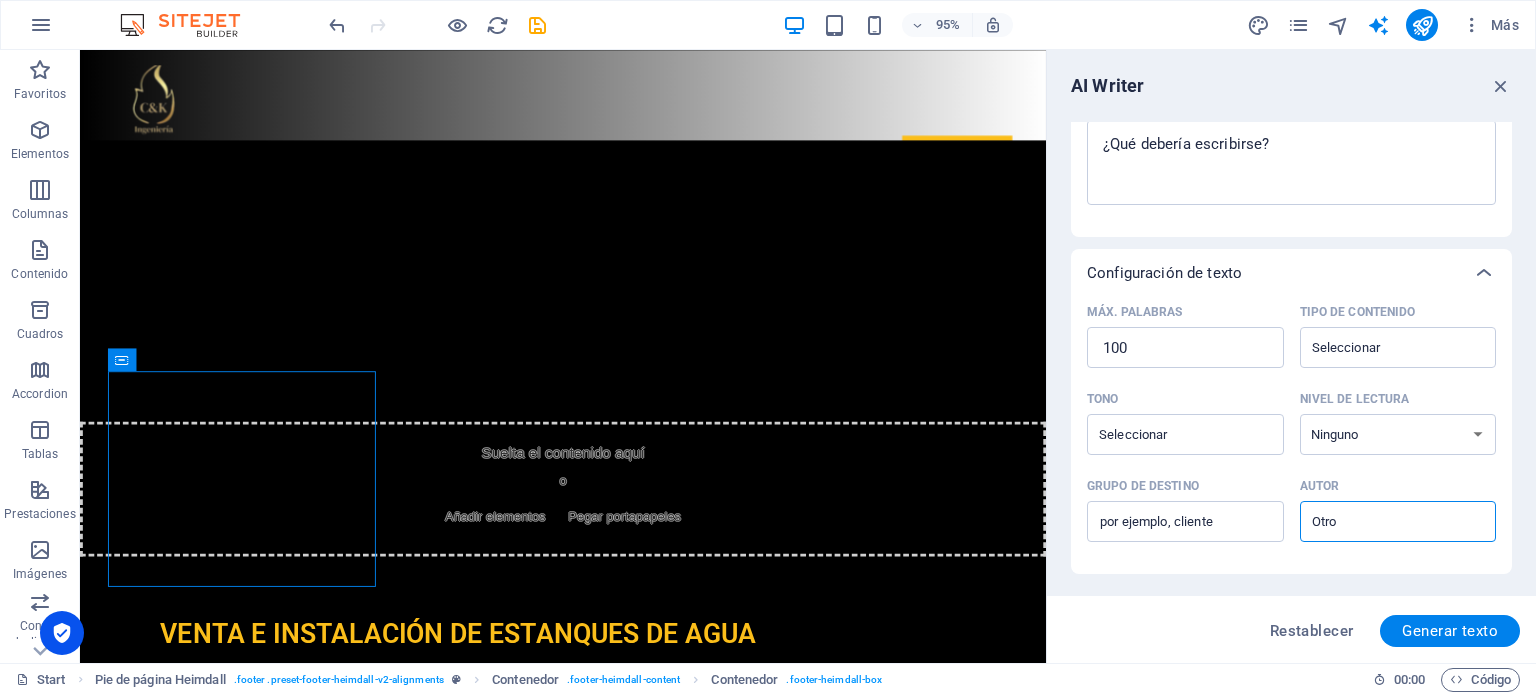 scroll, scrollTop: 0, scrollLeft: 0, axis: both 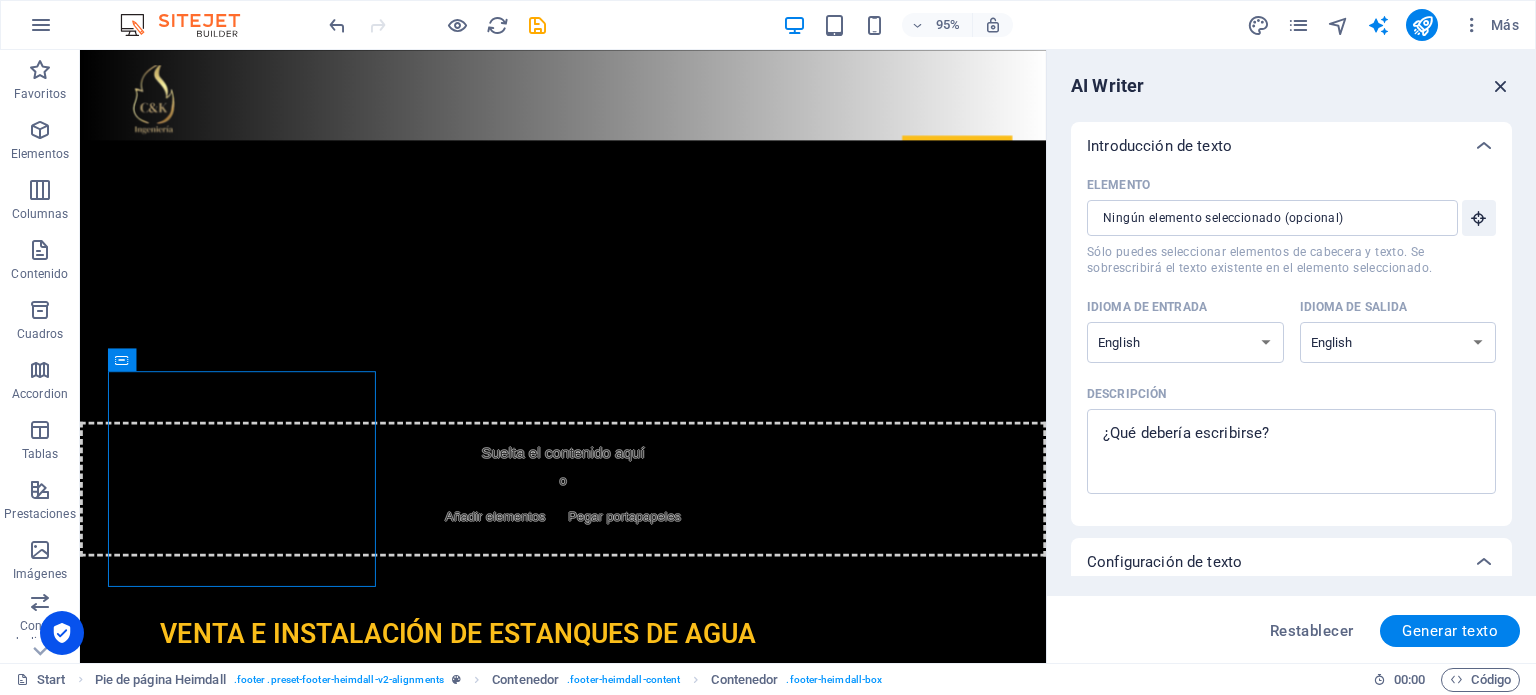 click at bounding box center (1501, 86) 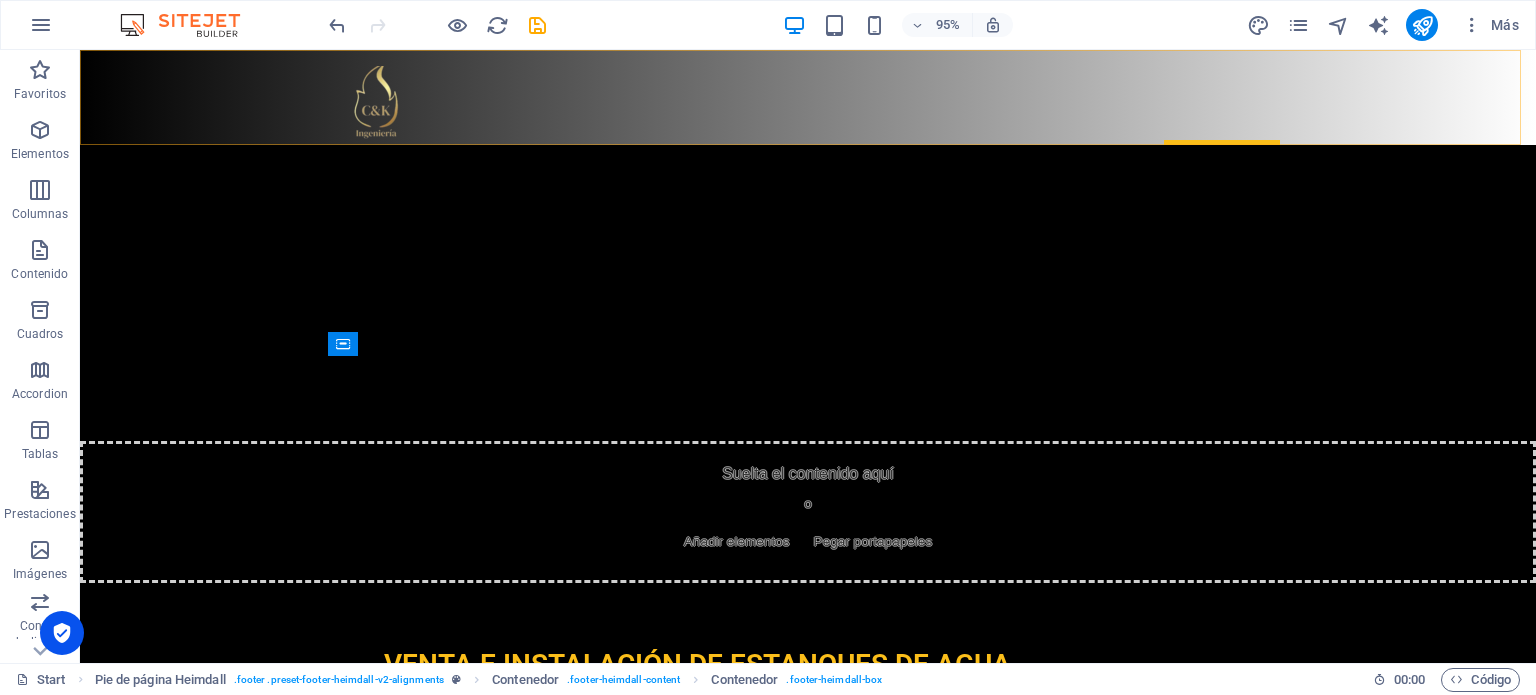 scroll, scrollTop: 5947, scrollLeft: 0, axis: vertical 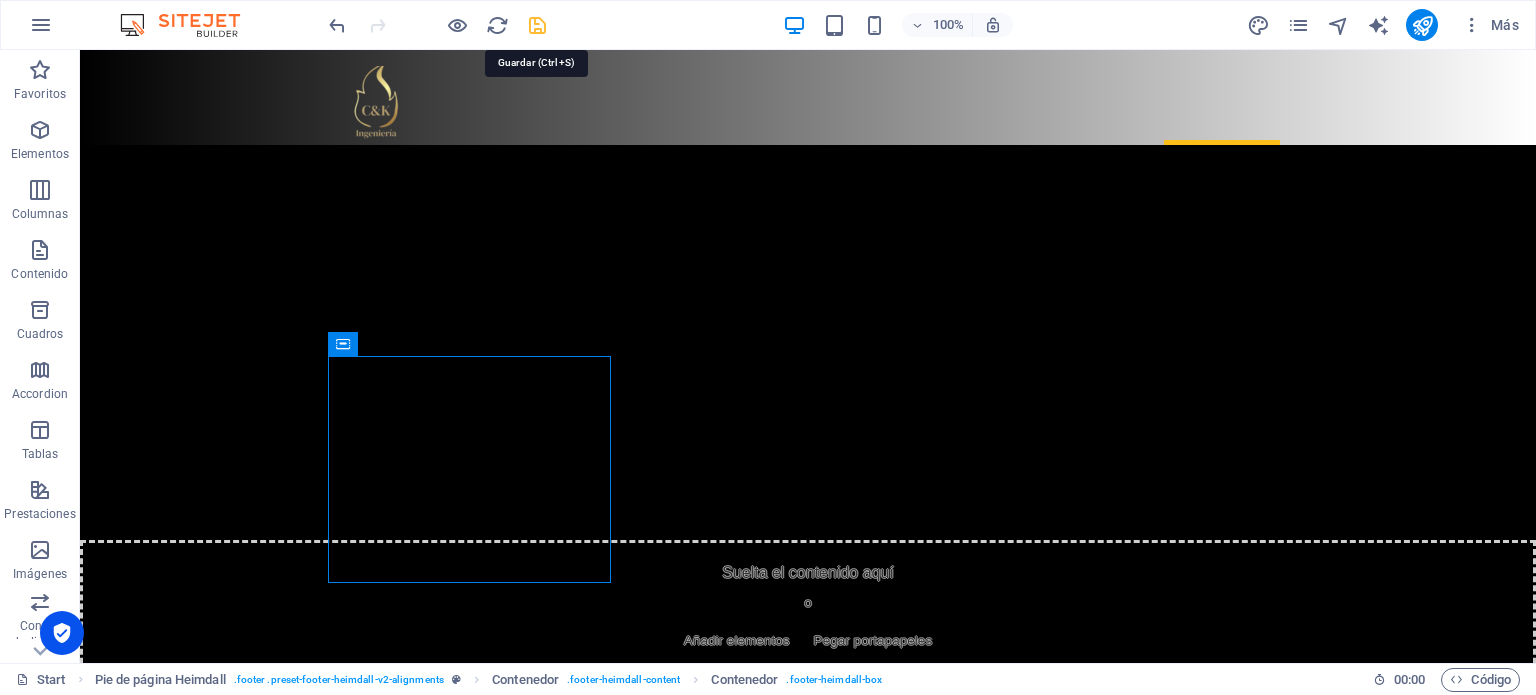 click at bounding box center (537, 25) 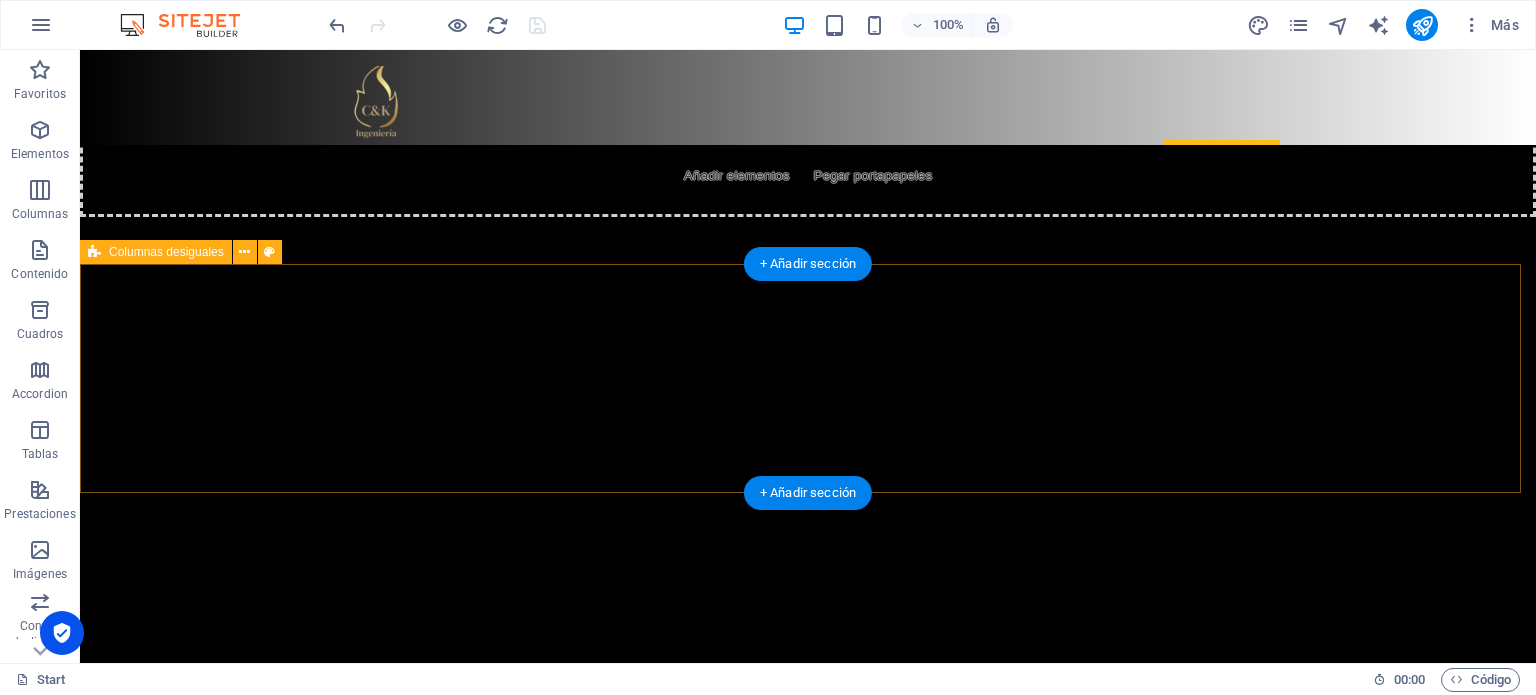 scroll, scrollTop: 5647, scrollLeft: 0, axis: vertical 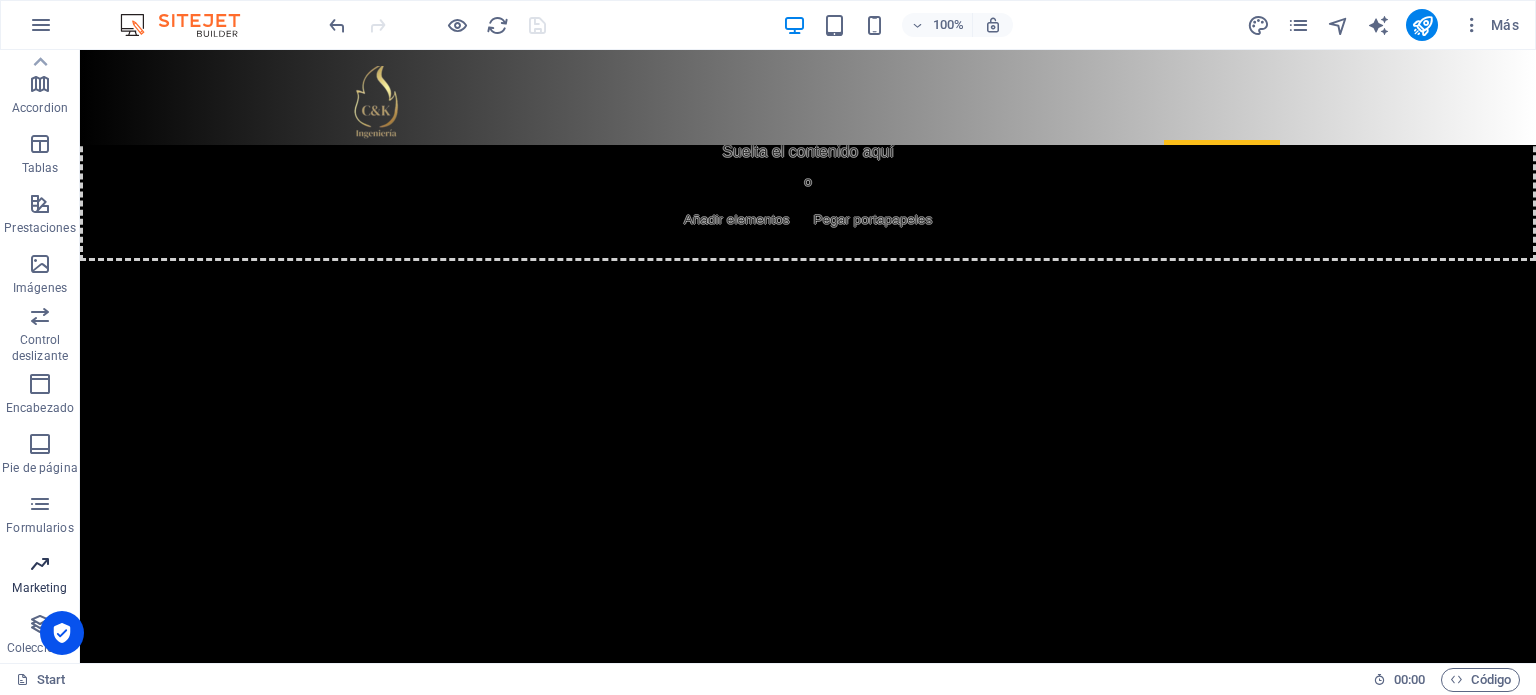 click at bounding box center (40, 564) 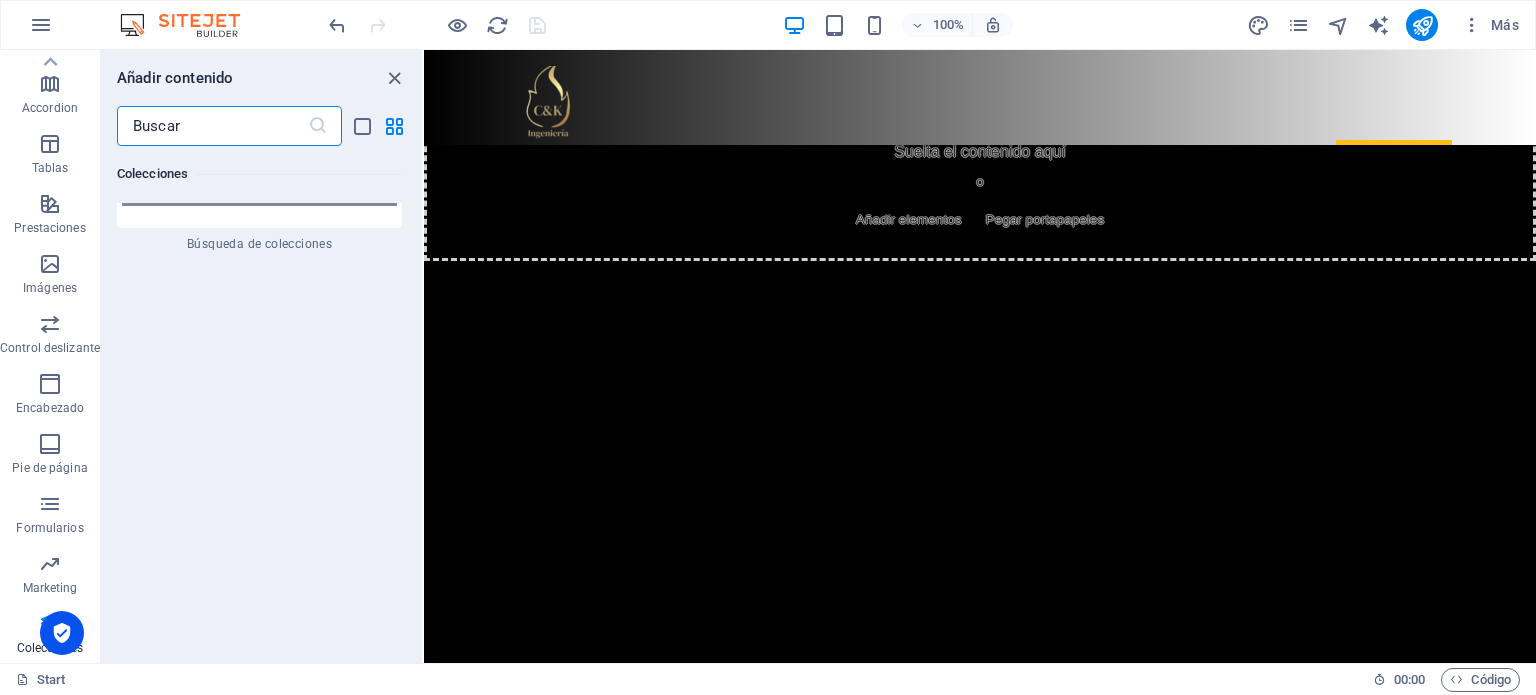 scroll, scrollTop: 38778, scrollLeft: 0, axis: vertical 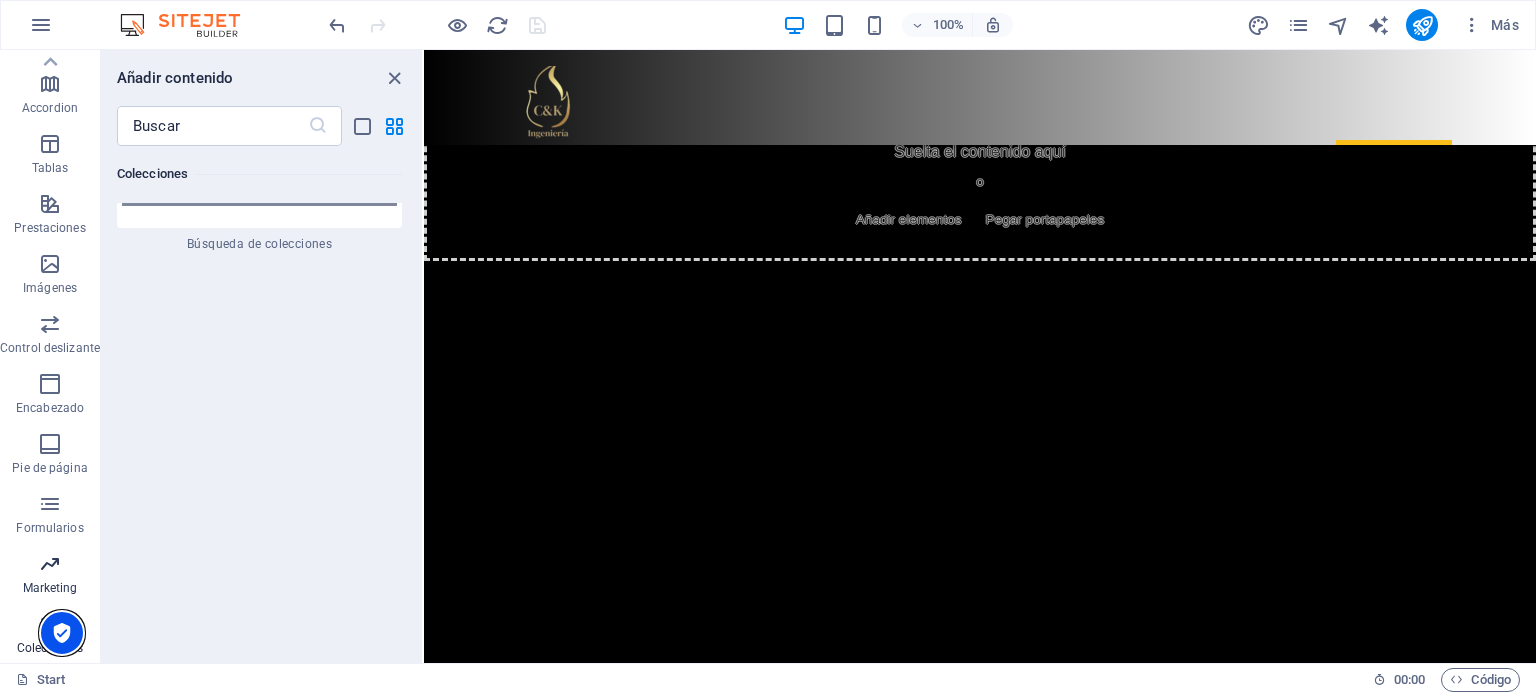 drag, startPoint x: 60, startPoint y: 615, endPoint x: 48, endPoint y: 551, distance: 65.11528 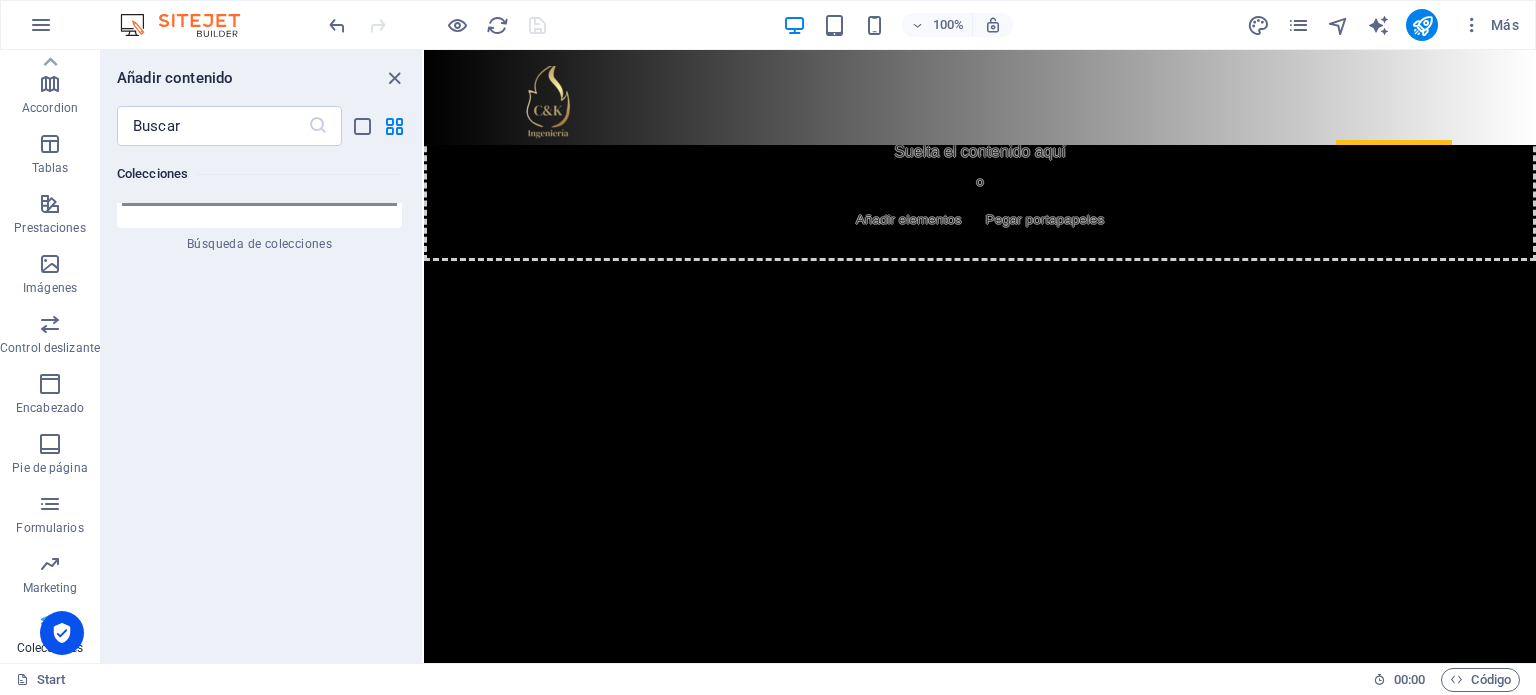 click on "Colecciones" at bounding box center (50, 636) 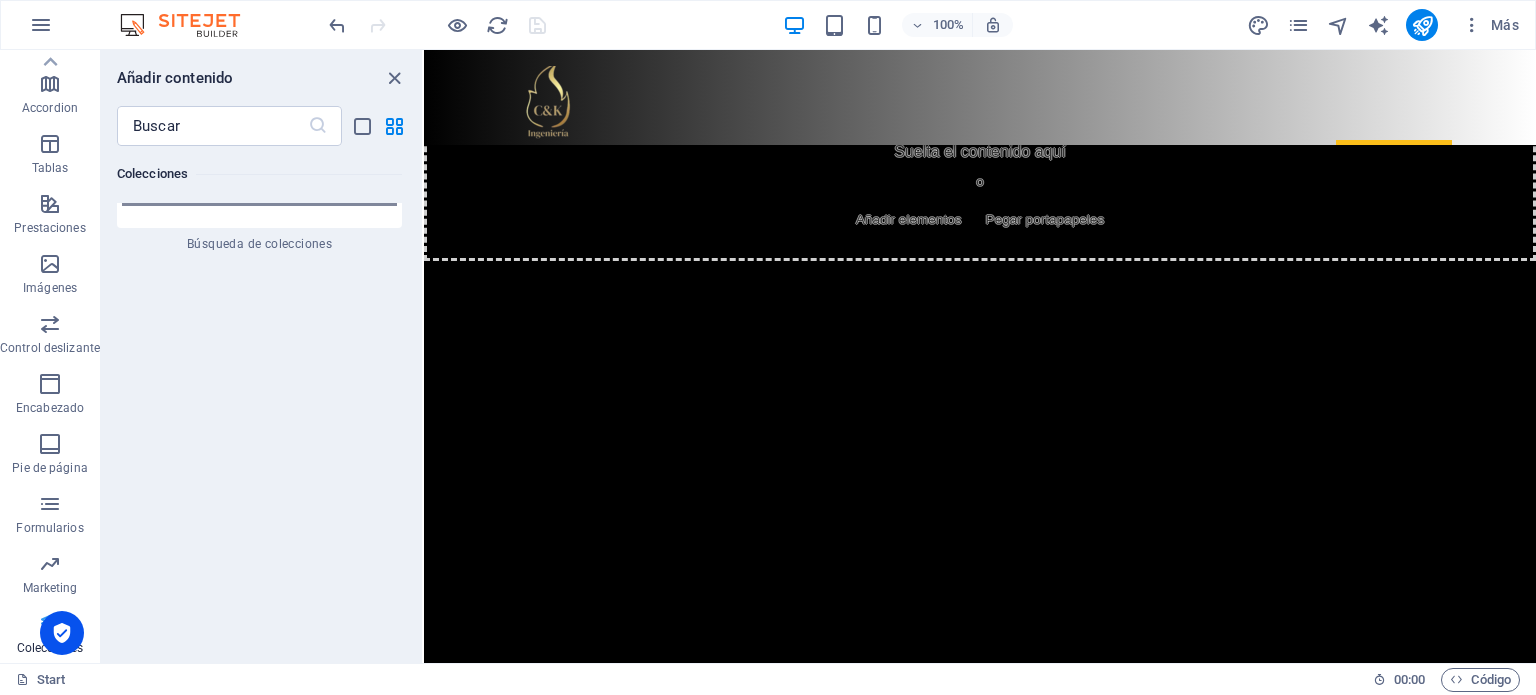 click on "Colecciones" at bounding box center (50, 636) 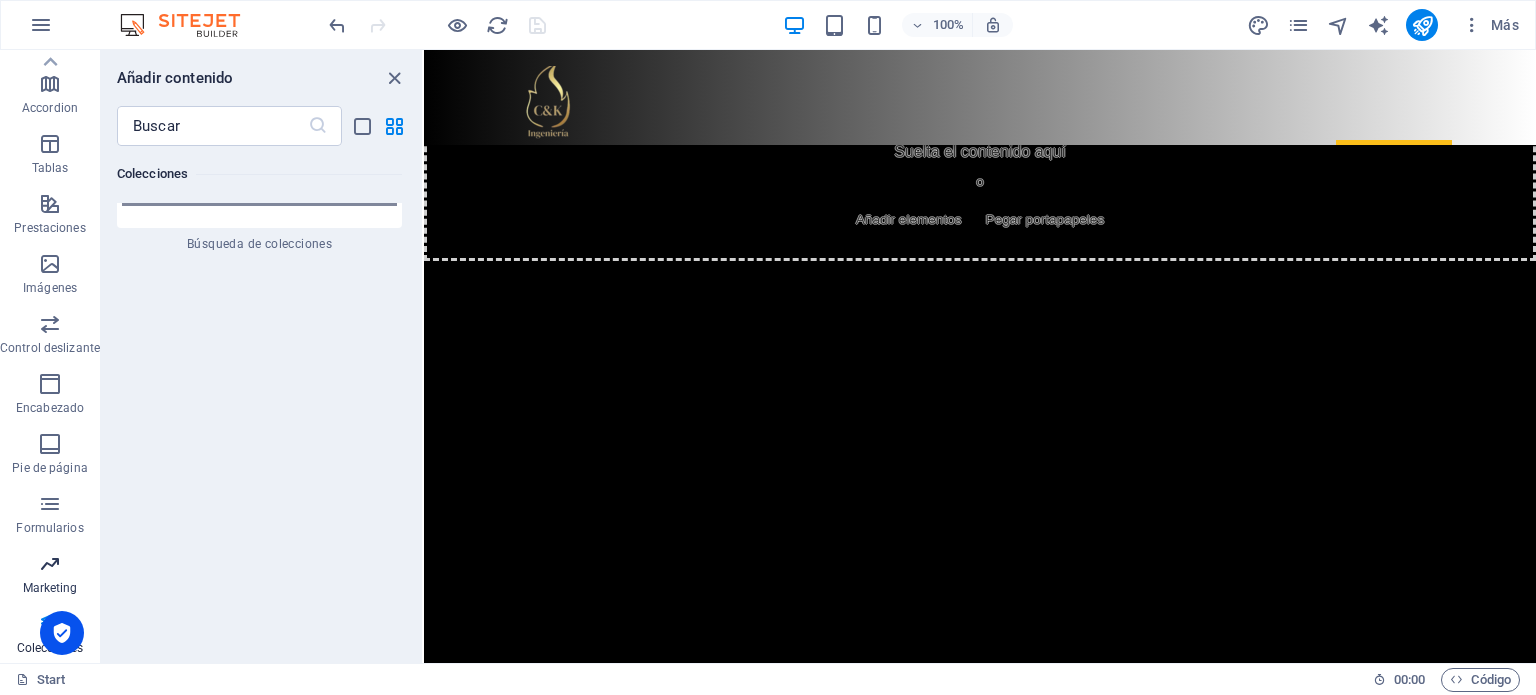 click on "Marketing" at bounding box center [50, 588] 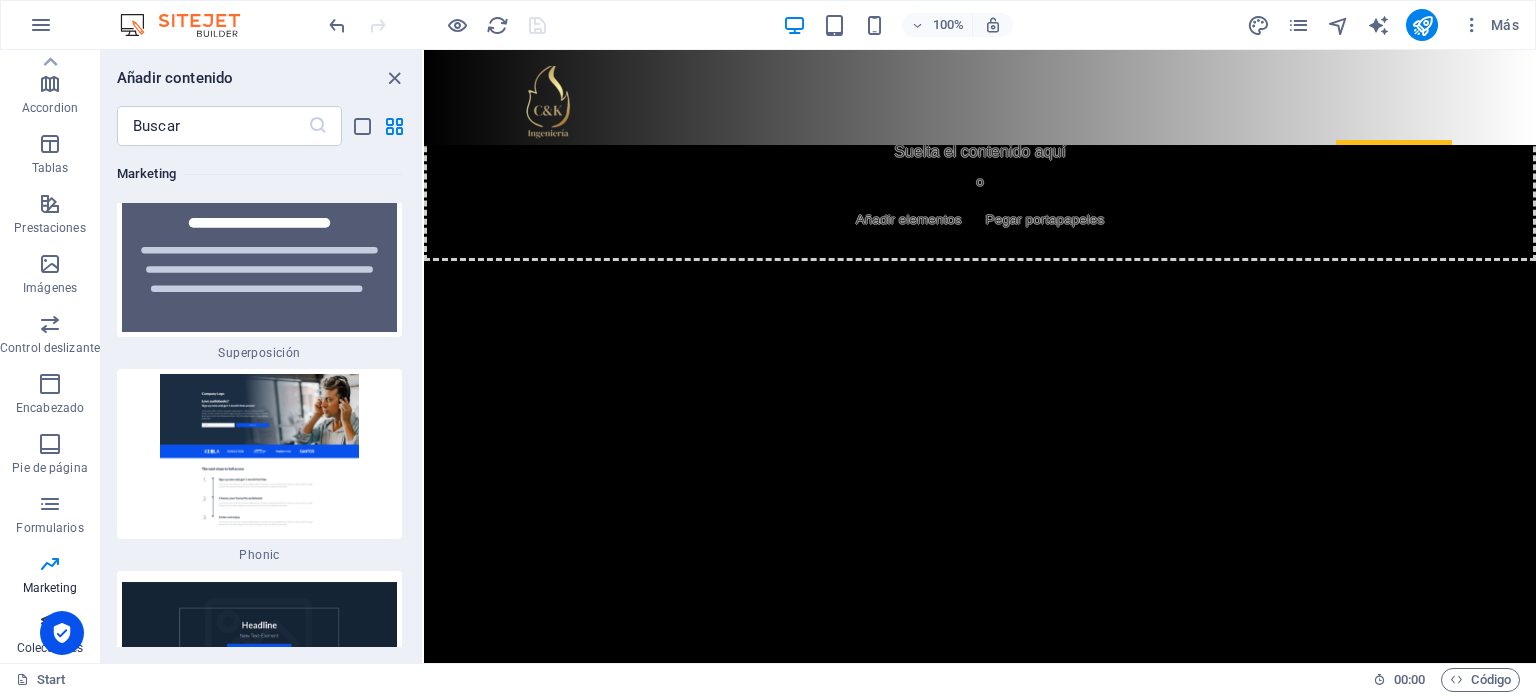 click on "Colecciones" at bounding box center [50, 636] 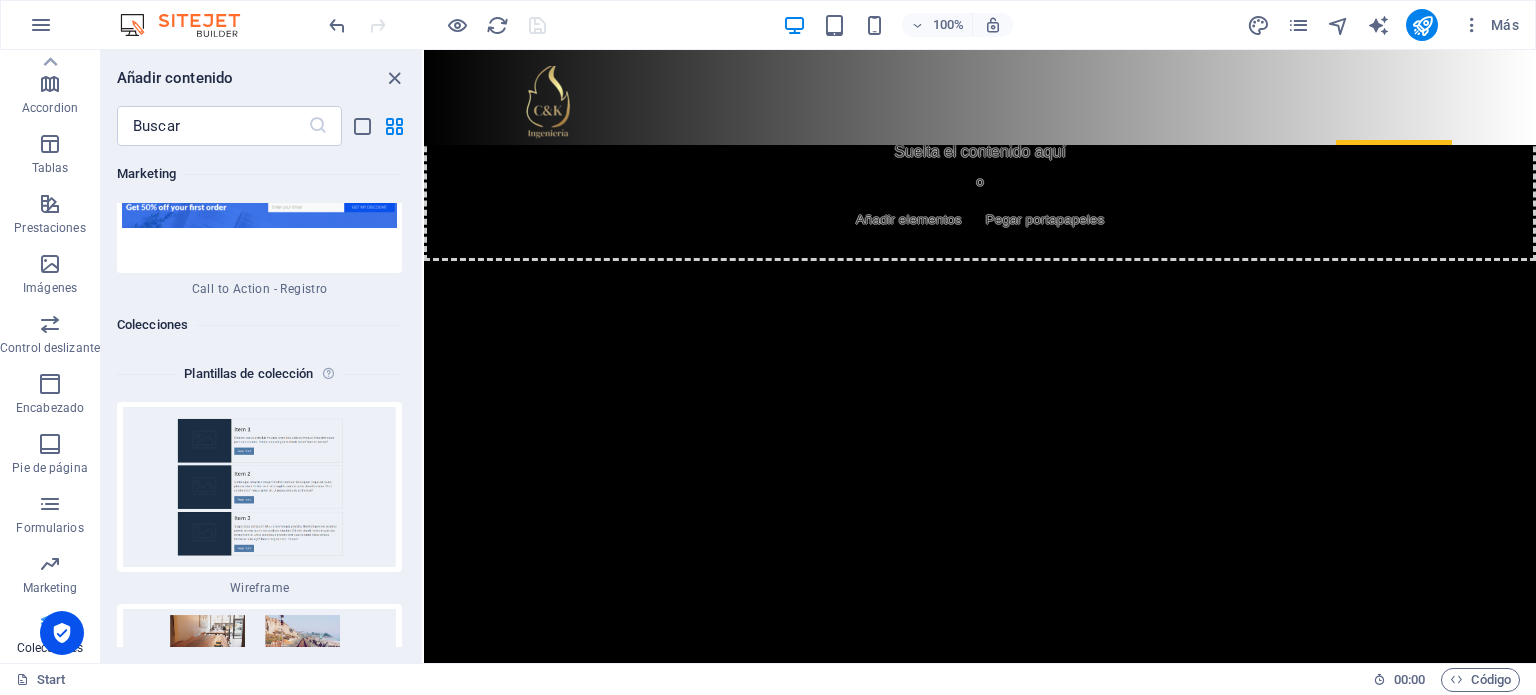 scroll, scrollTop: 36798, scrollLeft: 0, axis: vertical 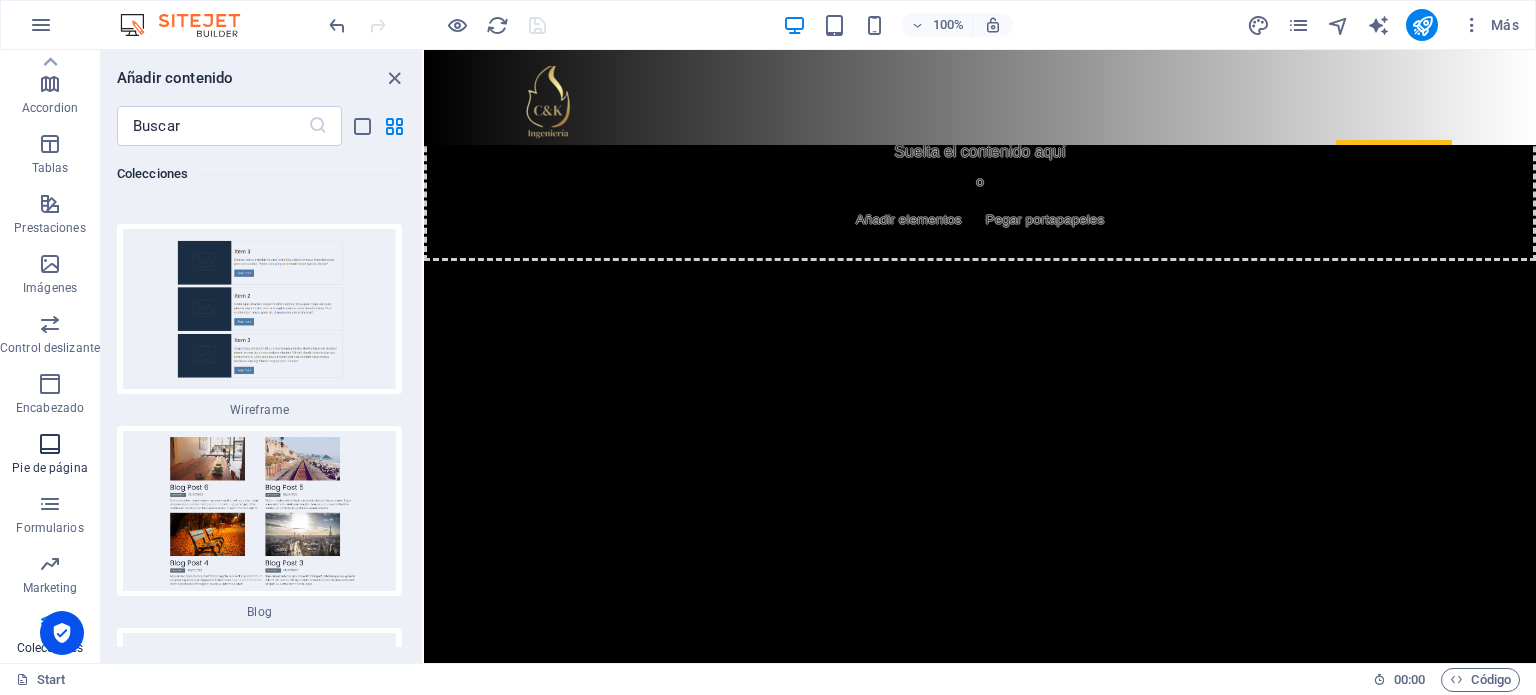 click on "Pie de página" at bounding box center [49, 468] 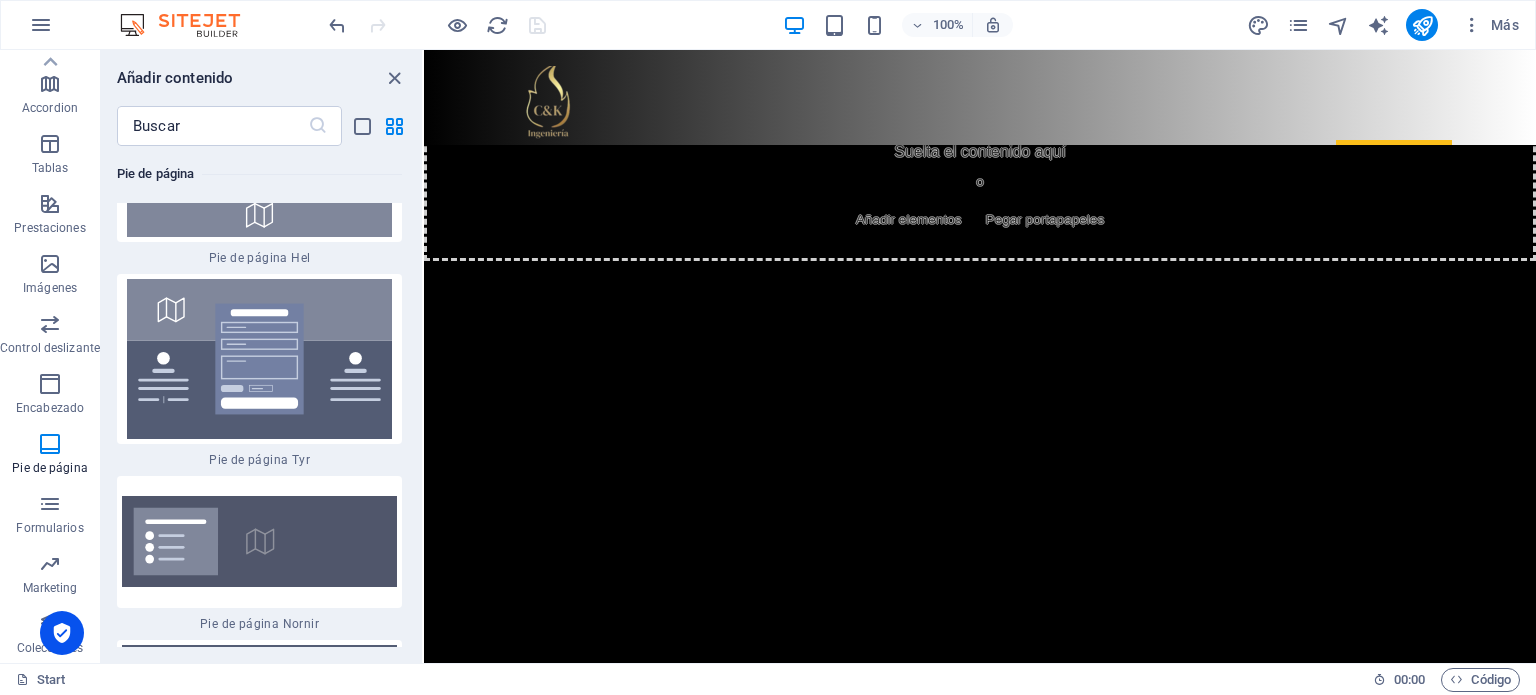 scroll, scrollTop: 26633, scrollLeft: 0, axis: vertical 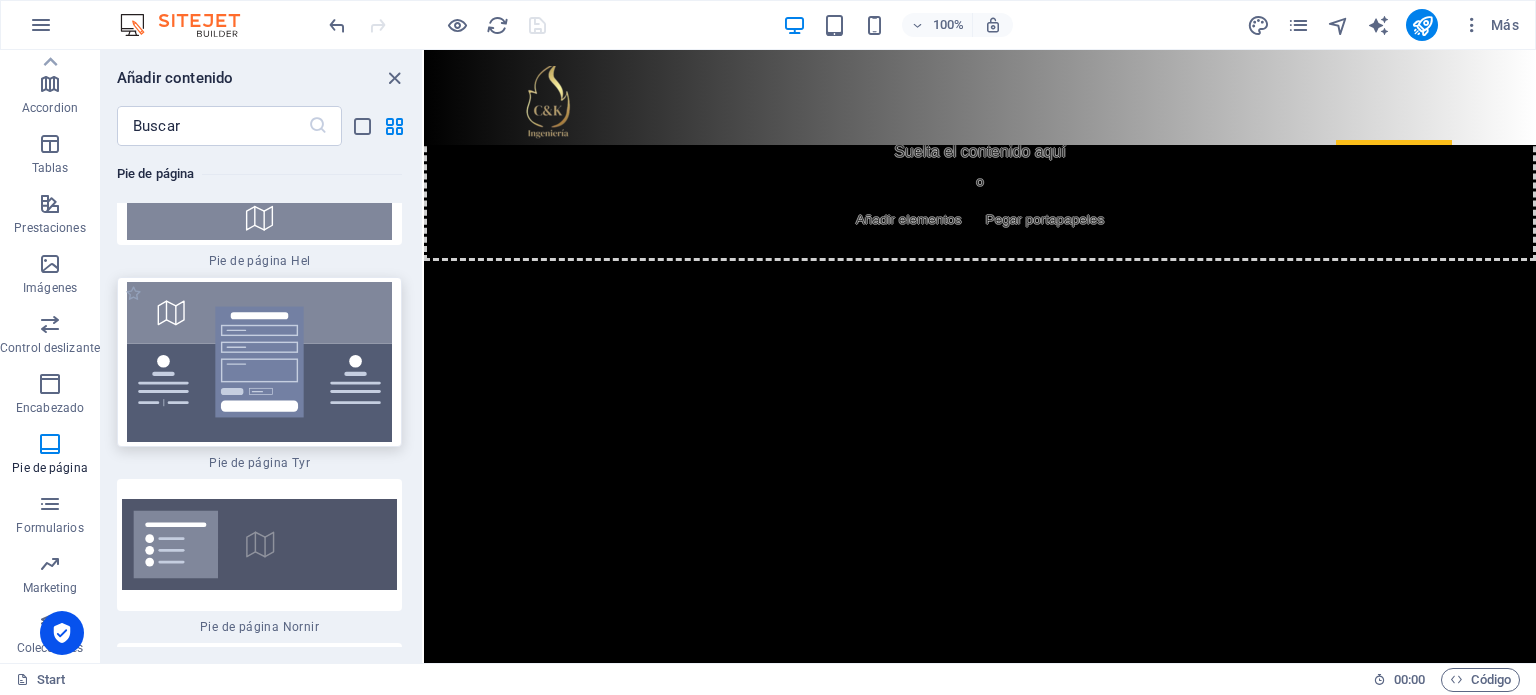 click at bounding box center [259, 362] 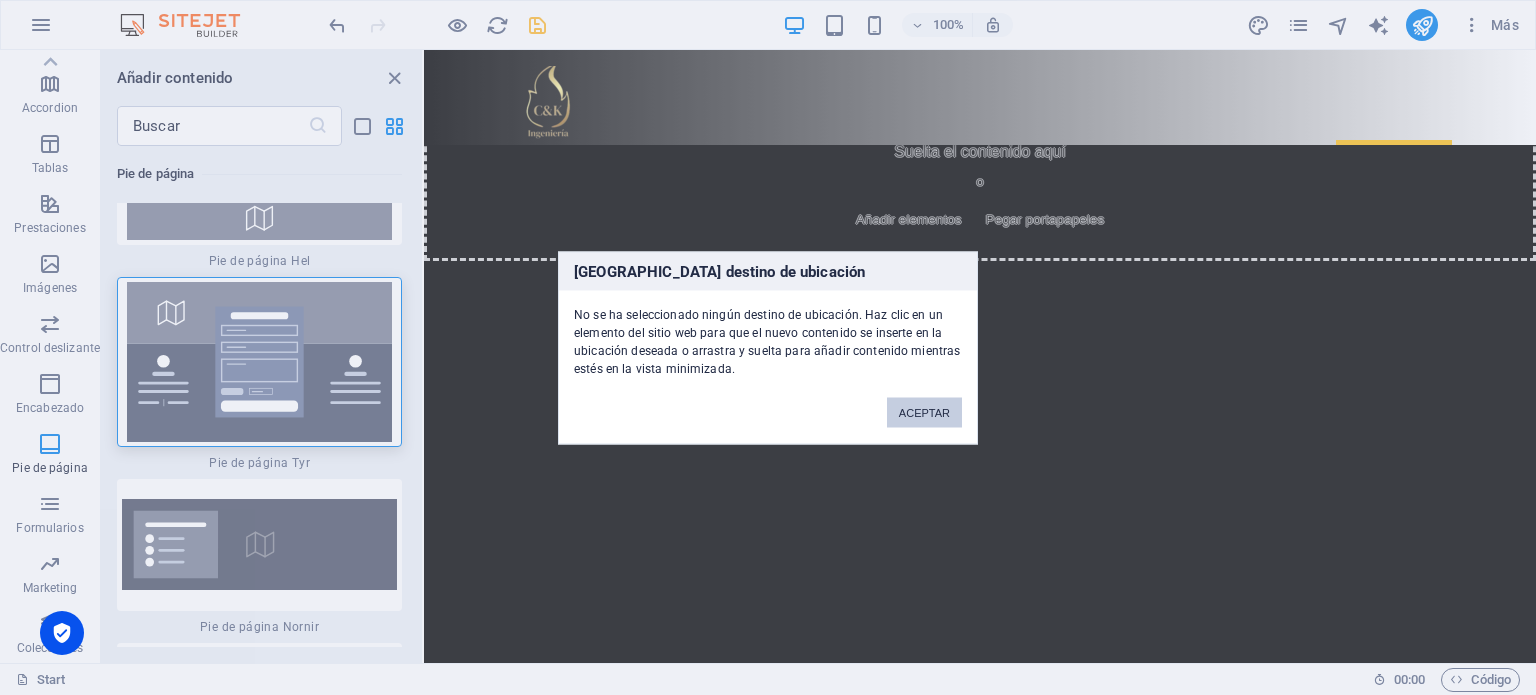 click on "ACEPTAR" at bounding box center [924, 412] 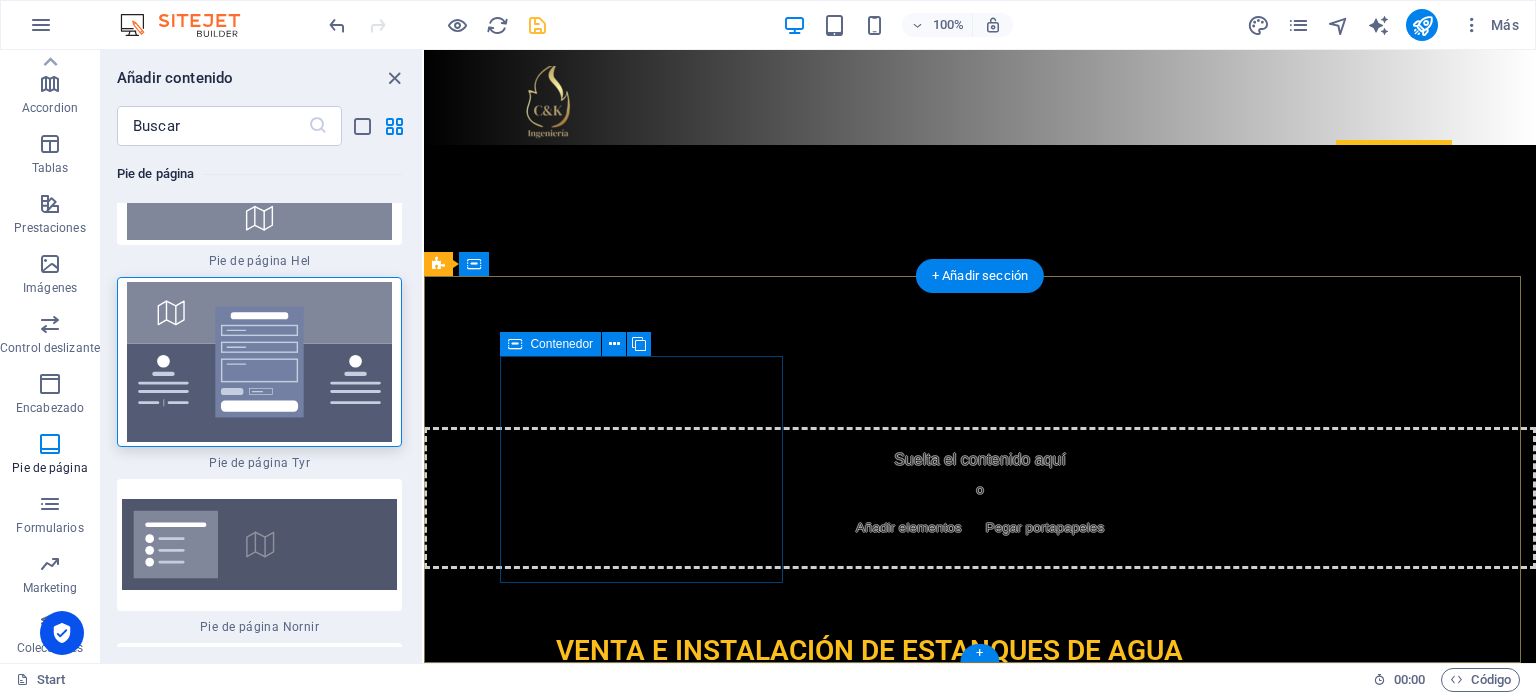 scroll, scrollTop: 6177, scrollLeft: 0, axis: vertical 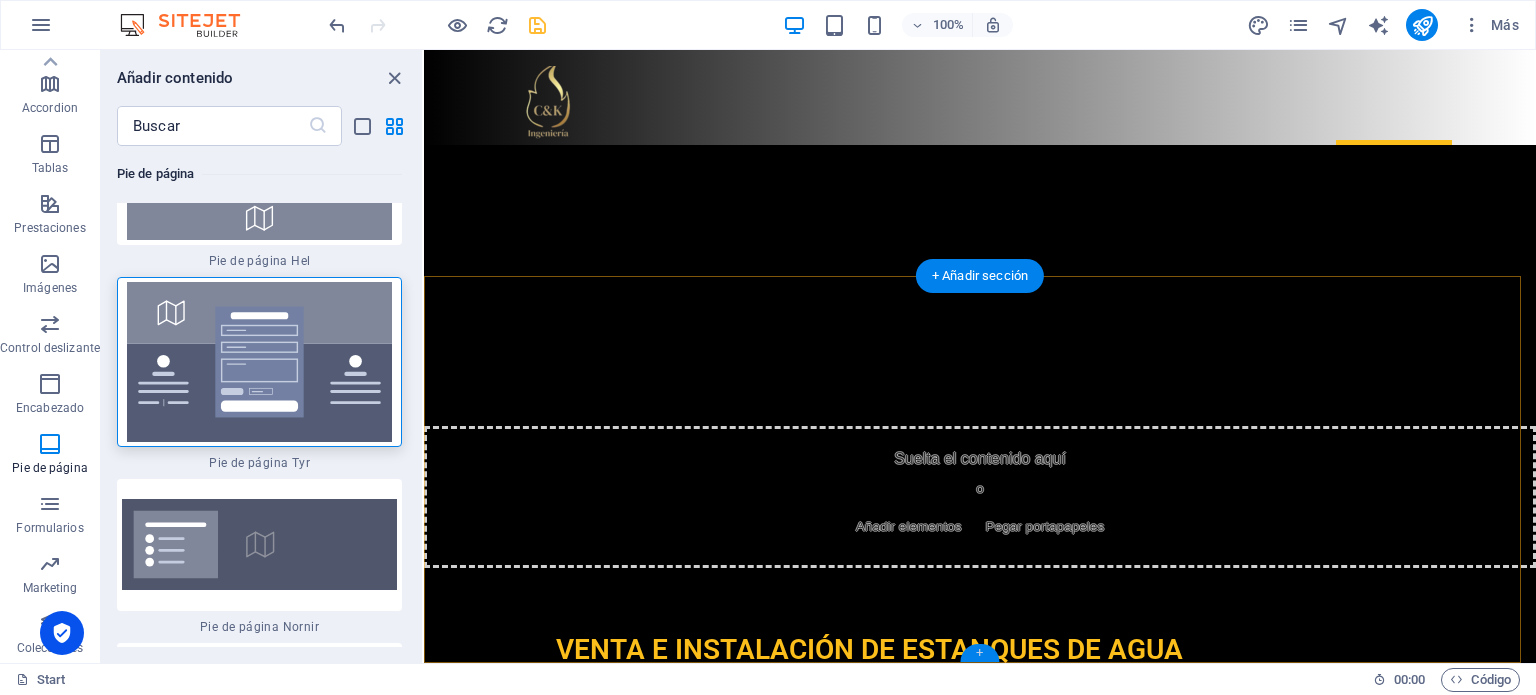 click on "+" at bounding box center (979, 653) 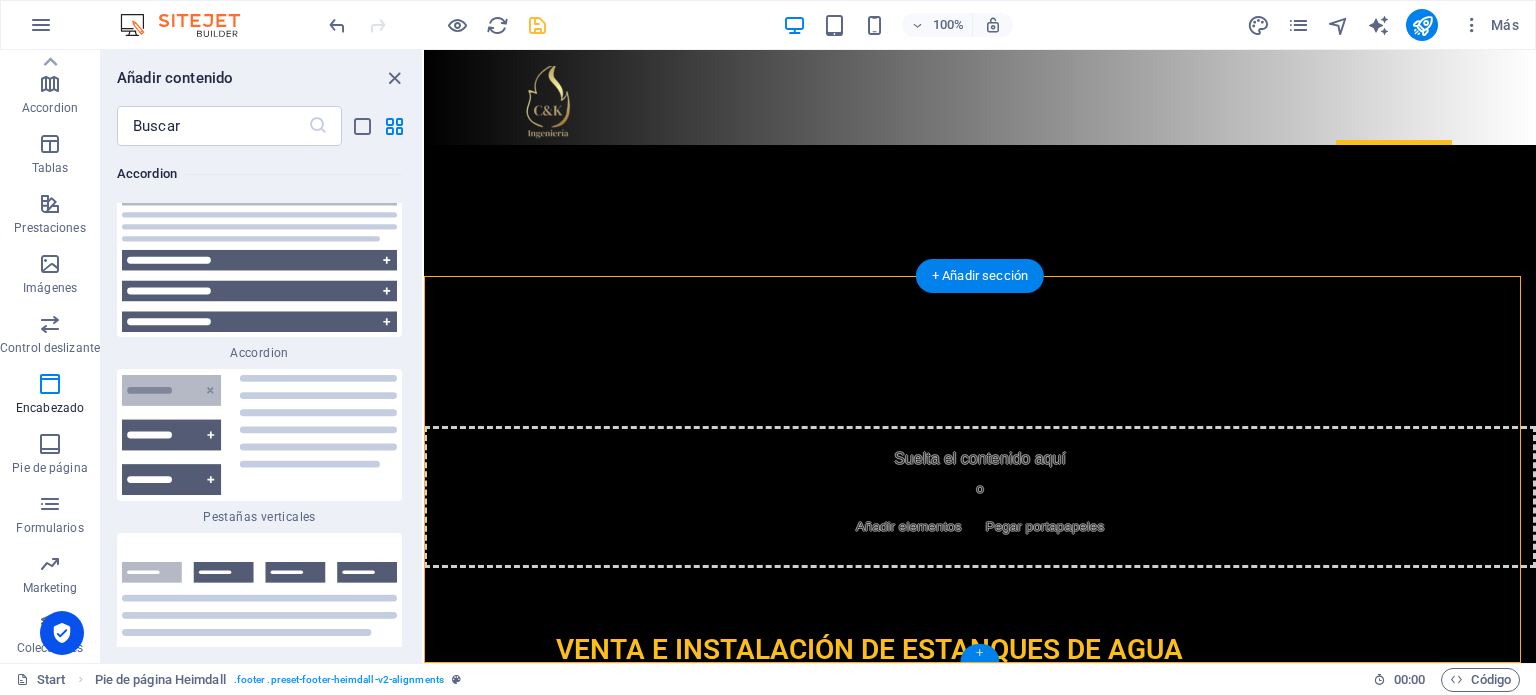 scroll, scrollTop: 6966, scrollLeft: 0, axis: vertical 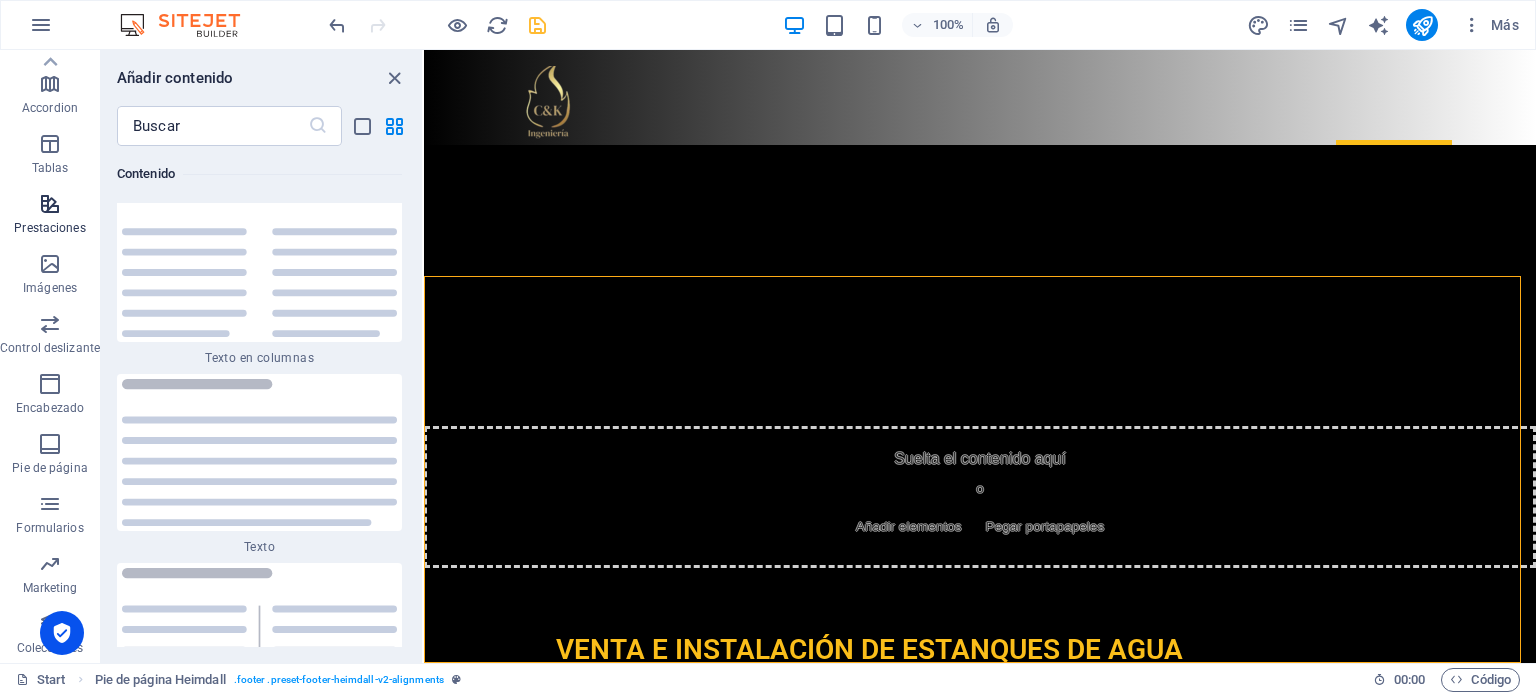 click at bounding box center (50, 204) 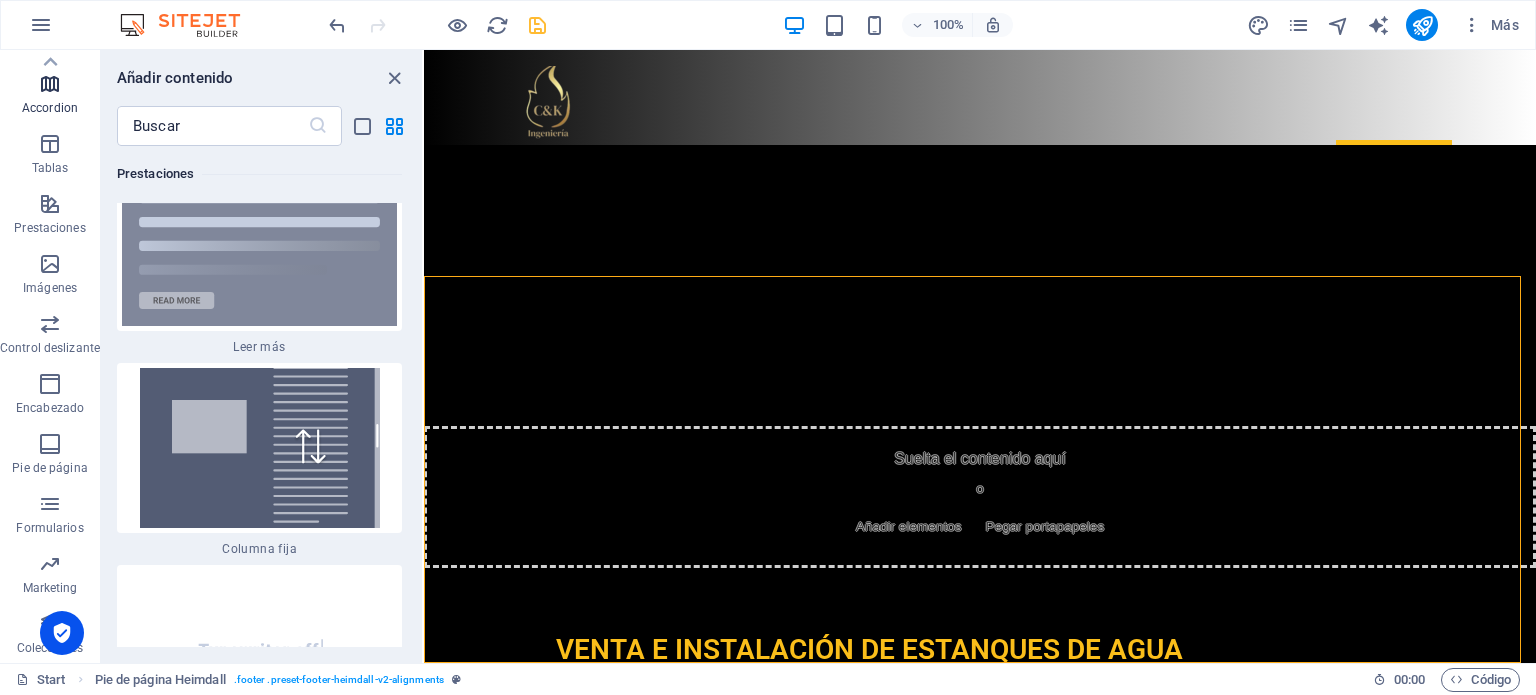 scroll, scrollTop: 15235, scrollLeft: 0, axis: vertical 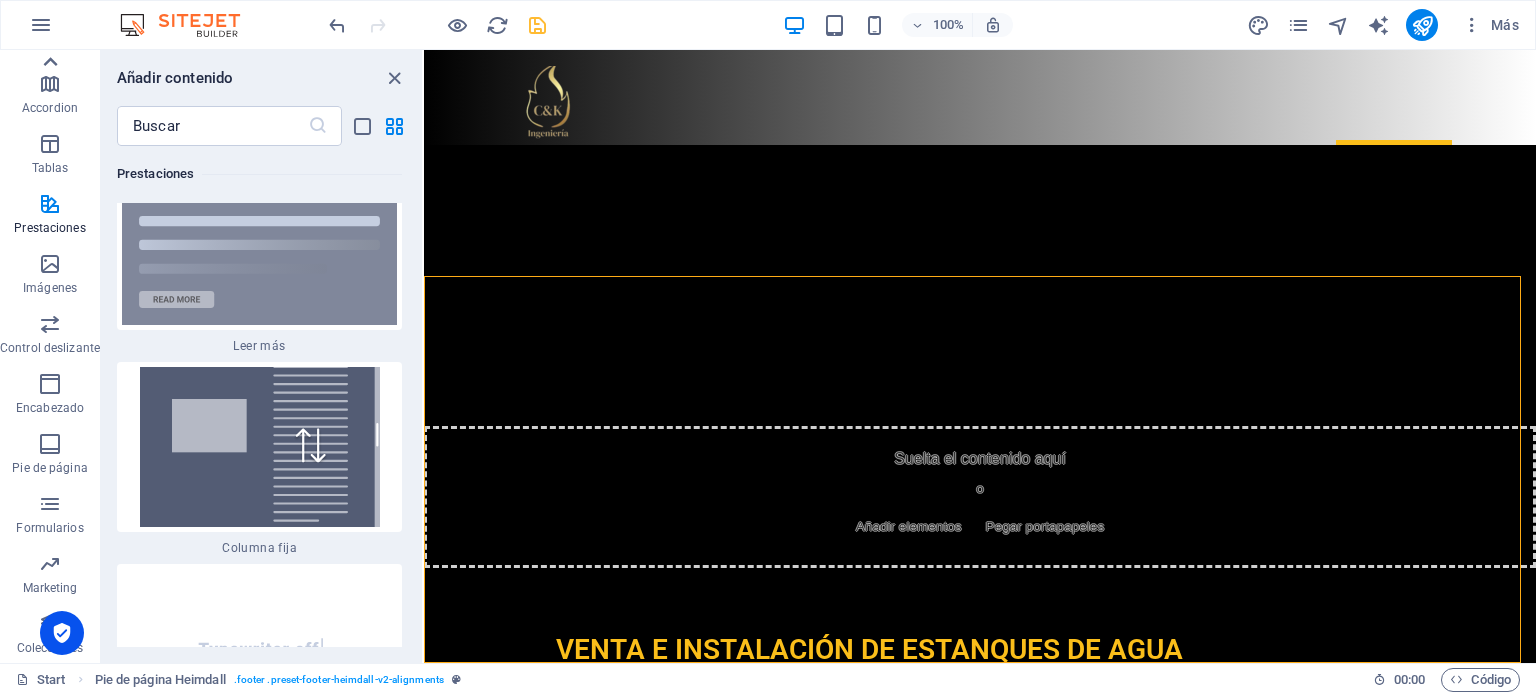 click 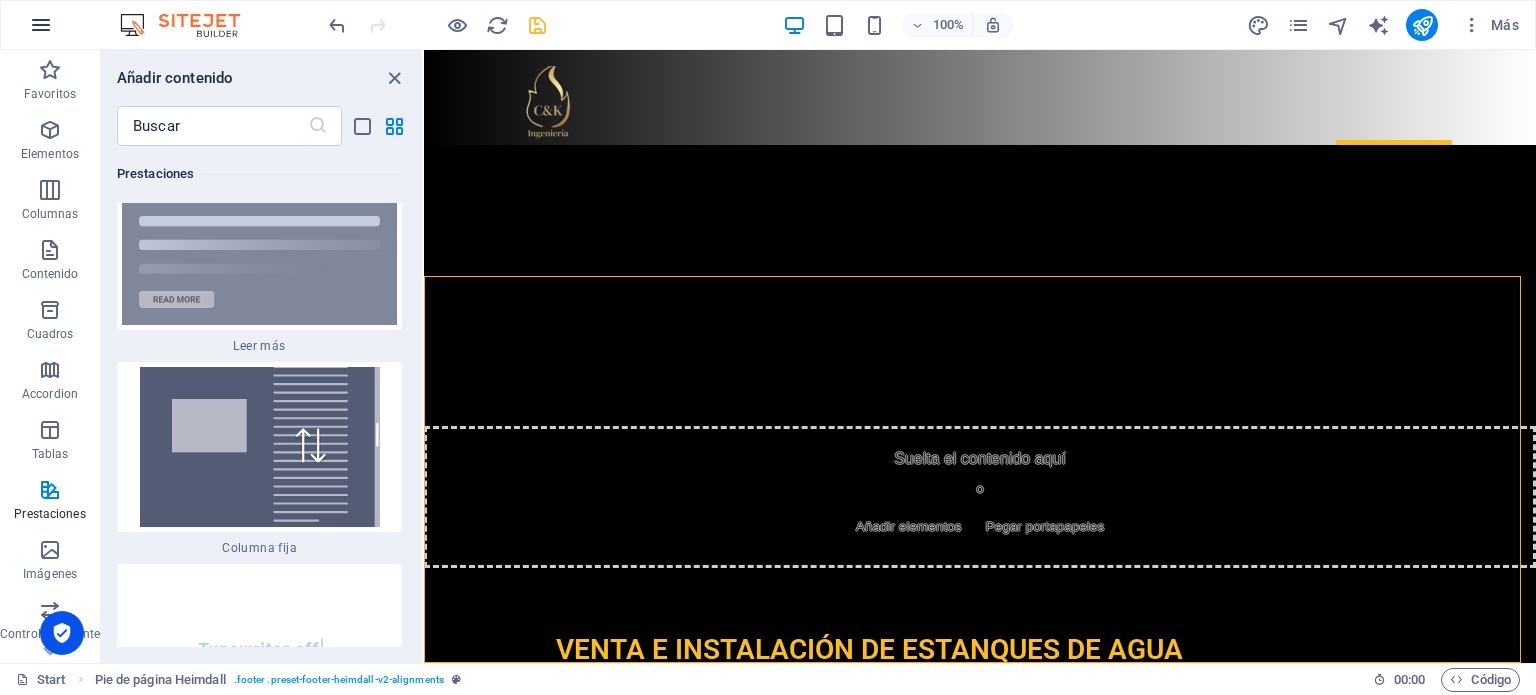 click at bounding box center [41, 25] 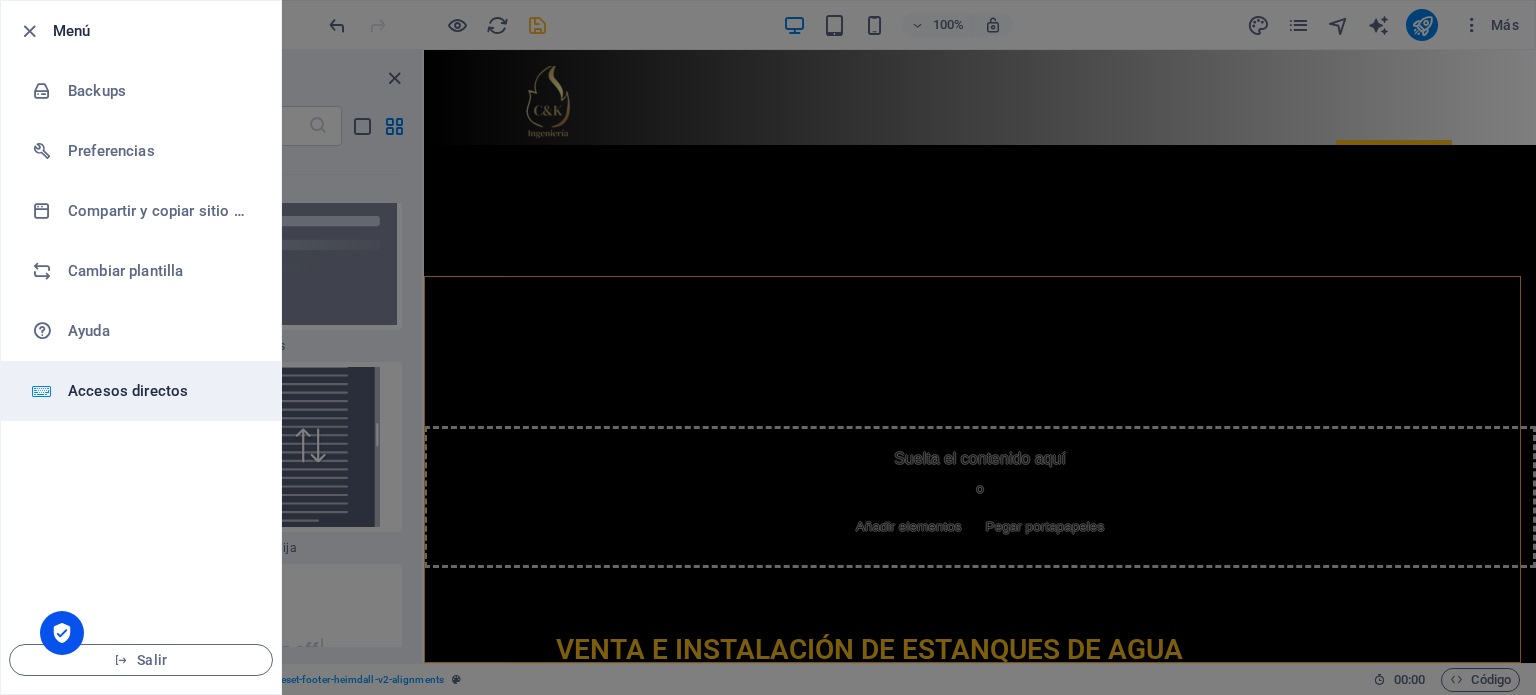 click on "Accesos directos" at bounding box center (160, 391) 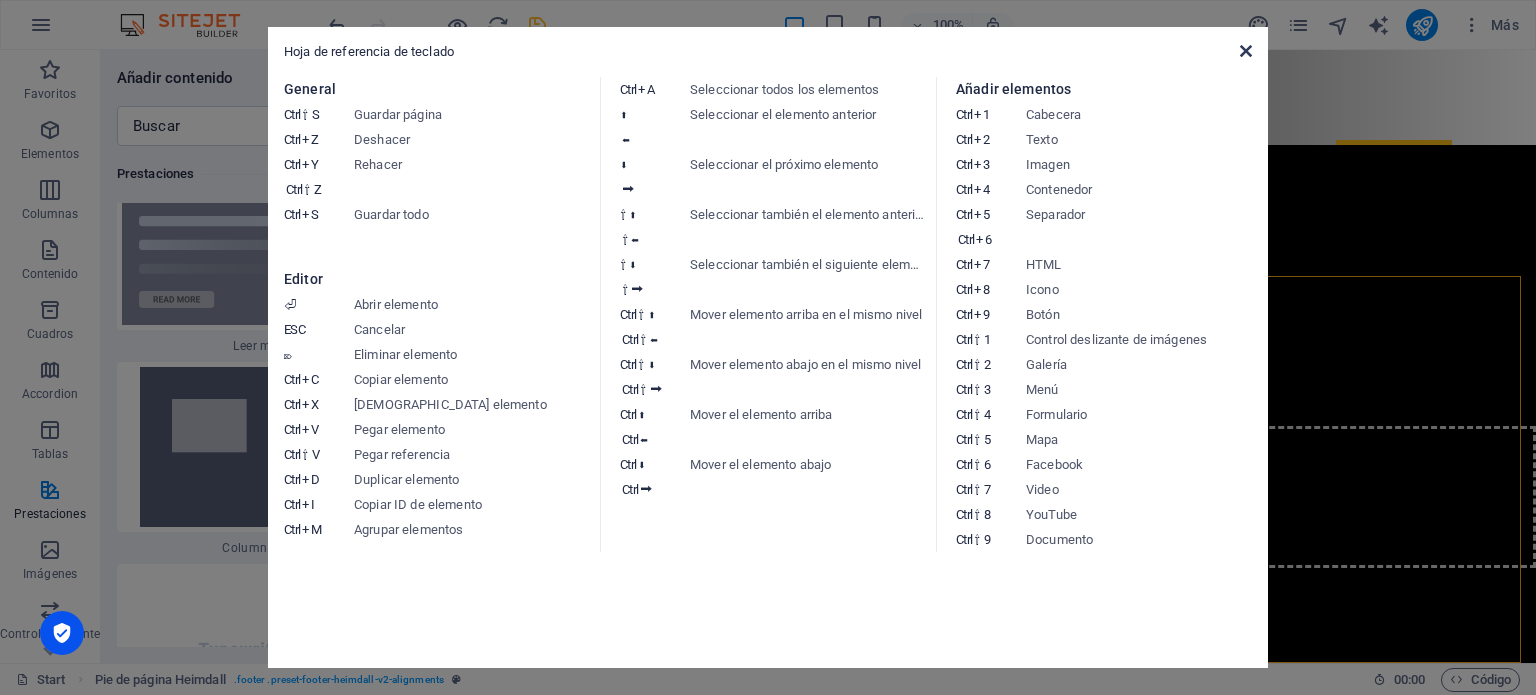 drag, startPoint x: 1247, startPoint y: 51, endPoint x: 512, endPoint y: 52, distance: 735.0007 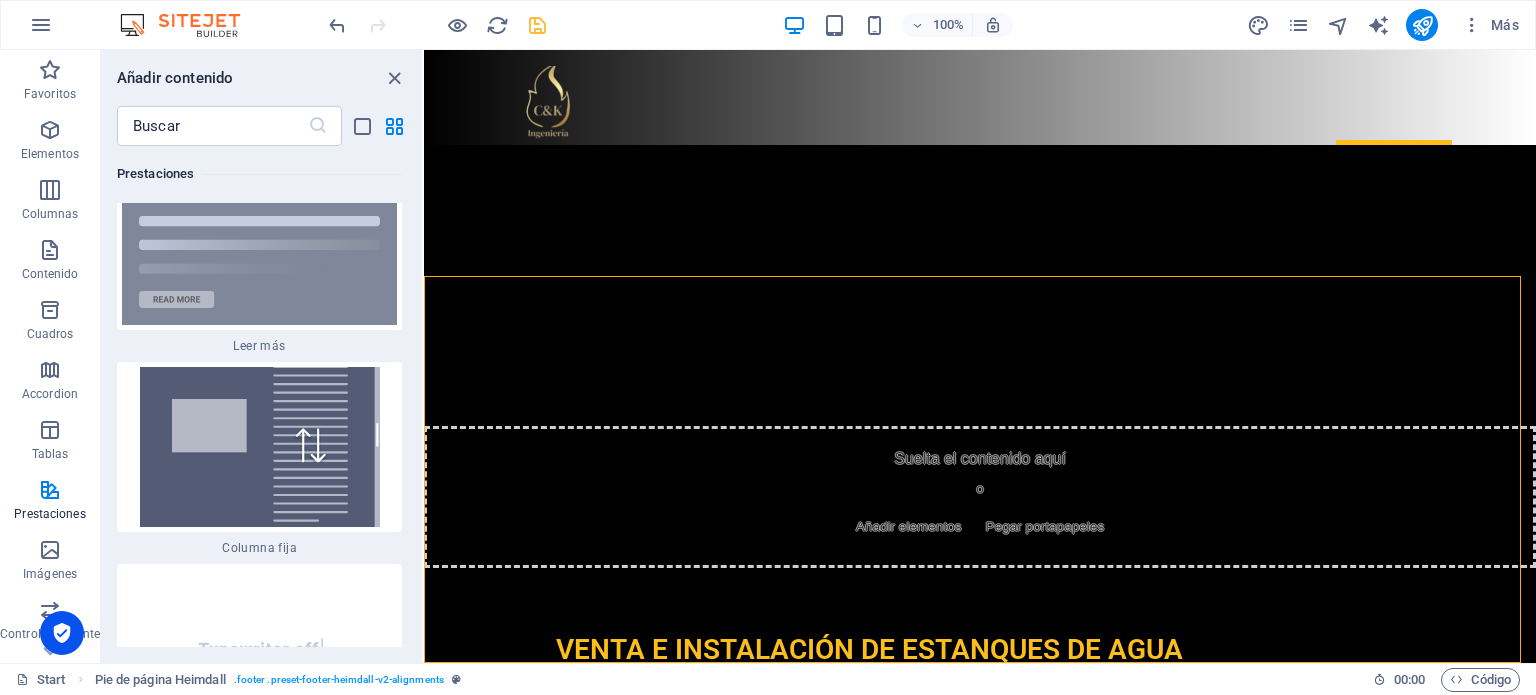 click at bounding box center [190, 25] 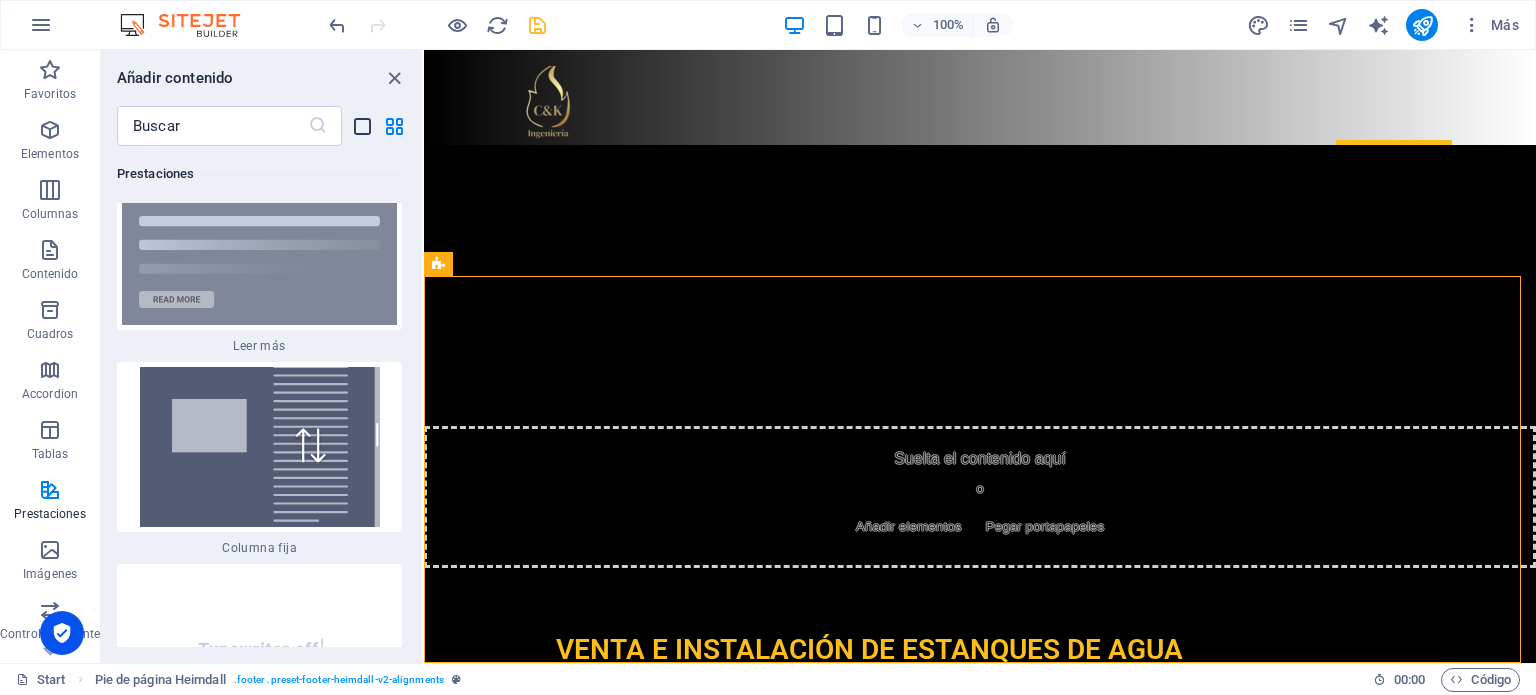 click at bounding box center [362, 126] 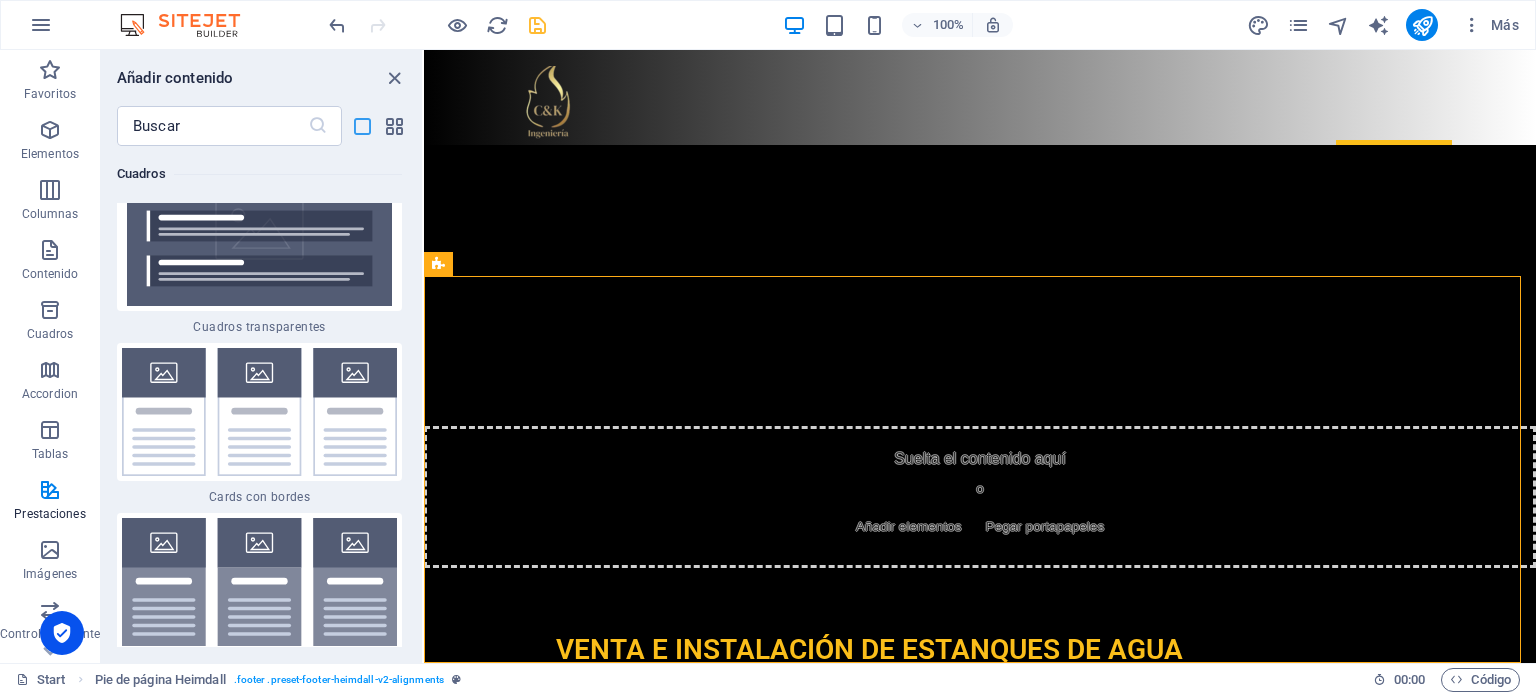 scroll, scrollTop: 18607, scrollLeft: 0, axis: vertical 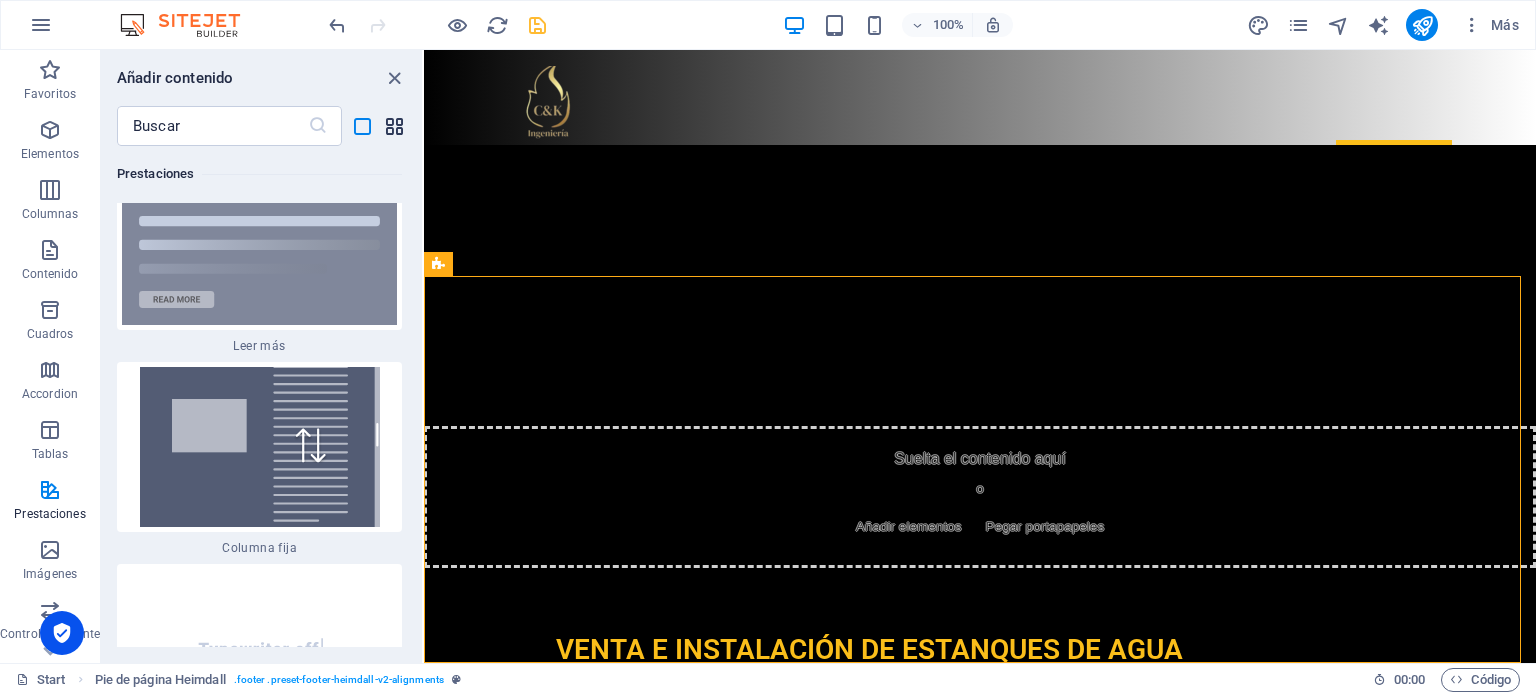 click at bounding box center (394, 126) 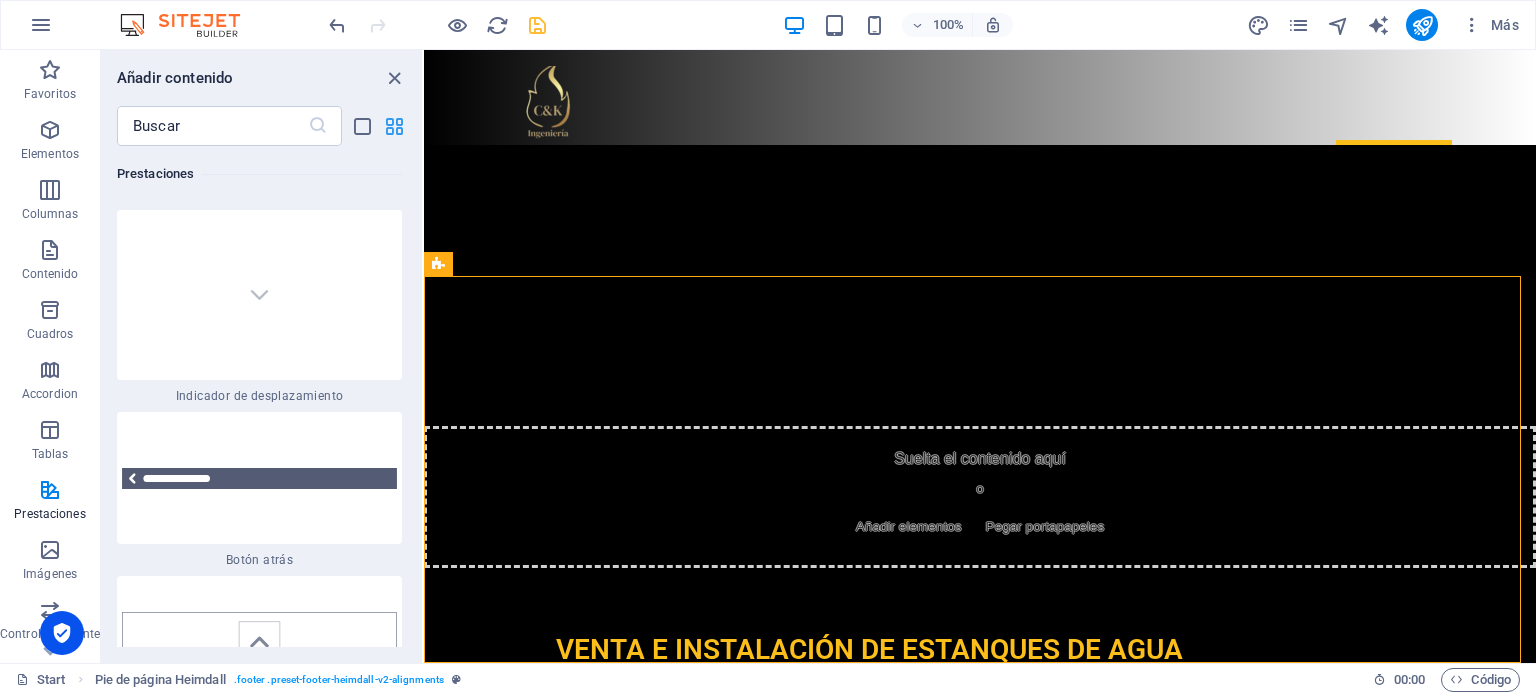 scroll, scrollTop: 15235, scrollLeft: 0, axis: vertical 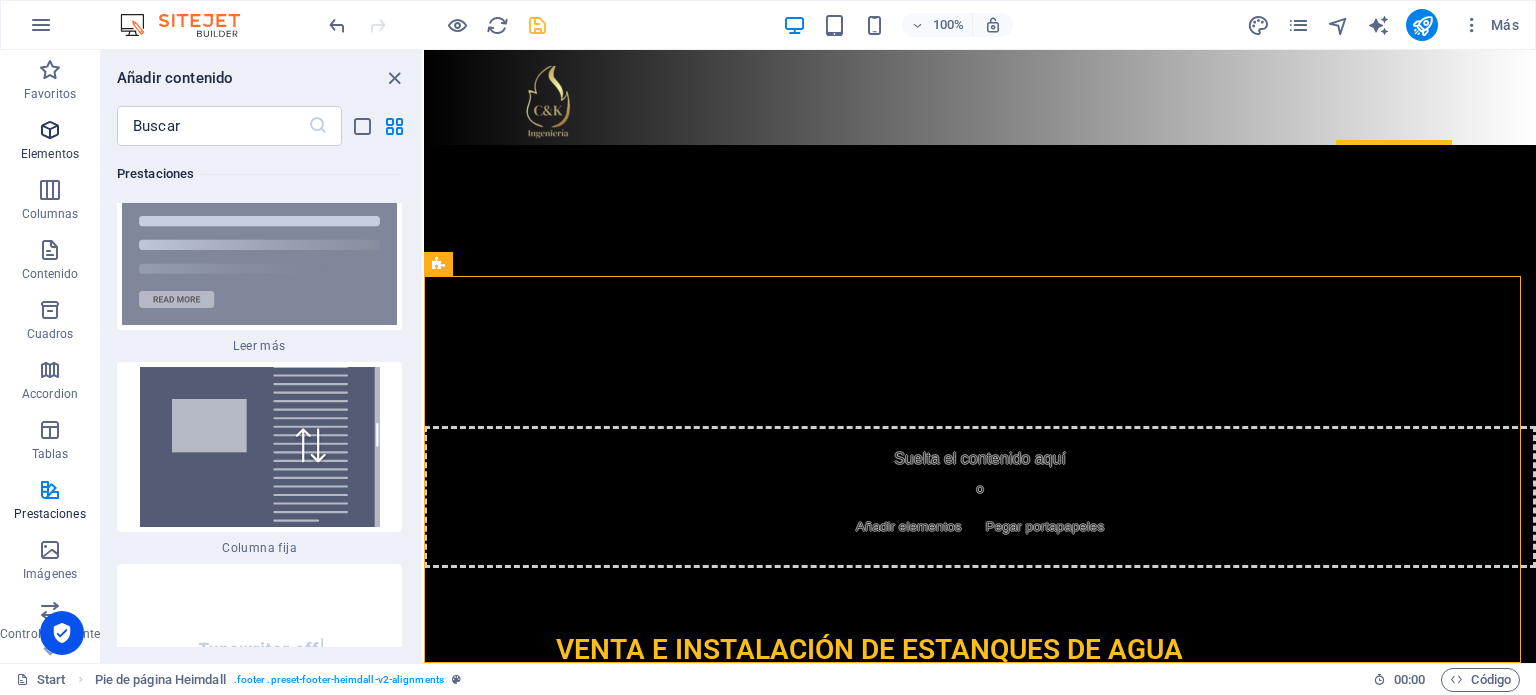 click at bounding box center (50, 130) 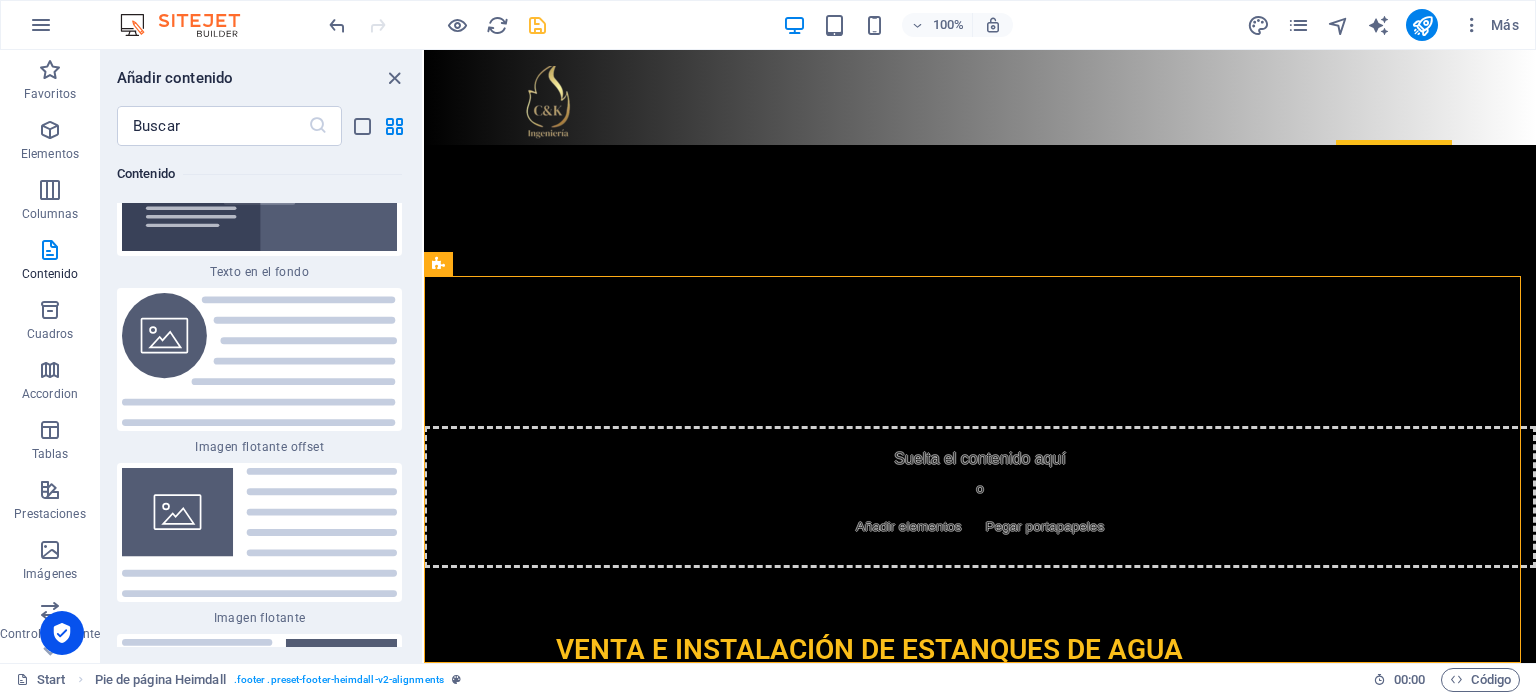 scroll, scrollTop: 8641, scrollLeft: 0, axis: vertical 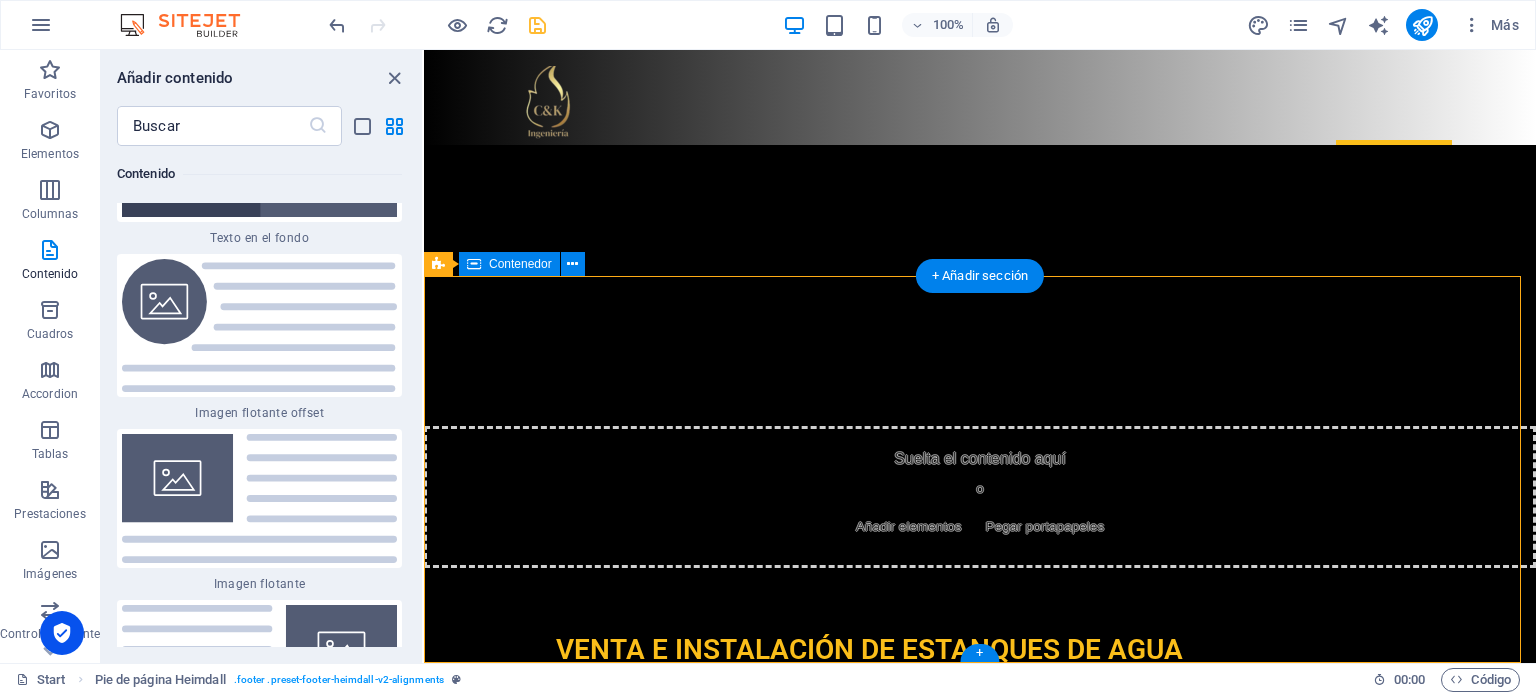 click on "Contáctanos [PERSON_NAME][STREET_ADDRESS]   Telefono :  [PHONE_NUMBER] Email:  [EMAIL_ADDRESS][DOMAIN_NAME] Soluciones integrales de calidad" at bounding box center [980, 6186] 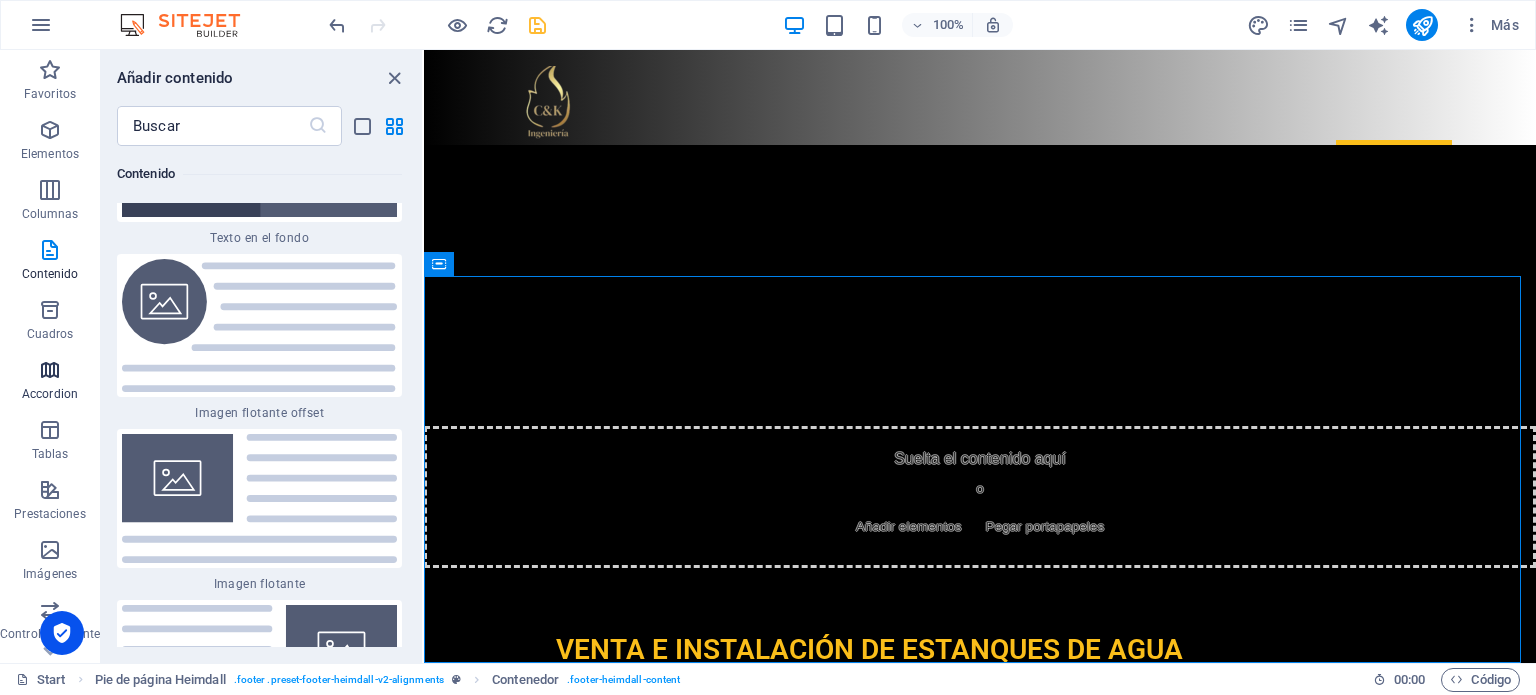 click at bounding box center [50, 370] 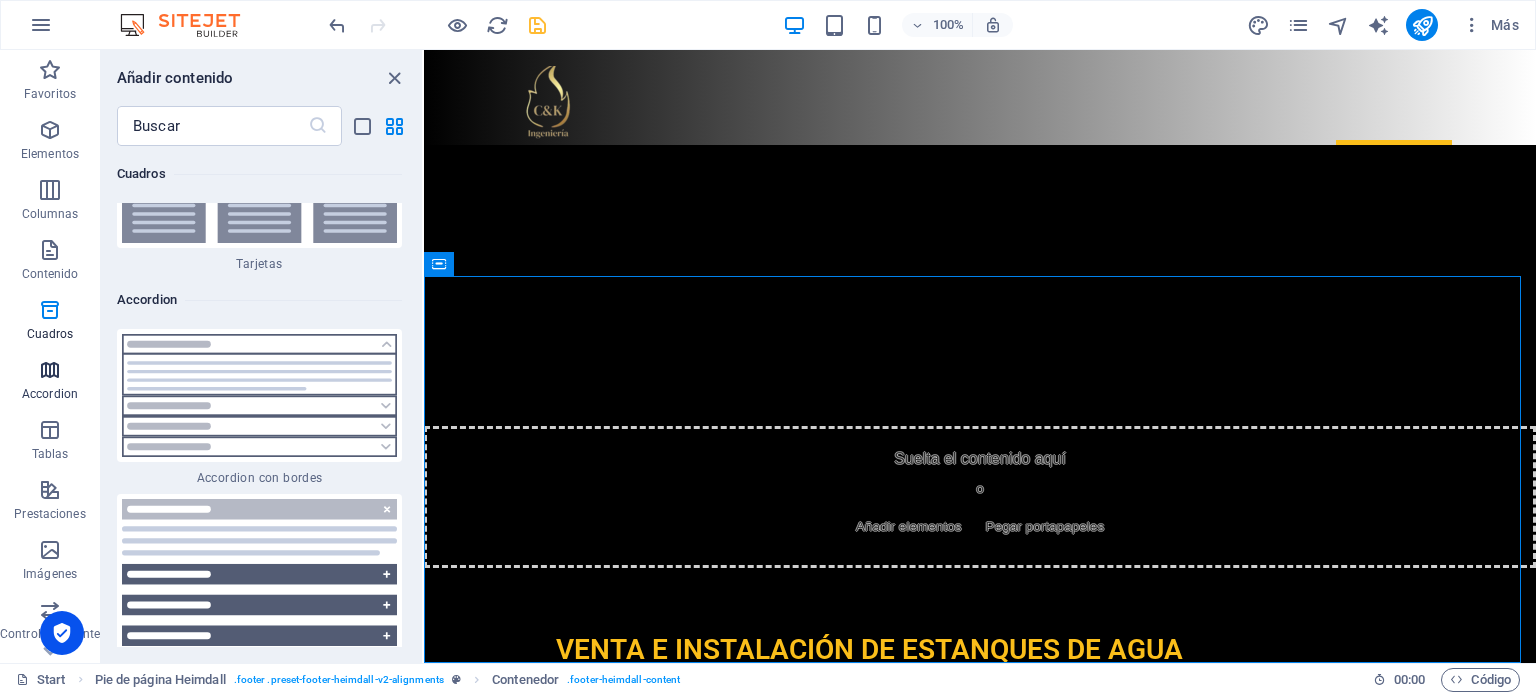 scroll, scrollTop: 12416, scrollLeft: 0, axis: vertical 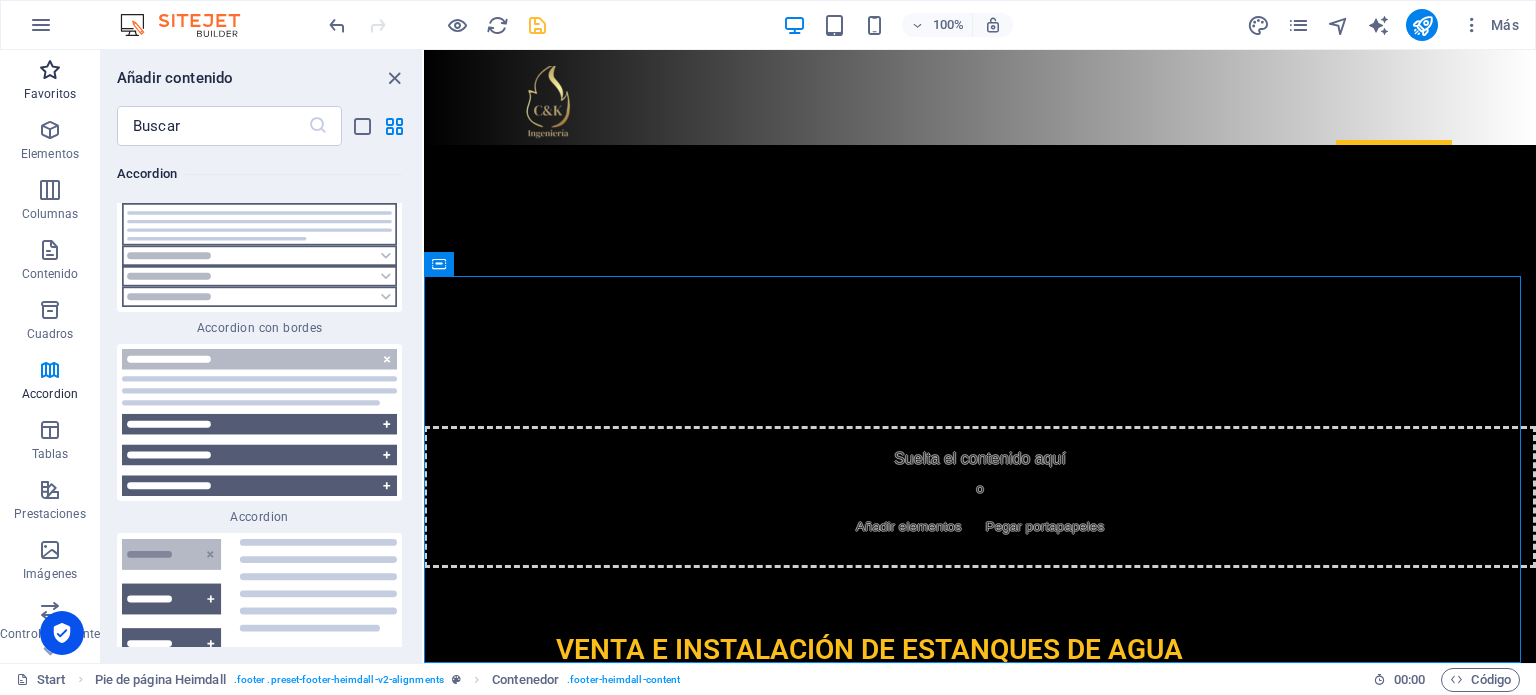 click on "Favoritos" at bounding box center (50, 94) 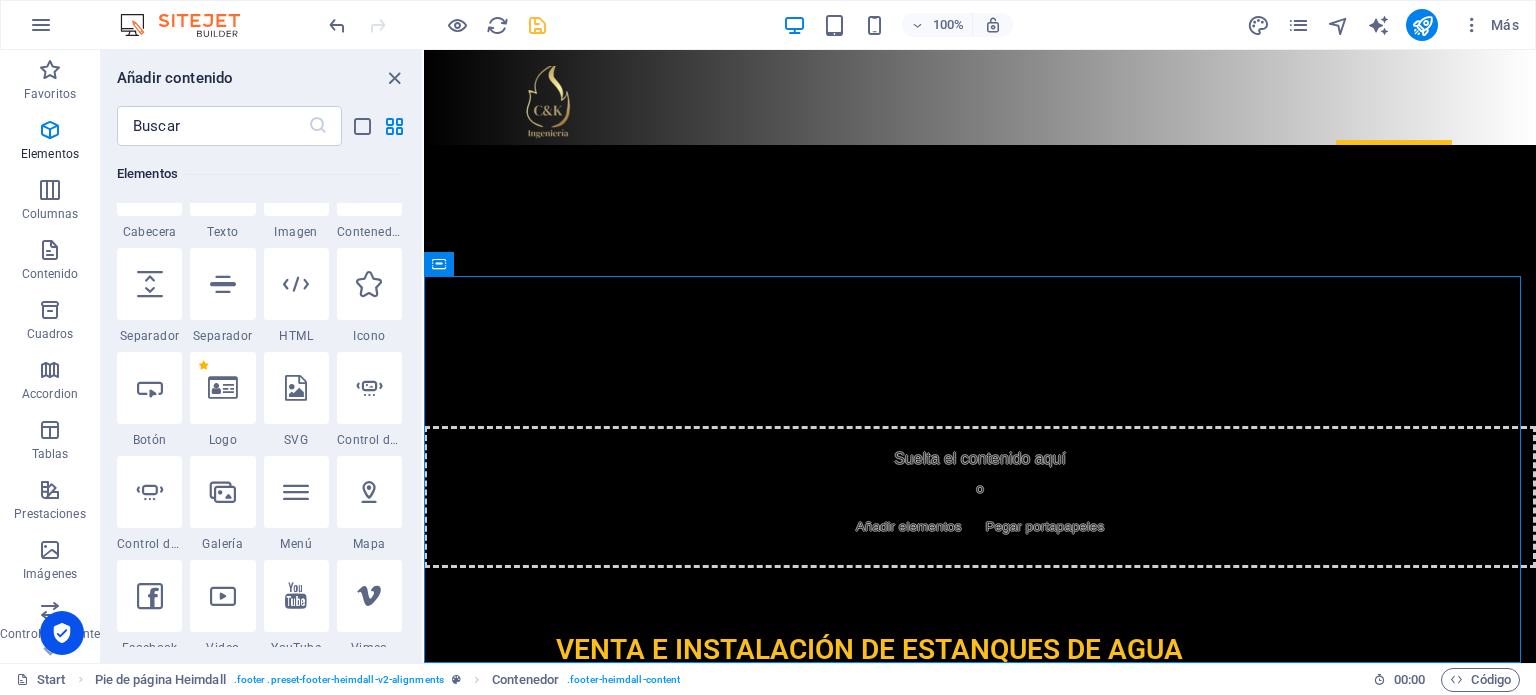 scroll, scrollTop: 400, scrollLeft: 0, axis: vertical 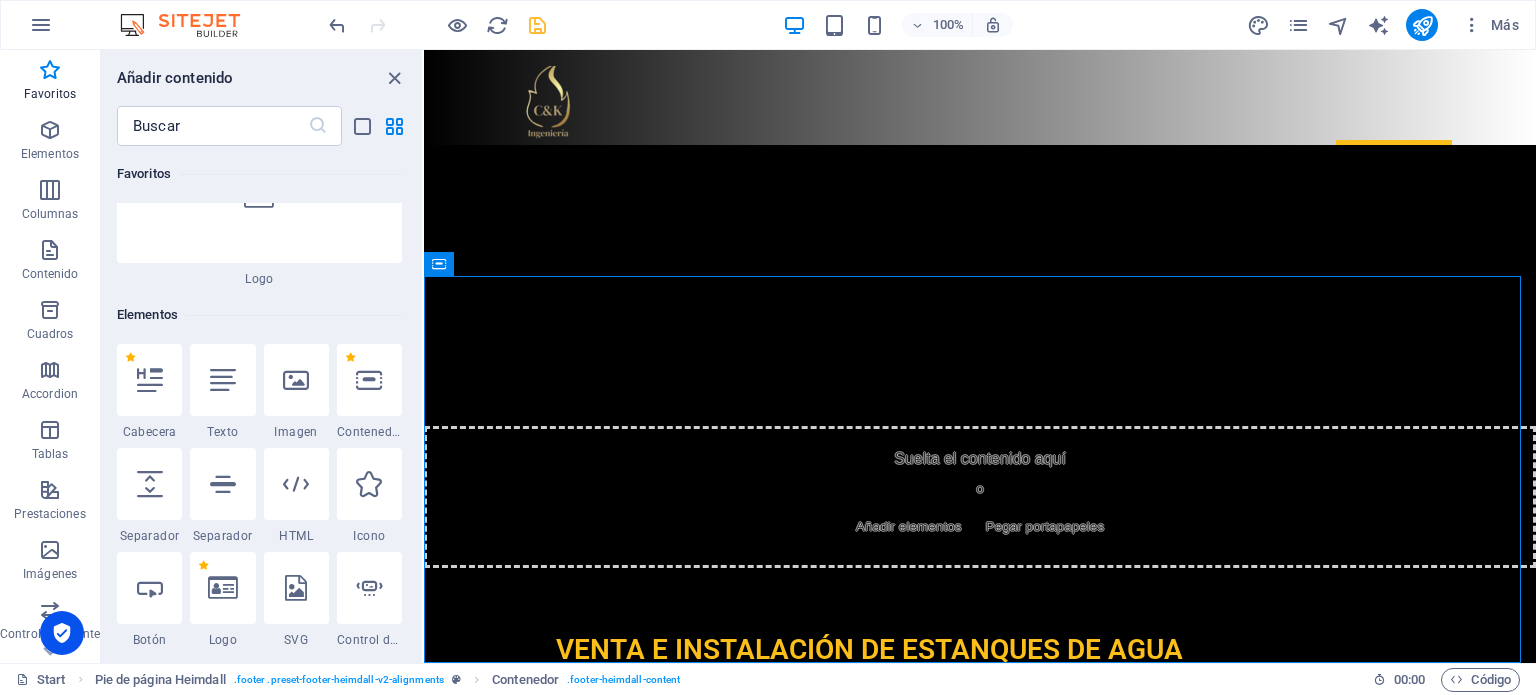 click at bounding box center [296, 380] 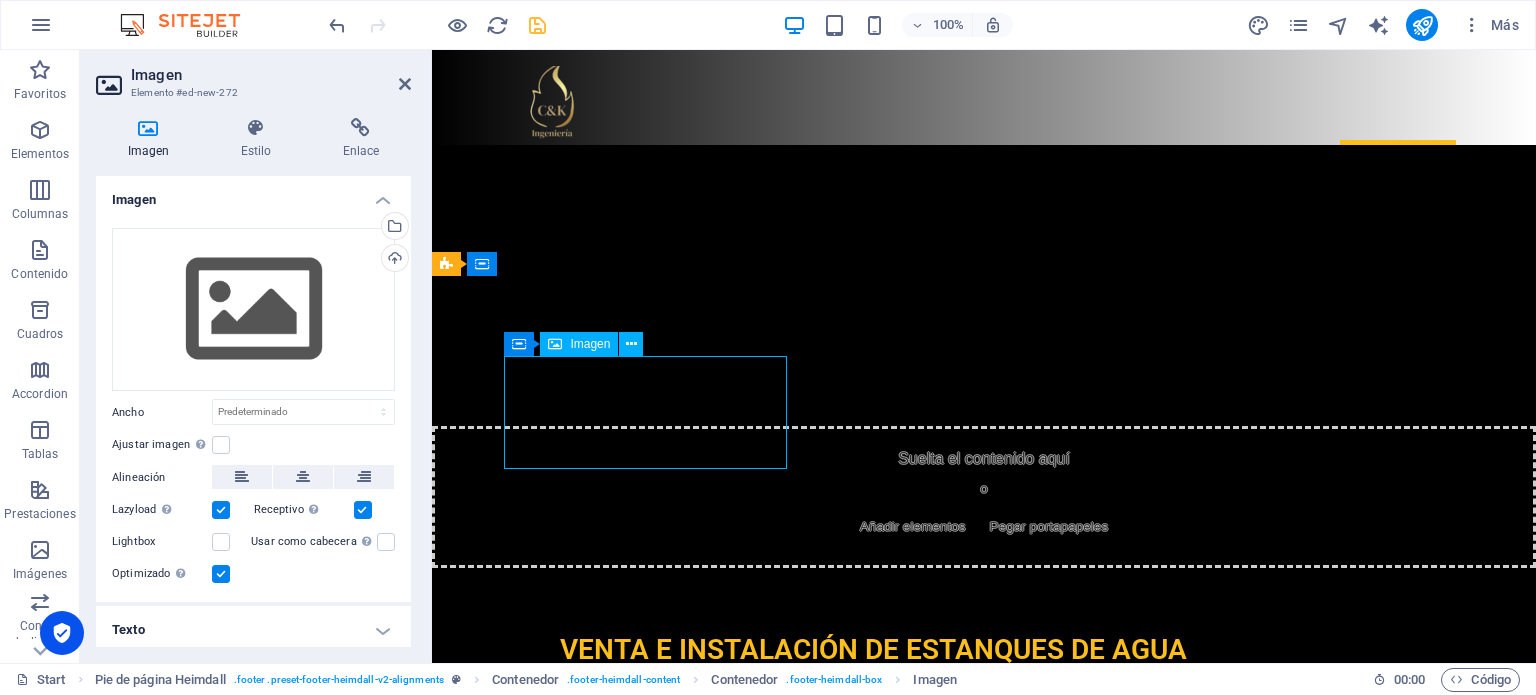 click at bounding box center (589, 6025) 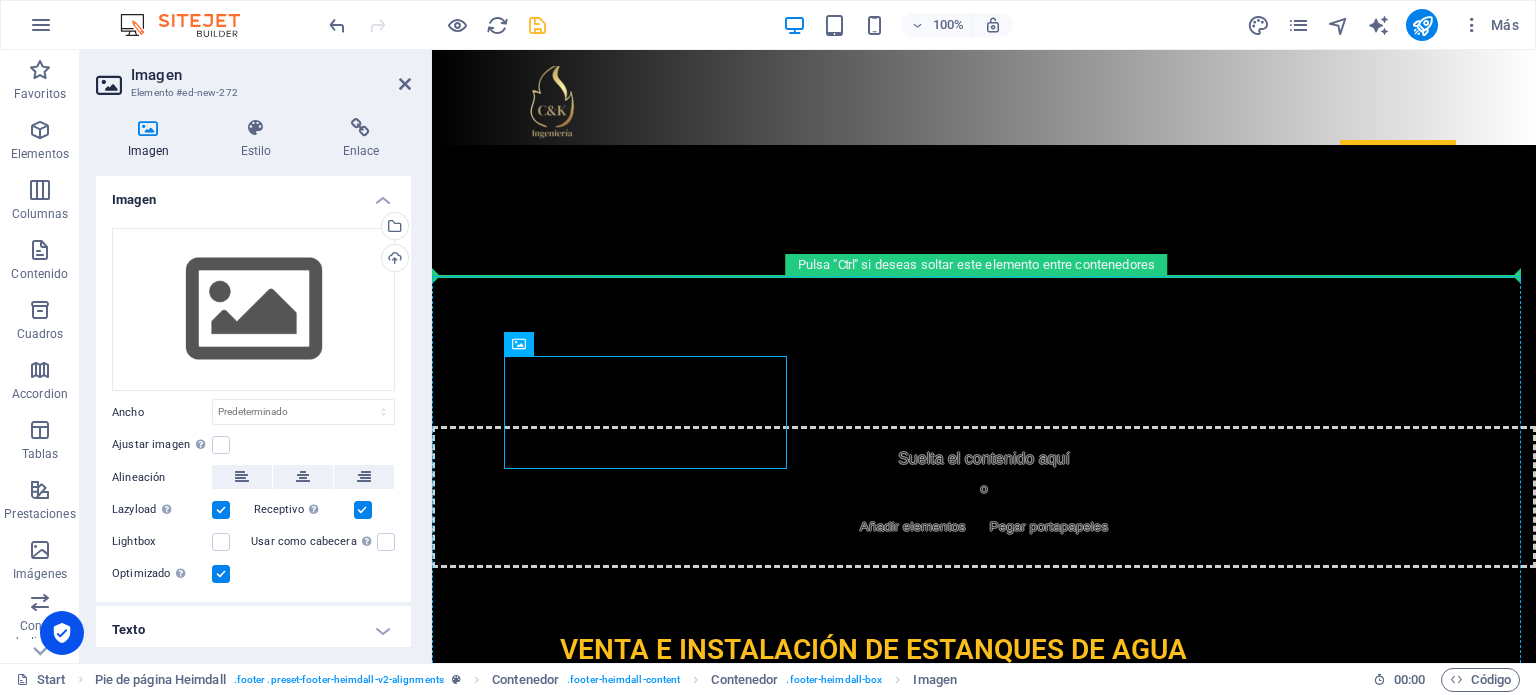 drag, startPoint x: 710, startPoint y: 462, endPoint x: 1289, endPoint y: 446, distance: 579.221 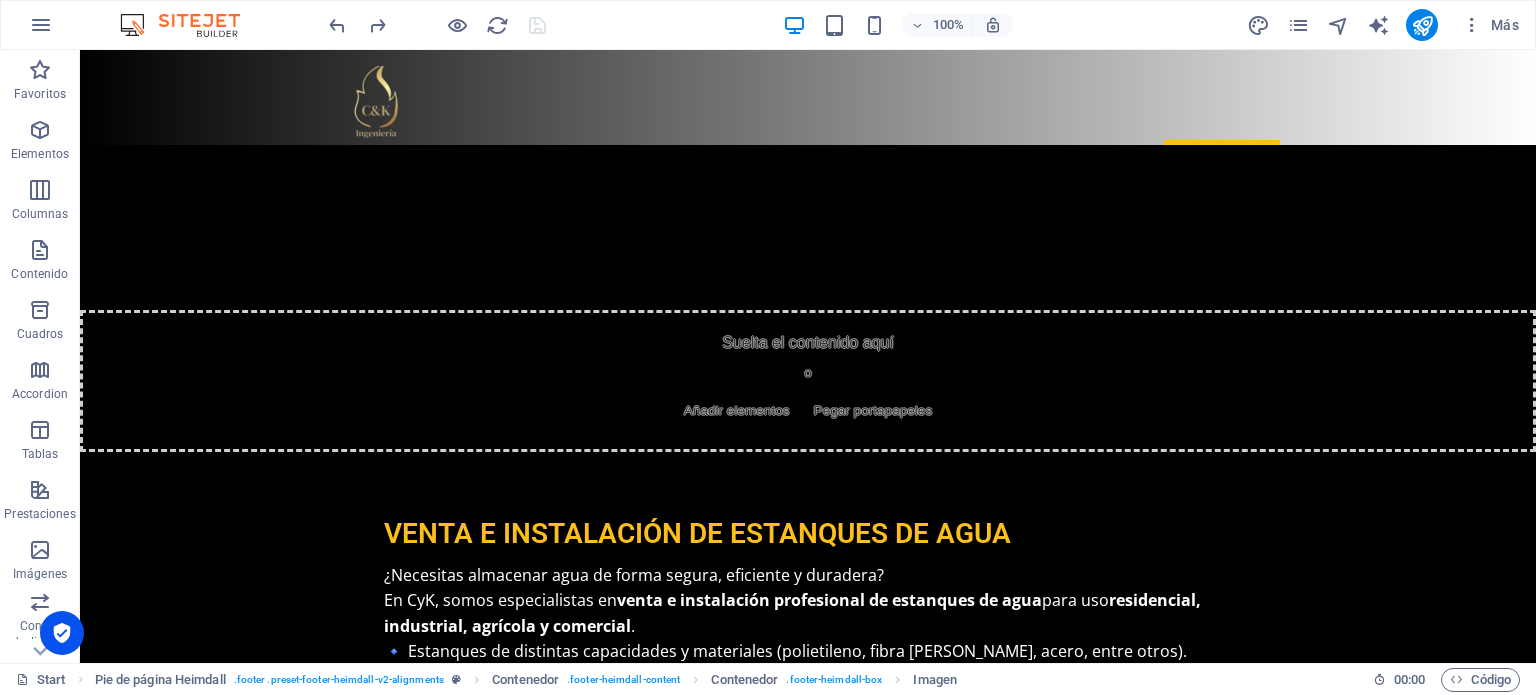 scroll, scrollTop: 5947, scrollLeft: 0, axis: vertical 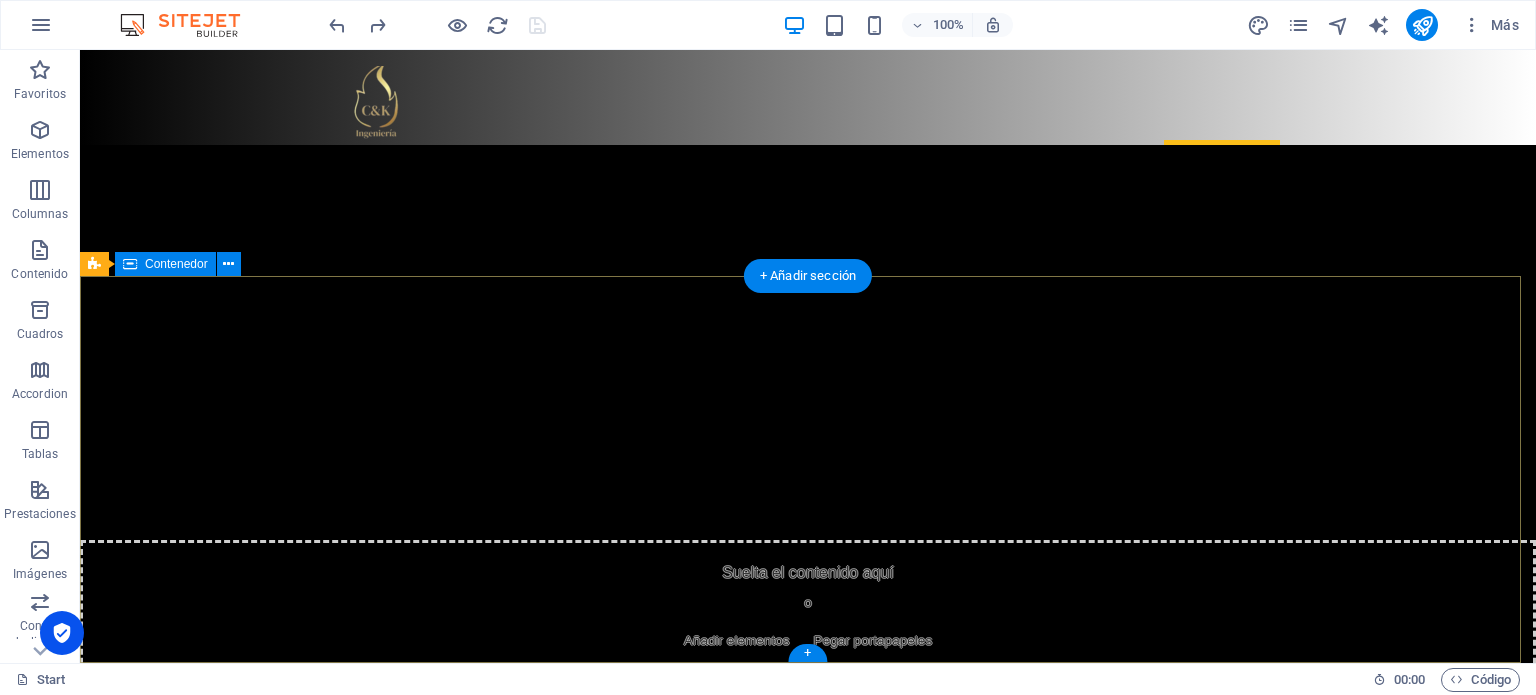 click on "Contáctanos [PERSON_NAME][STREET_ADDRESS]   Telefono :  [PHONE_NUMBER] Email:  [EMAIL_ADDRESS][DOMAIN_NAME] Soluciones integrales de calidad" at bounding box center (808, 6300) 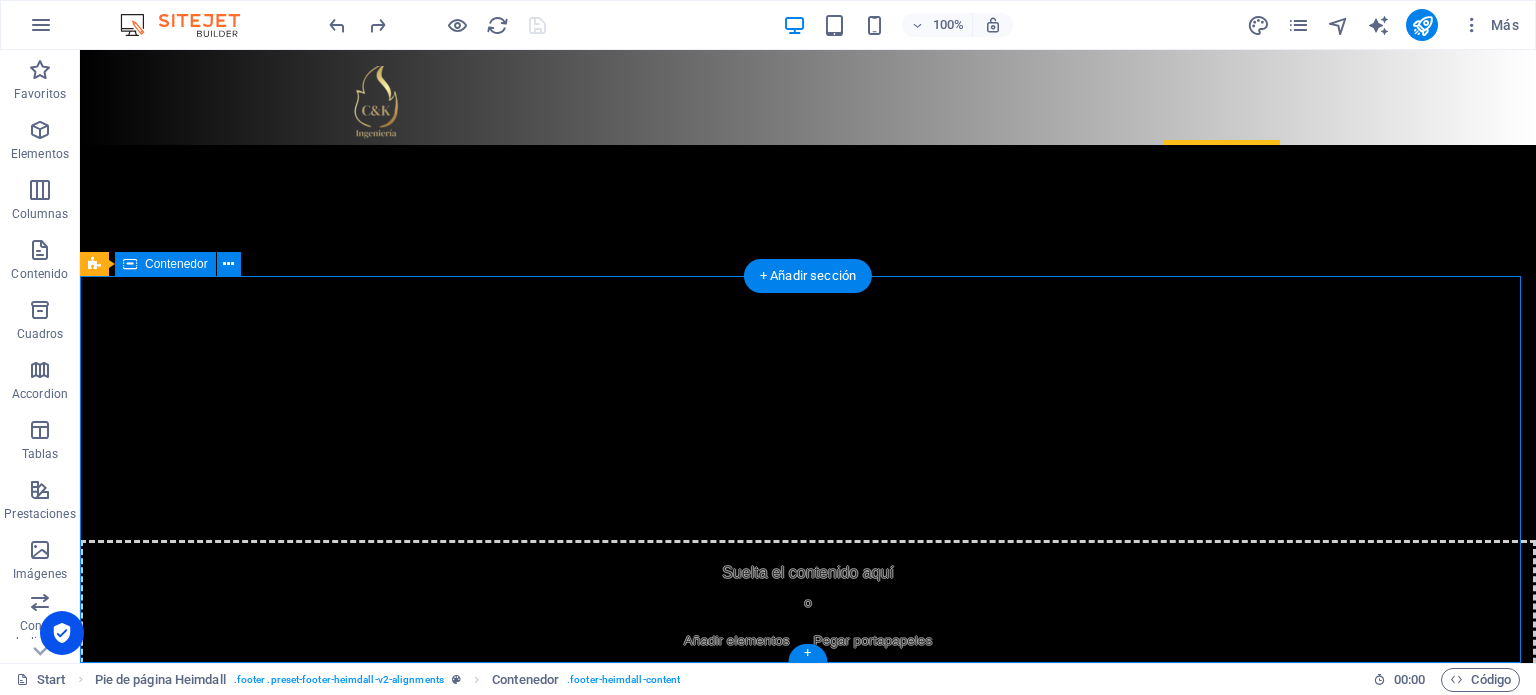 drag, startPoint x: 1084, startPoint y: 361, endPoint x: 1225, endPoint y: 453, distance: 168.35974 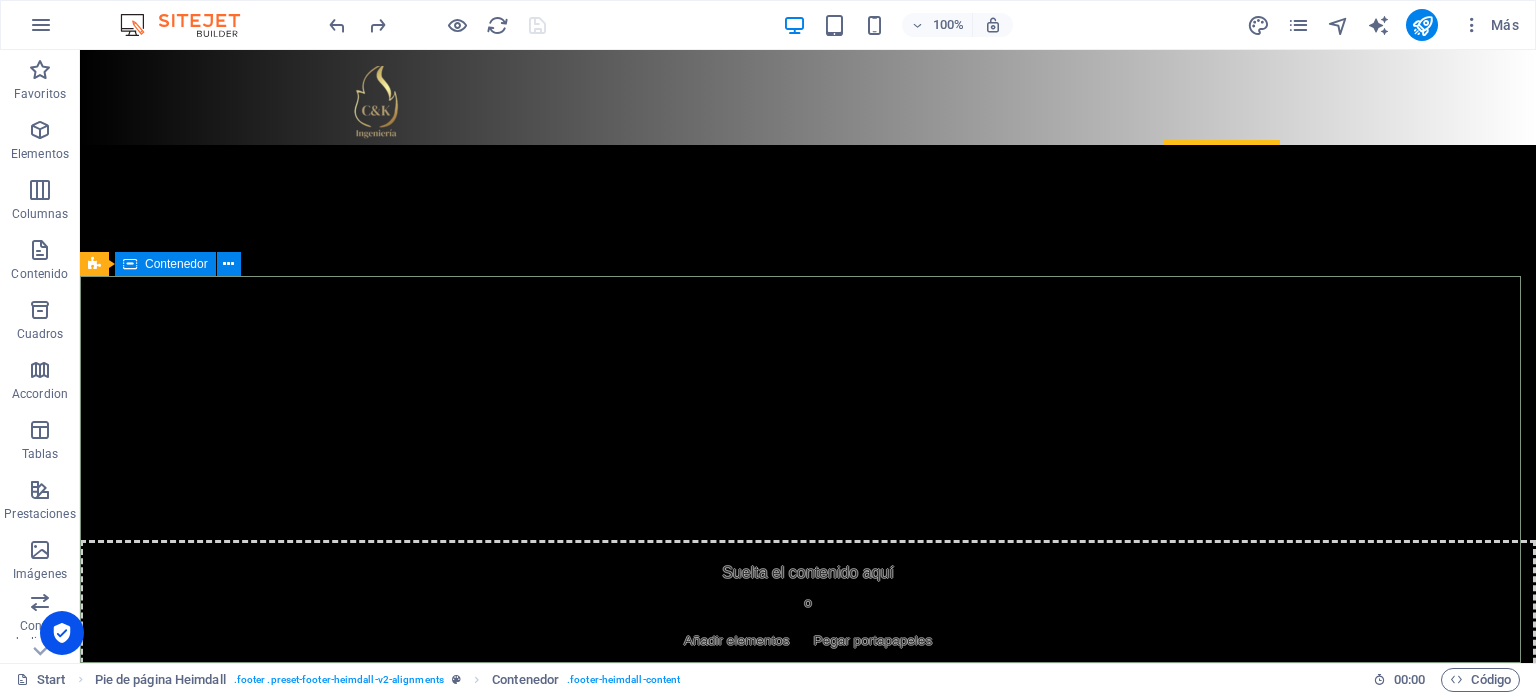click on "Contenedor" at bounding box center [165, 264] 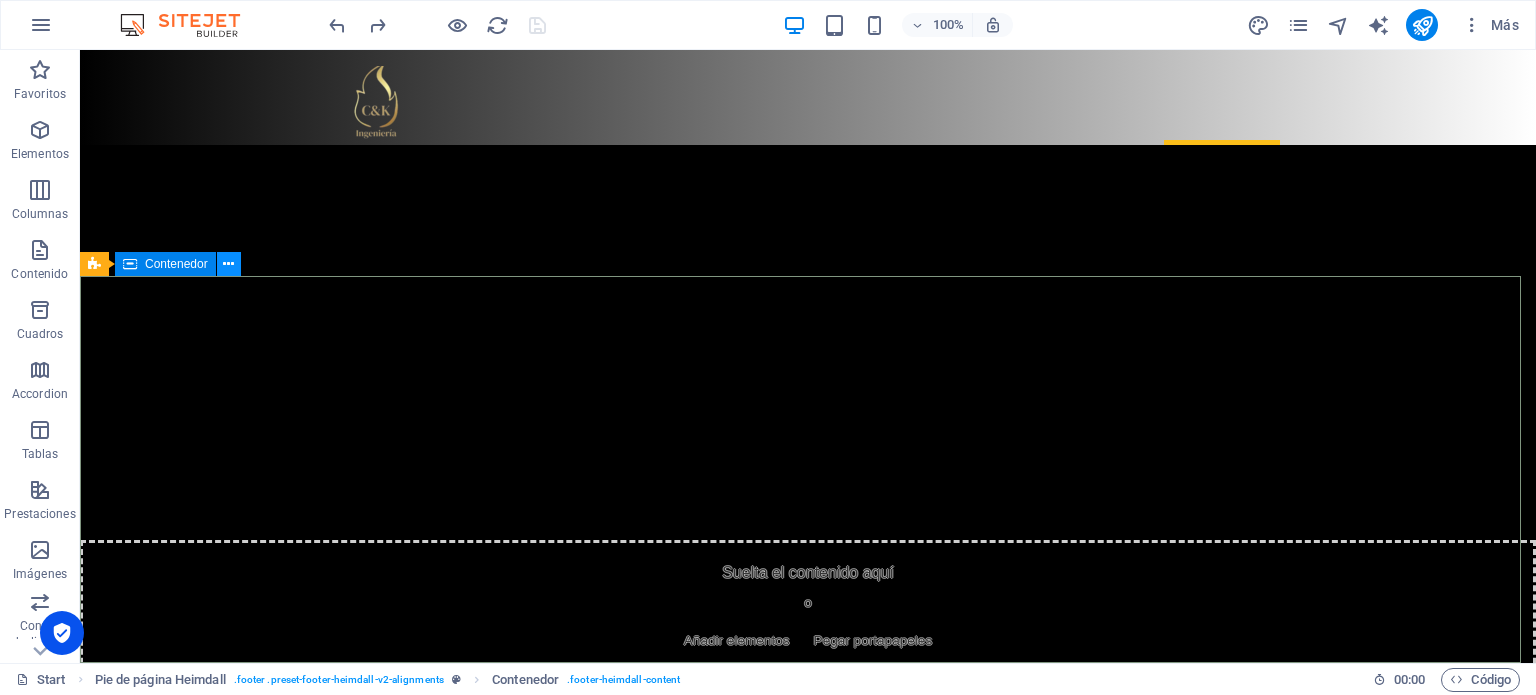 click at bounding box center (228, 264) 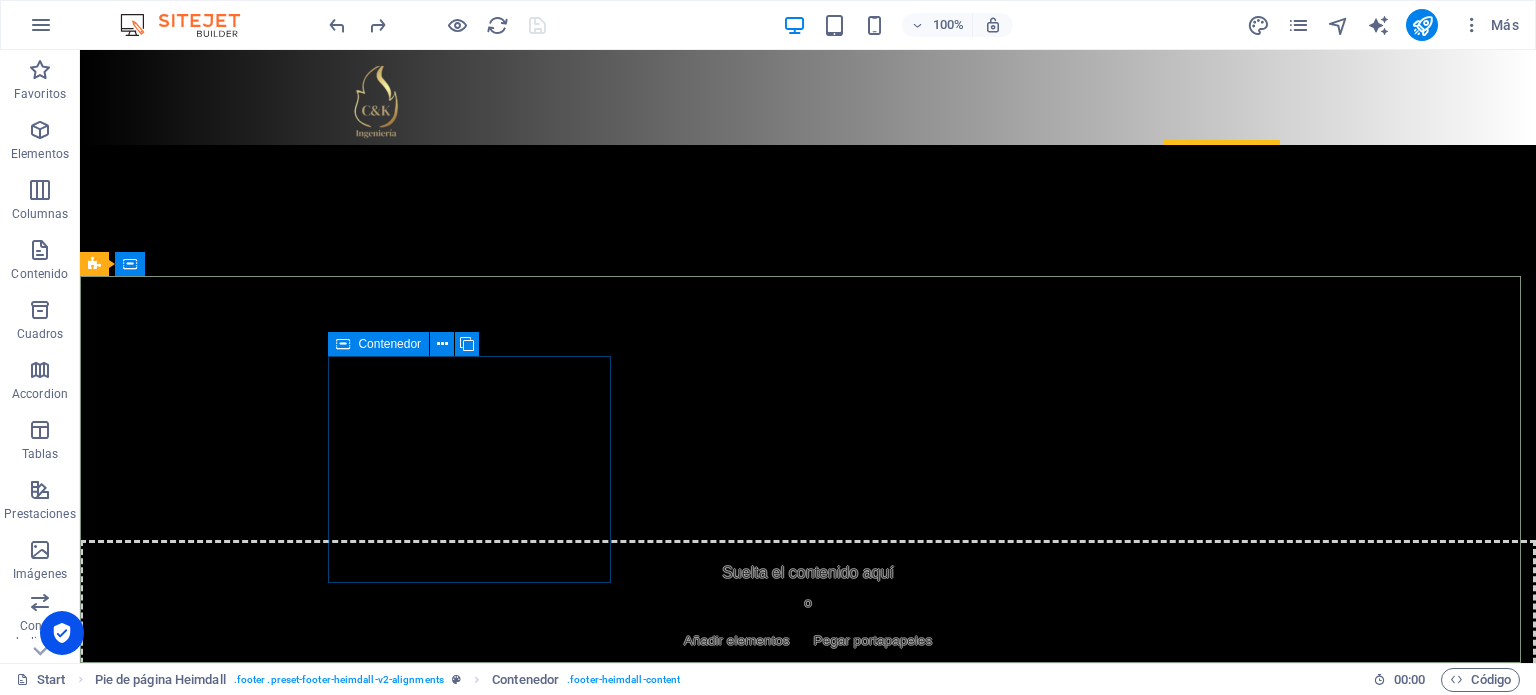 click on "Contenedor" at bounding box center [389, 344] 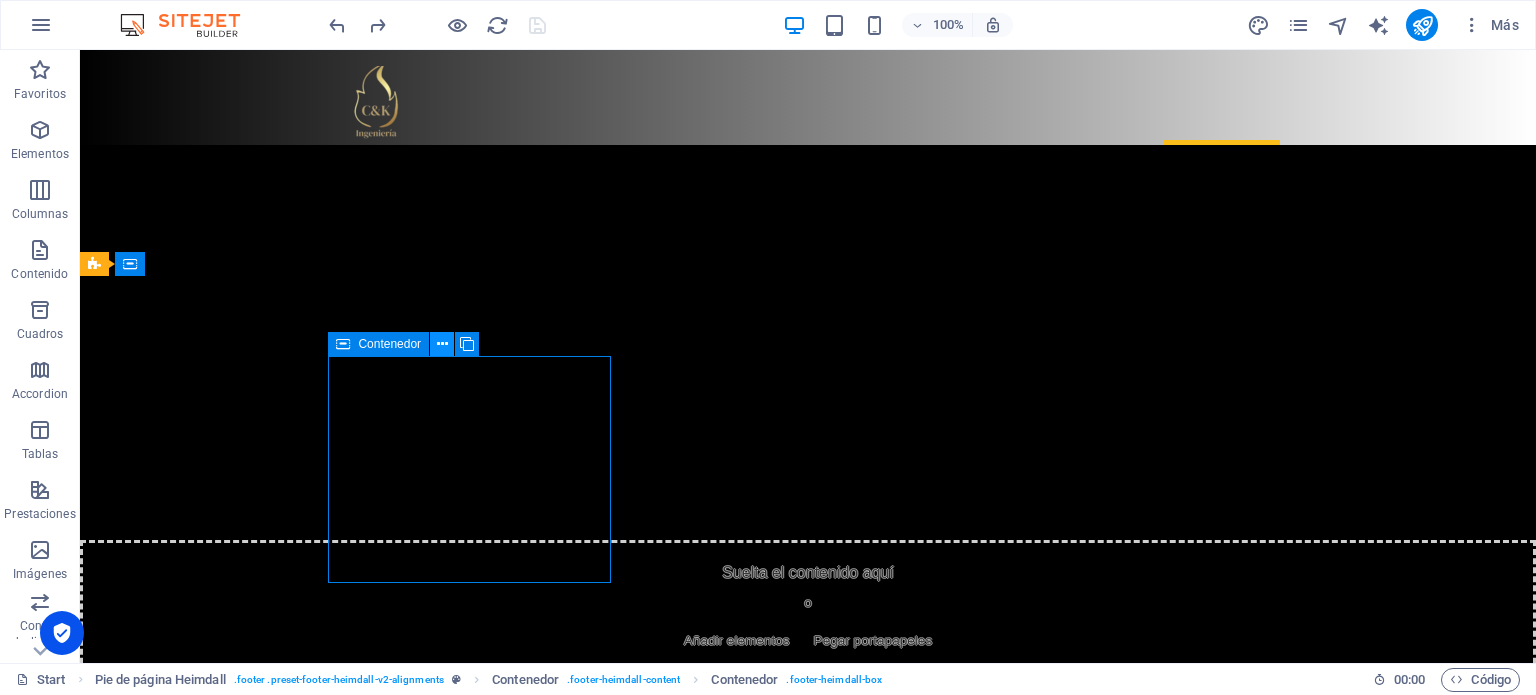 click at bounding box center (442, 344) 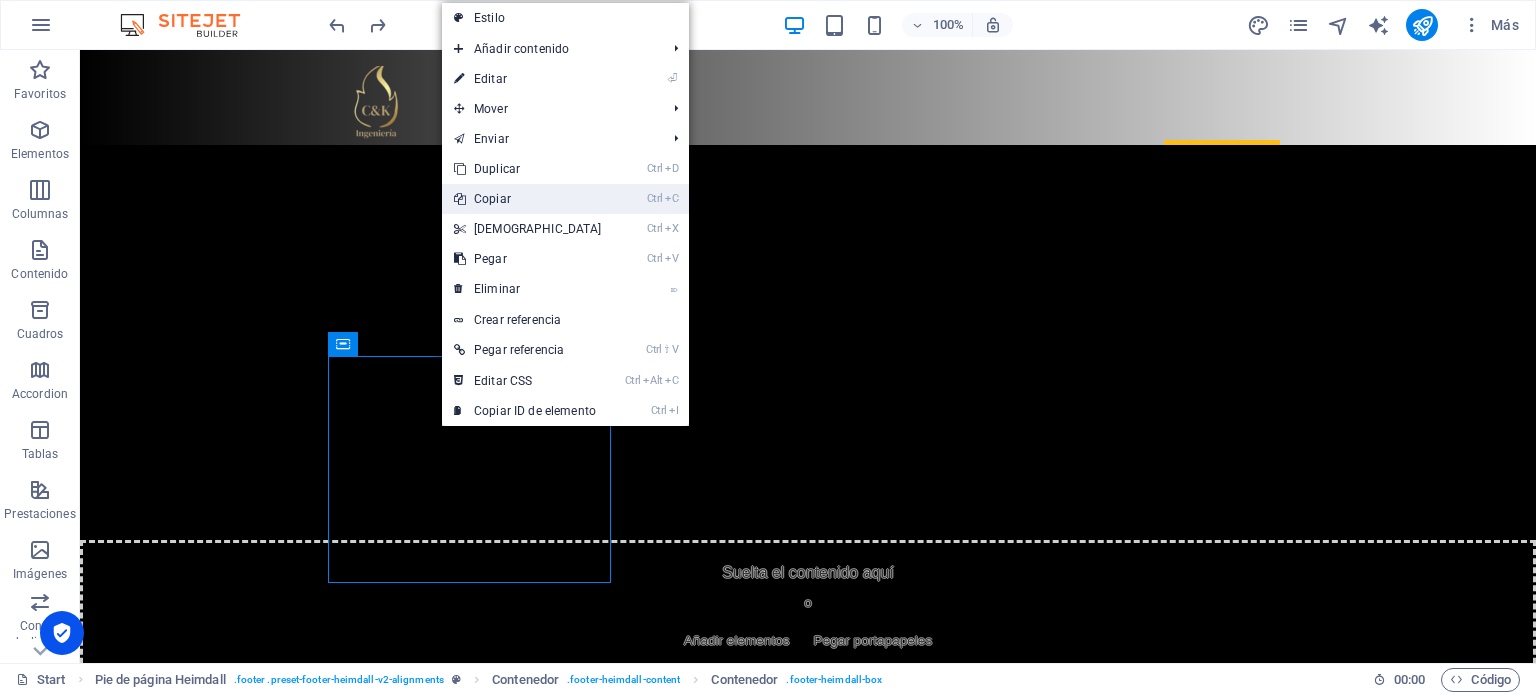 click on "Ctrl C  Copiar" at bounding box center [528, 199] 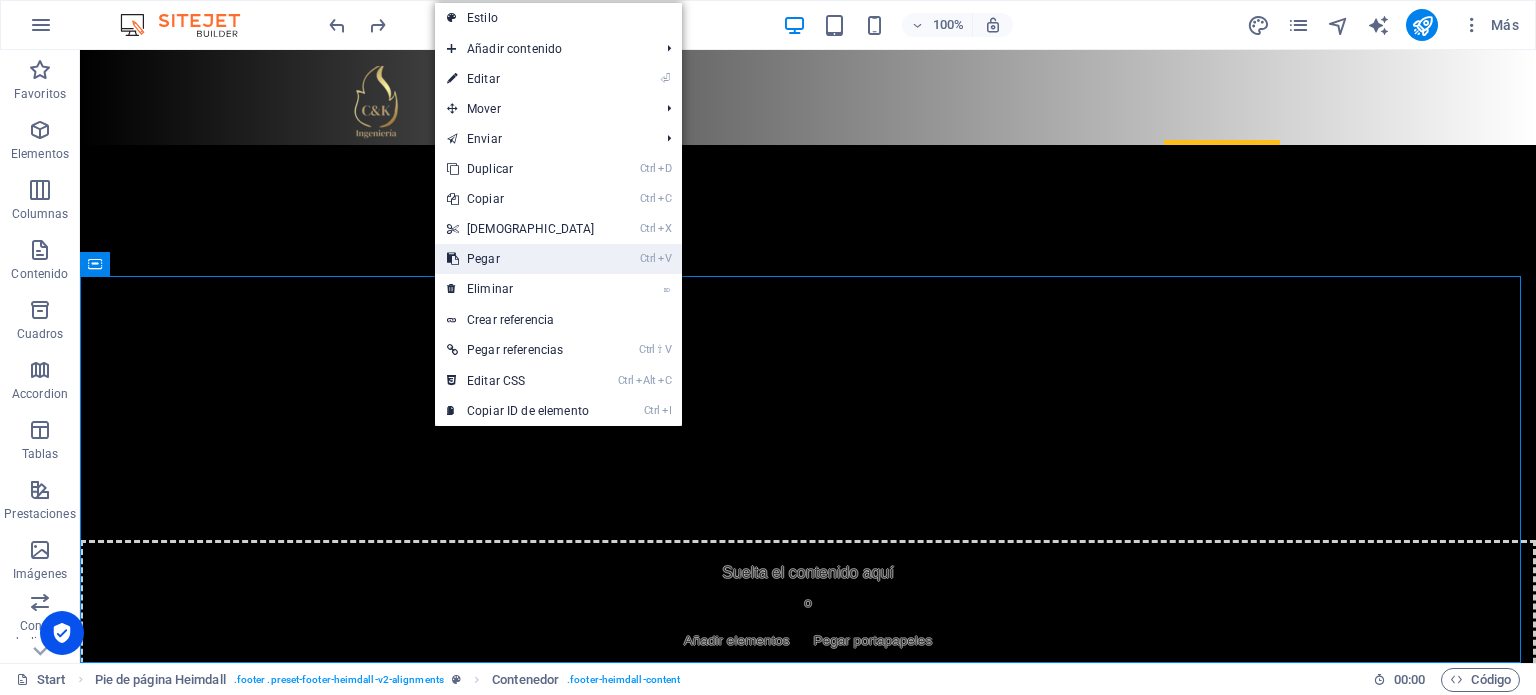 drag, startPoint x: 508, startPoint y: 261, endPoint x: 385, endPoint y: 275, distance: 123.79418 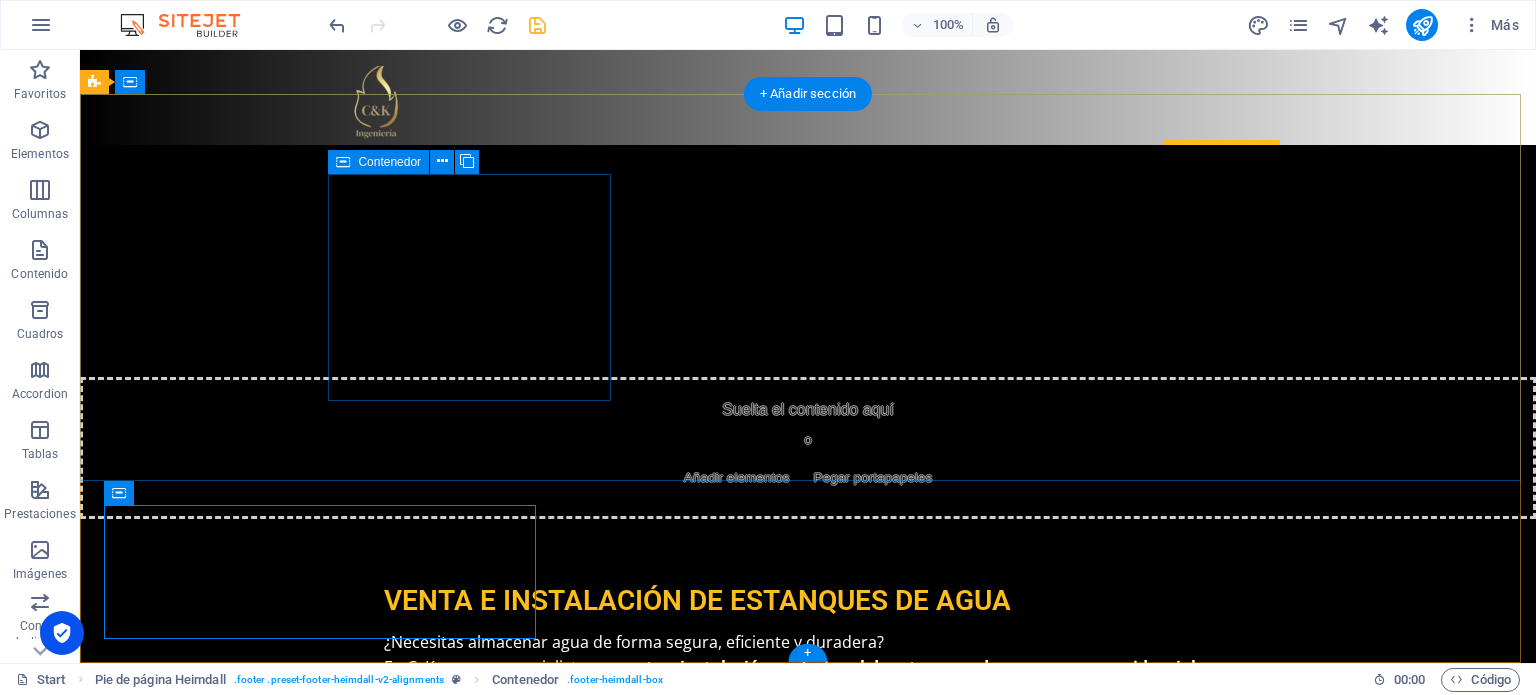 scroll, scrollTop: 6129, scrollLeft: 0, axis: vertical 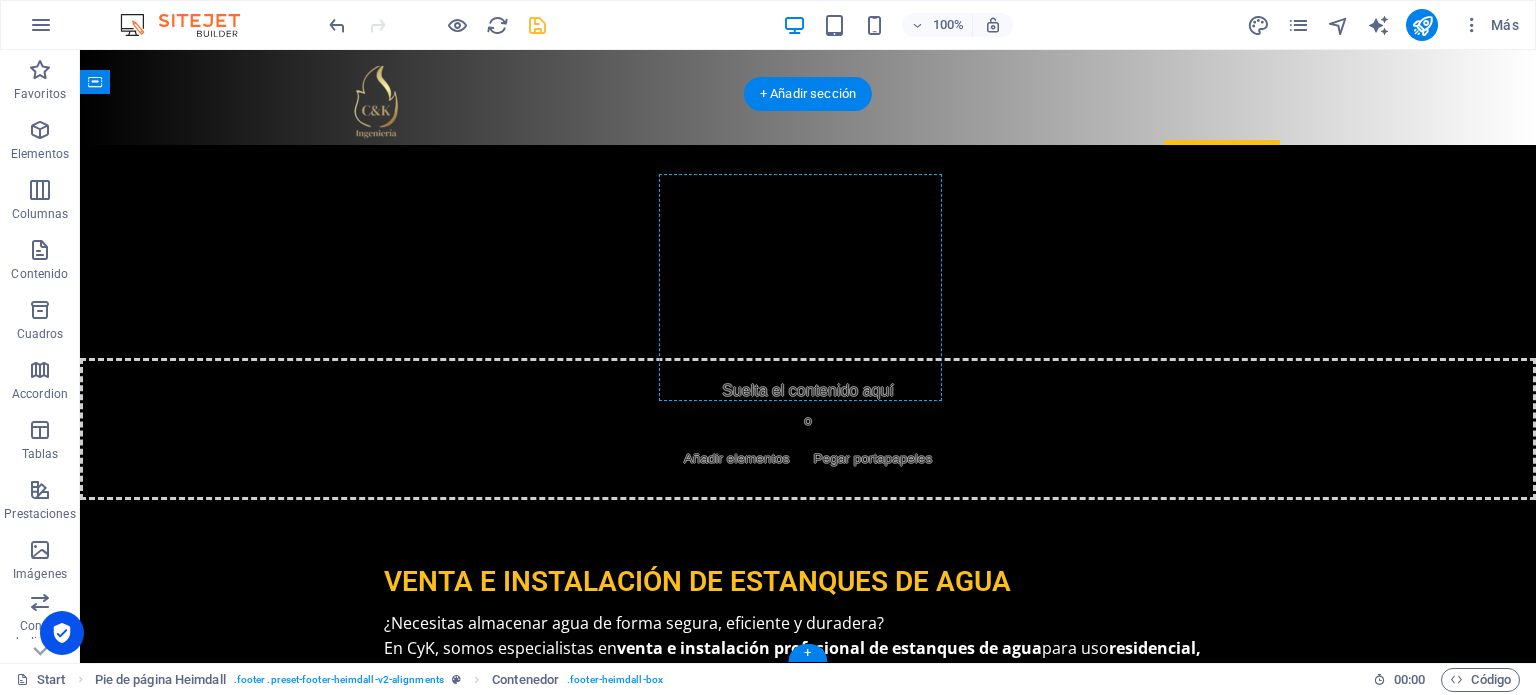 drag, startPoint x: 256, startPoint y: 554, endPoint x: 1024, endPoint y: 395, distance: 784.2863 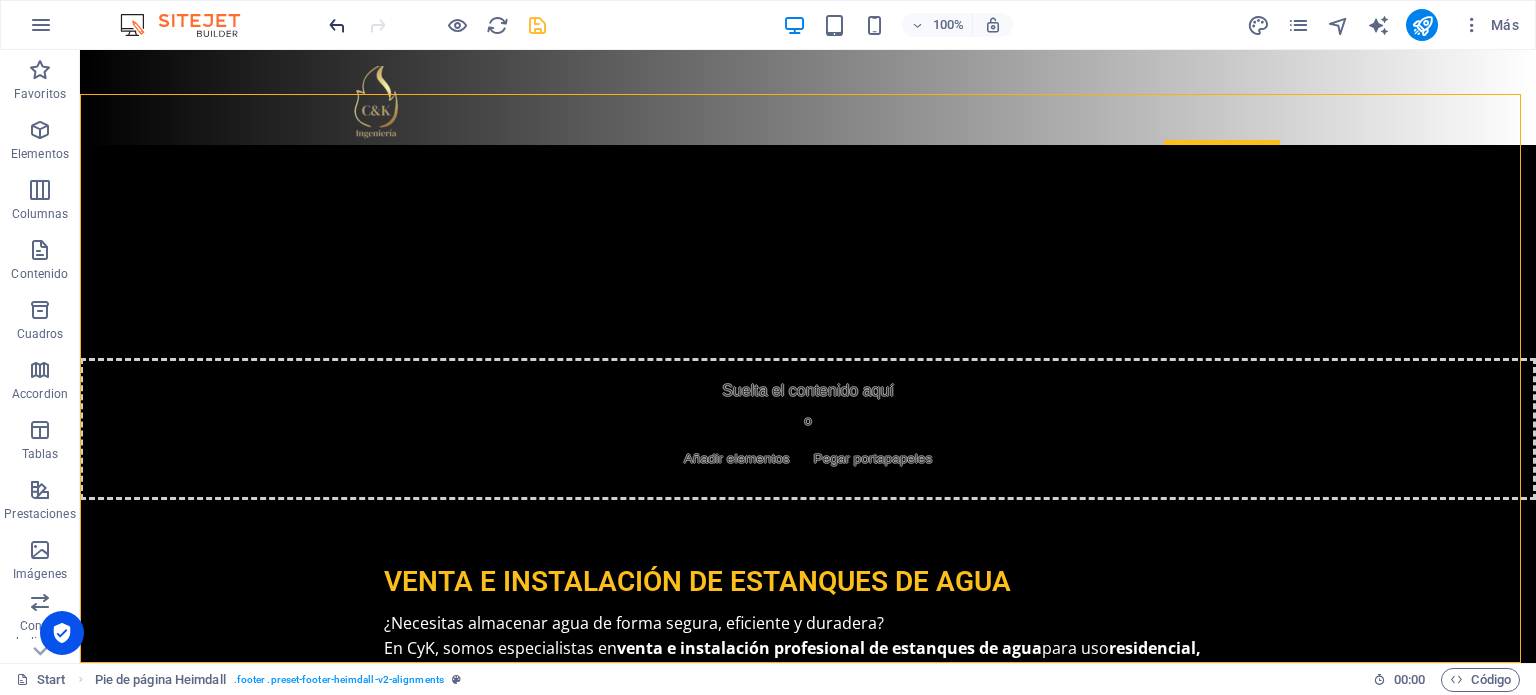 click at bounding box center [337, 25] 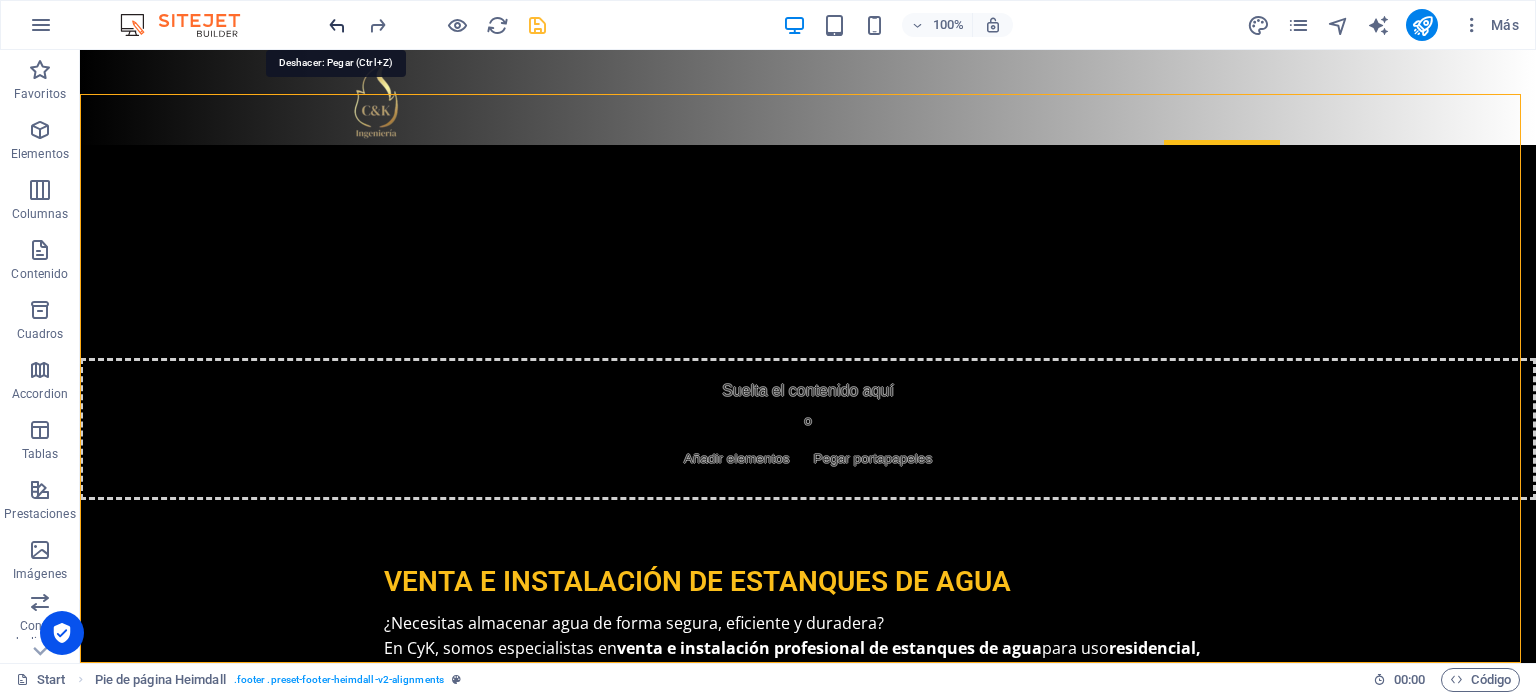 click at bounding box center (337, 25) 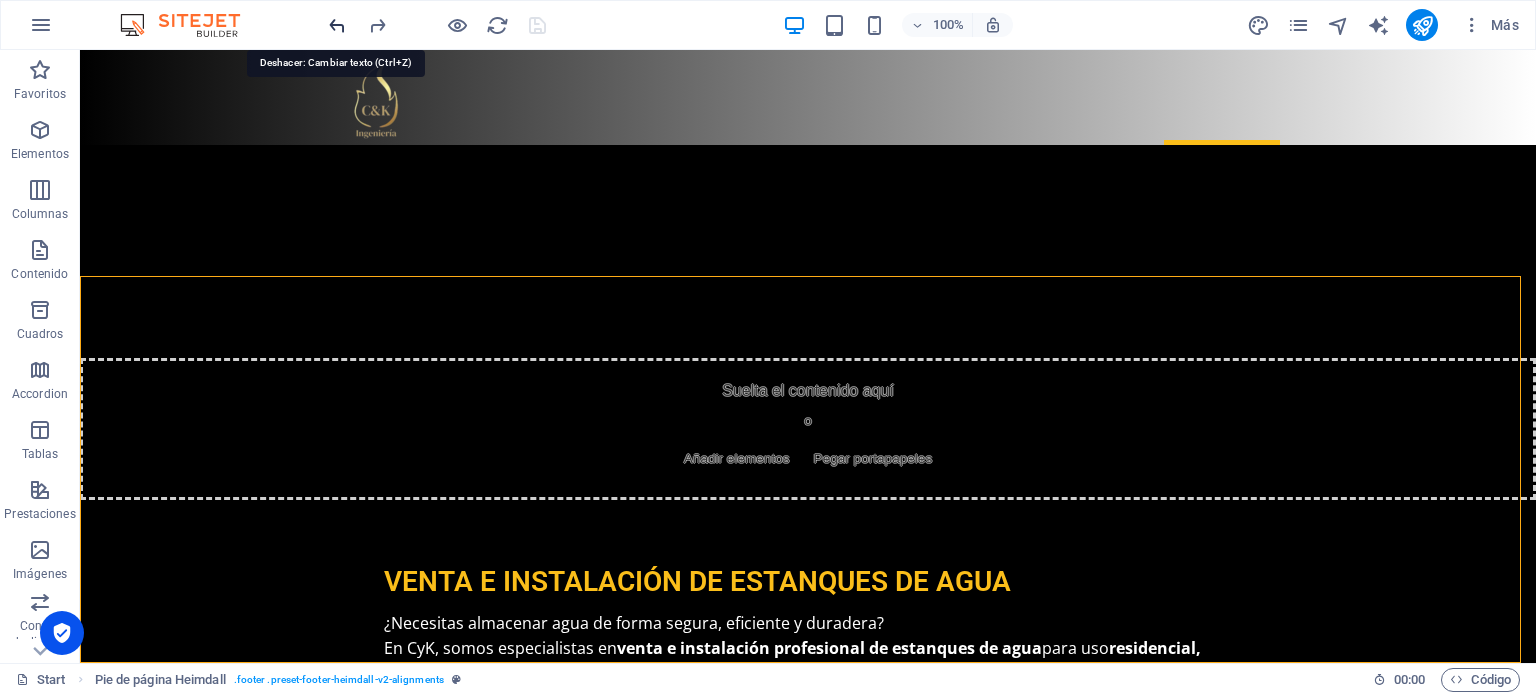 scroll, scrollTop: 5947, scrollLeft: 0, axis: vertical 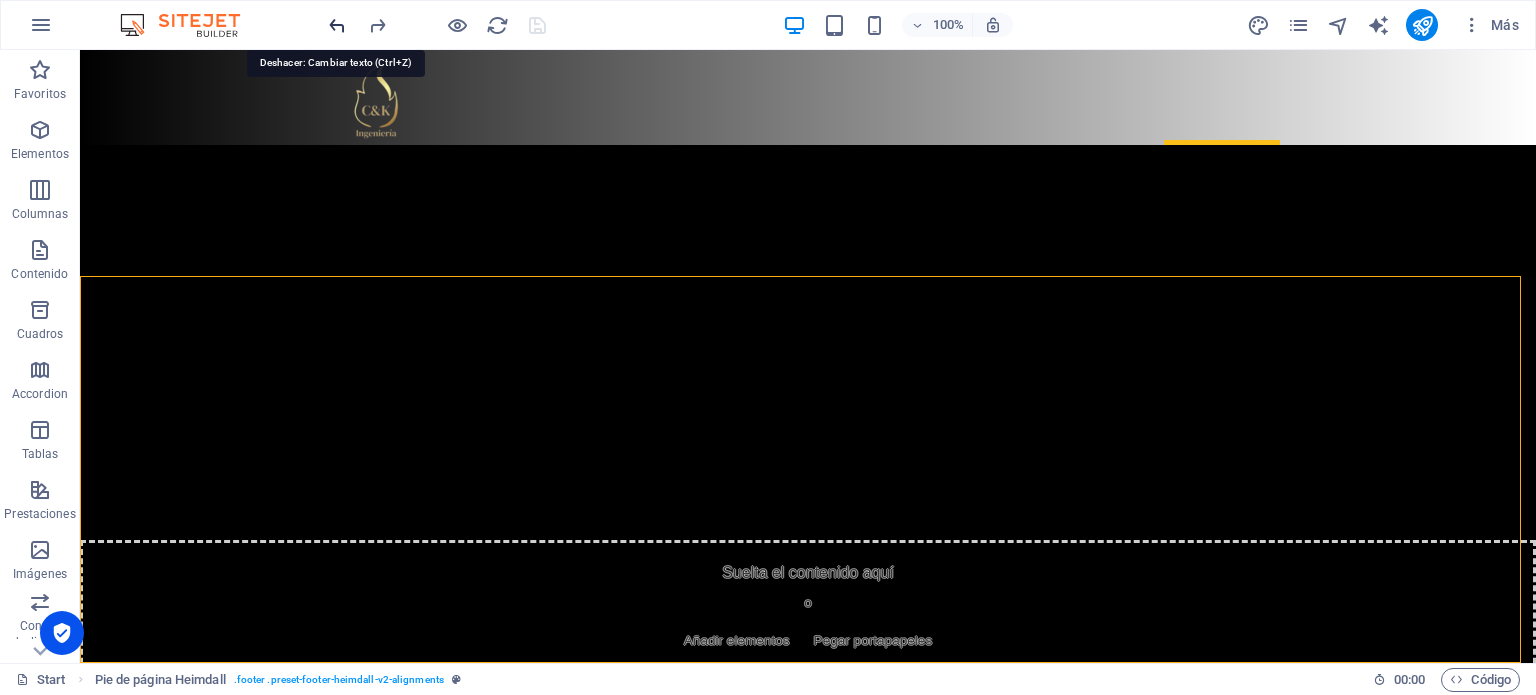 click at bounding box center (337, 25) 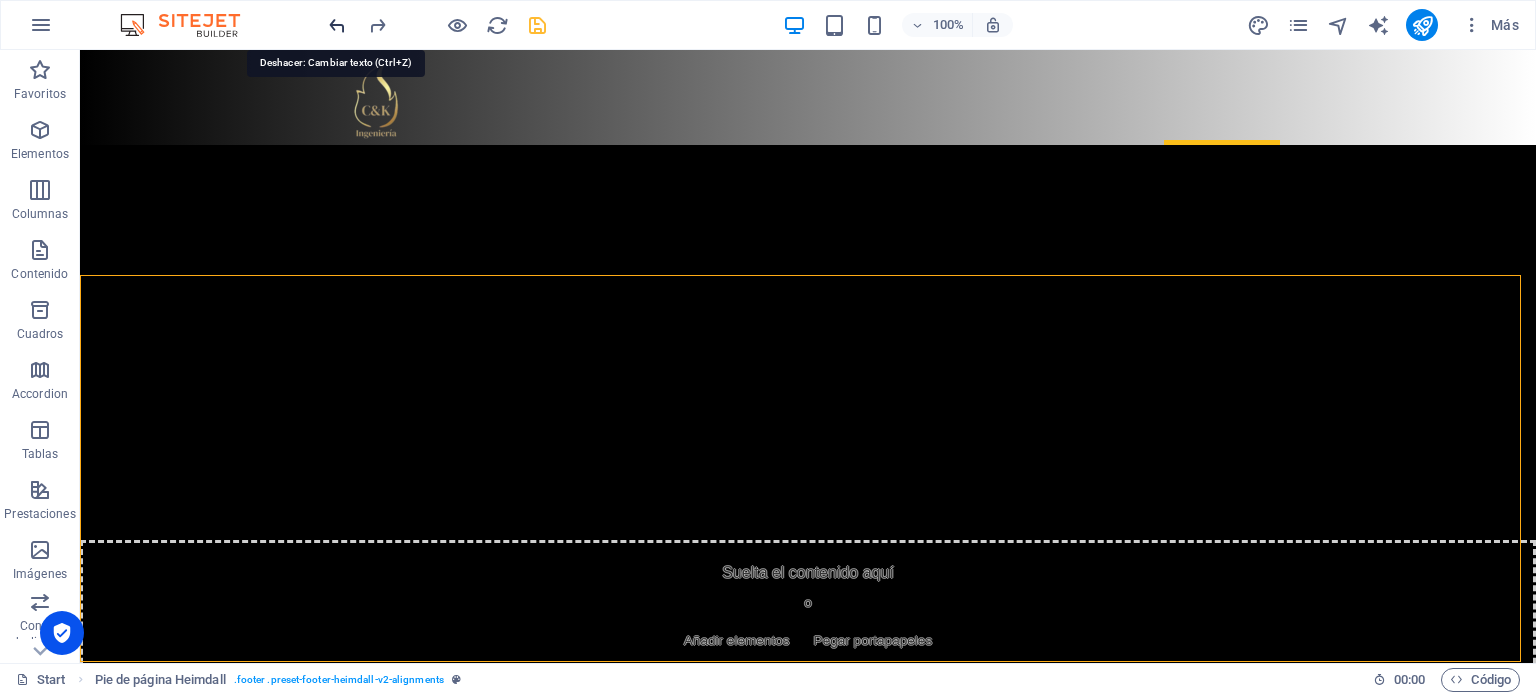 scroll, scrollTop: 5948, scrollLeft: 0, axis: vertical 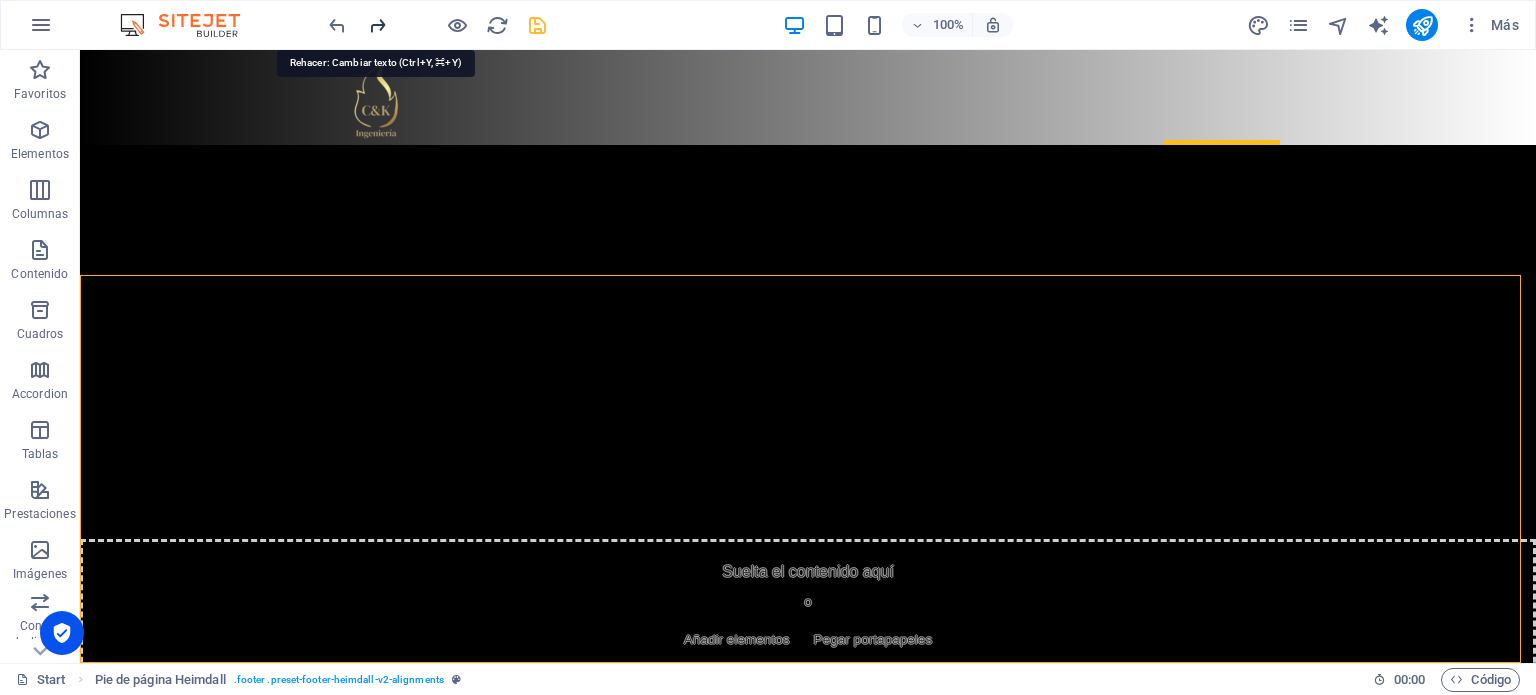 click at bounding box center (377, 25) 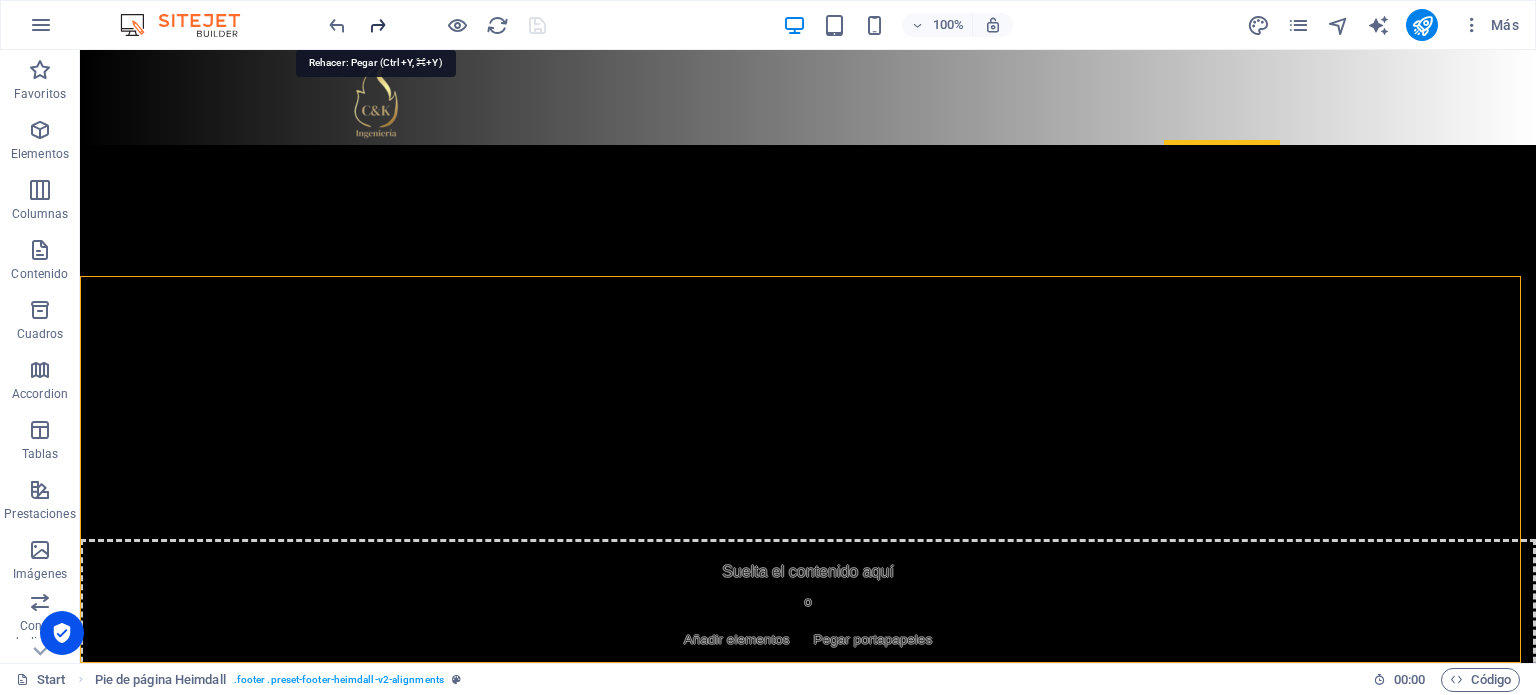 scroll, scrollTop: 5947, scrollLeft: 0, axis: vertical 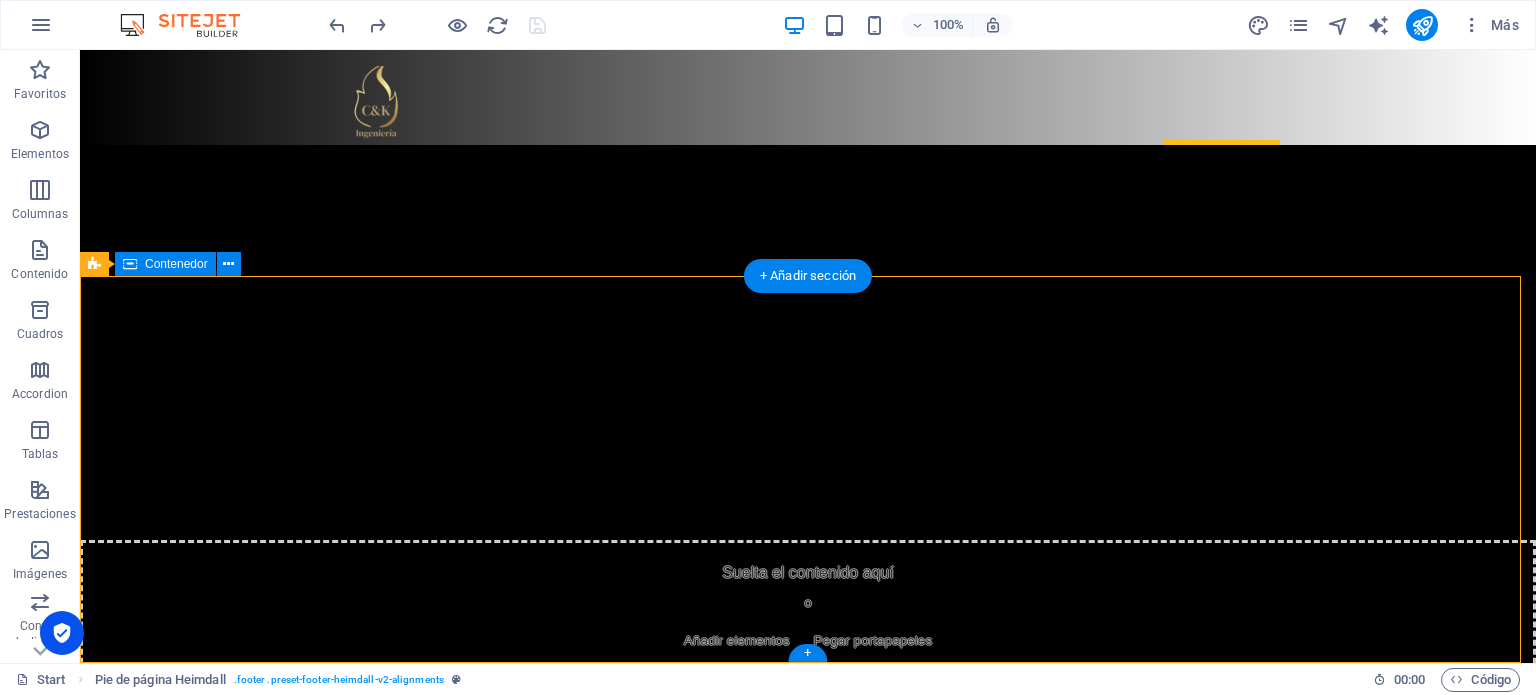 click on "Contáctanos [PERSON_NAME][STREET_ADDRESS]   Telefono :  [PHONE_NUMBER] Email:  [EMAIL_ADDRESS][DOMAIN_NAME] Soluciones integrales de calidad" at bounding box center (808, 6300) 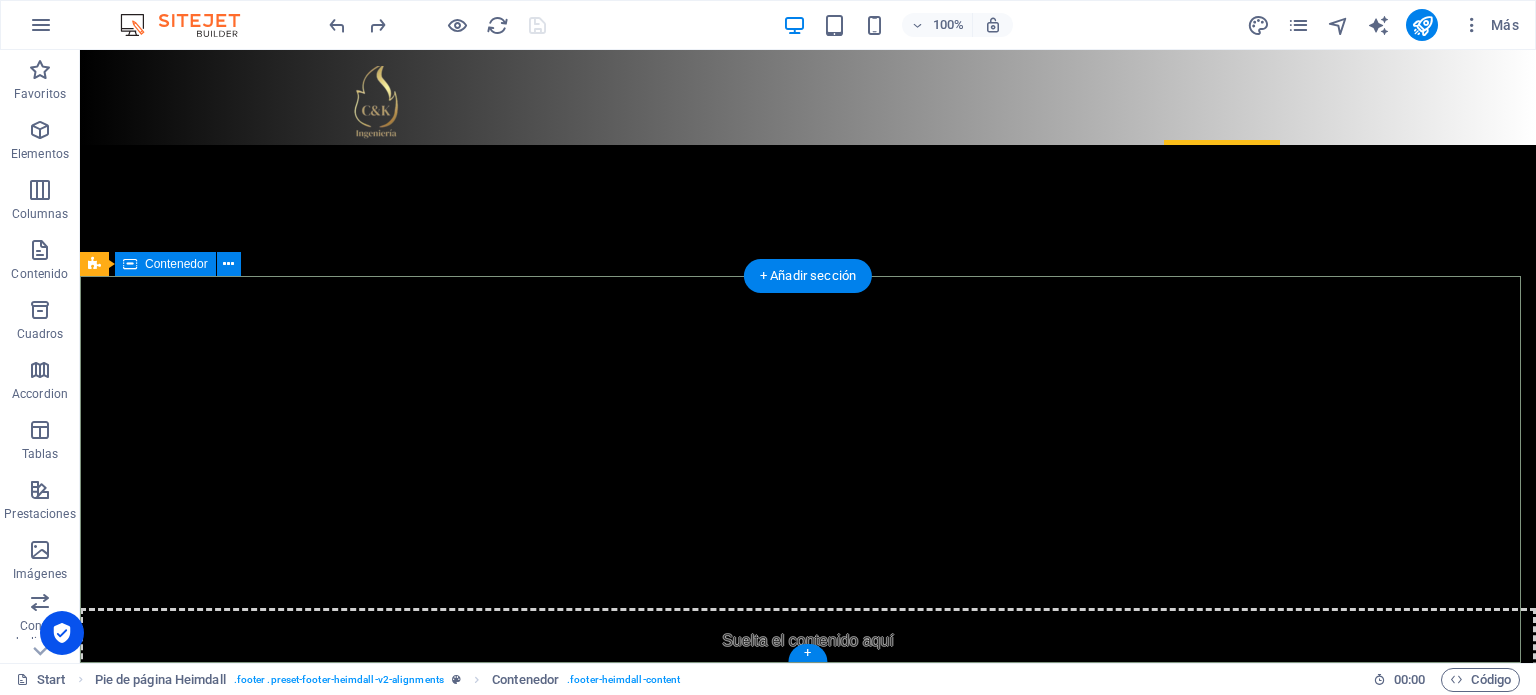 scroll, scrollTop: 5847, scrollLeft: 0, axis: vertical 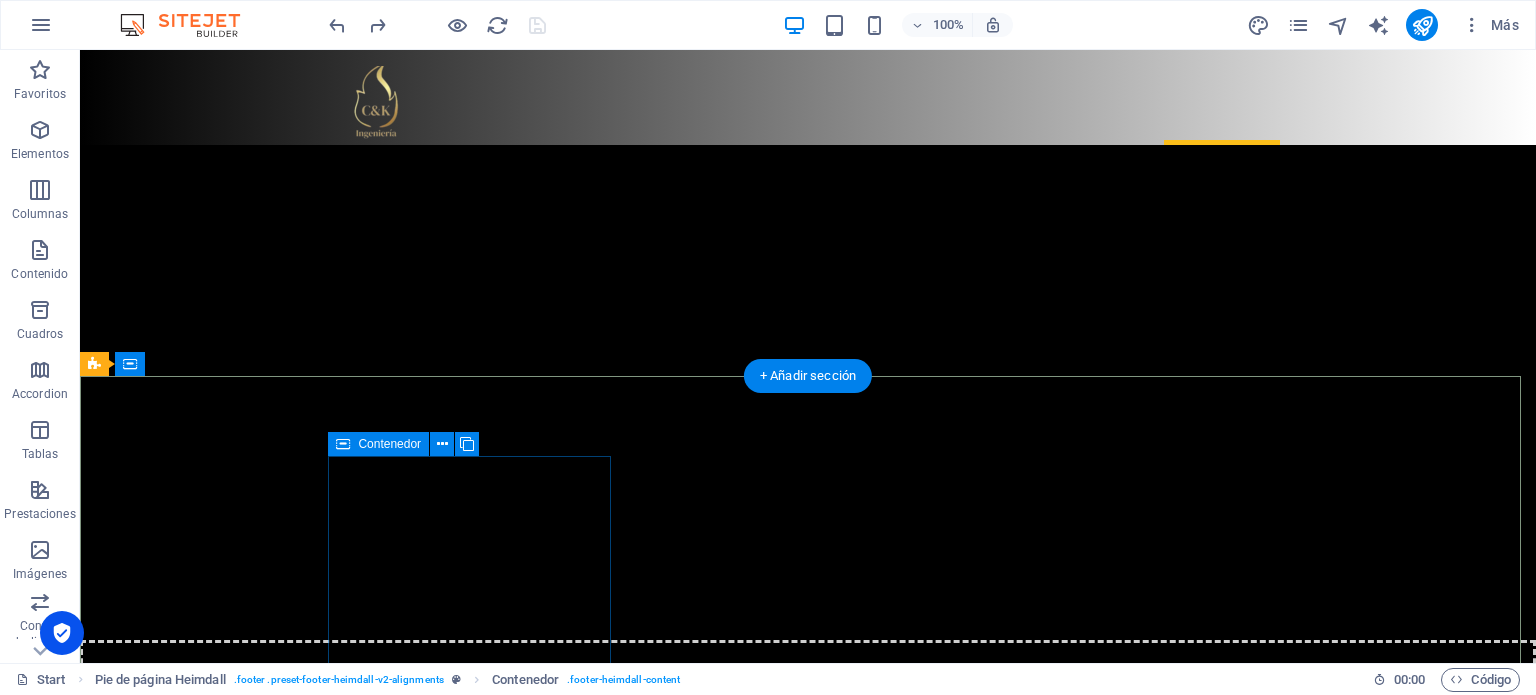 click on "Contáctanos [PERSON_NAME][STREET_ADDRESS]   Telefono :  [PHONE_NUMBER] Email:  [EMAIL_ADDRESS][DOMAIN_NAME]" at bounding box center (237, 6275) 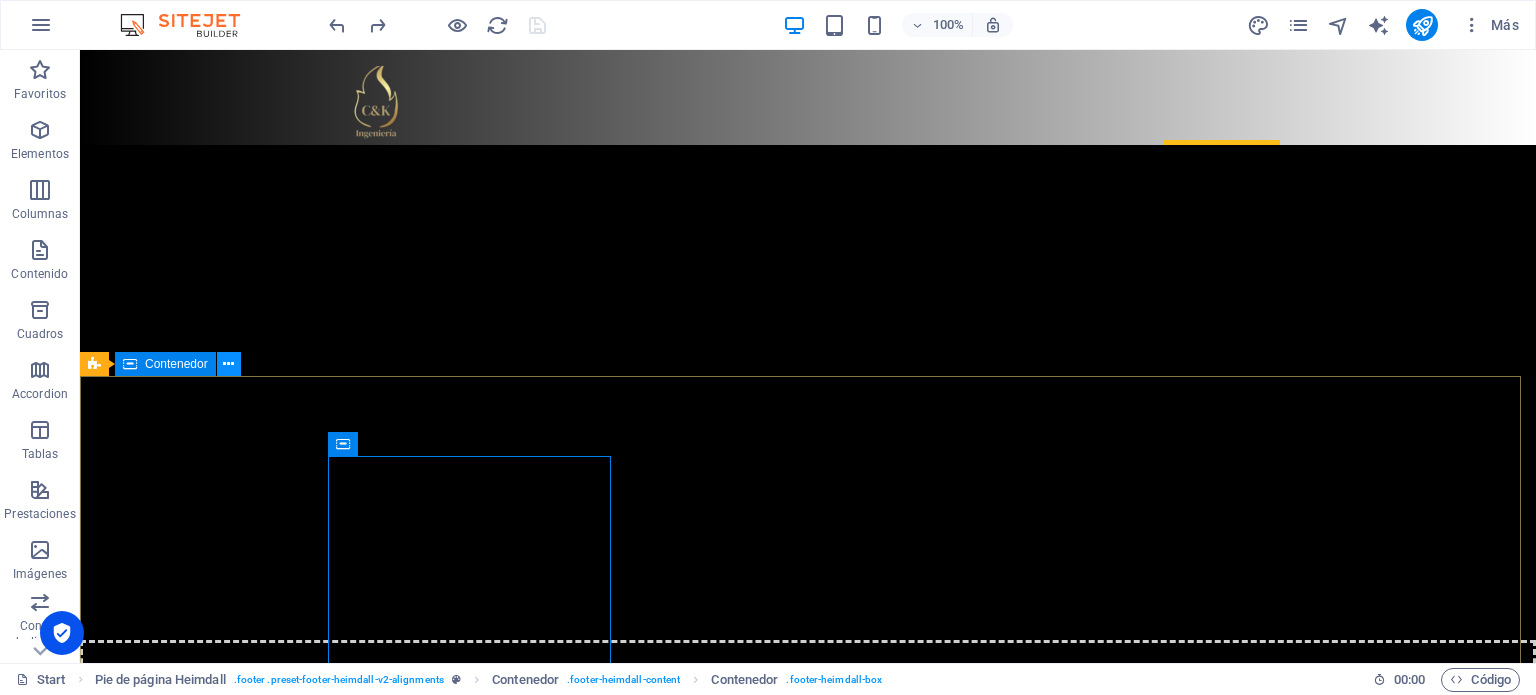 click at bounding box center (228, 364) 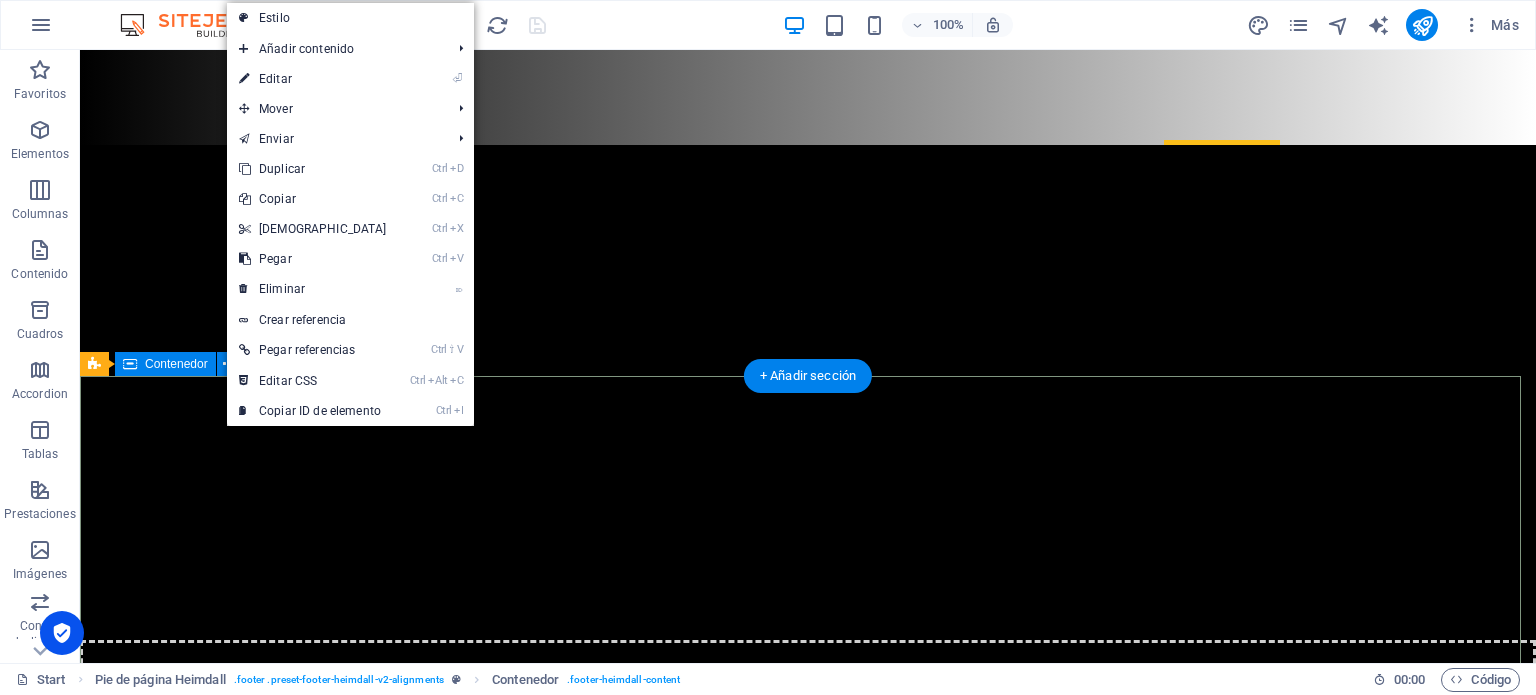 click on "Contáctanos [PERSON_NAME][STREET_ADDRESS]   Telefono :  [PHONE_NUMBER] Email:  [EMAIL_ADDRESS][DOMAIN_NAME] Soluciones integrales de calidad" at bounding box center [808, 6400] 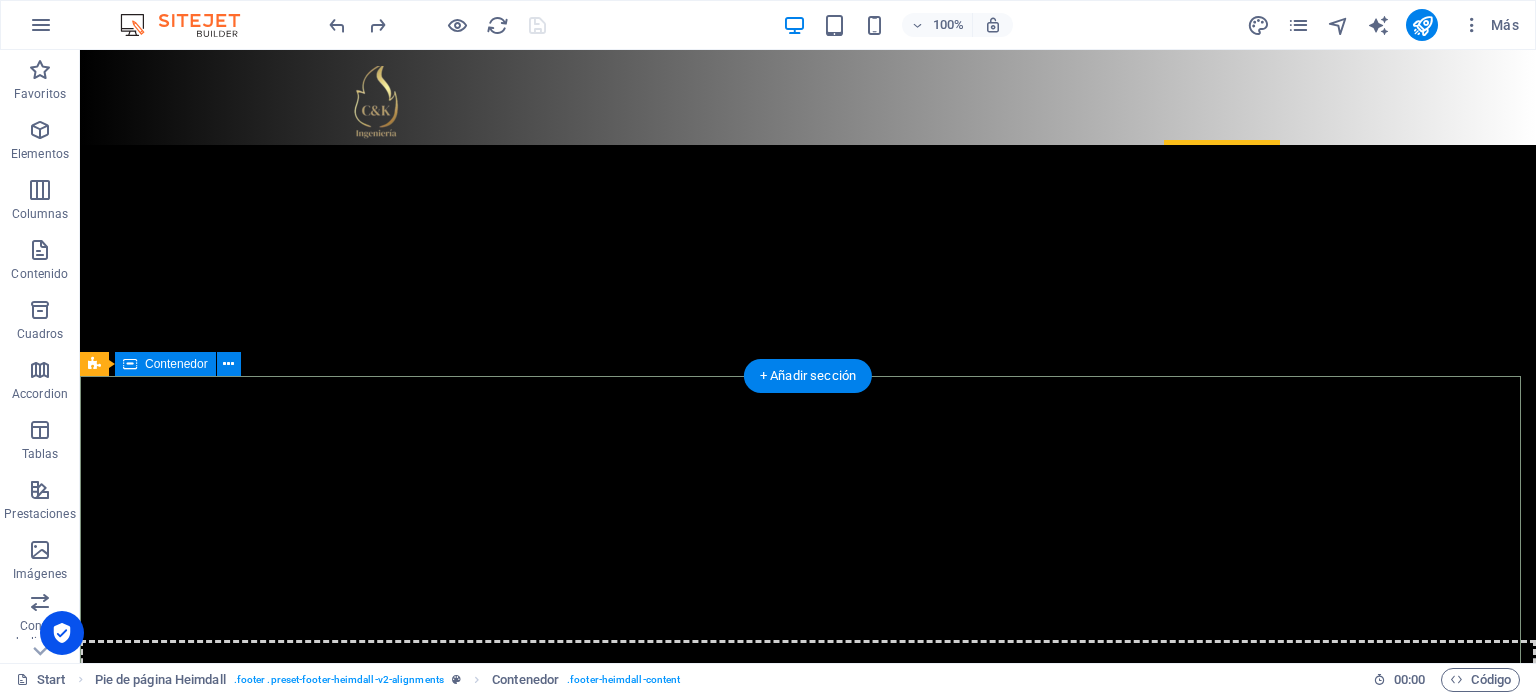 click on "Contáctanos [PERSON_NAME][STREET_ADDRESS]   Telefono :  [PHONE_NUMBER] Email:  [EMAIL_ADDRESS][DOMAIN_NAME] Soluciones integrales de calidad" at bounding box center [808, 6400] 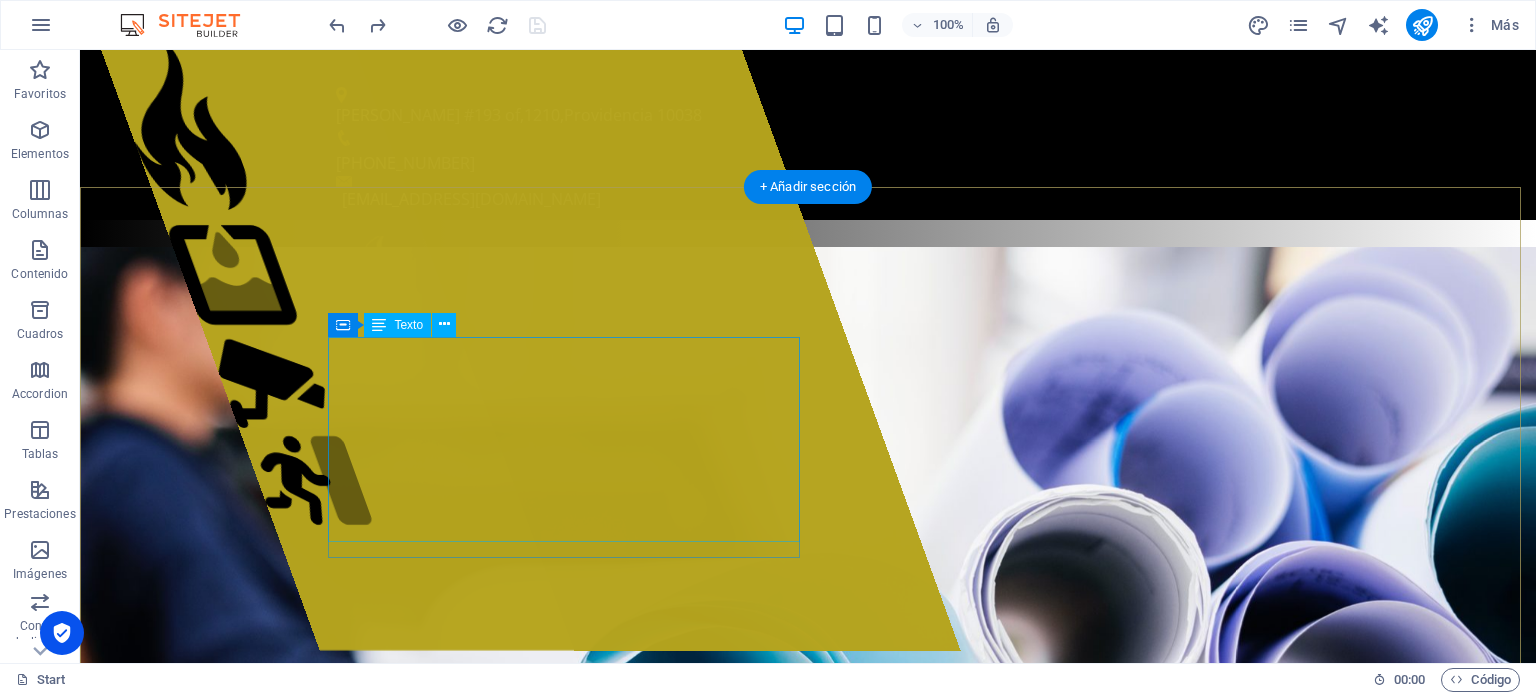 scroll, scrollTop: 0, scrollLeft: 0, axis: both 